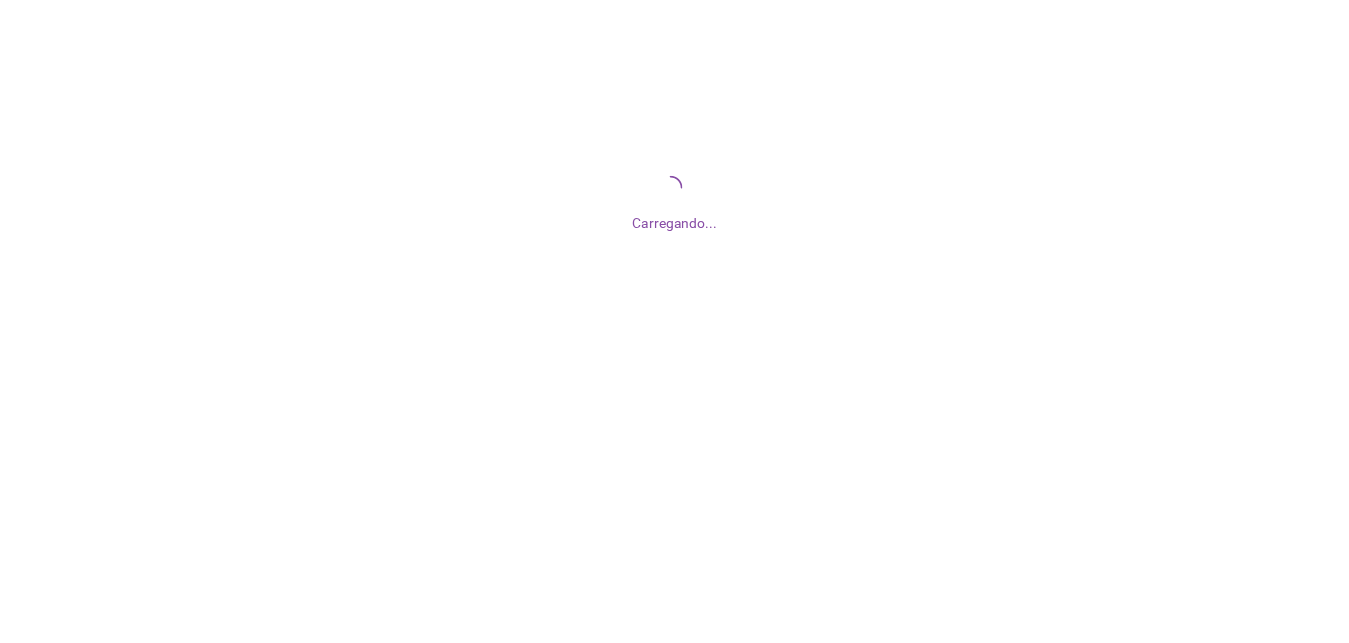 scroll, scrollTop: 0, scrollLeft: 0, axis: both 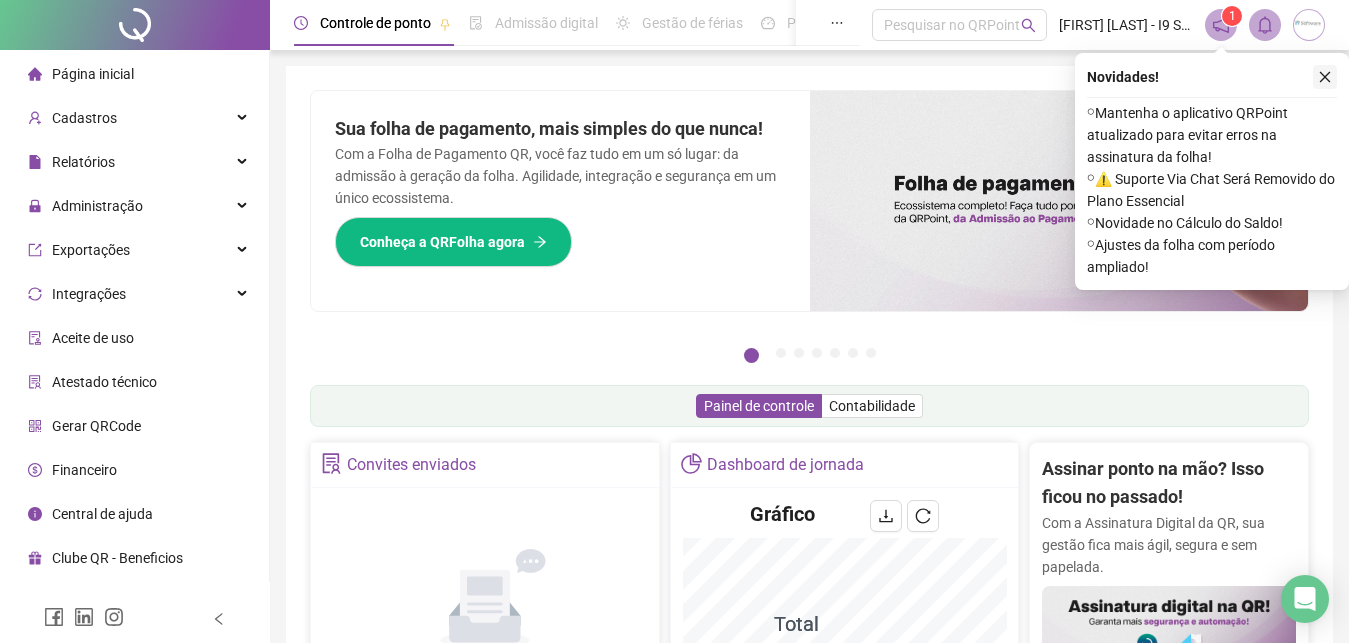 click 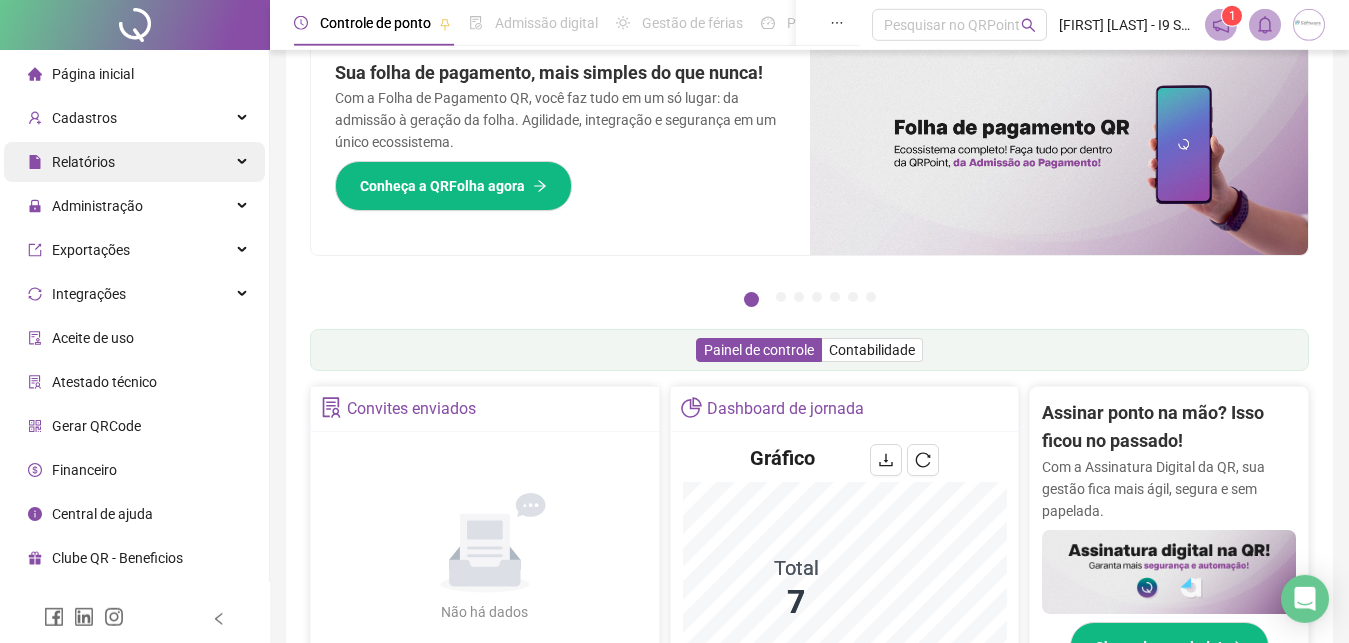 scroll, scrollTop: 0, scrollLeft: 0, axis: both 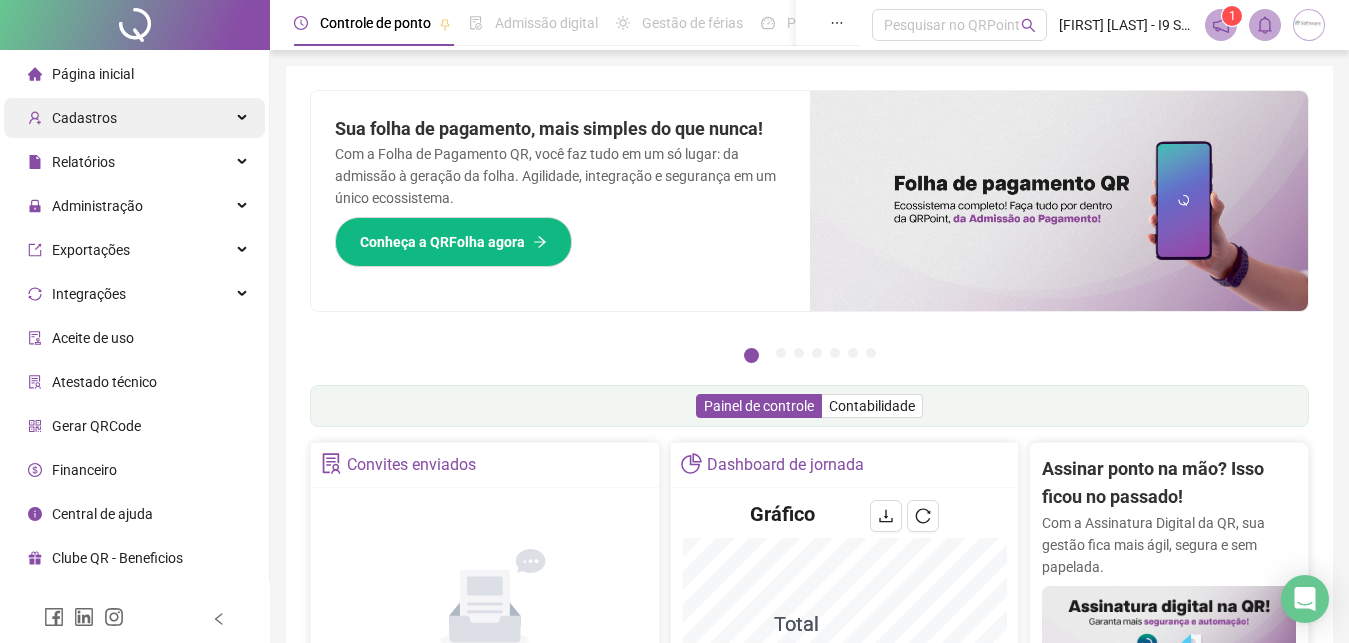 click on "Cadastros" at bounding box center [72, 118] 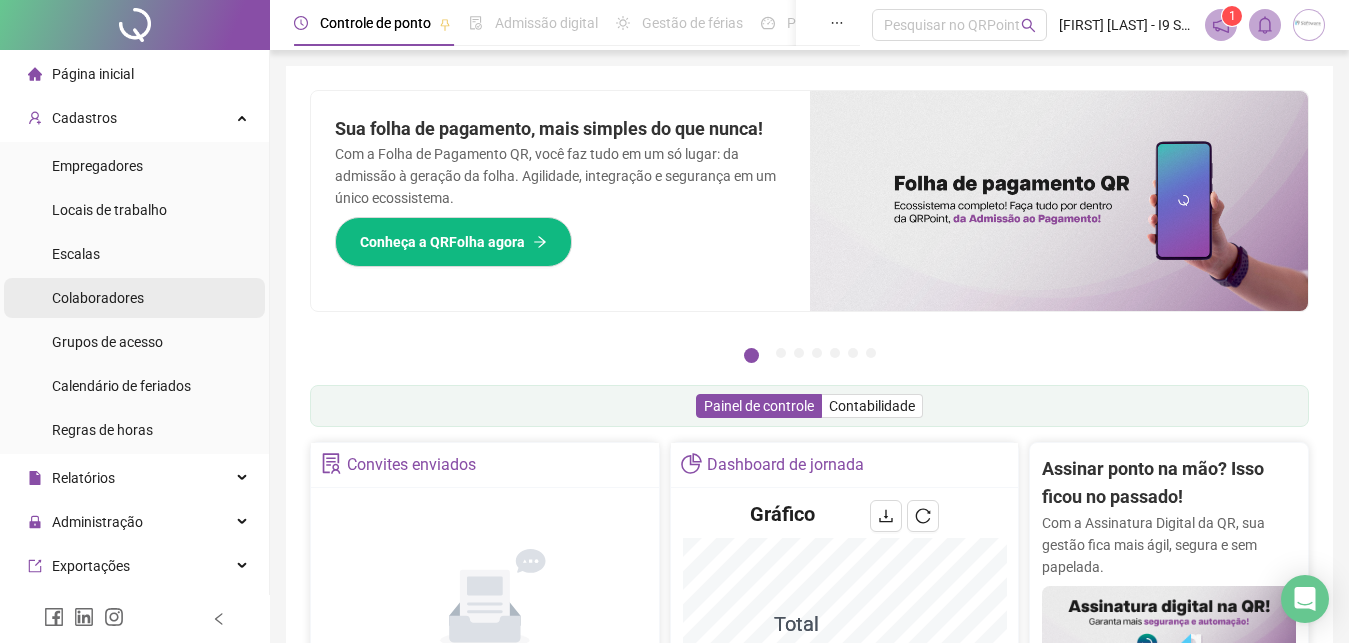 click on "Colaboradores" at bounding box center [98, 298] 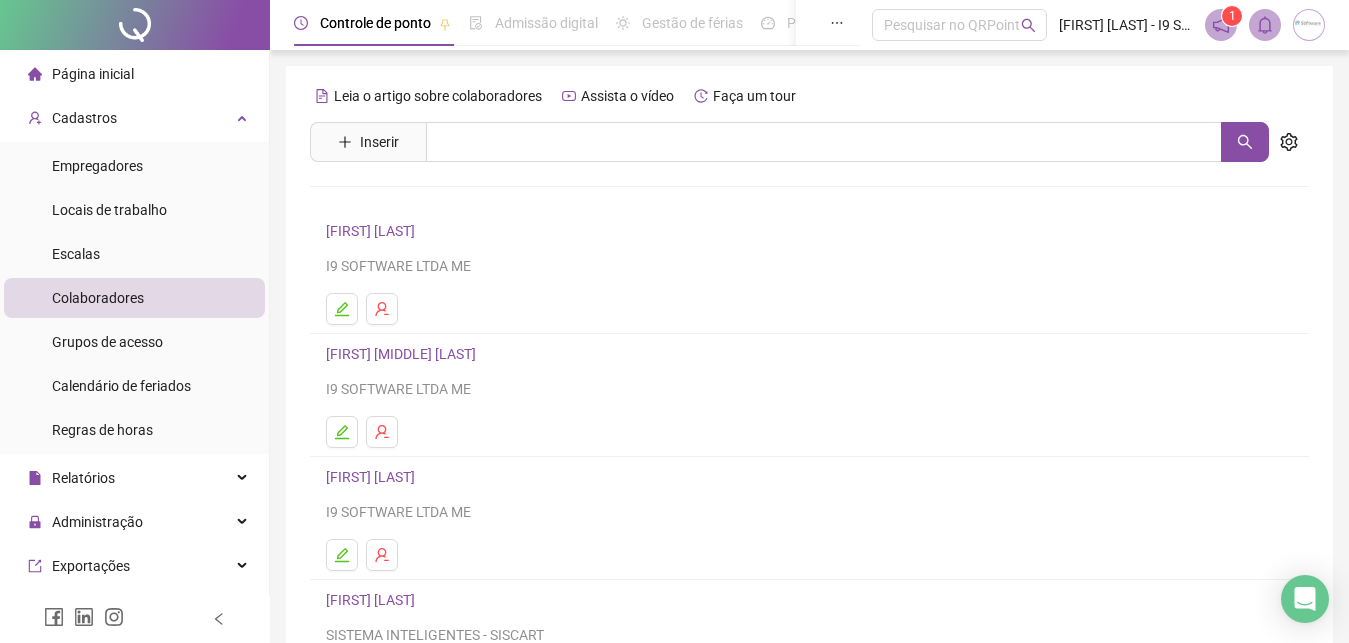 click on "Colaboradores" at bounding box center (98, 298) 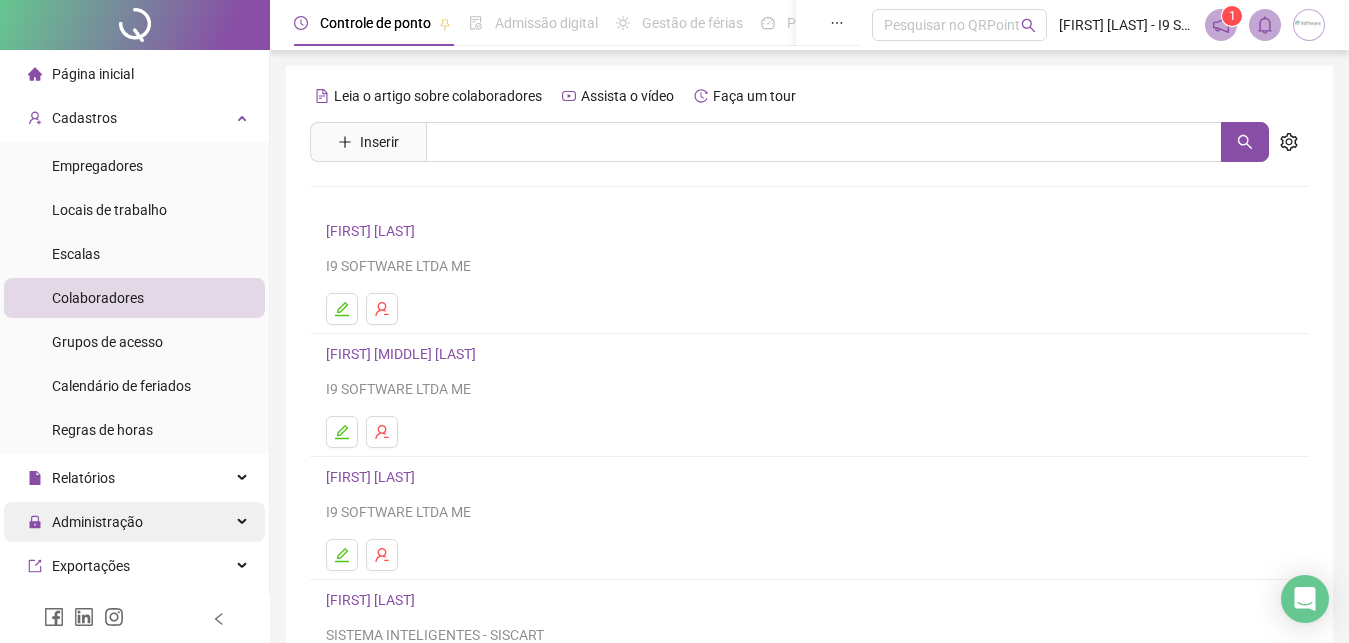 click on "Administração" at bounding box center (97, 522) 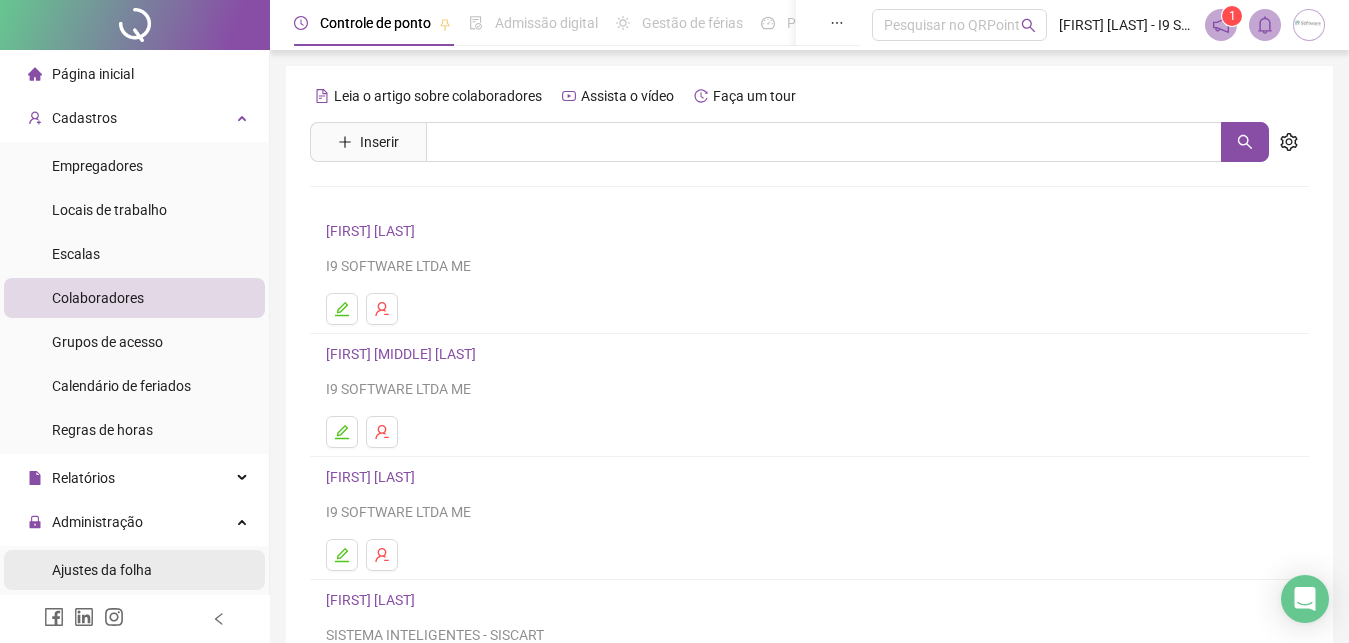 click on "Ajustes da folha" at bounding box center [102, 570] 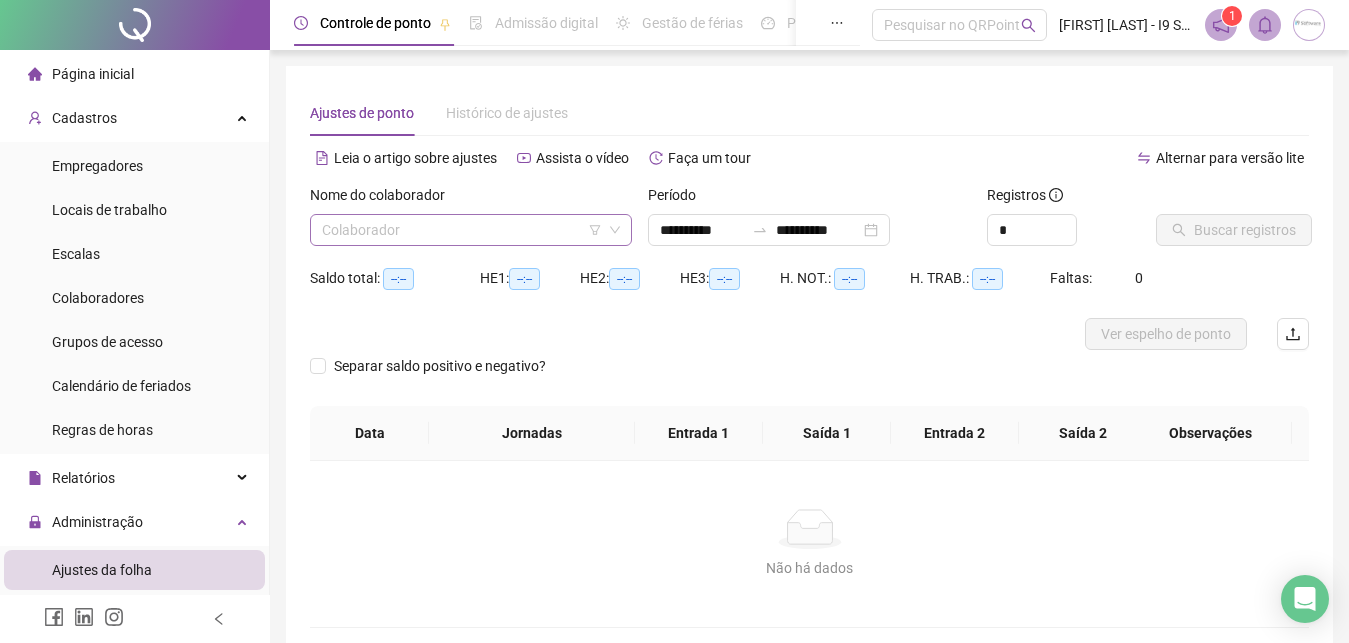click at bounding box center [462, 230] 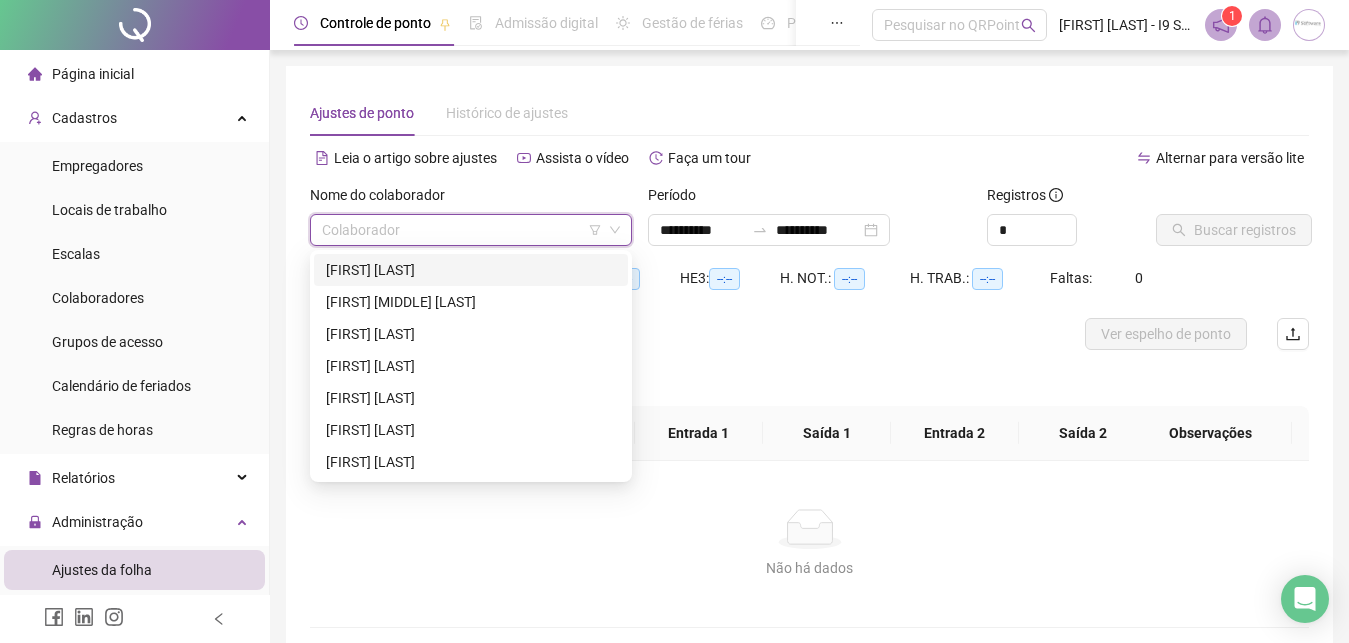 click on "[FIRST] [LAST]" at bounding box center (471, 270) 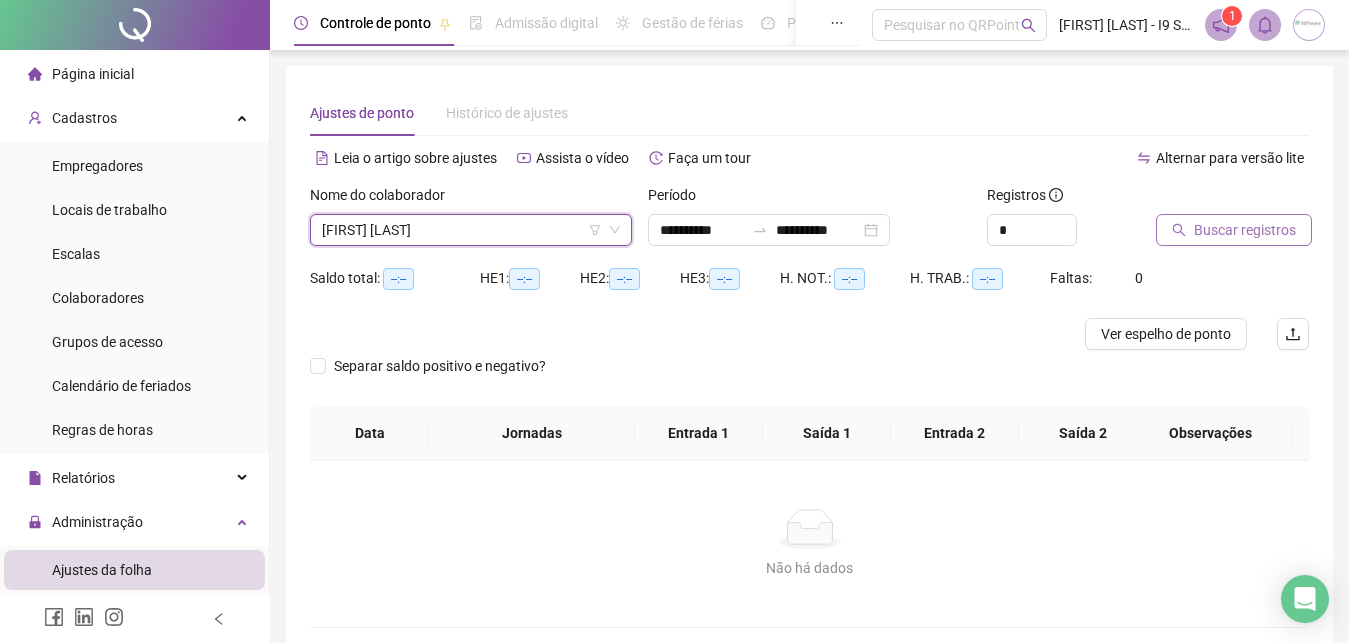 click on "Buscar registros" at bounding box center [1245, 230] 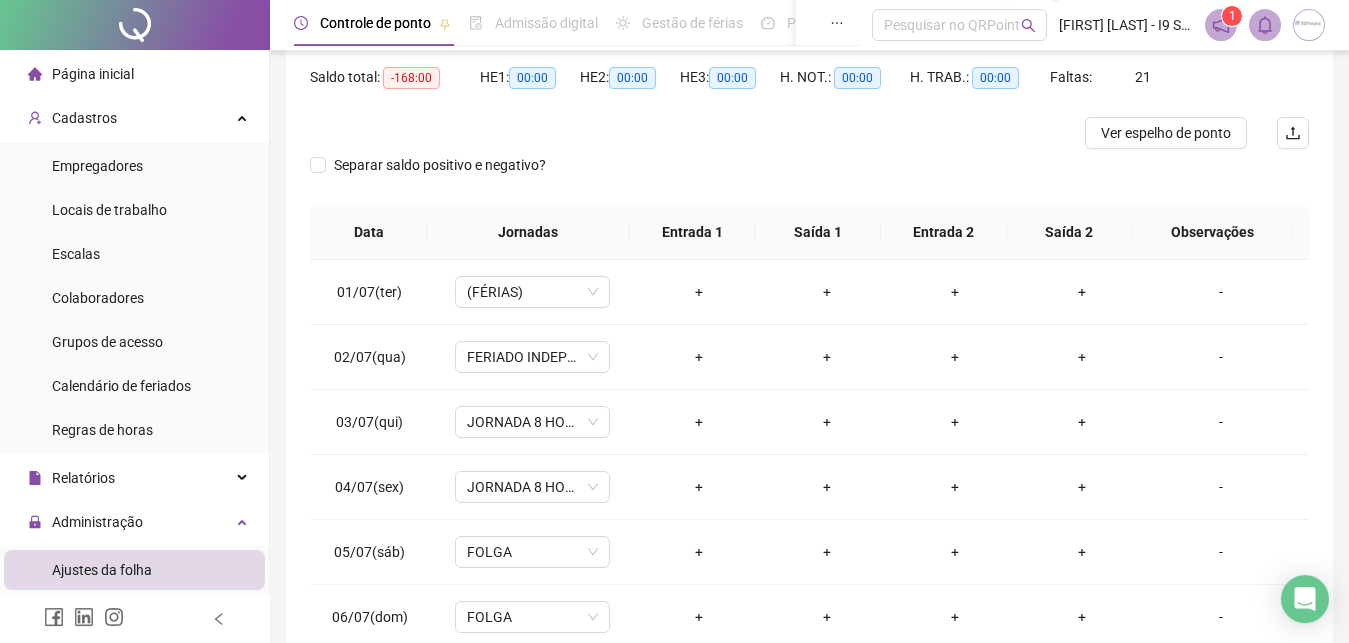 scroll, scrollTop: 204, scrollLeft: 0, axis: vertical 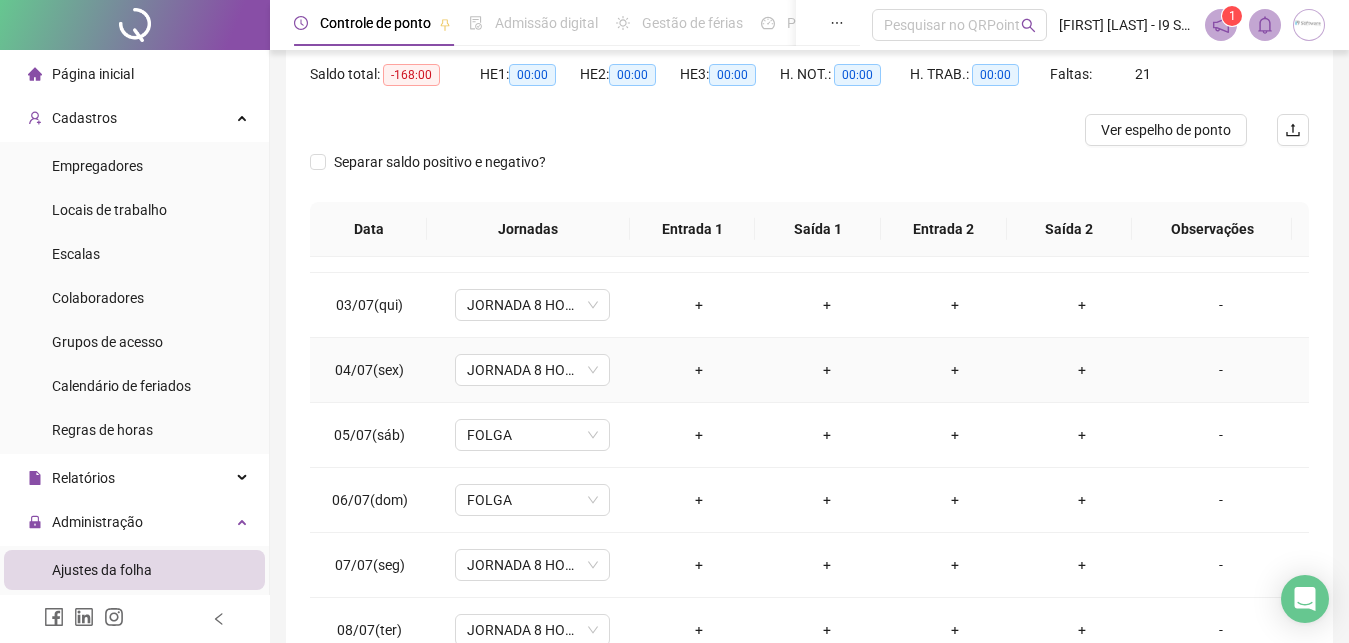 click on "-" at bounding box center (1221, 370) 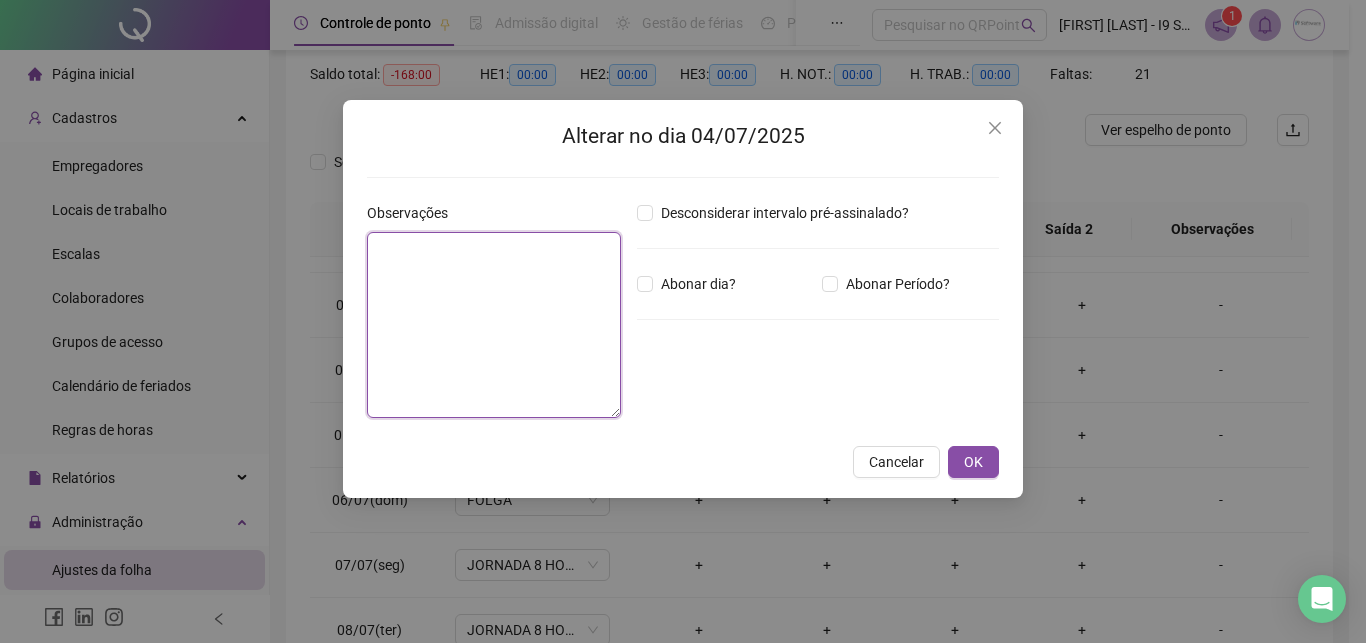 click at bounding box center [494, 325] 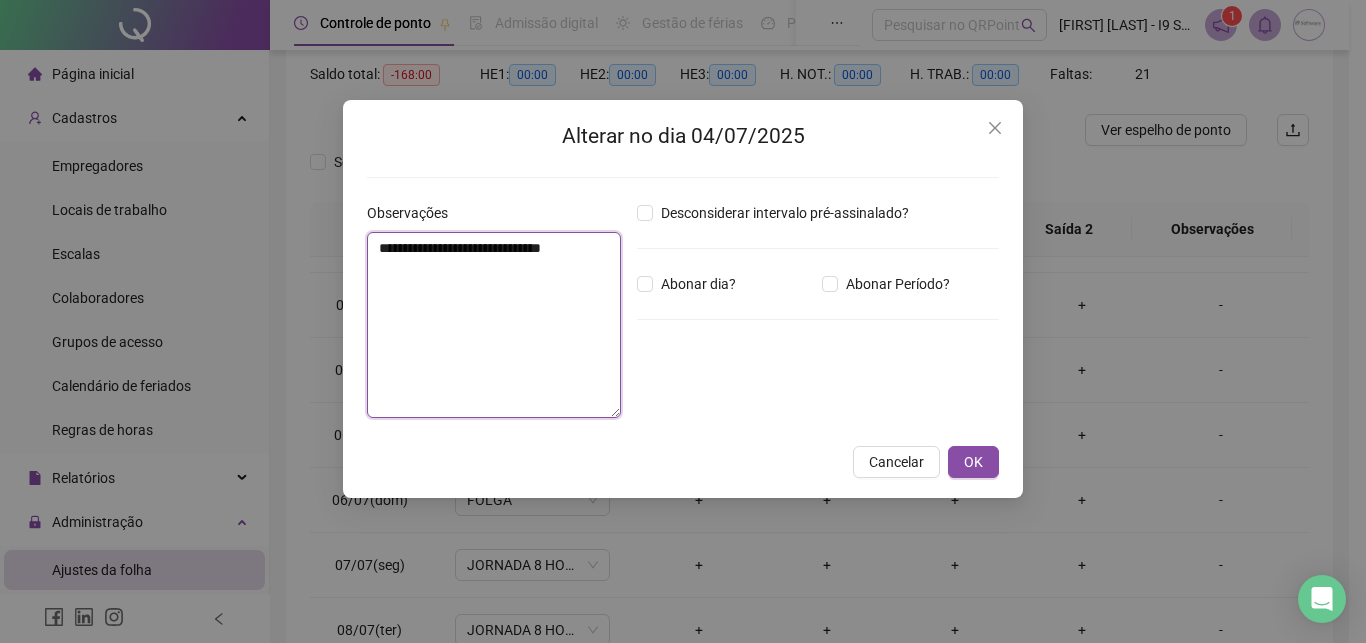 click on "**********" at bounding box center [494, 325] 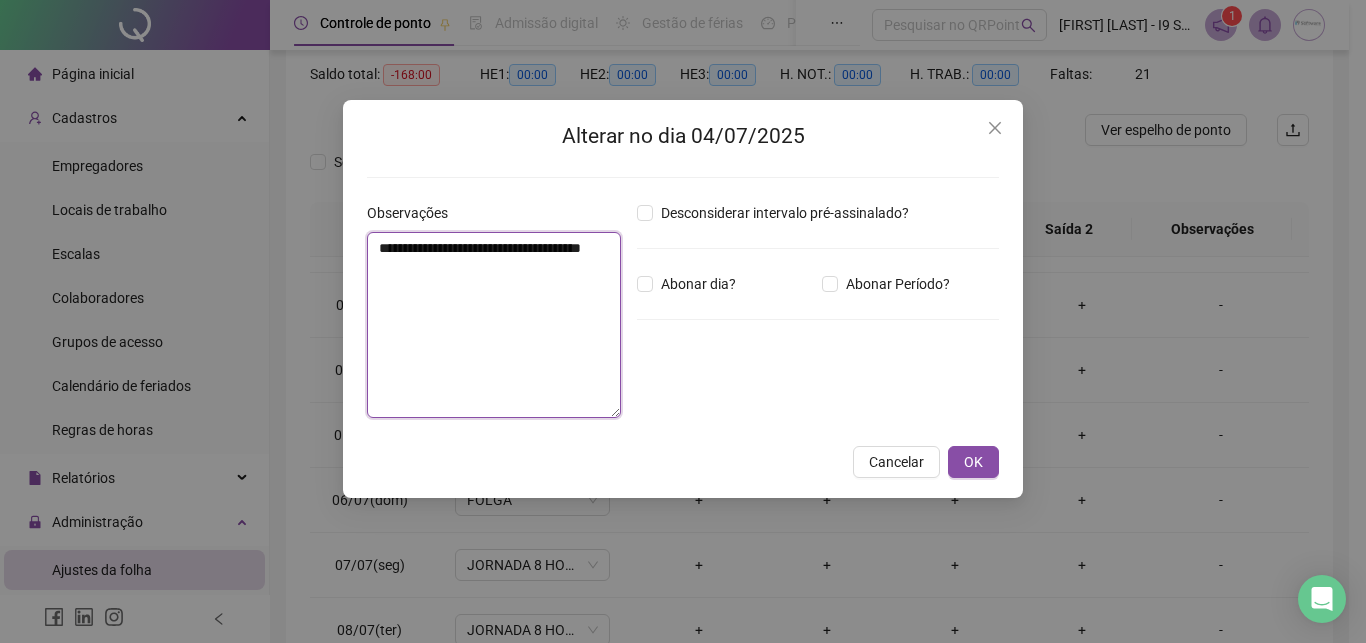 drag, startPoint x: 443, startPoint y: 279, endPoint x: 320, endPoint y: 241, distance: 128.73616 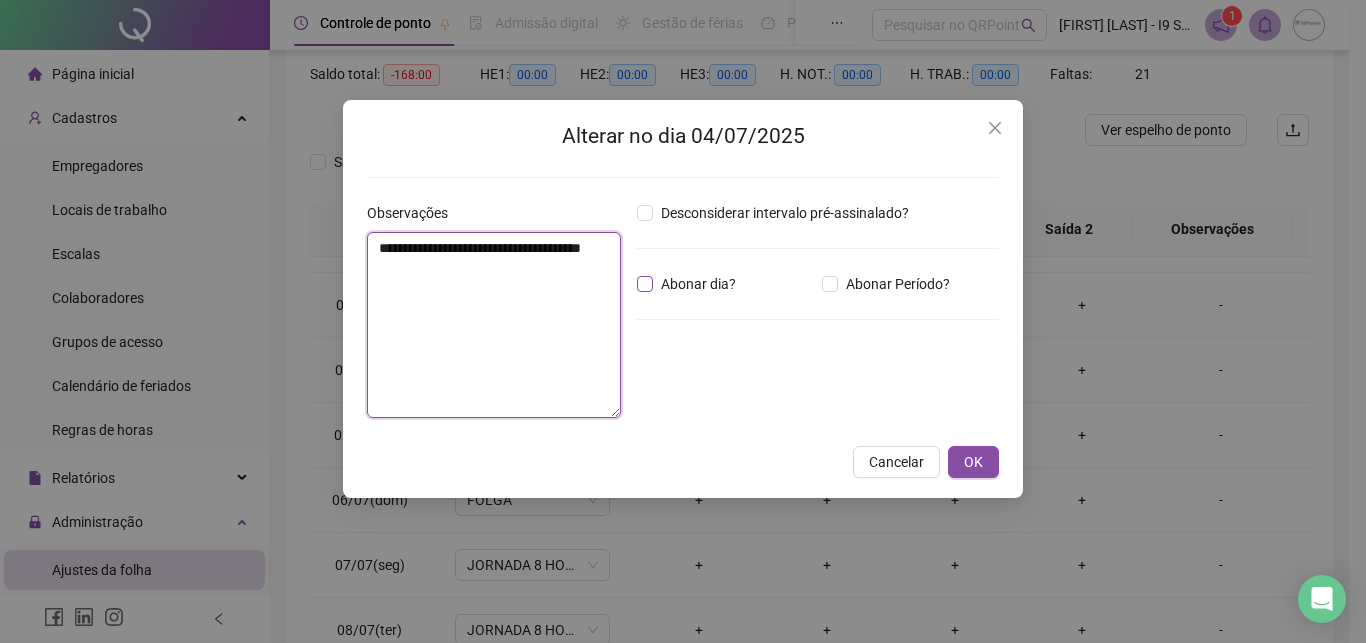 type on "**********" 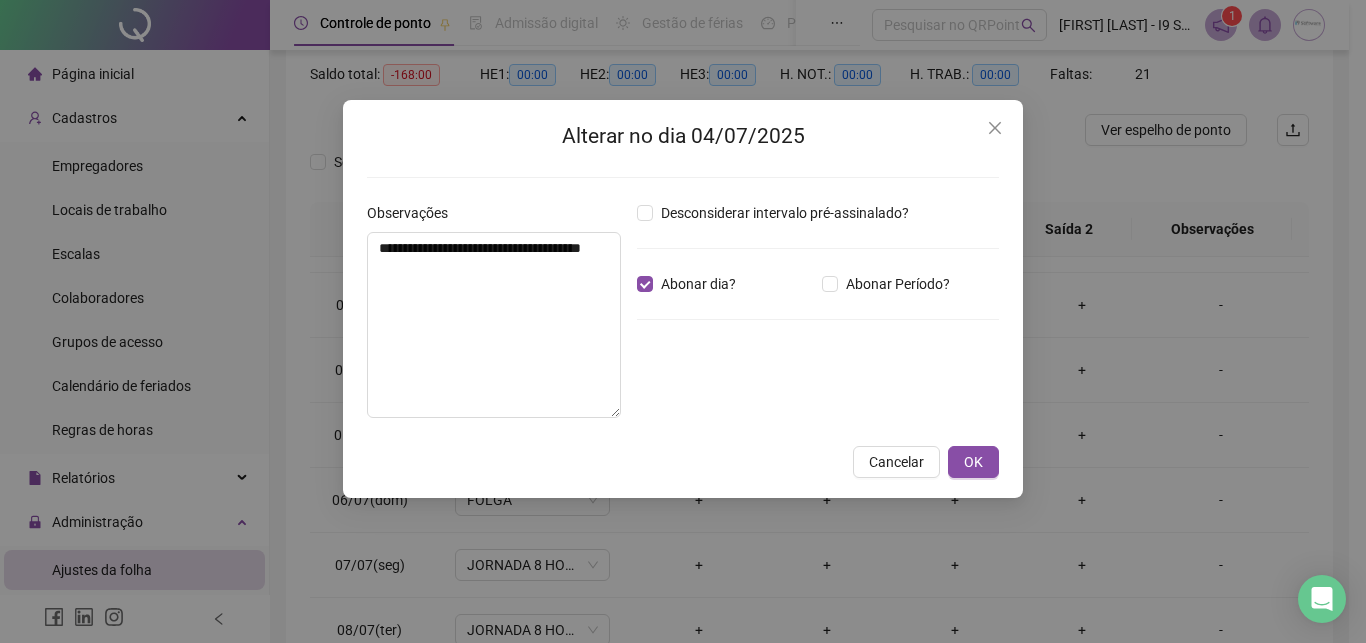 drag, startPoint x: 969, startPoint y: 460, endPoint x: 822, endPoint y: 462, distance: 147.01361 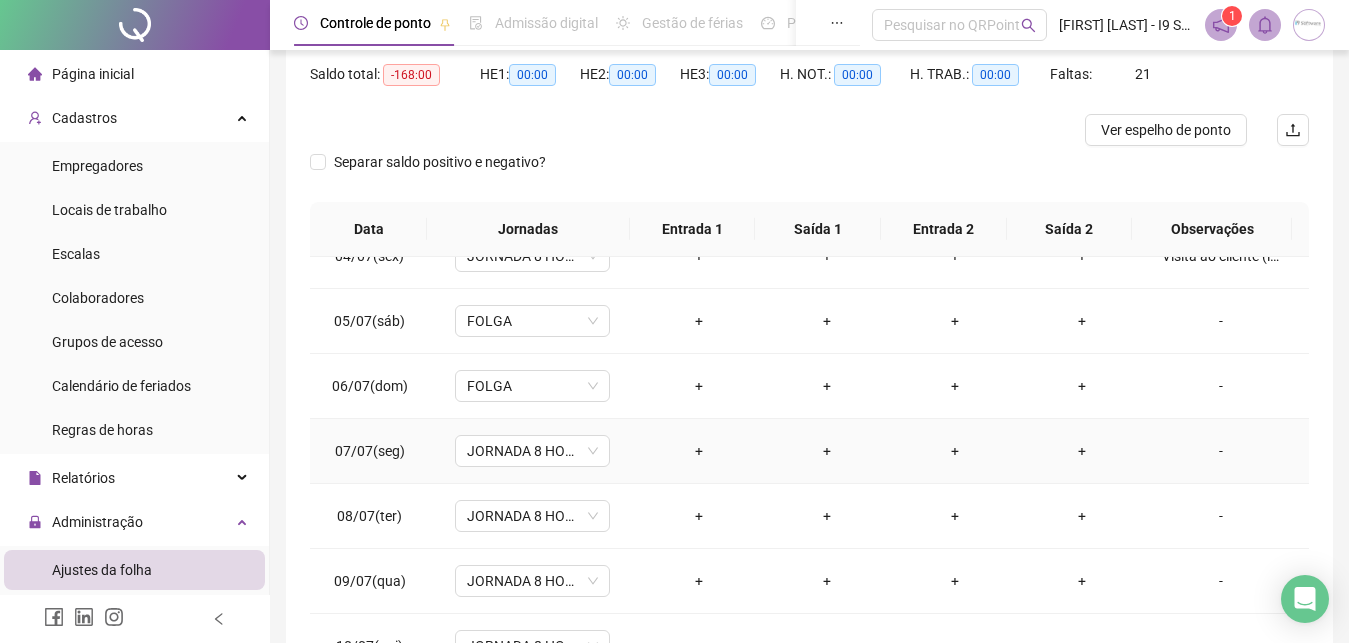 scroll, scrollTop: 0, scrollLeft: 0, axis: both 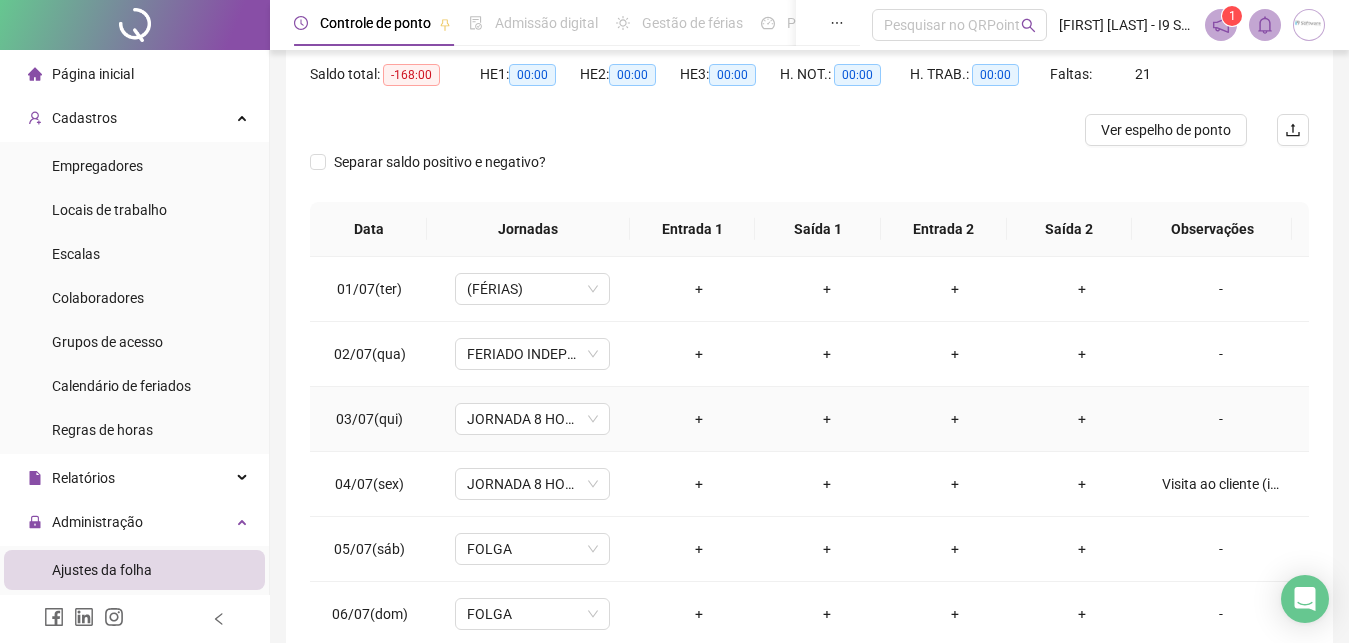 click on "-" at bounding box center [1221, 419] 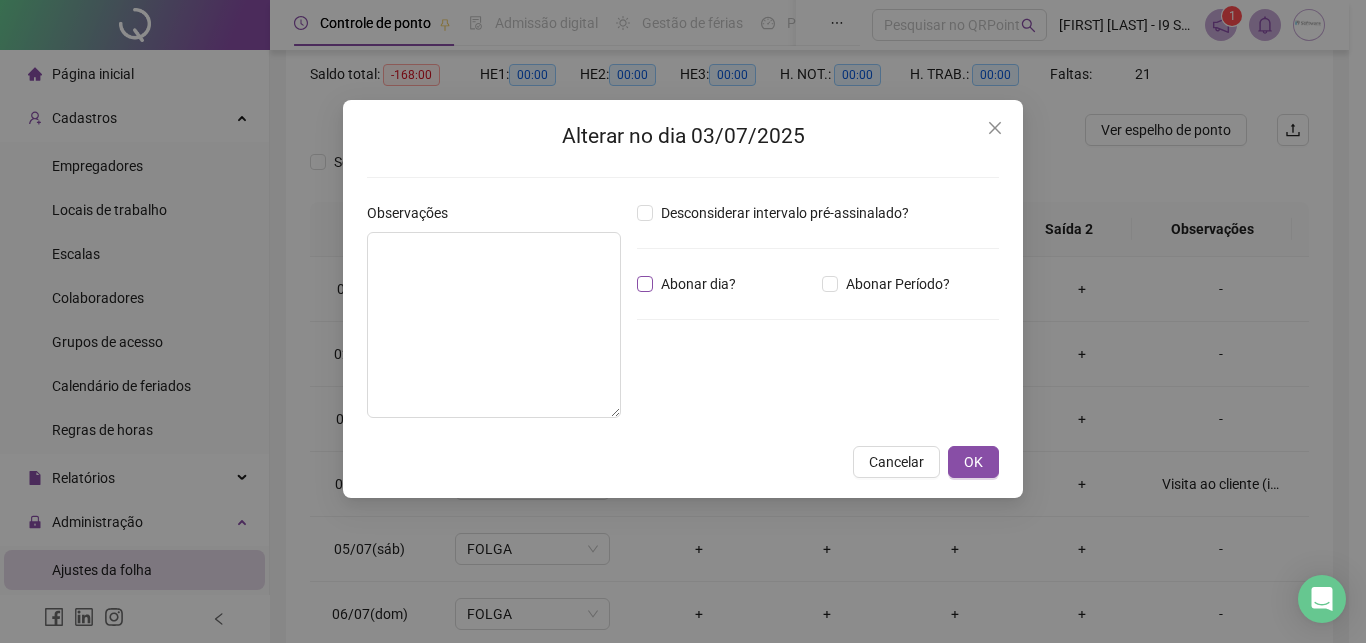 click on "Abonar dia?" at bounding box center [698, 284] 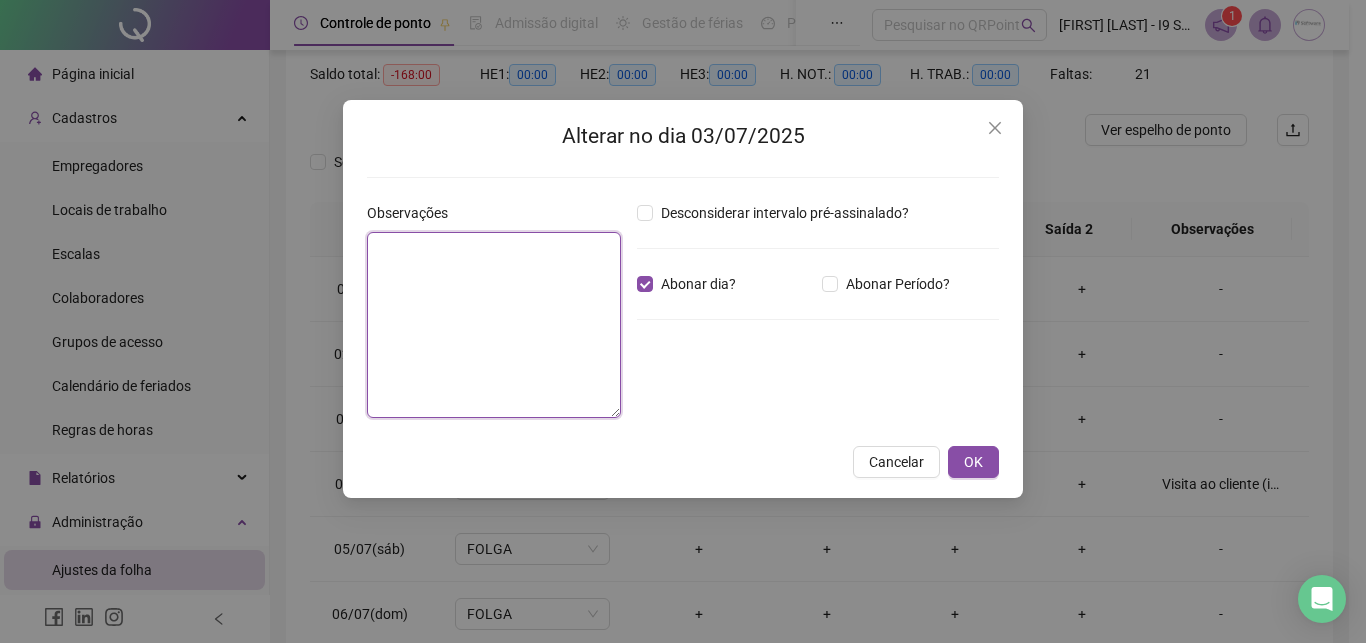 click at bounding box center [494, 325] 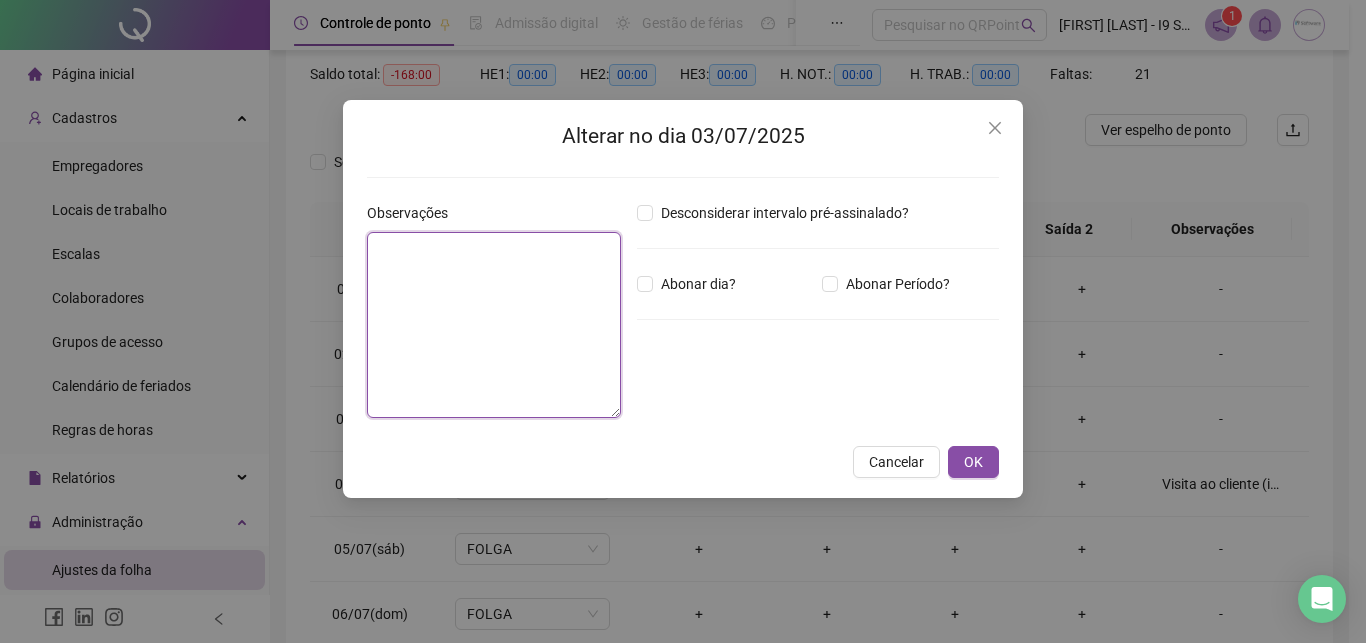 click at bounding box center (494, 325) 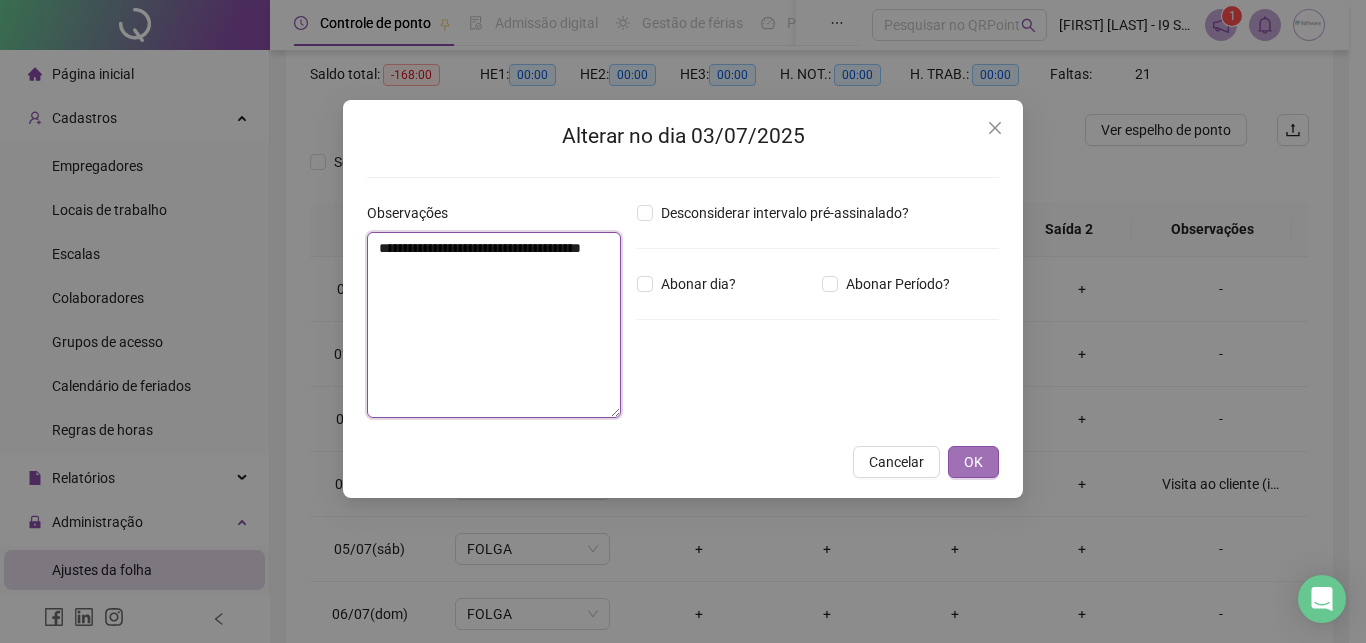 type on "**********" 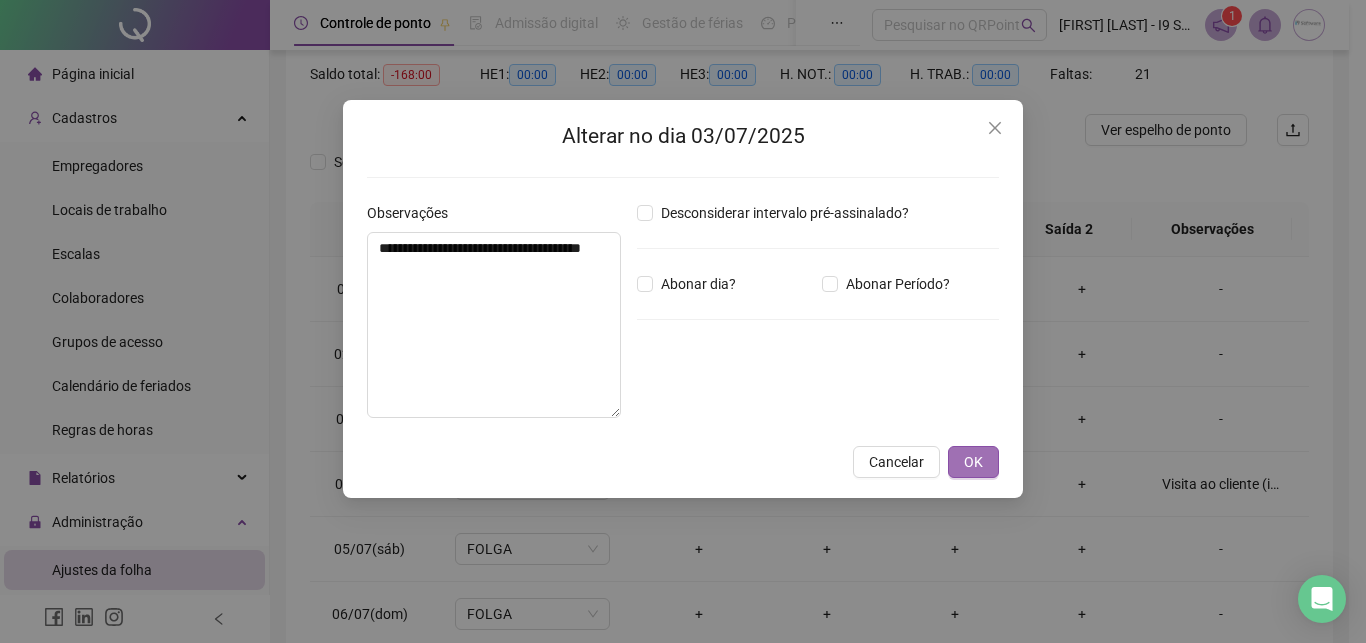 click on "OK" at bounding box center [973, 462] 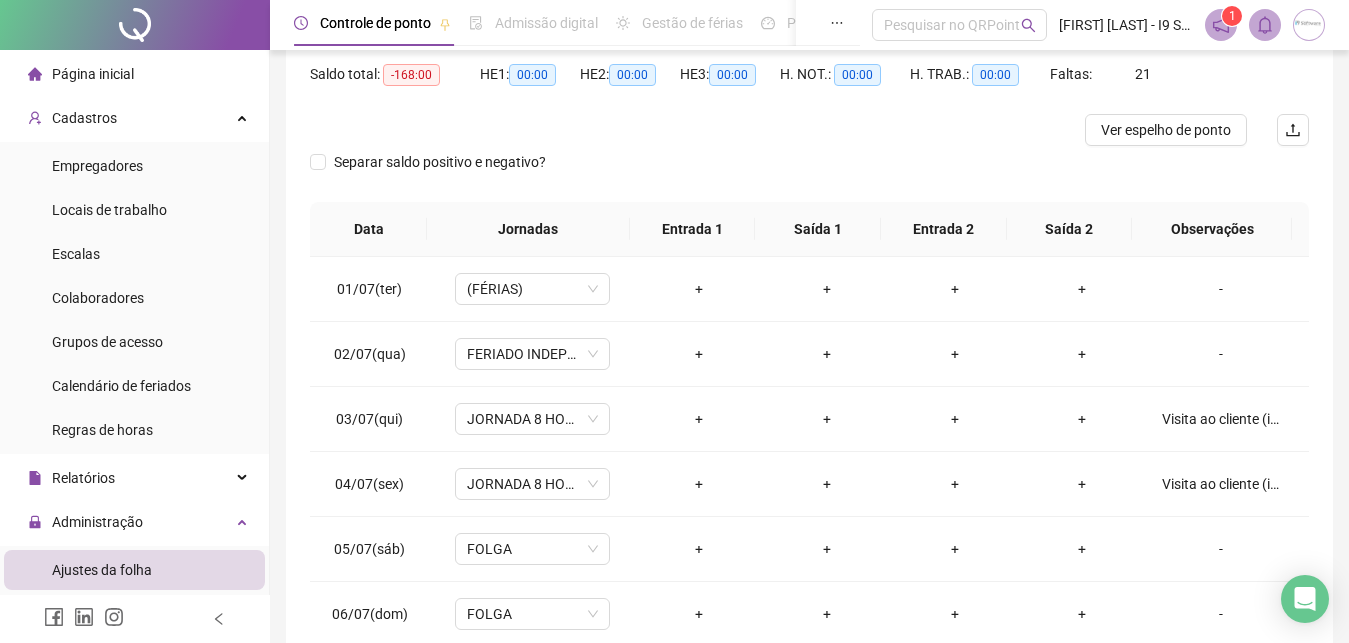 click on "**********" at bounding box center [809, 285] 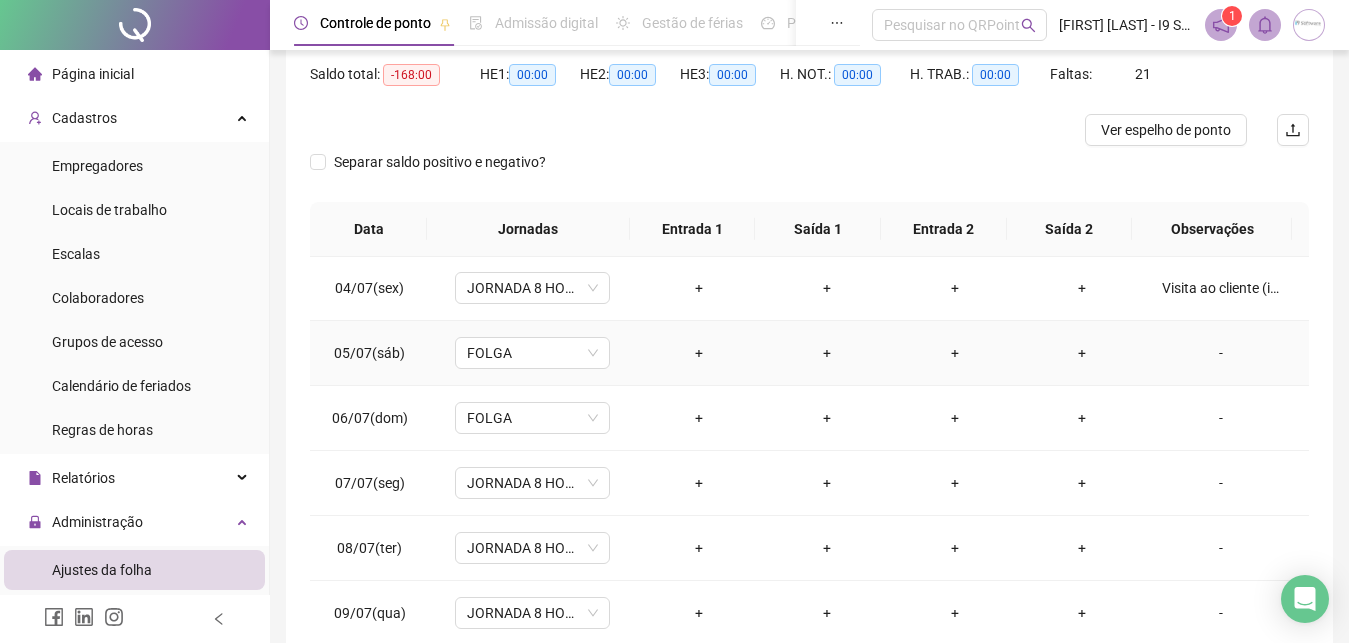 scroll, scrollTop: 228, scrollLeft: 0, axis: vertical 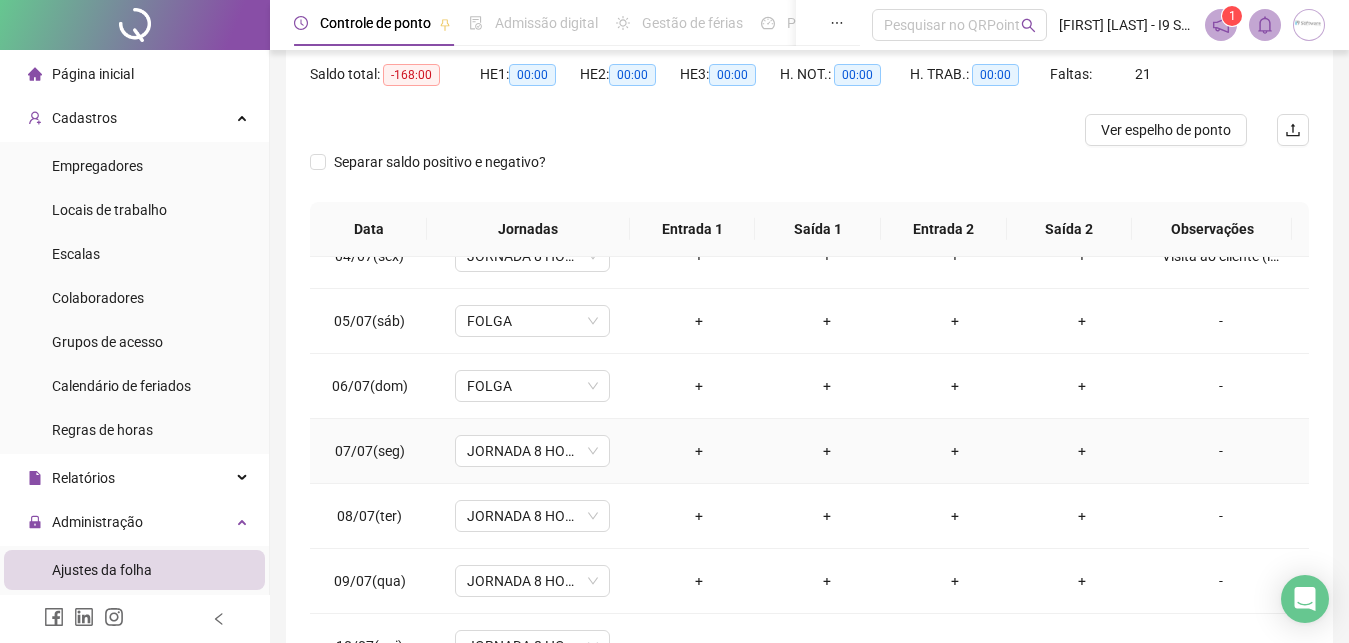 click on "-" at bounding box center [1221, 451] 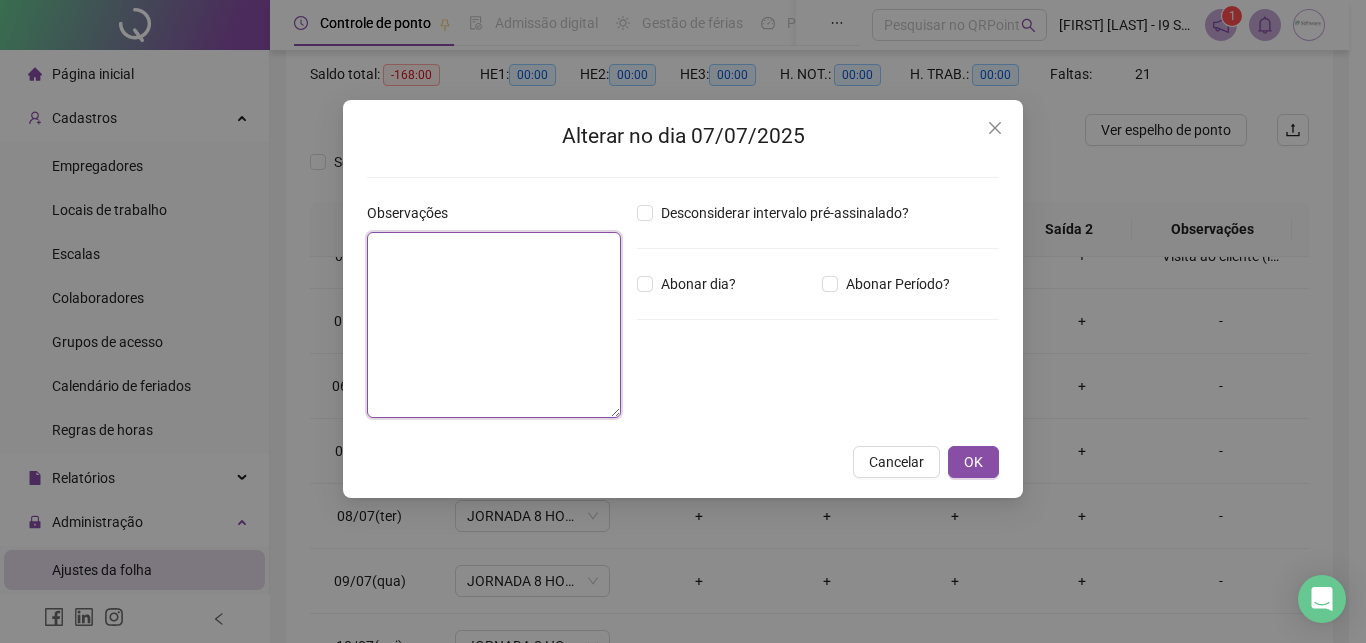 click at bounding box center (494, 325) 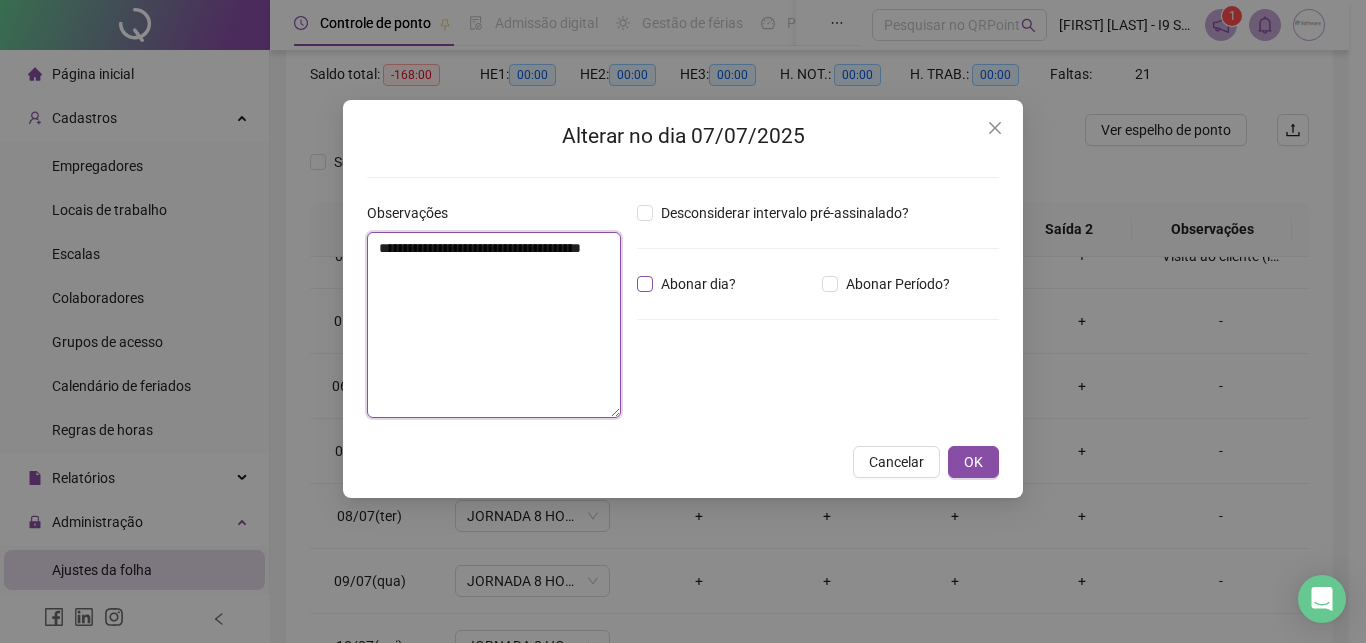 type on "**********" 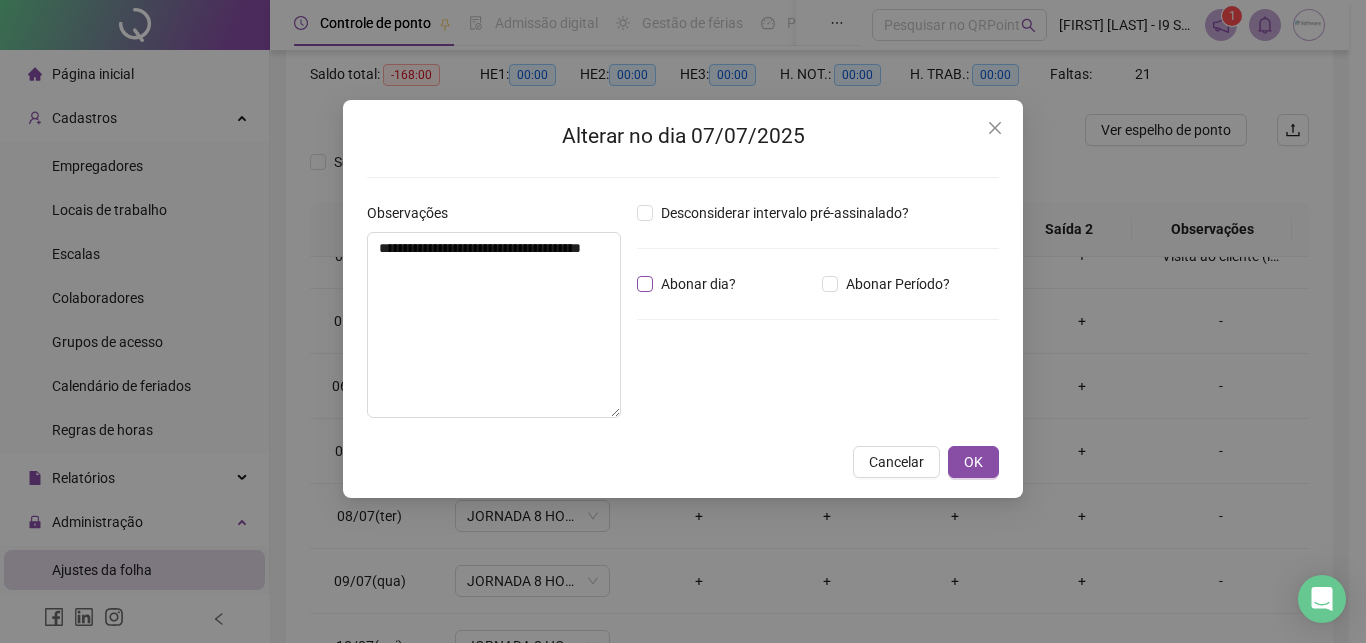 click on "Abonar dia?" at bounding box center (698, 284) 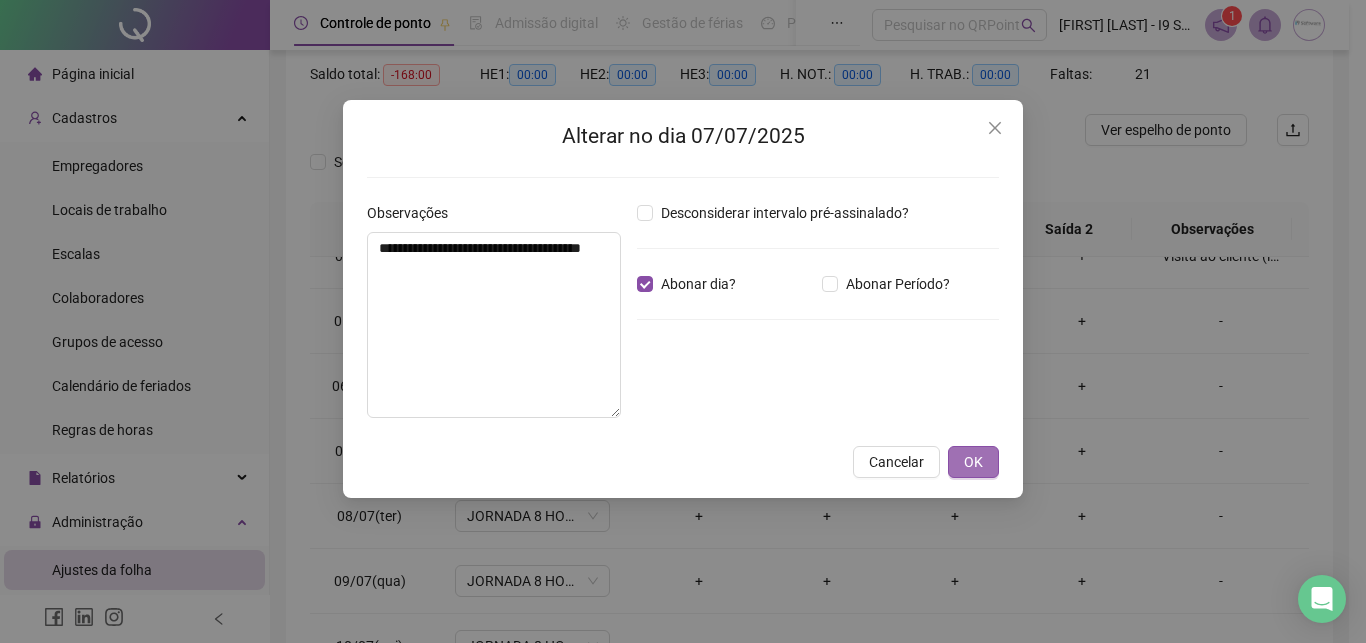 click on "OK" at bounding box center [973, 462] 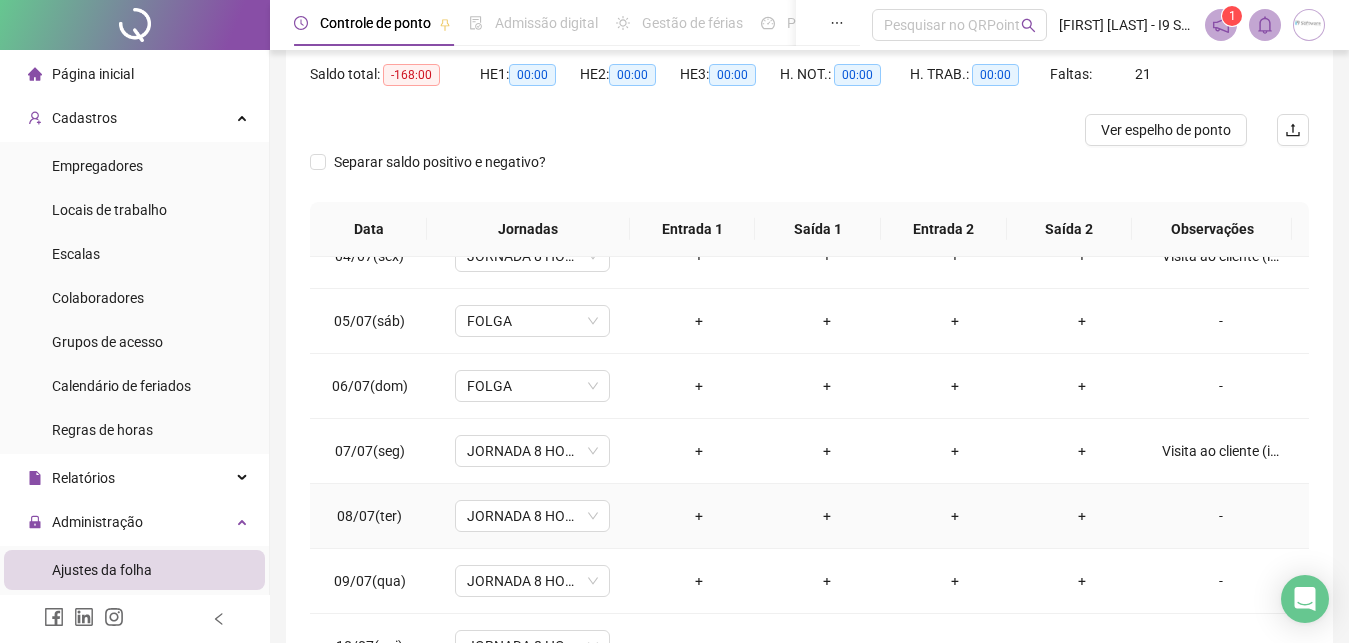 click on "-" at bounding box center [1221, 516] 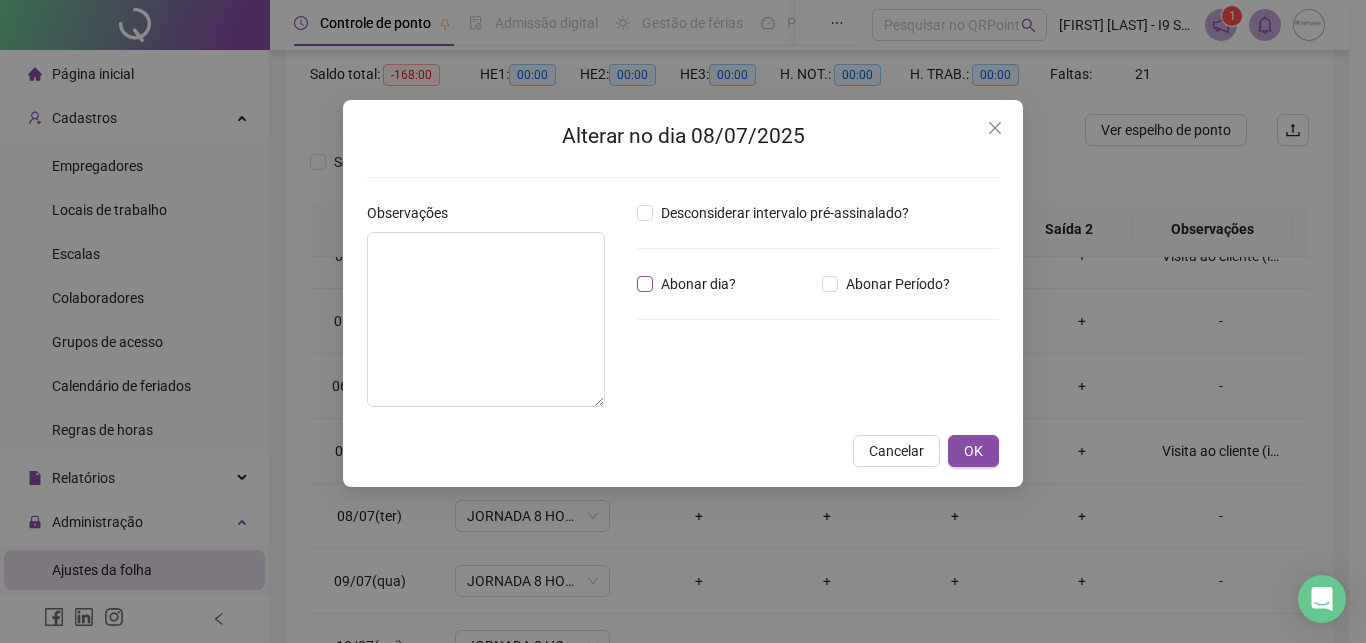 click on "Abonar dia?" at bounding box center (698, 284) 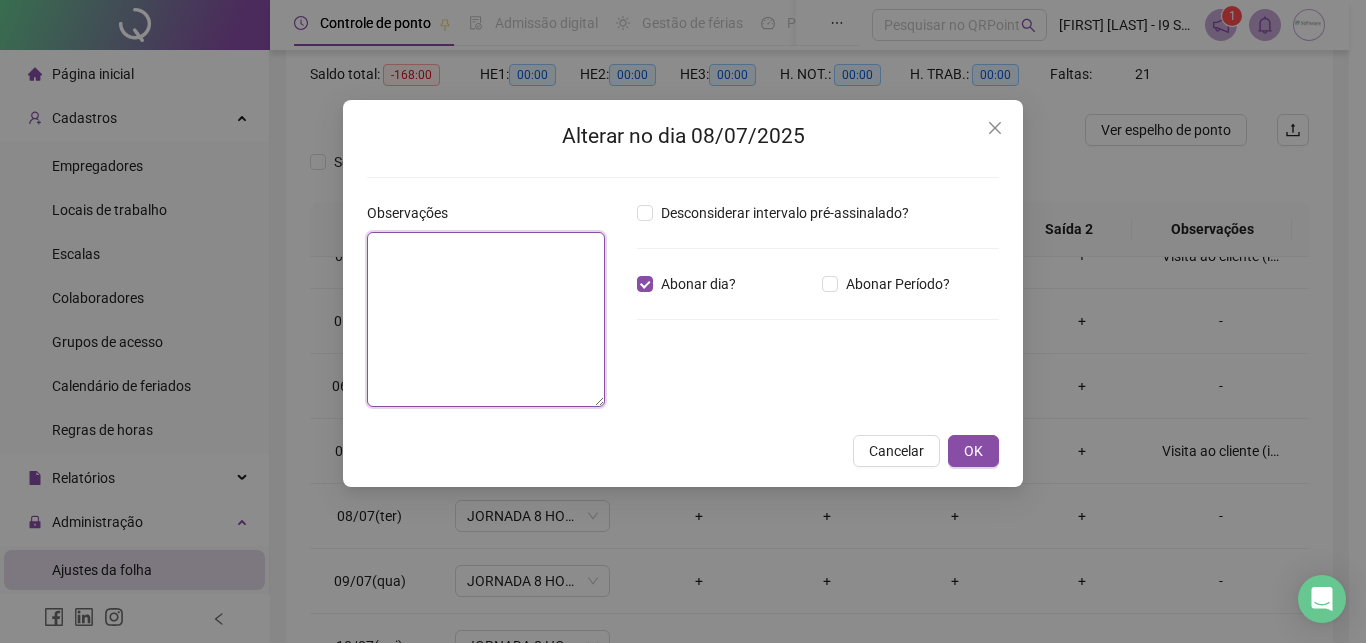click at bounding box center [486, 319] 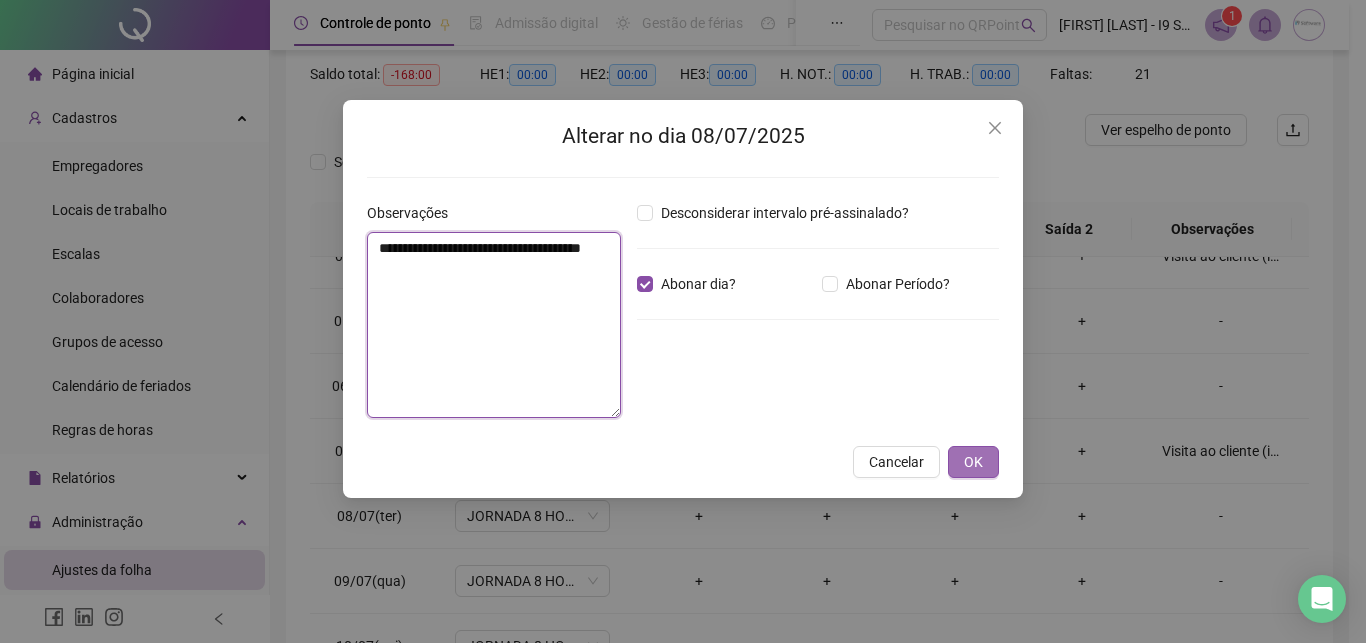 type on "**********" 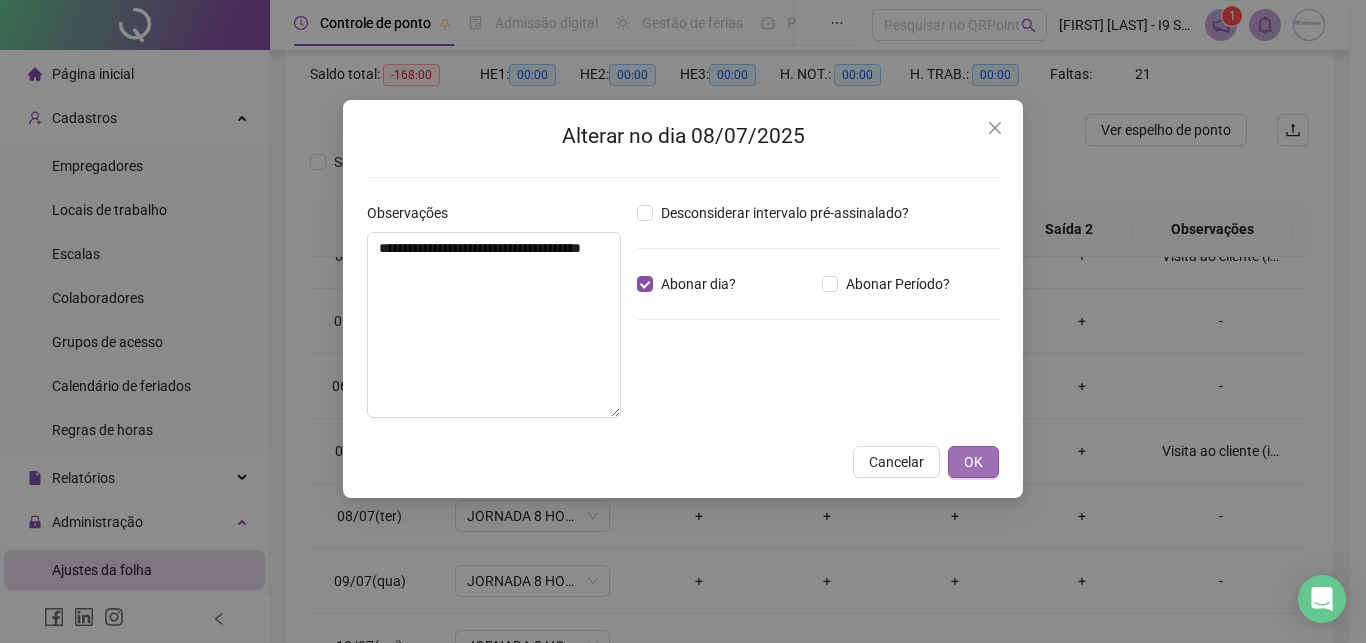 click on "OK" at bounding box center [973, 462] 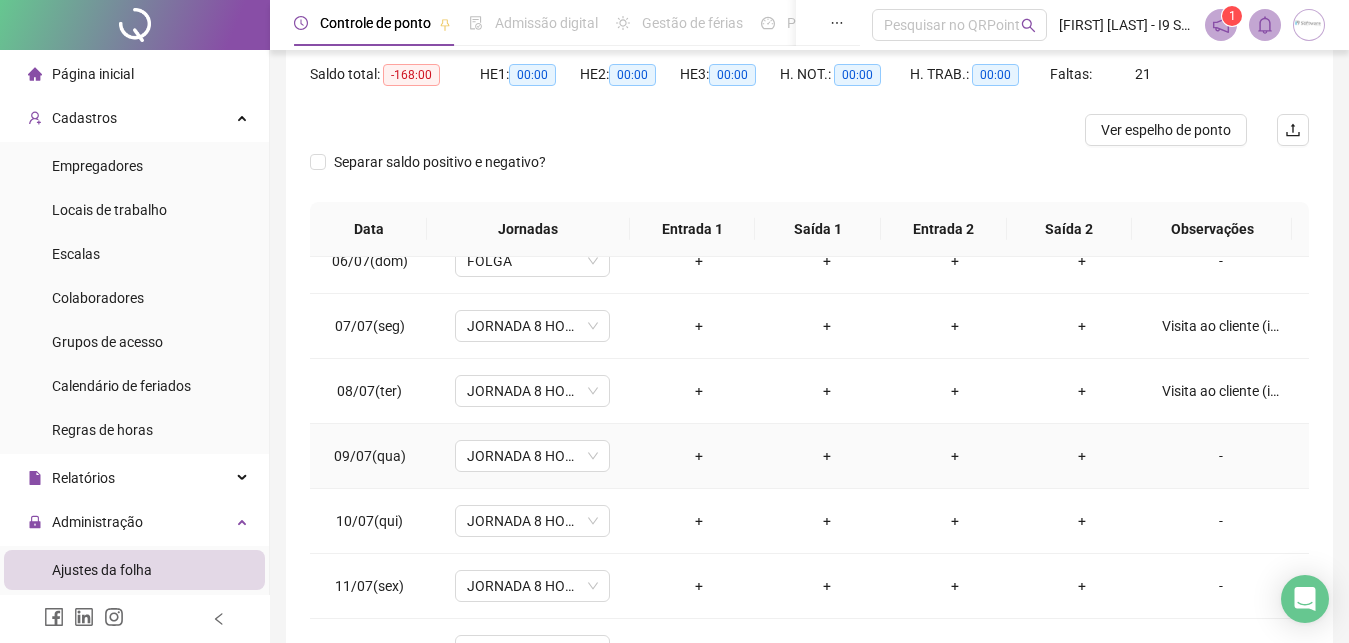 scroll, scrollTop: 456, scrollLeft: 0, axis: vertical 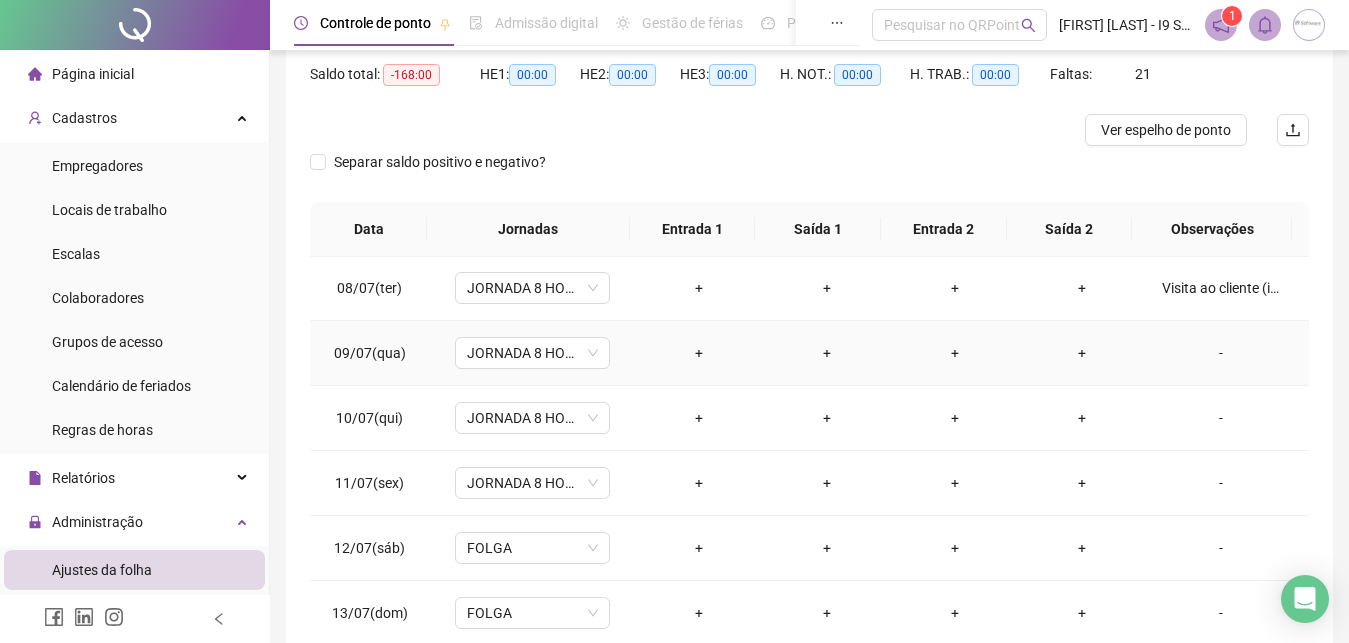 click on "-" at bounding box center [1221, 353] 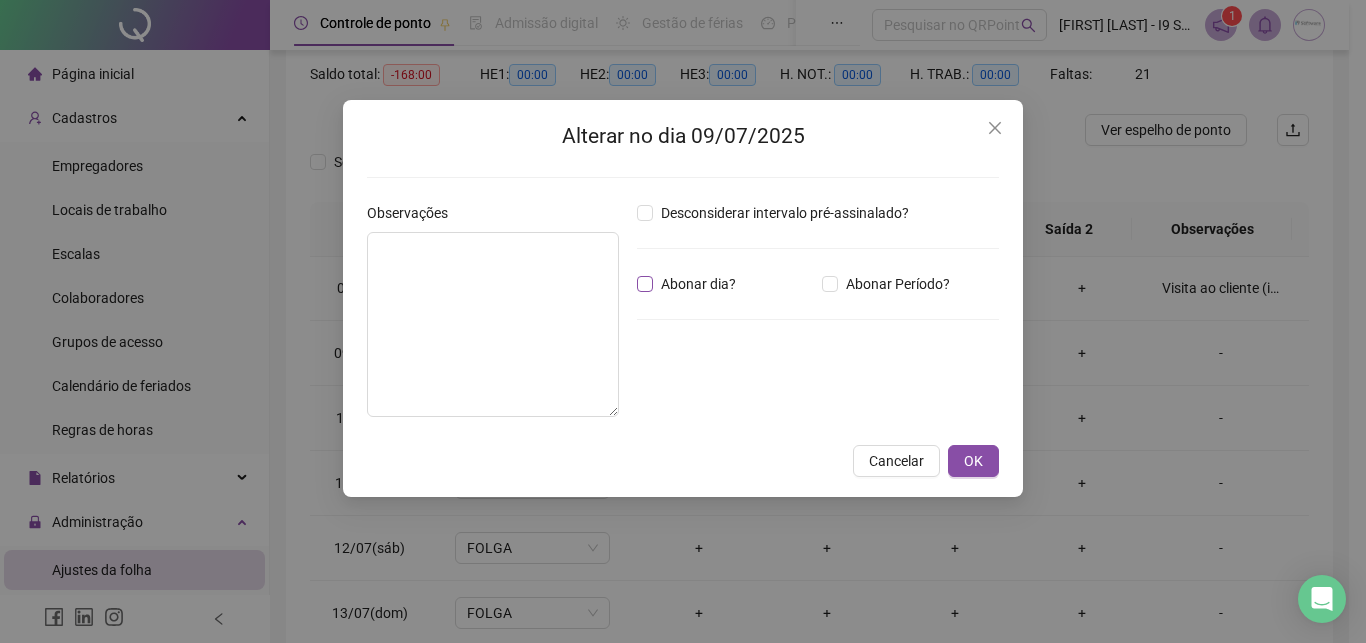 click on "Abonar dia?" at bounding box center [698, 284] 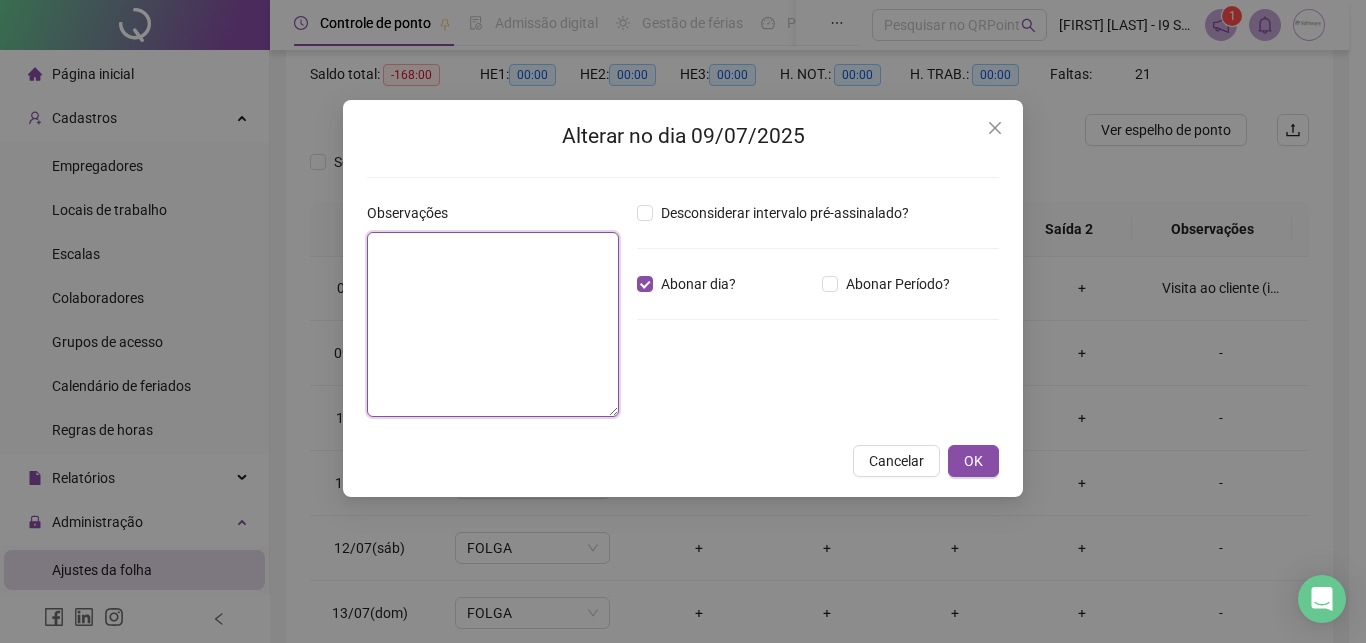 click at bounding box center [493, 324] 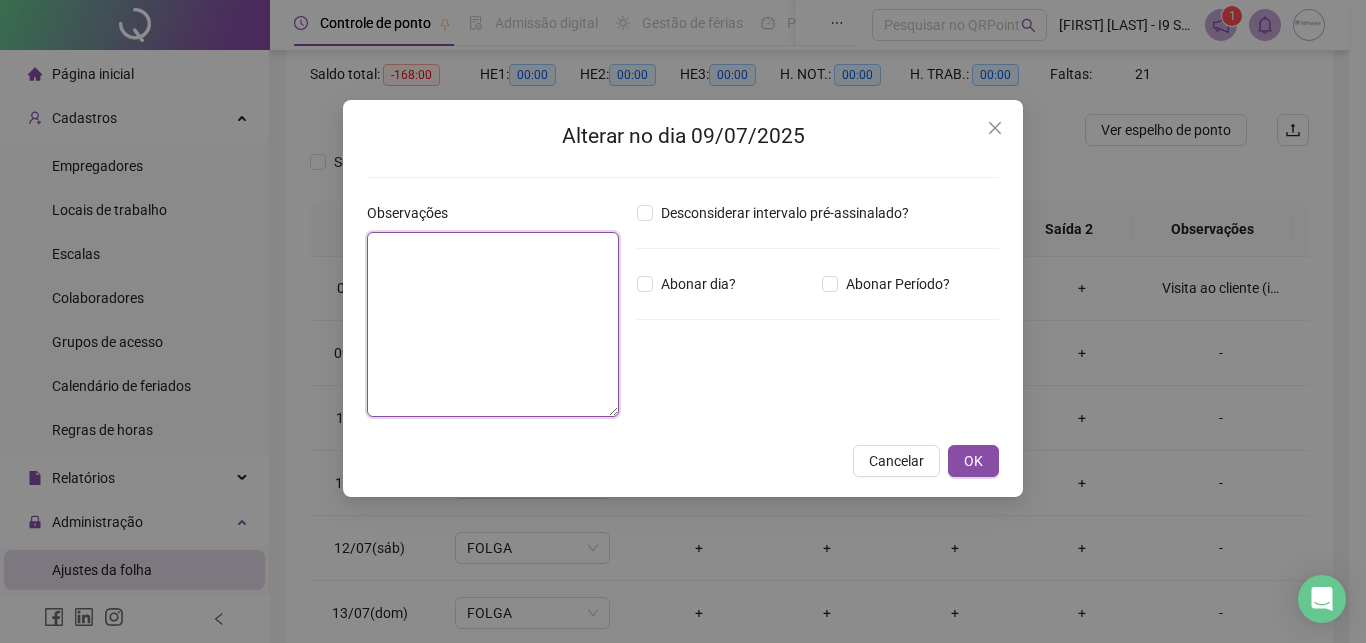 paste on "**********" 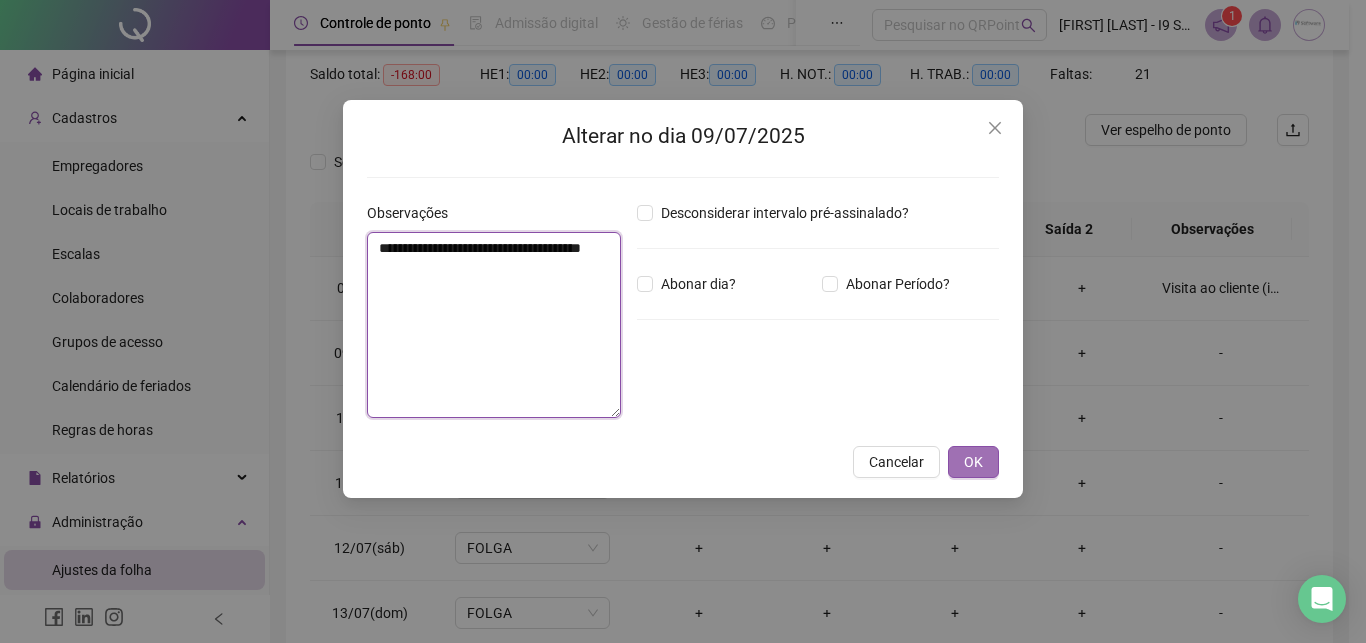 type on "**********" 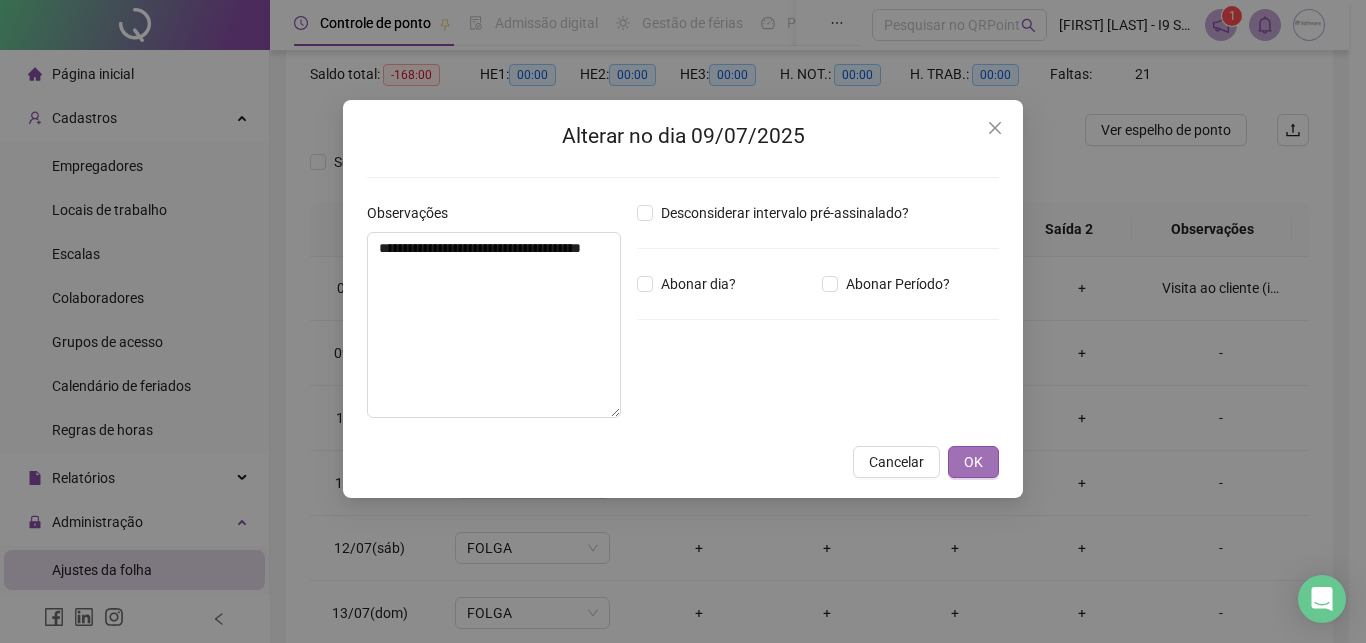 click on "OK" at bounding box center (973, 462) 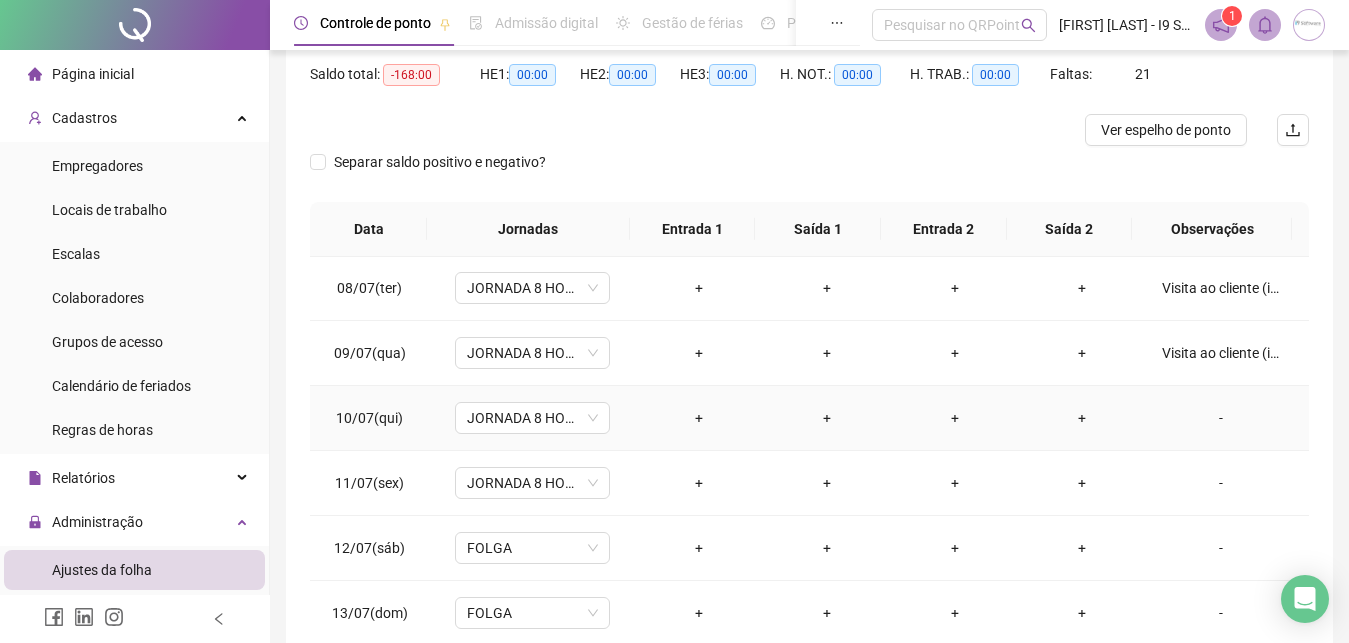 click on "-" at bounding box center (1221, 418) 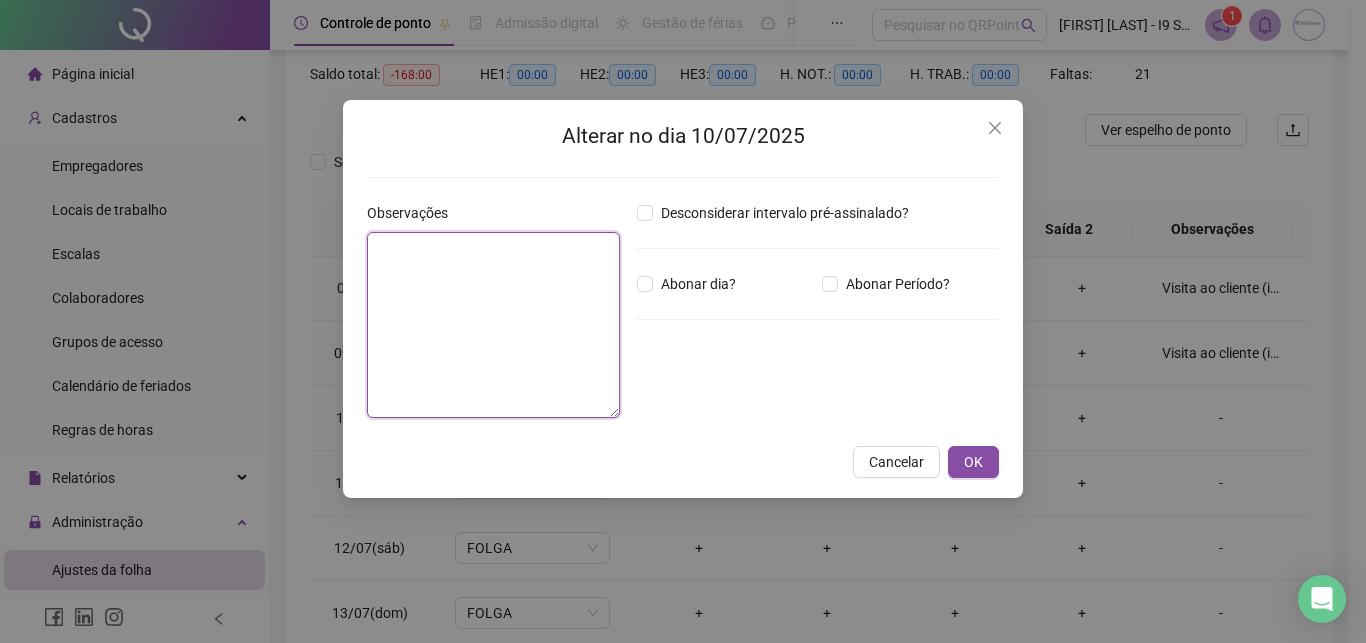 click at bounding box center (493, 325) 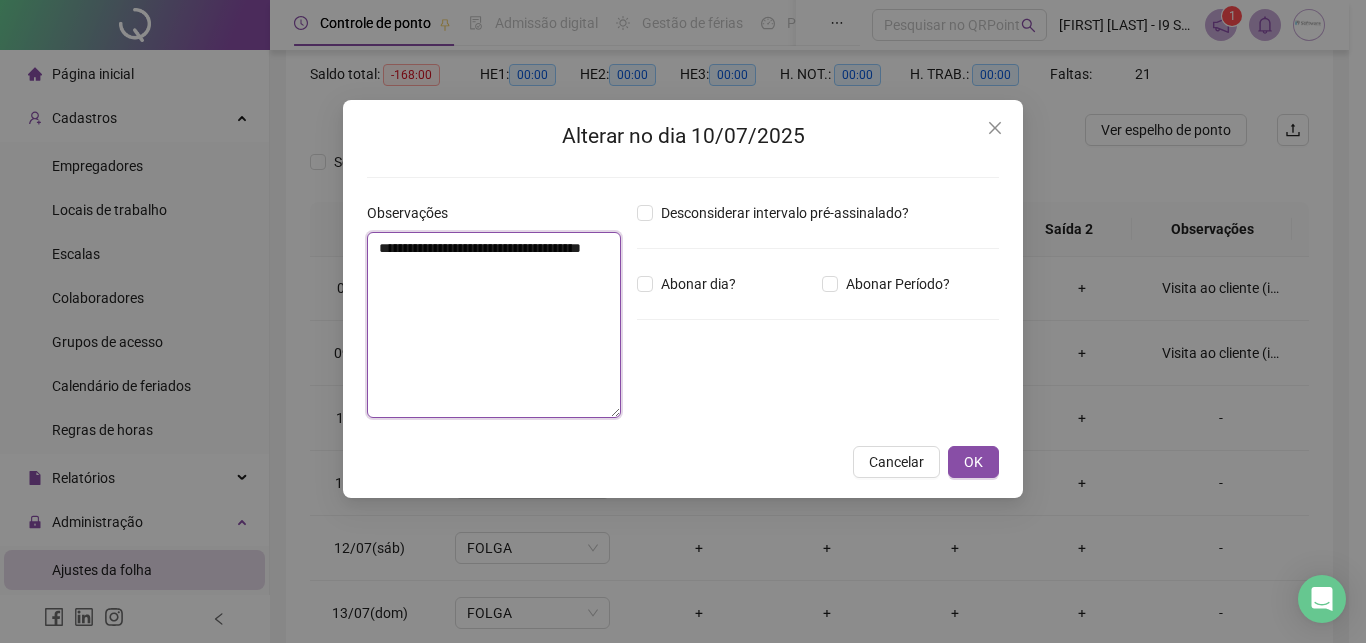 type on "**********" 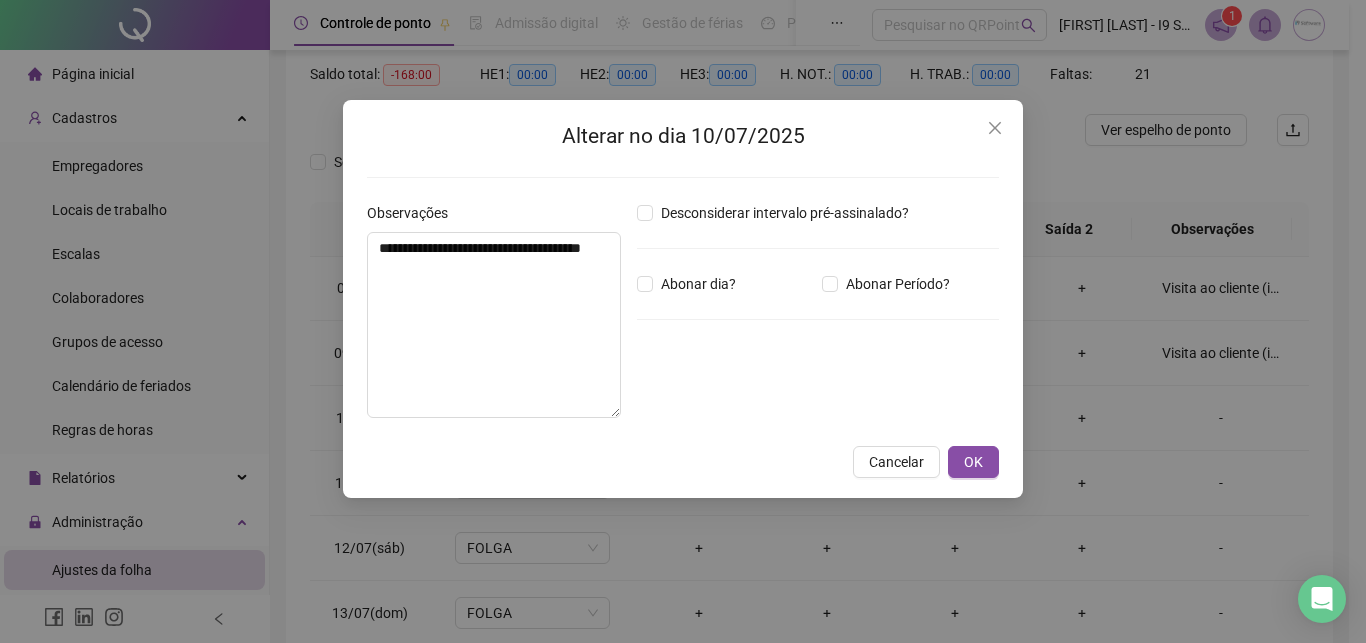 click on "Desconsiderar intervalo pré-assinalado? Abonar dia? Abonar Período? Horas a abonar ***** Aplicar regime de compensação" at bounding box center [818, 318] 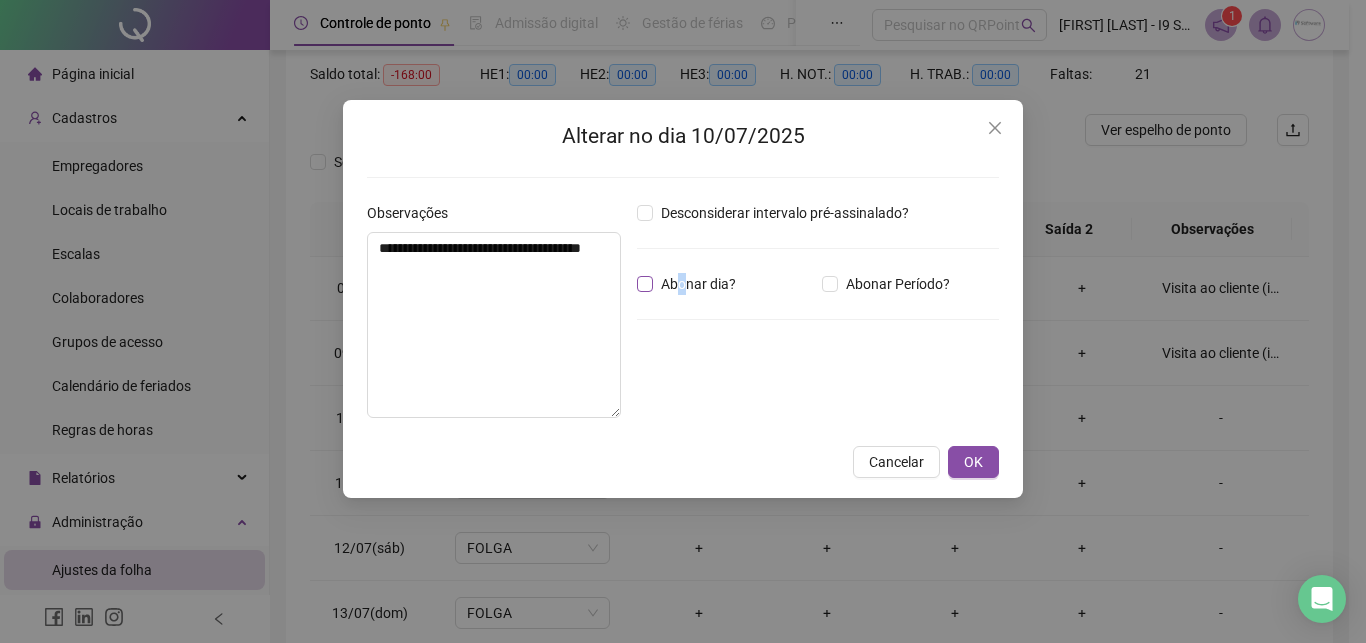 click on "Abonar dia?" at bounding box center [698, 284] 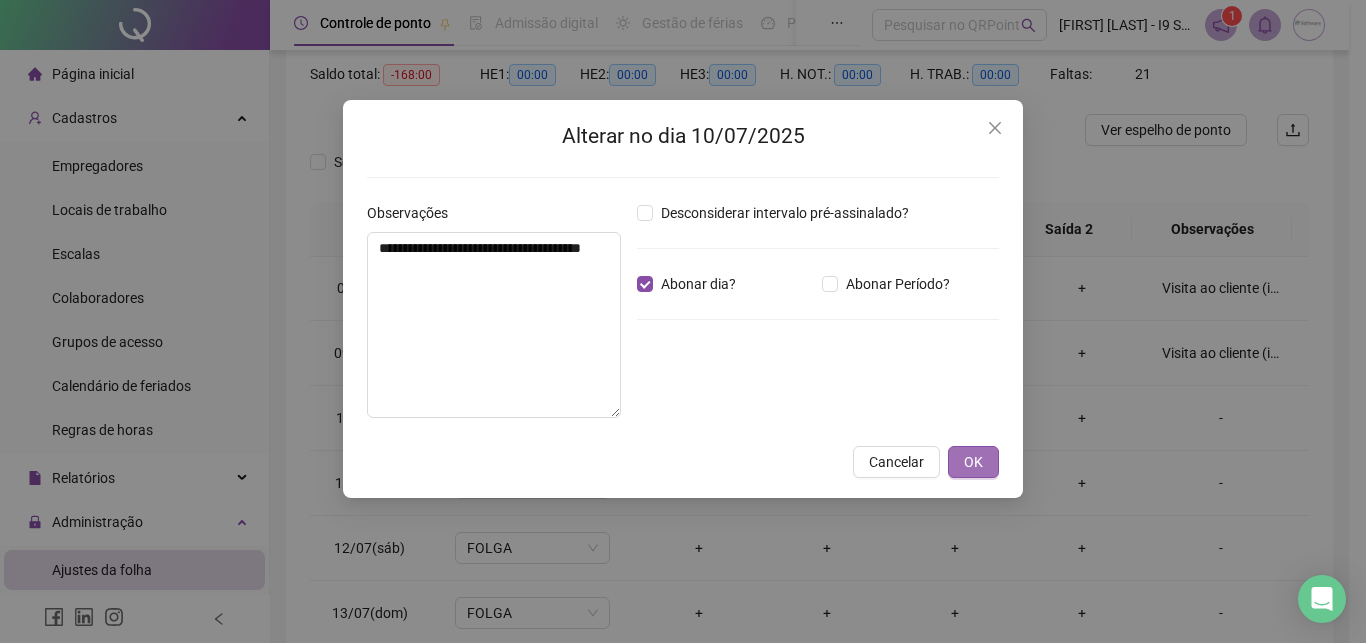 click on "OK" at bounding box center [973, 462] 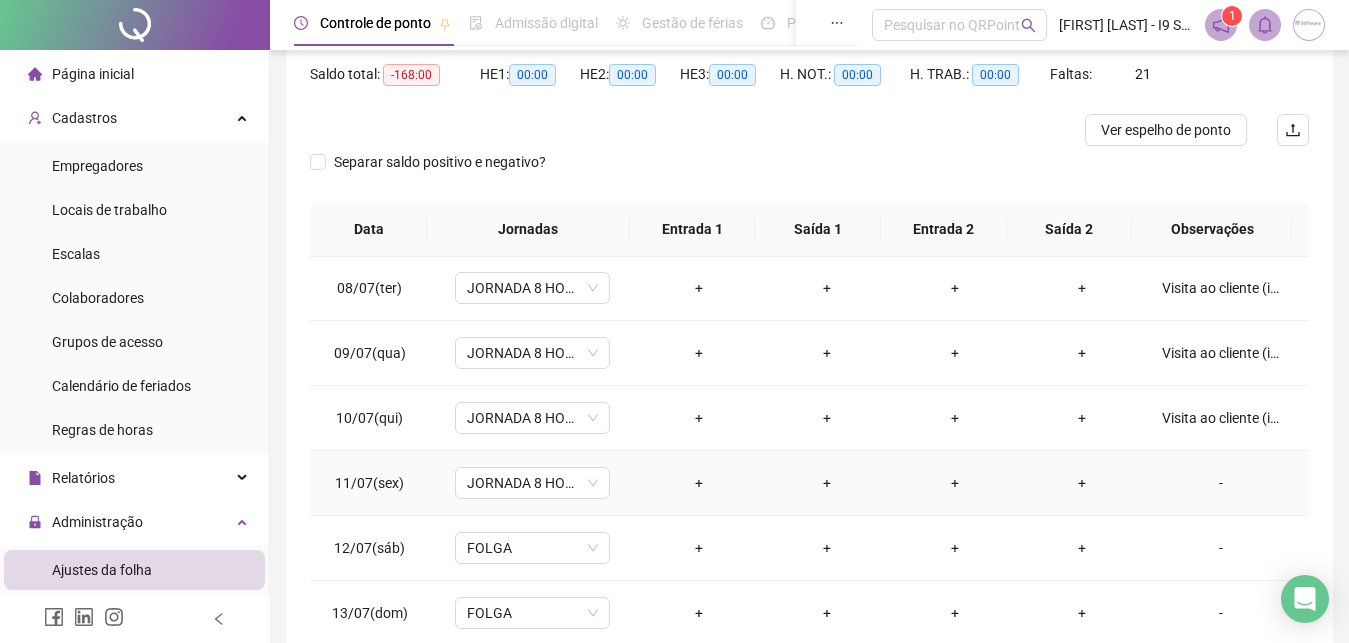 click on "-" at bounding box center [1221, 483] 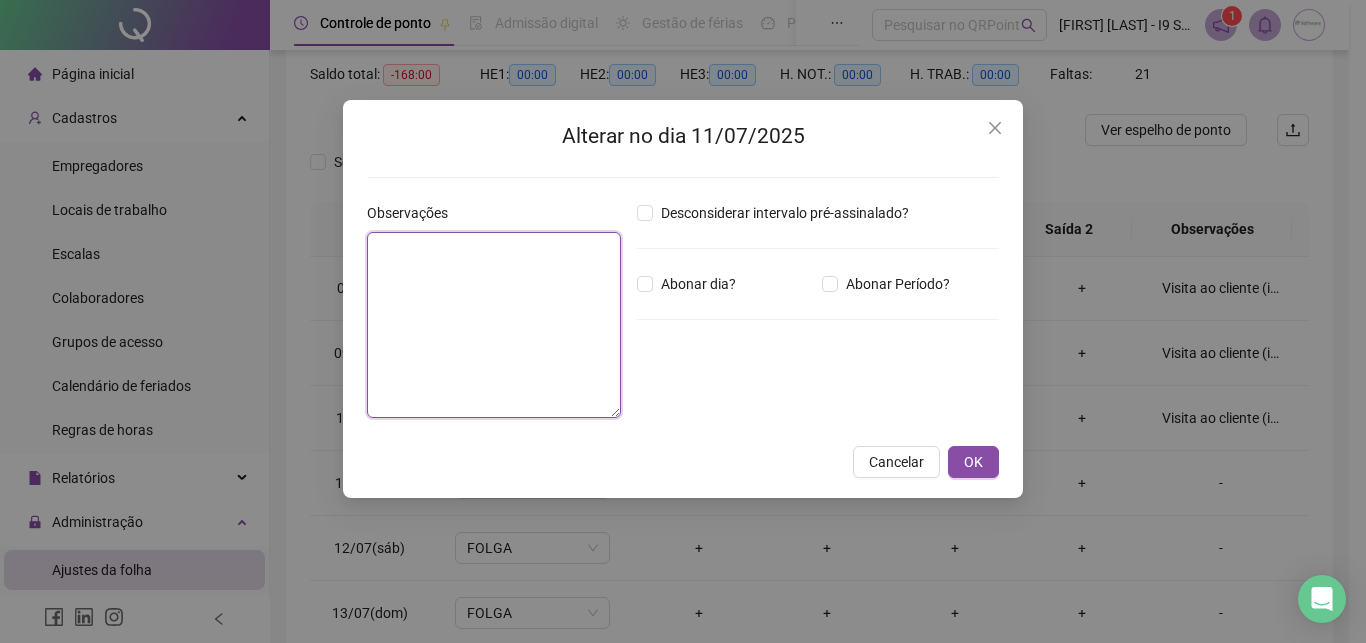 click at bounding box center [494, 325] 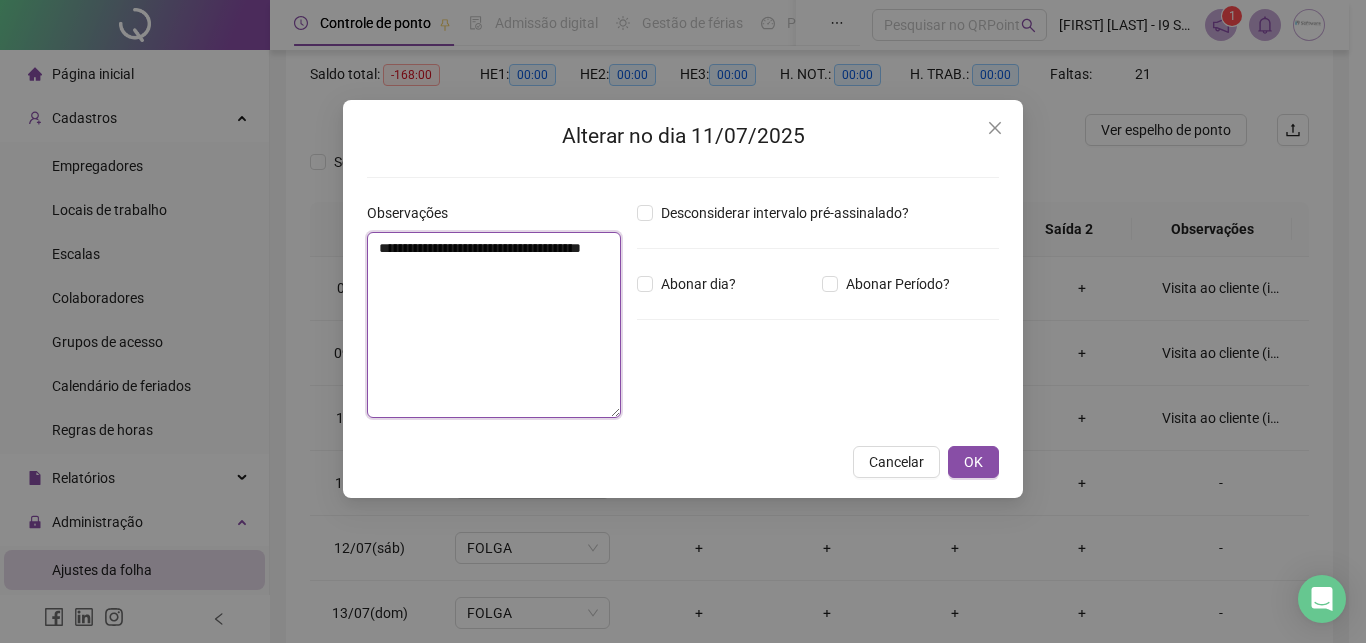 type on "**********" 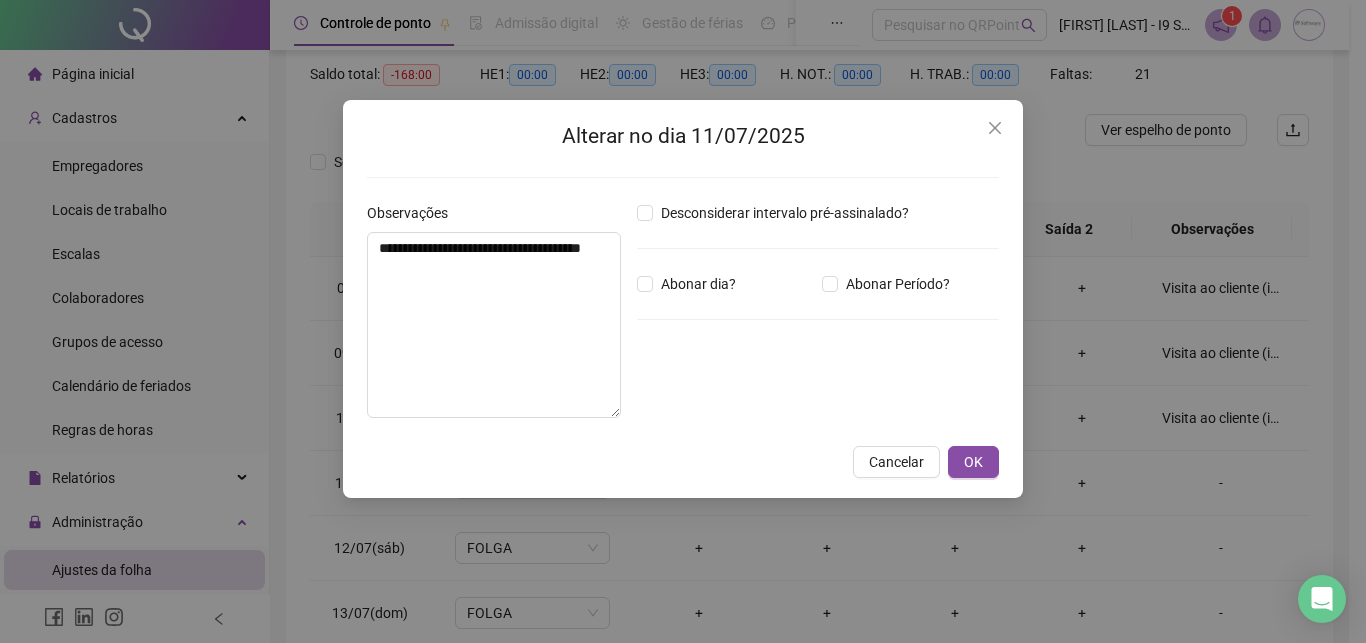 click on "Desconsiderar intervalo pré-assinalado? Abonar dia? Abonar Período? Horas a abonar ***** Aplicar regime de compensação" at bounding box center (818, 318) 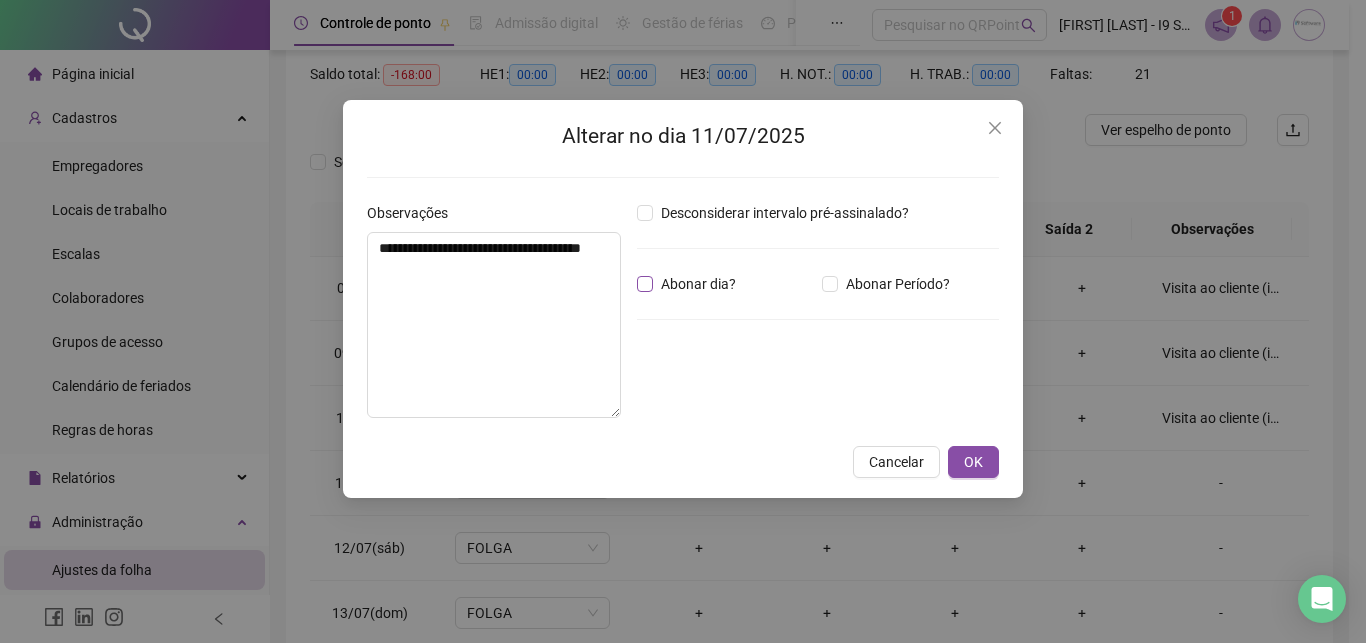 click on "Abonar dia?" at bounding box center [698, 284] 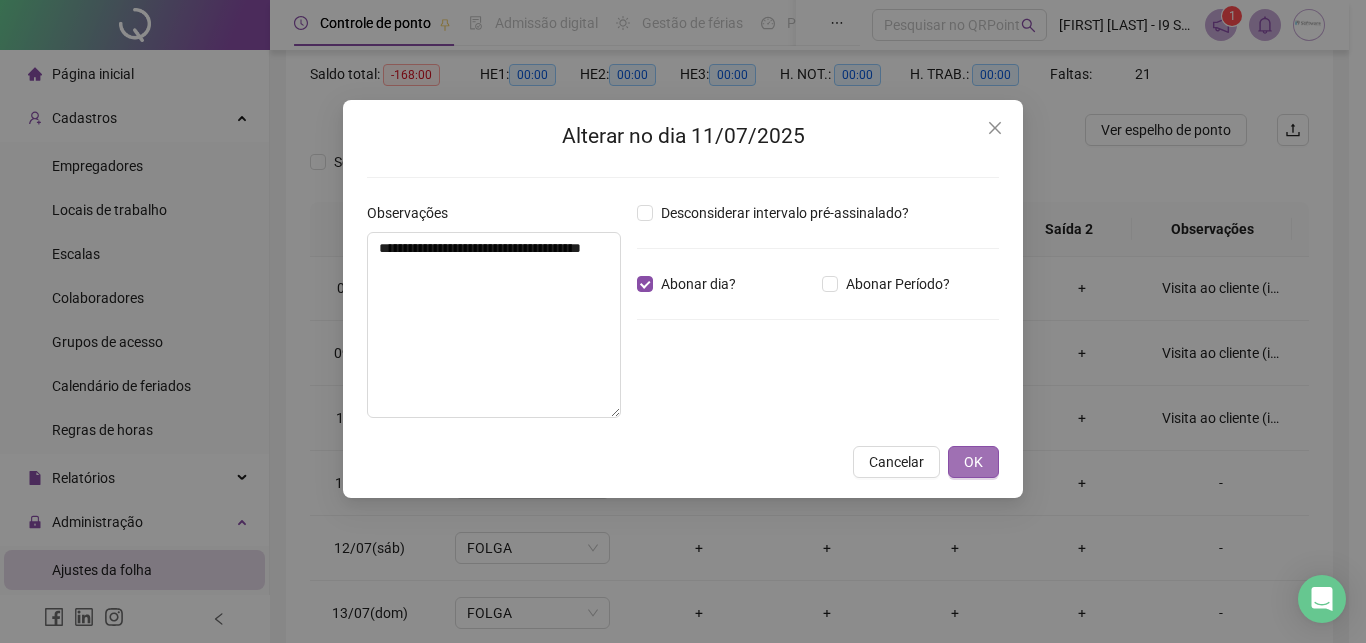 click on "OK" at bounding box center (973, 462) 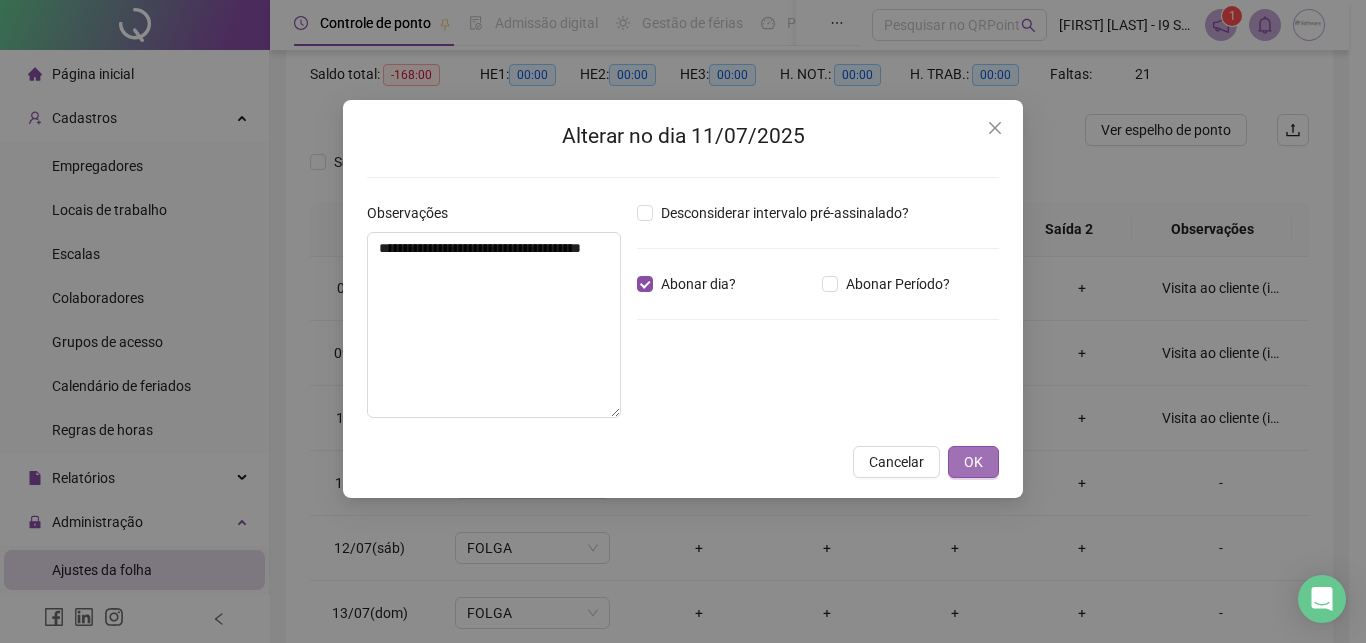click on "**********" at bounding box center [683, 321] 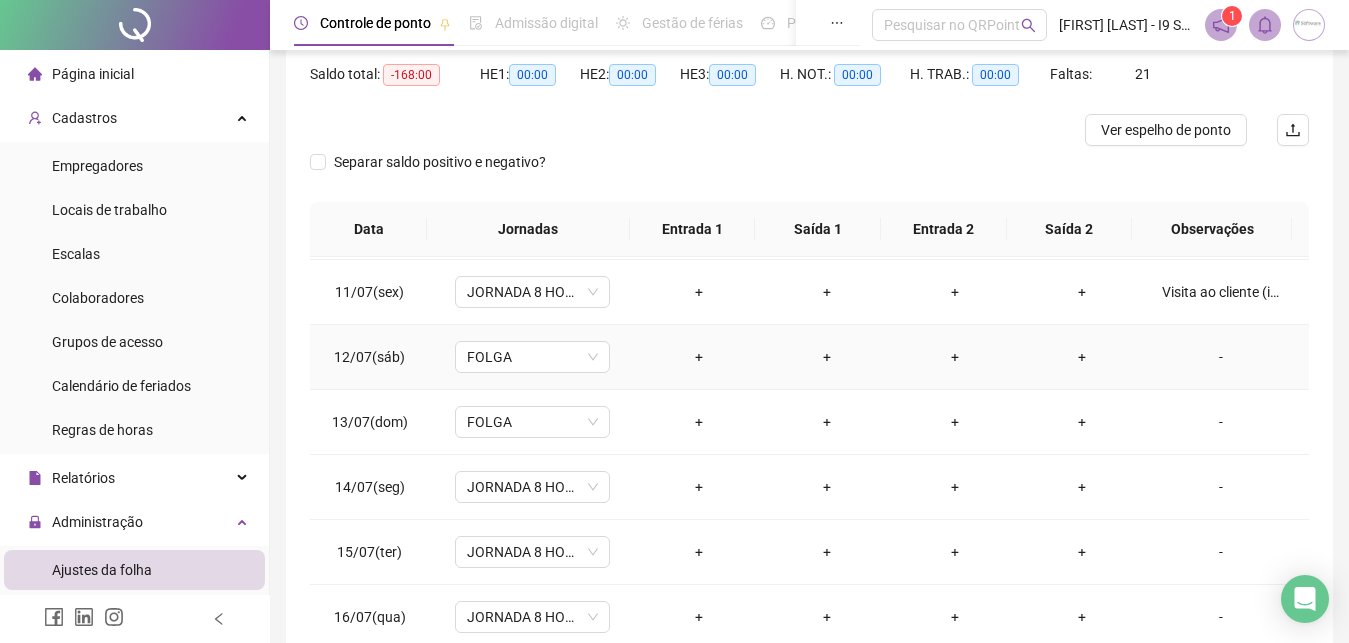 scroll, scrollTop: 684, scrollLeft: 0, axis: vertical 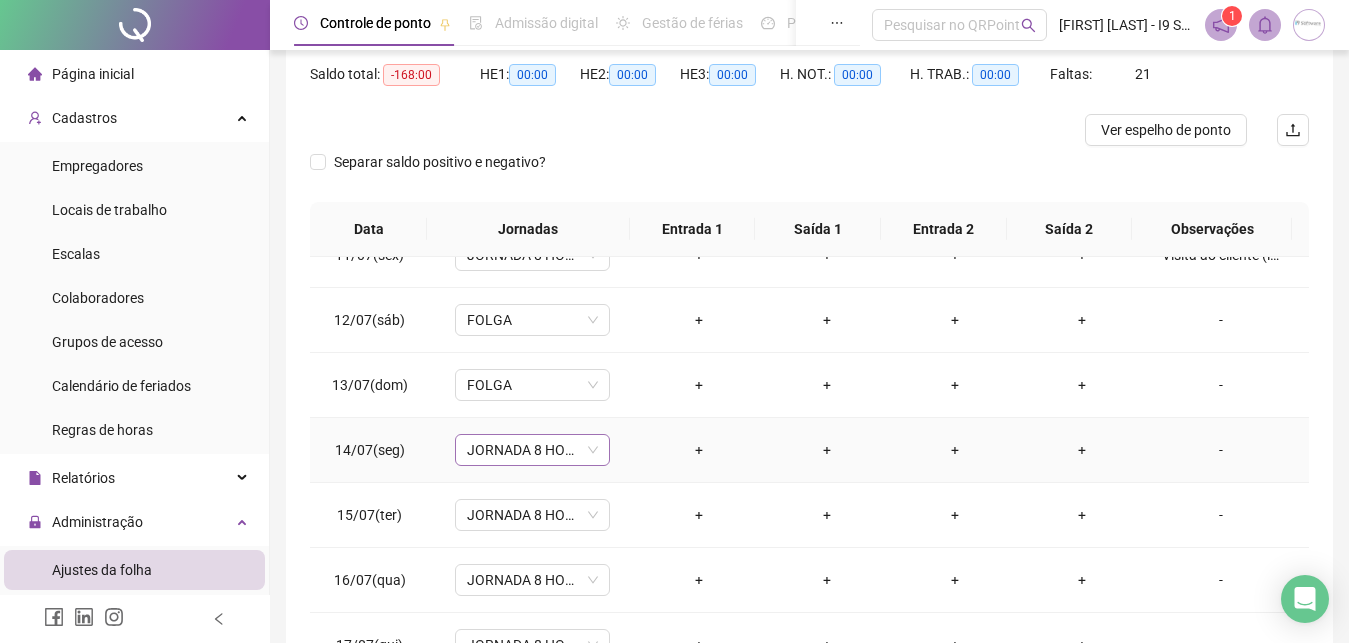 drag, startPoint x: 1204, startPoint y: 443, endPoint x: 514, endPoint y: 447, distance: 690.0116 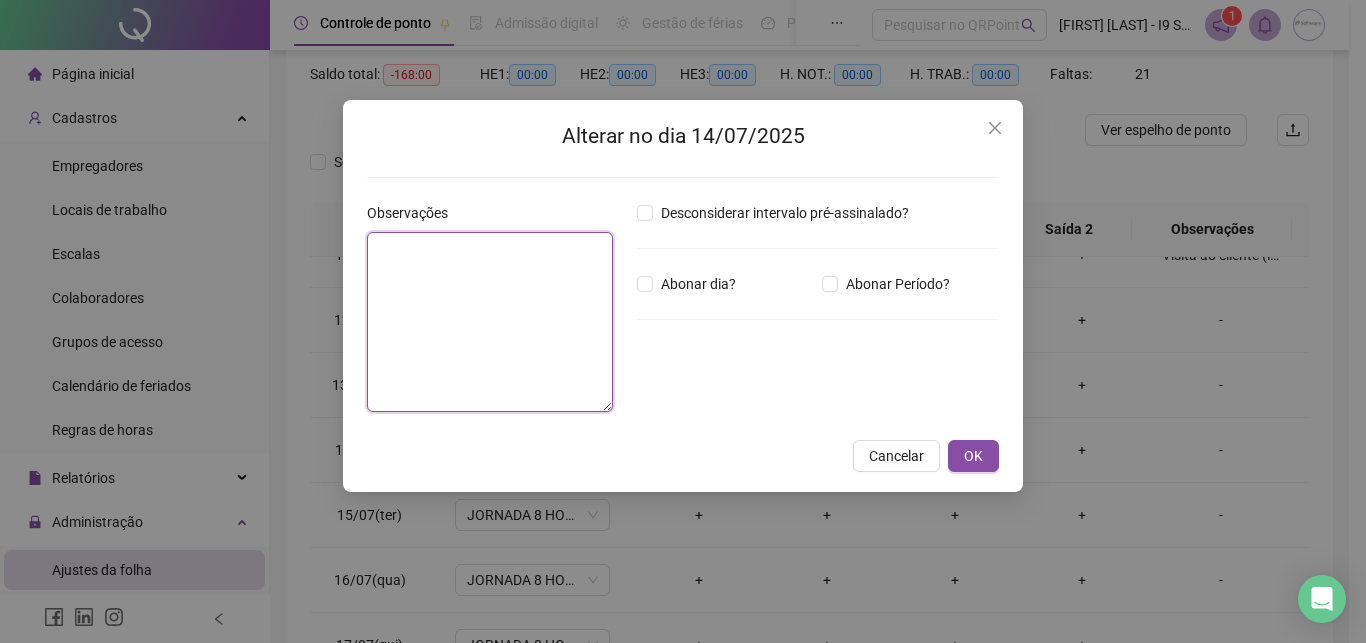 click at bounding box center (490, 322) 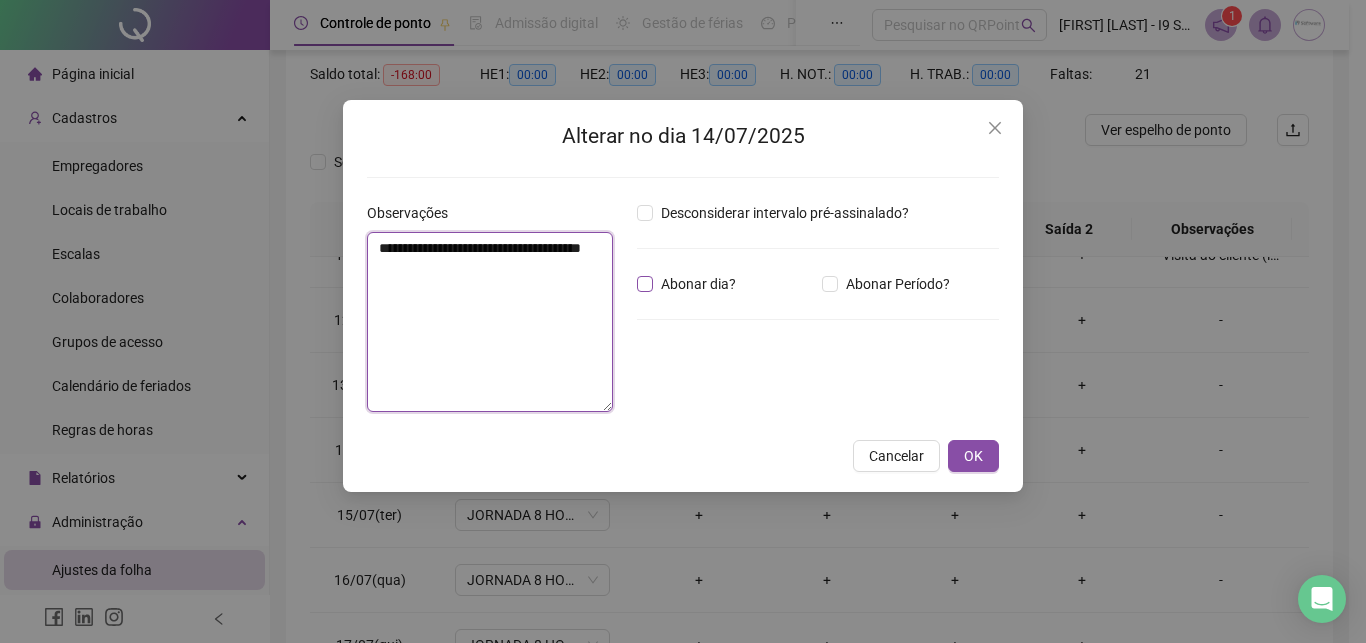 type on "**********" 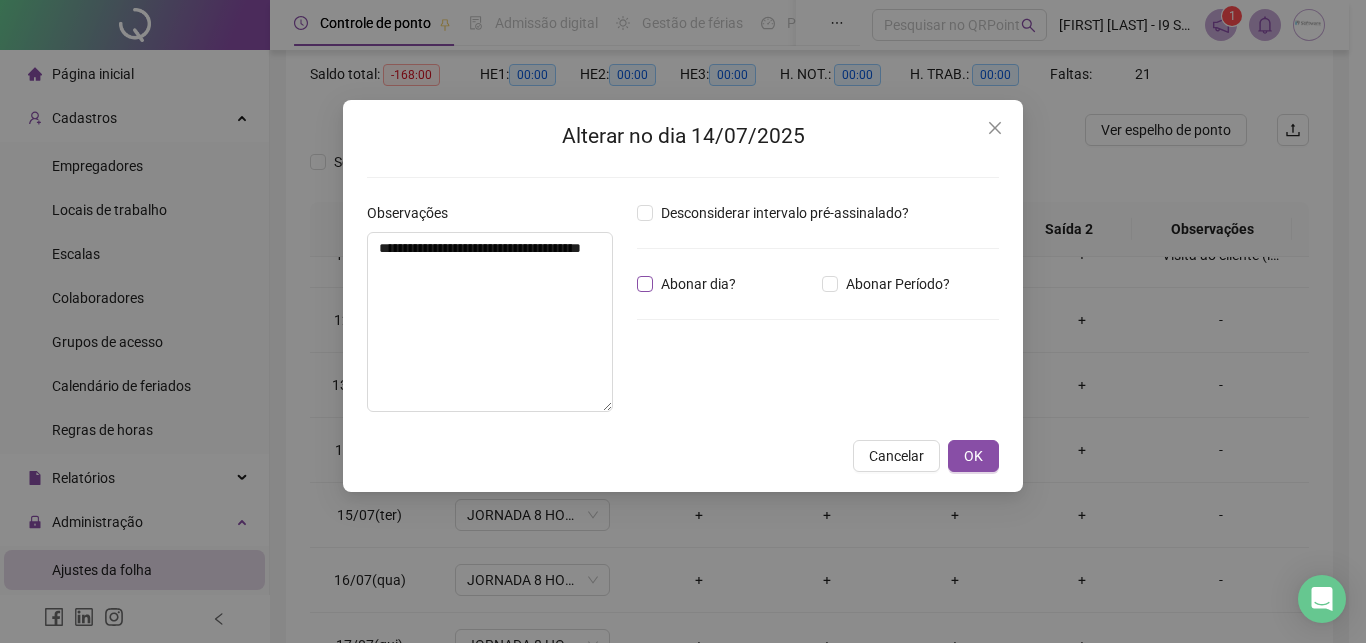 click on "Abonar dia?" at bounding box center (698, 284) 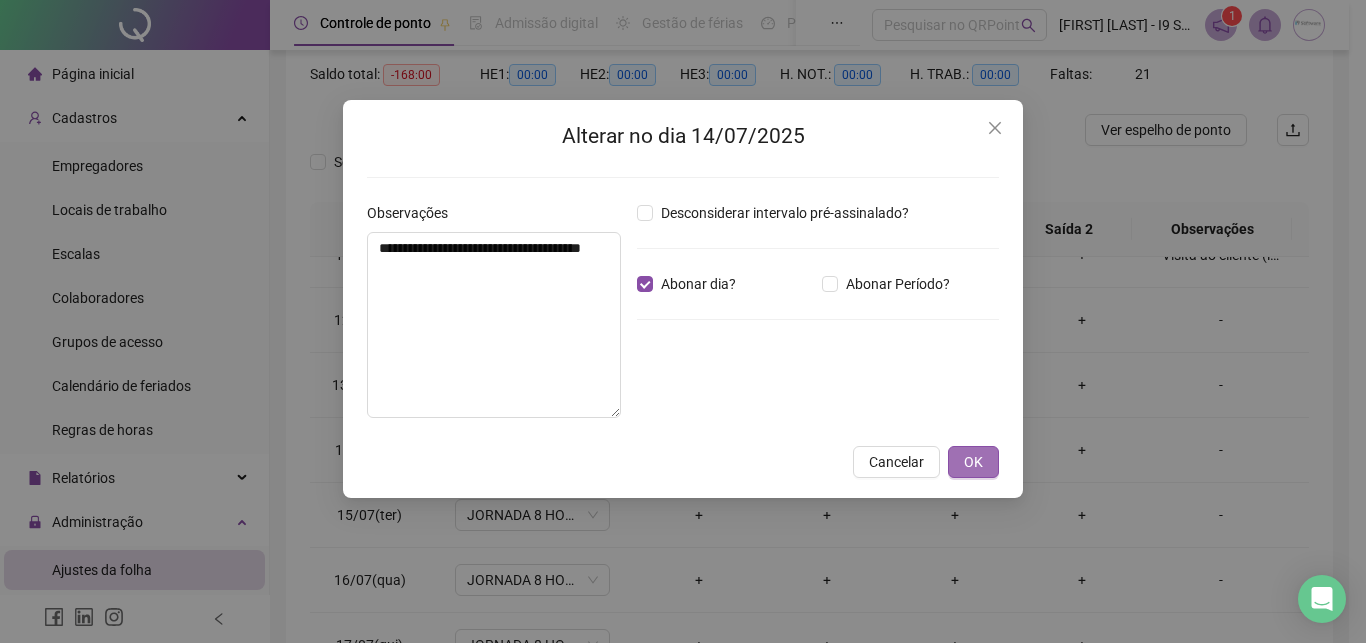 click on "OK" at bounding box center [973, 462] 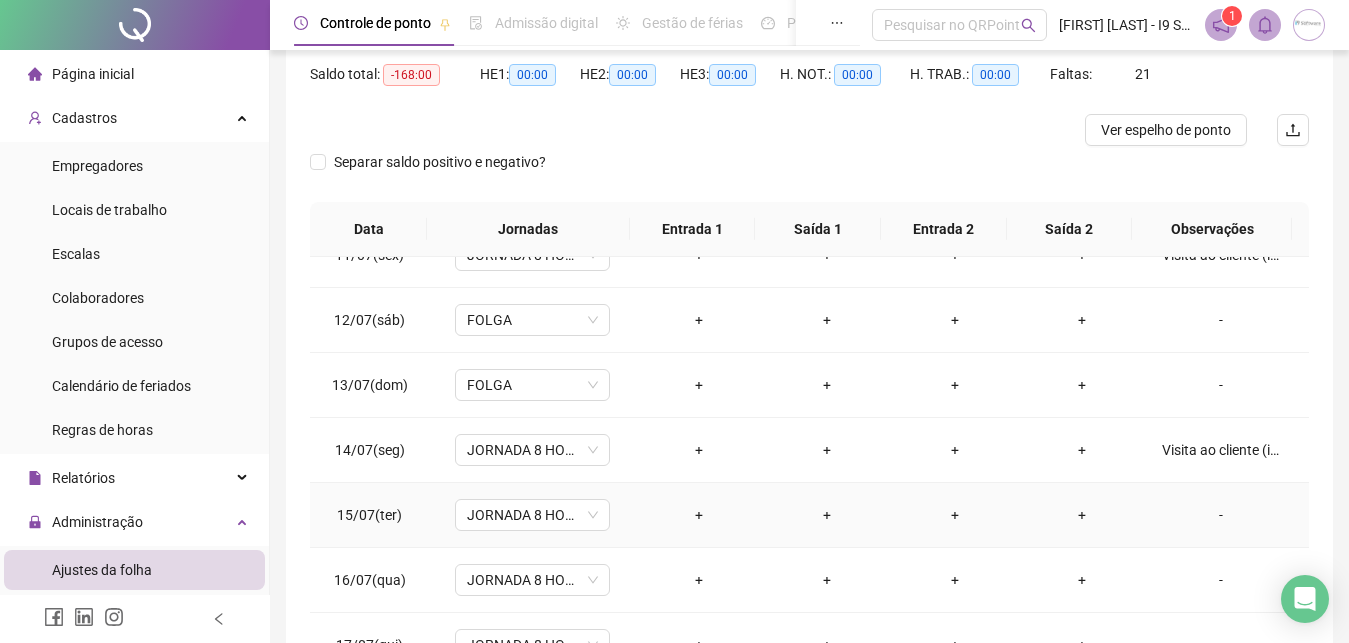 click on "-" at bounding box center (1221, 515) 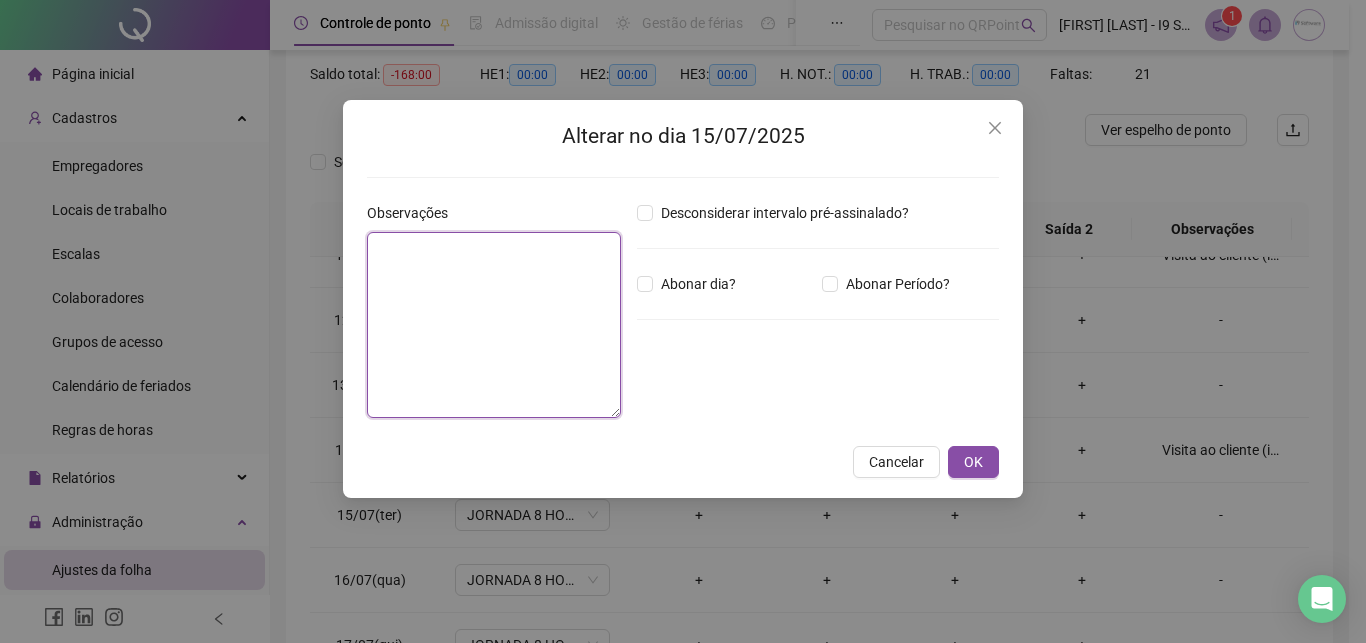 click at bounding box center (494, 325) 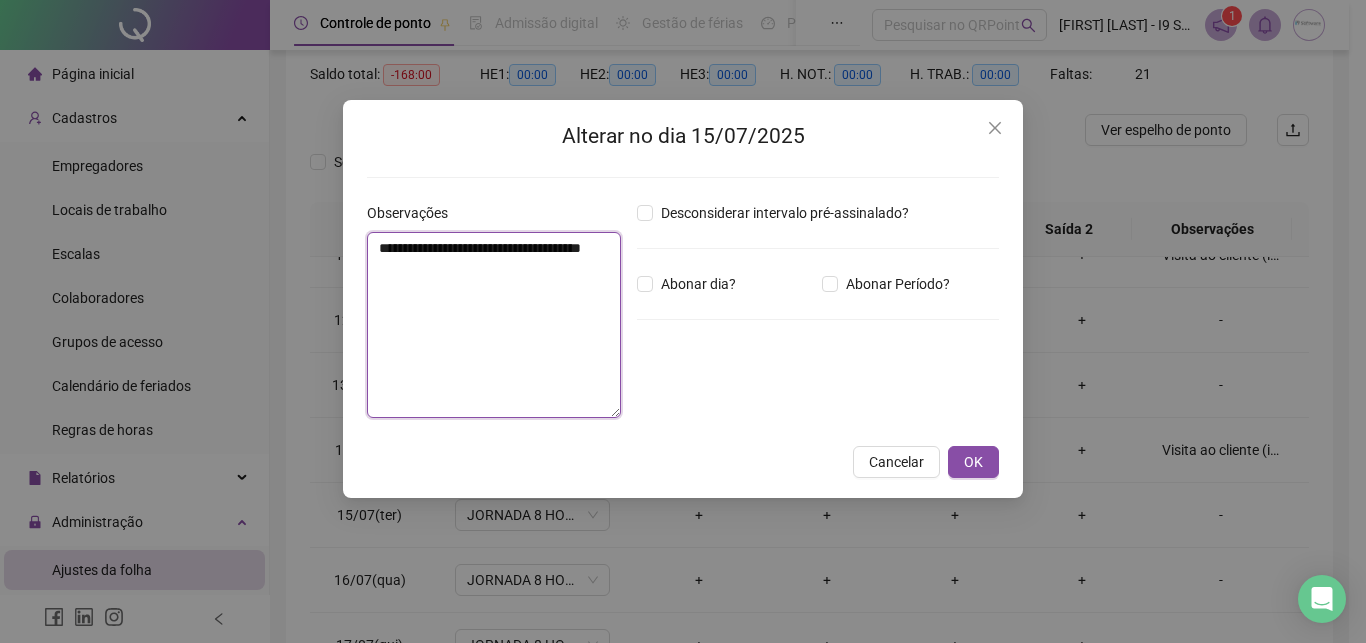 type on "**********" 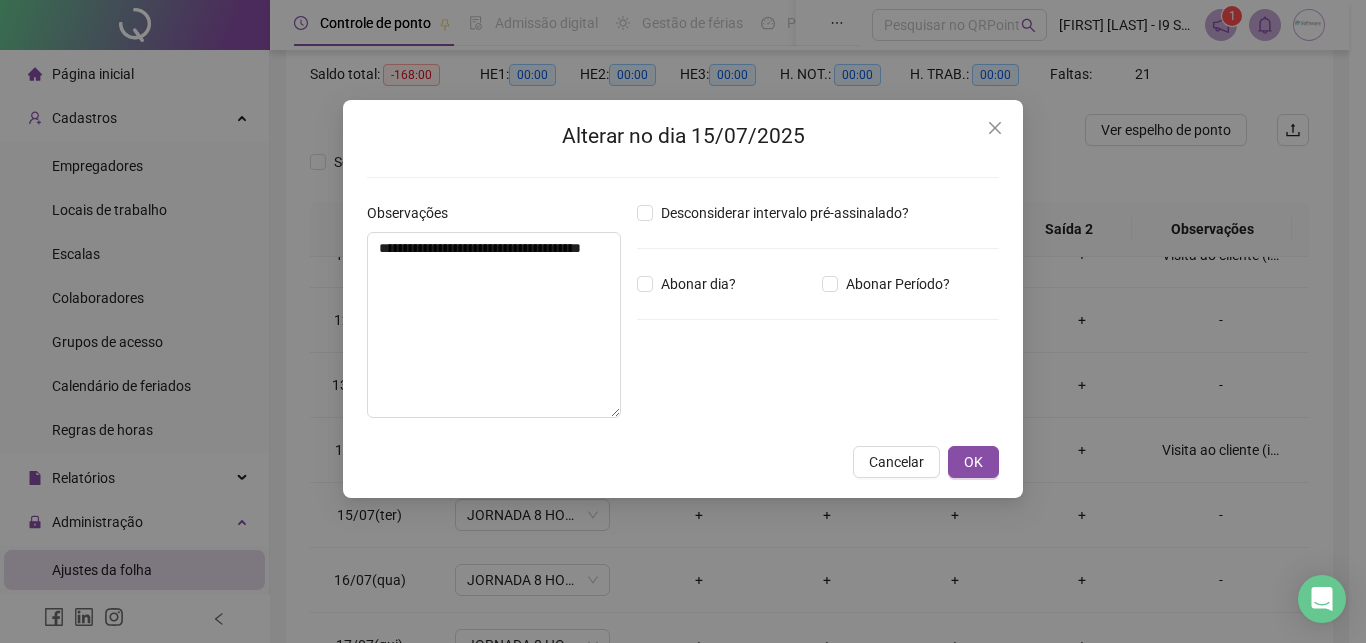 click on "Desconsiderar intervalo pré-assinalado? Abonar dia? Abonar Período? Horas a abonar ***** Aplicar regime de compensação" at bounding box center [818, 318] 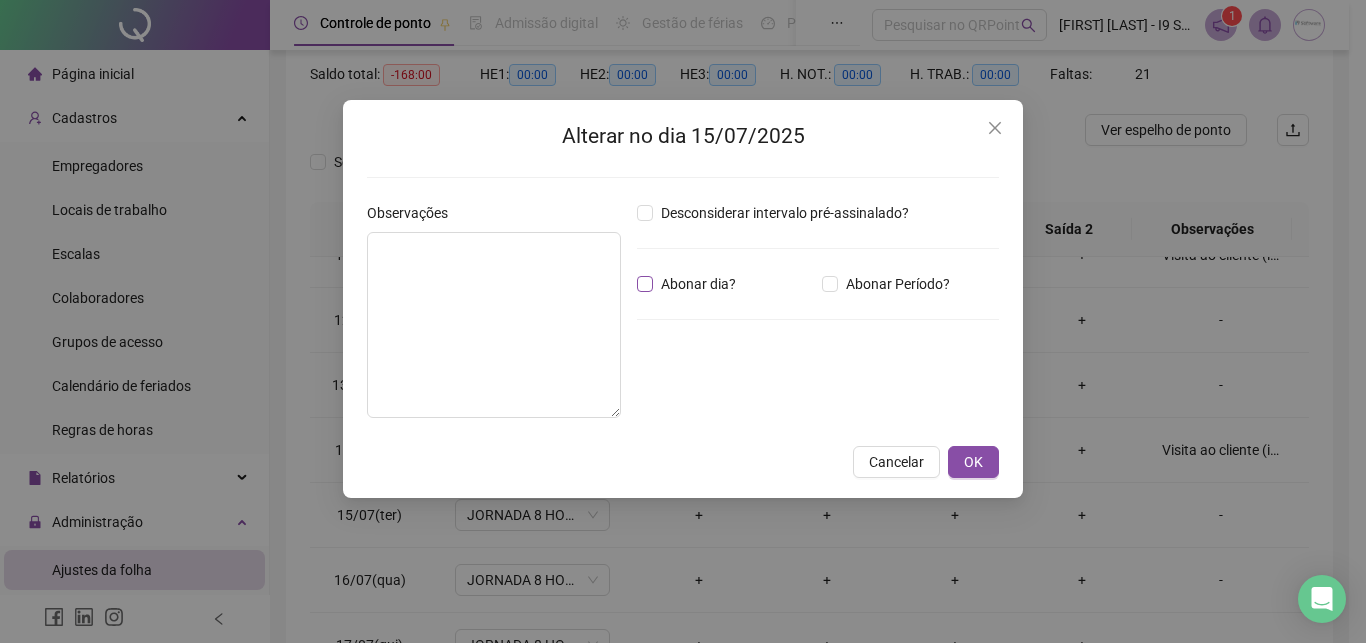click on "Abonar dia?" at bounding box center (698, 284) 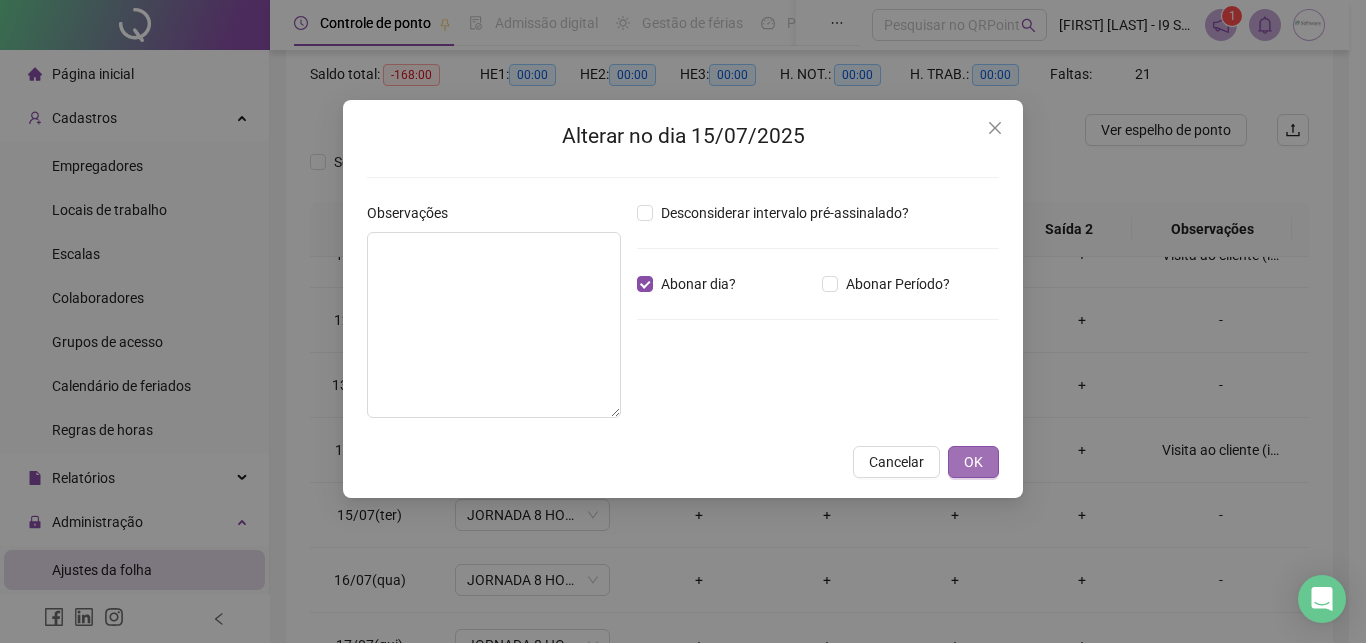 click on "OK" at bounding box center [973, 462] 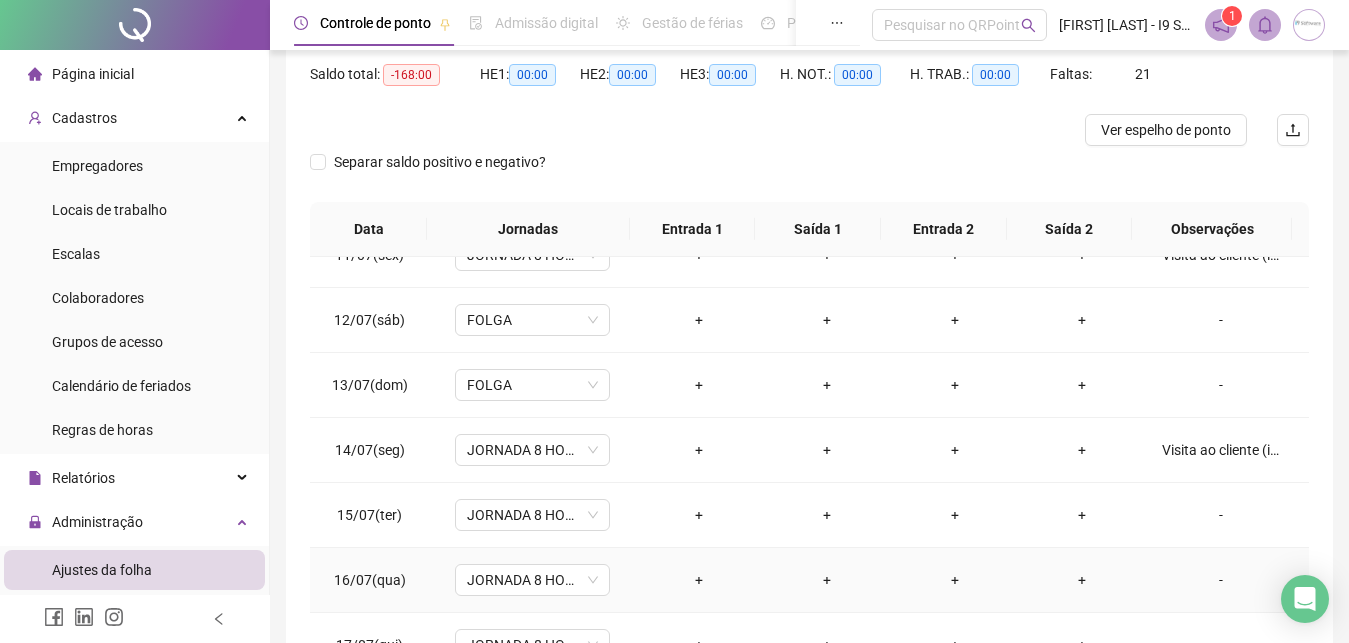 click on "-" at bounding box center [1221, 580] 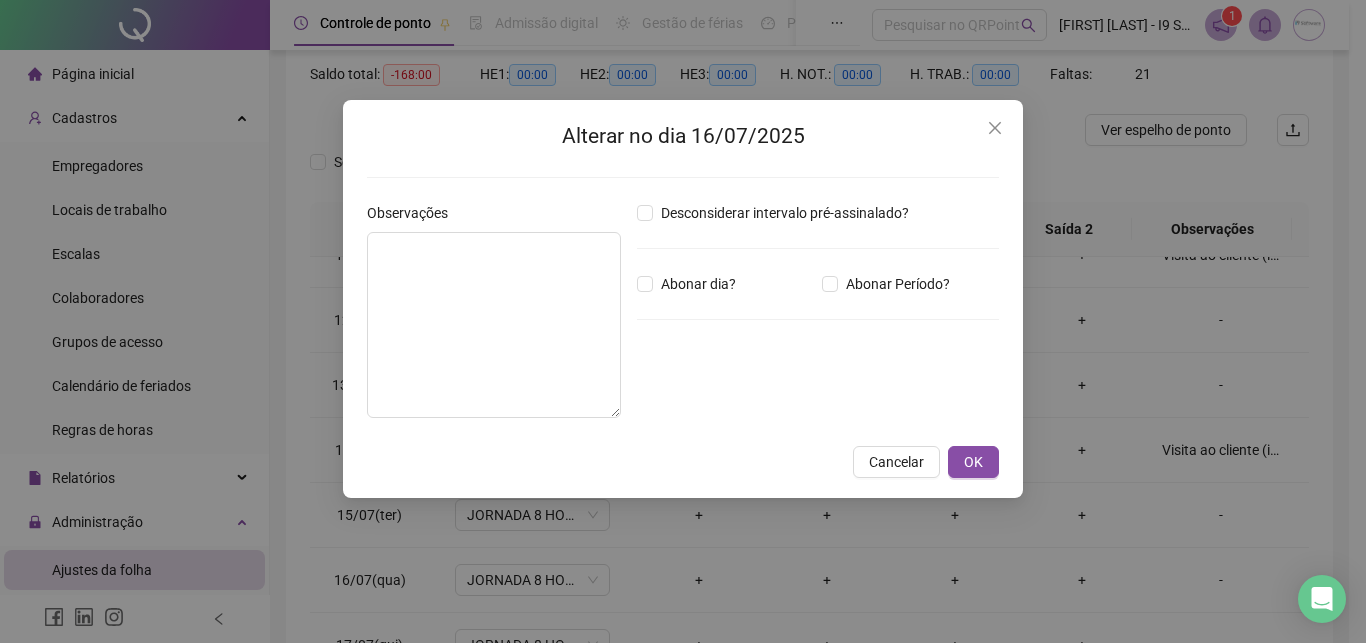 click on "Desconsiderar intervalo pré-assinalado? Abonar dia? Abonar Período? Horas a abonar ***** Aplicar regime de compensação" at bounding box center (818, 318) 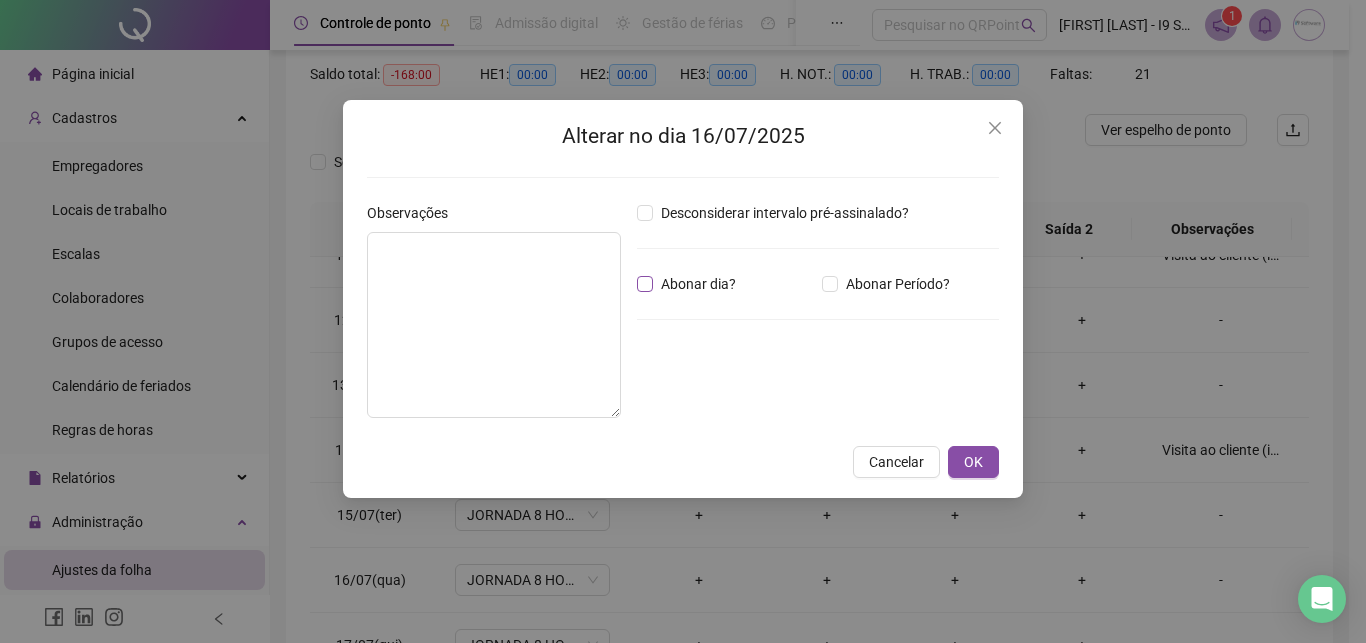 click on "Abonar dia?" at bounding box center (698, 284) 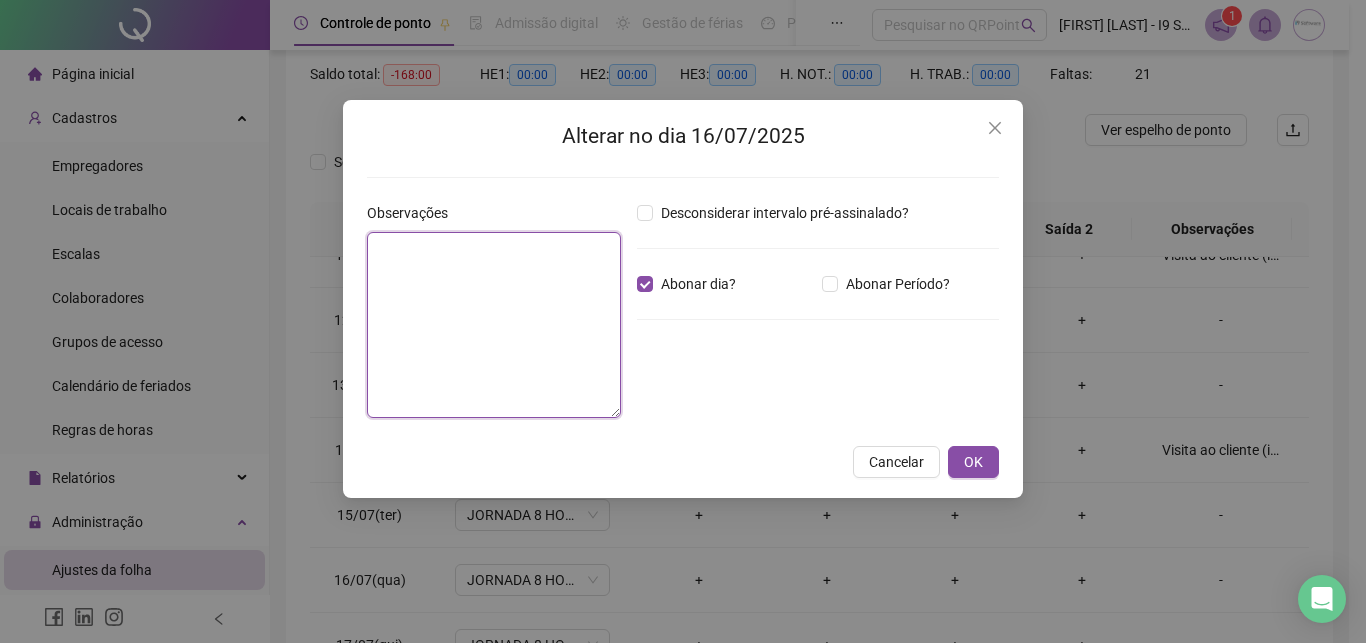 click at bounding box center (494, 325) 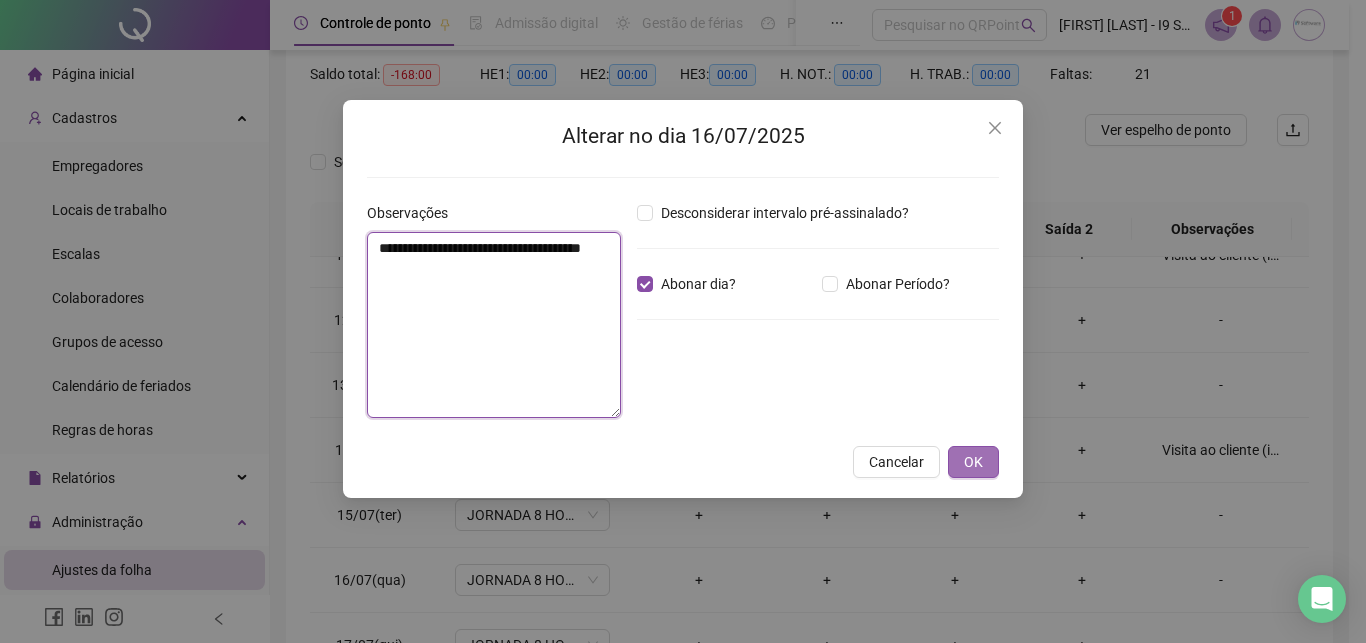 type on "**********" 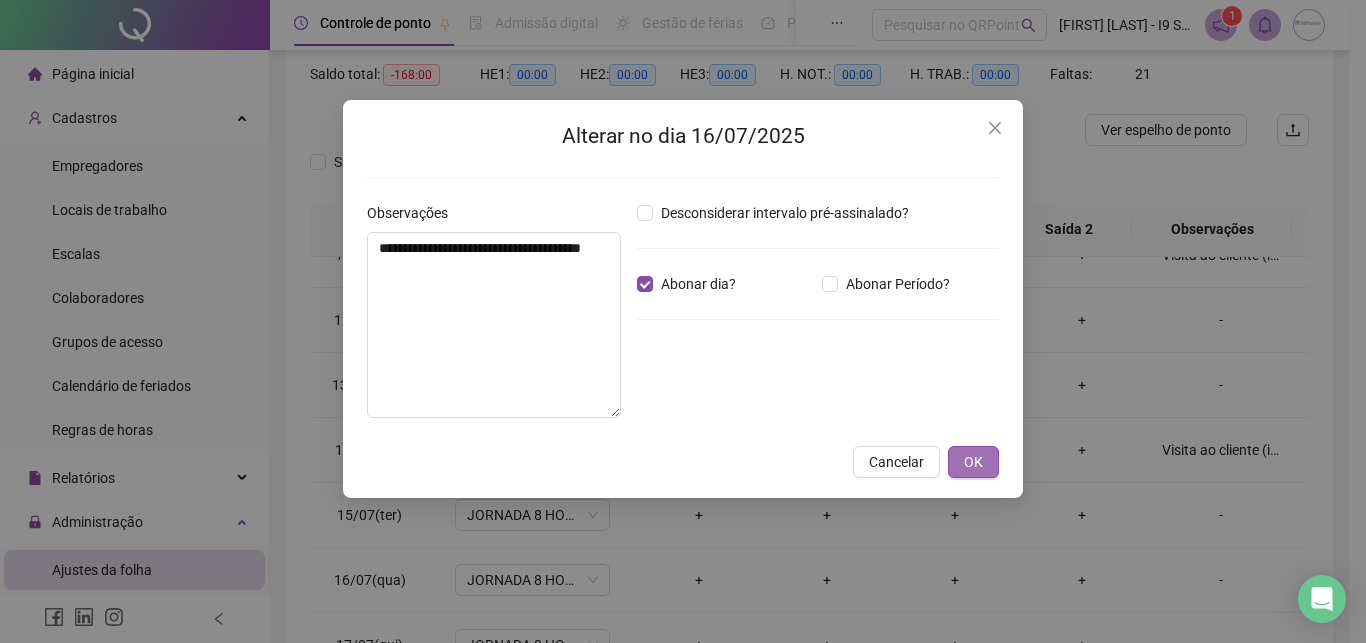 click on "OK" at bounding box center (973, 462) 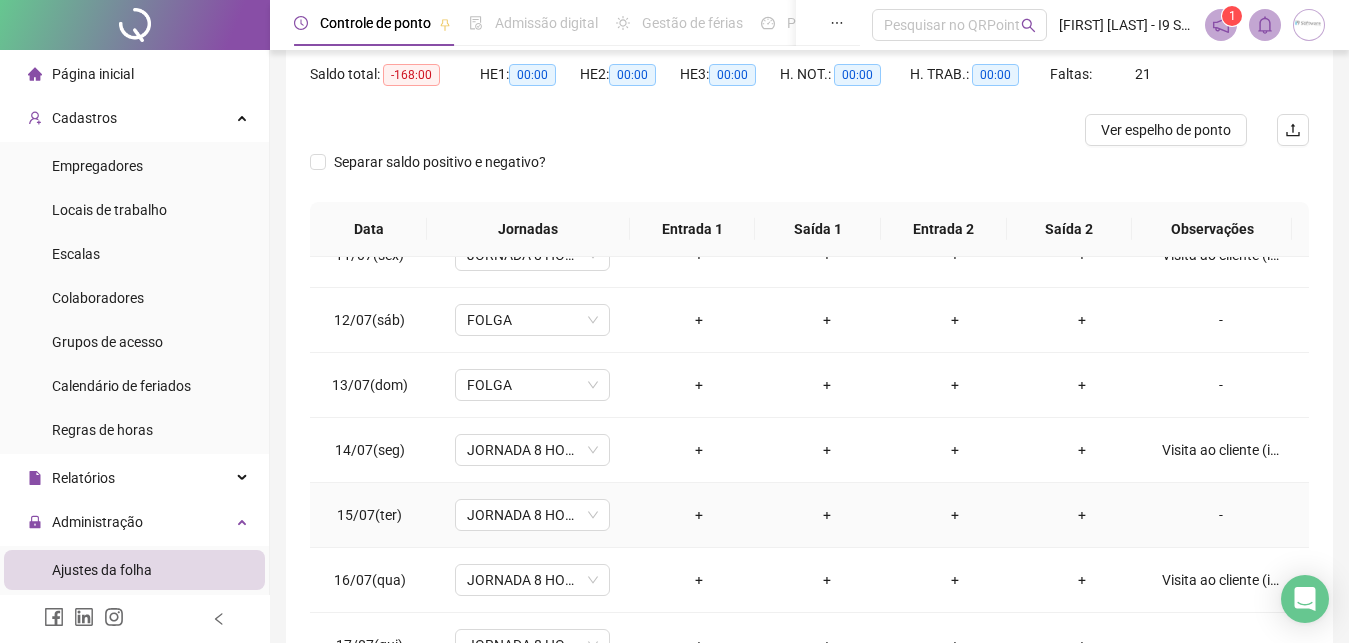 click on "-" at bounding box center [1221, 515] 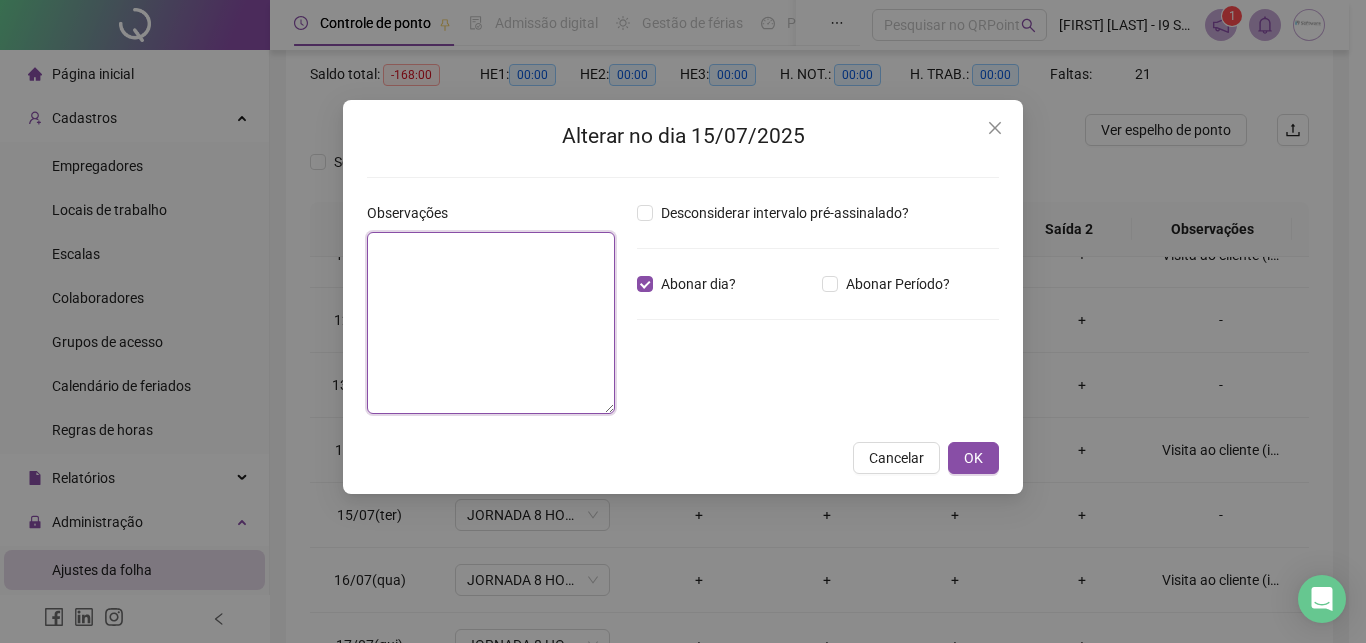 click at bounding box center (491, 323) 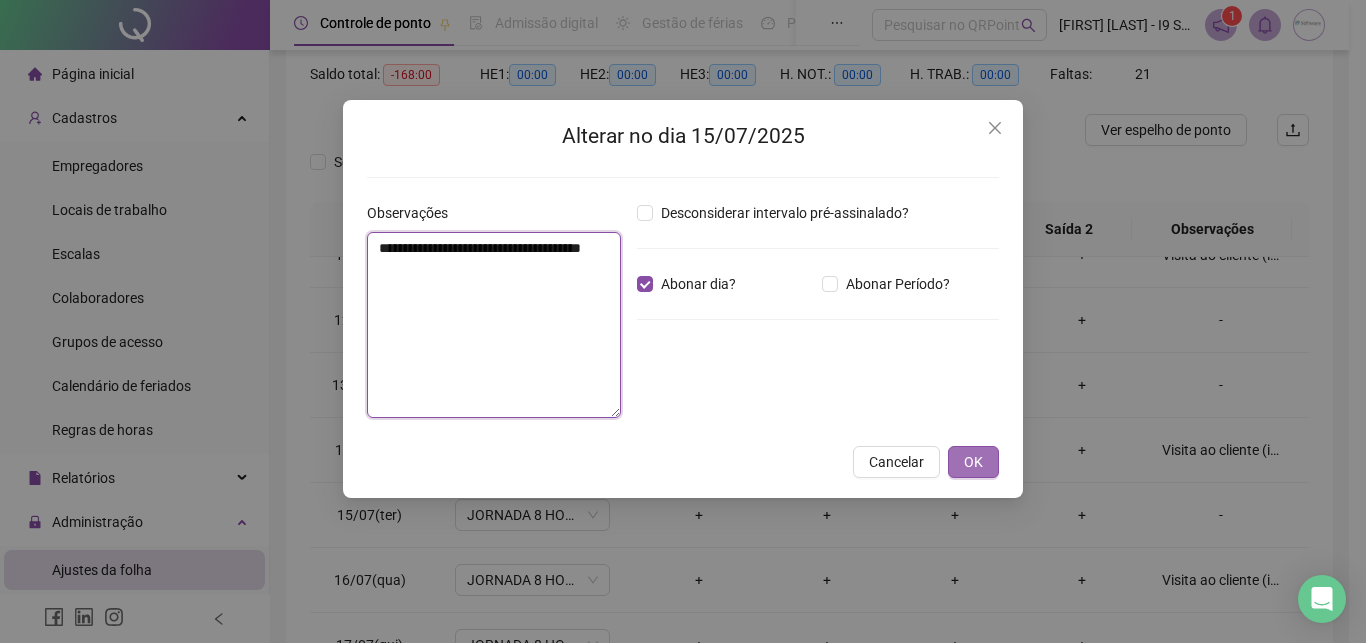 type on "**********" 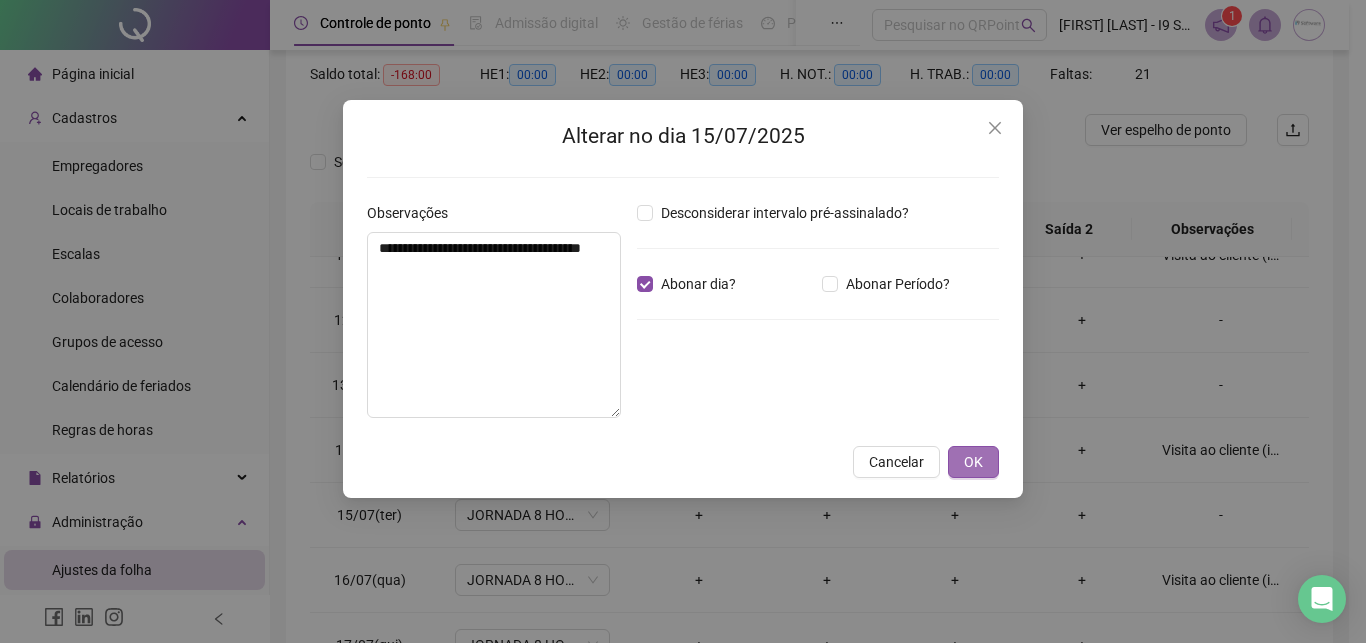 click on "OK" at bounding box center [973, 462] 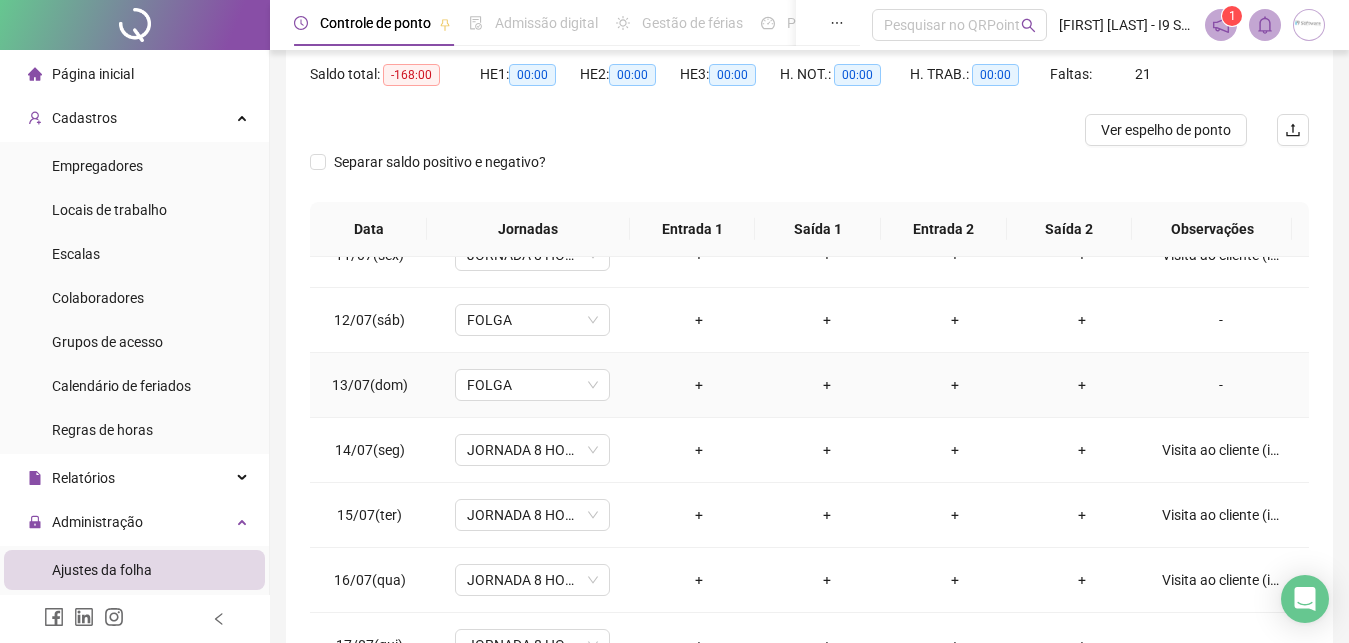 scroll, scrollTop: 912, scrollLeft: 0, axis: vertical 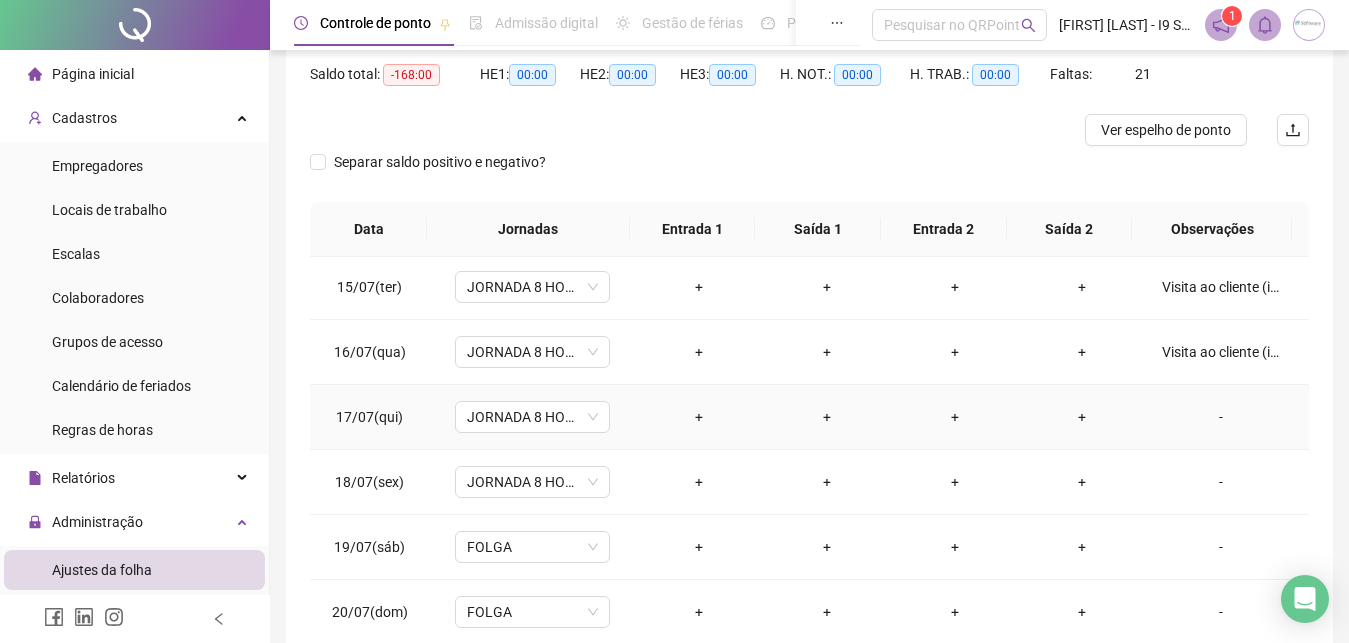 click on "-" at bounding box center [1221, 417] 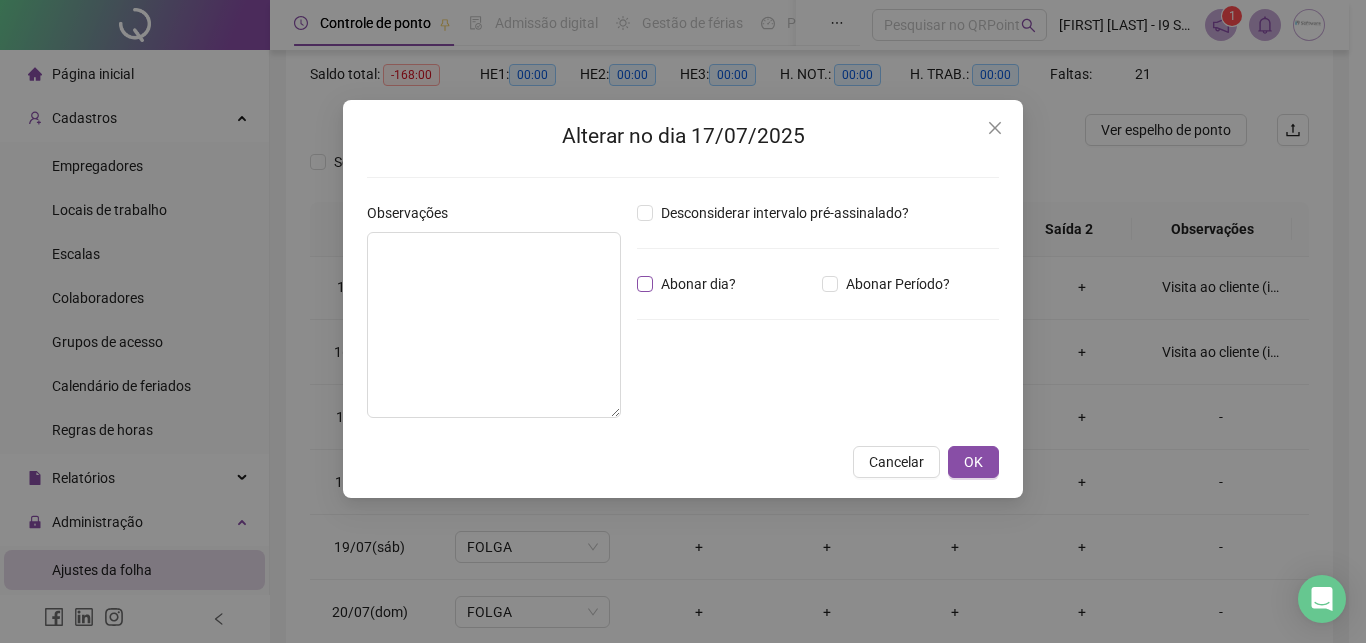 click on "Abonar dia?" at bounding box center [698, 284] 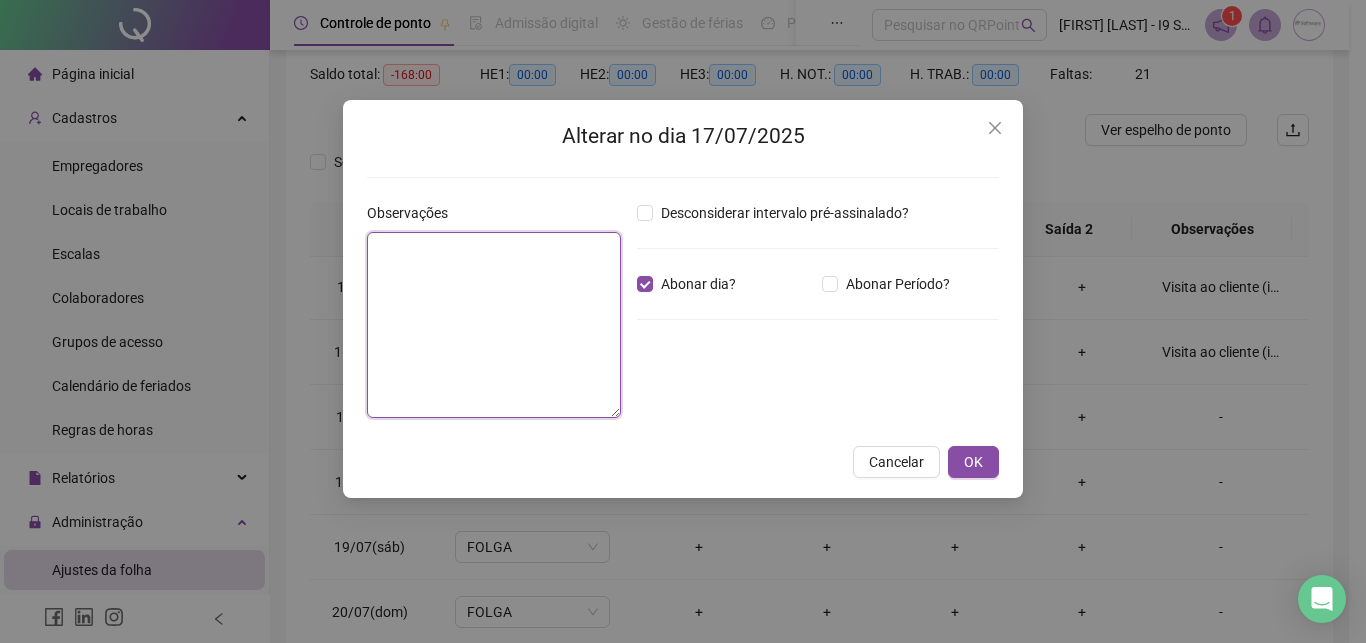 click at bounding box center [494, 325] 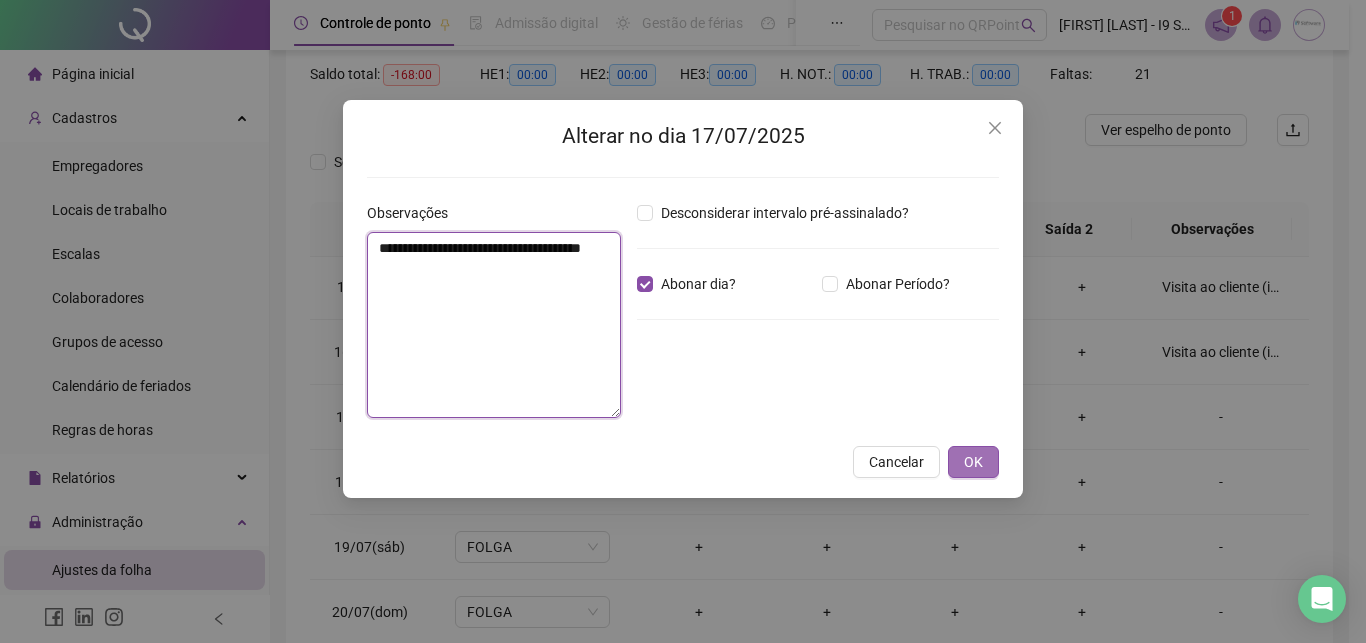 type on "**********" 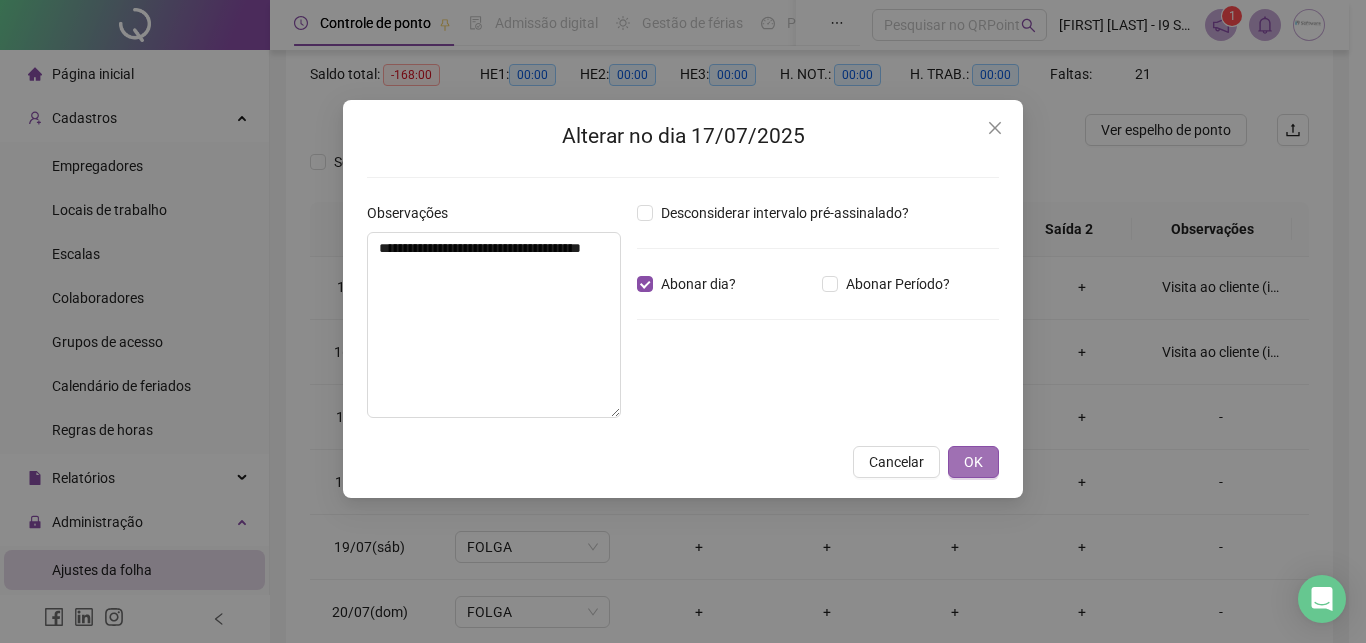 click on "OK" at bounding box center [973, 462] 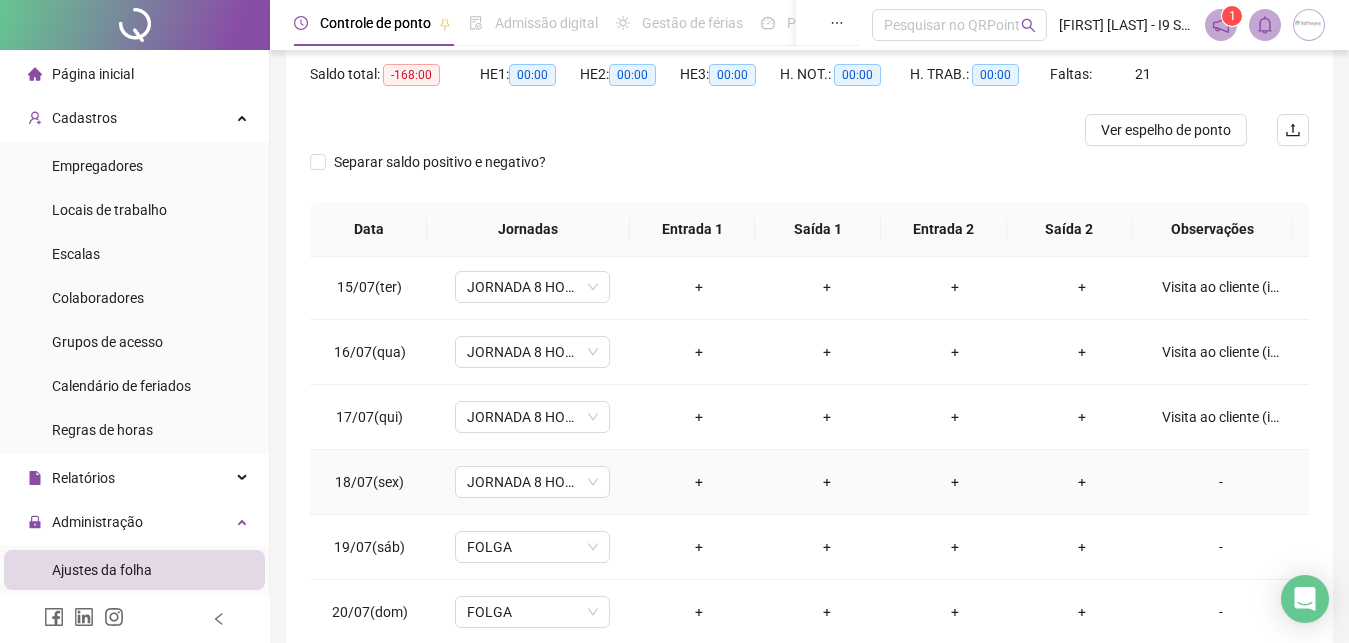 click on "-" at bounding box center [1221, 482] 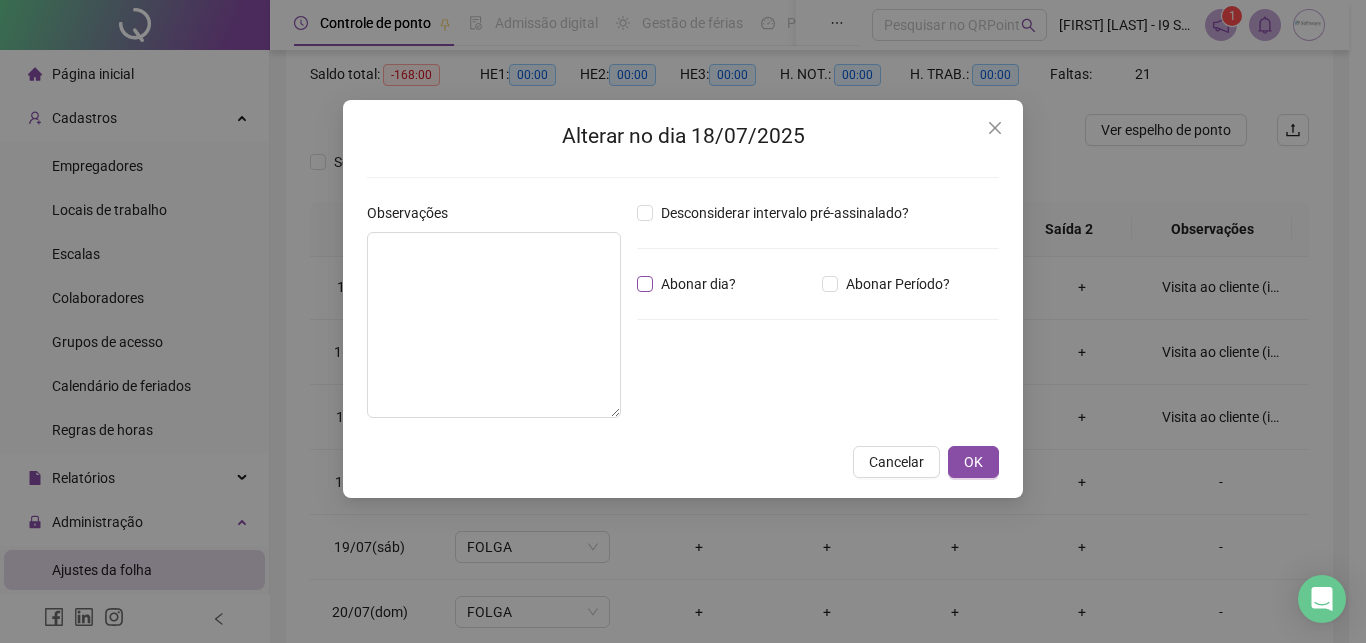 click on "Abonar dia?" at bounding box center (698, 284) 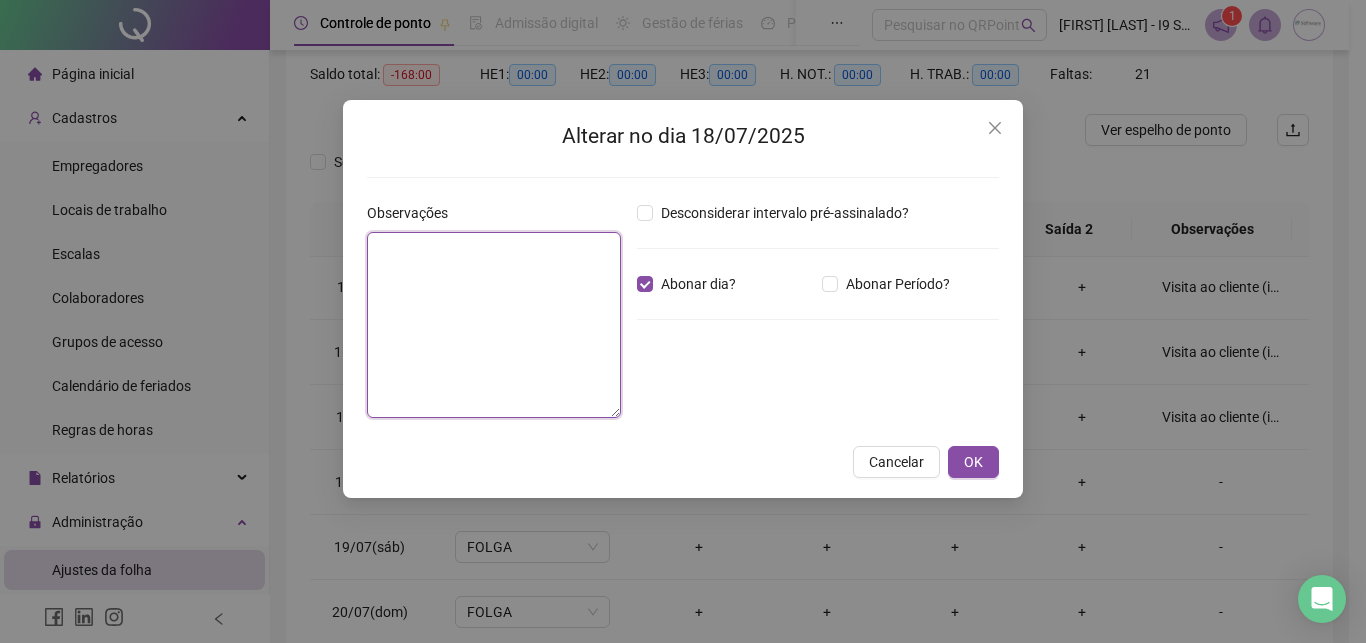 click at bounding box center (494, 325) 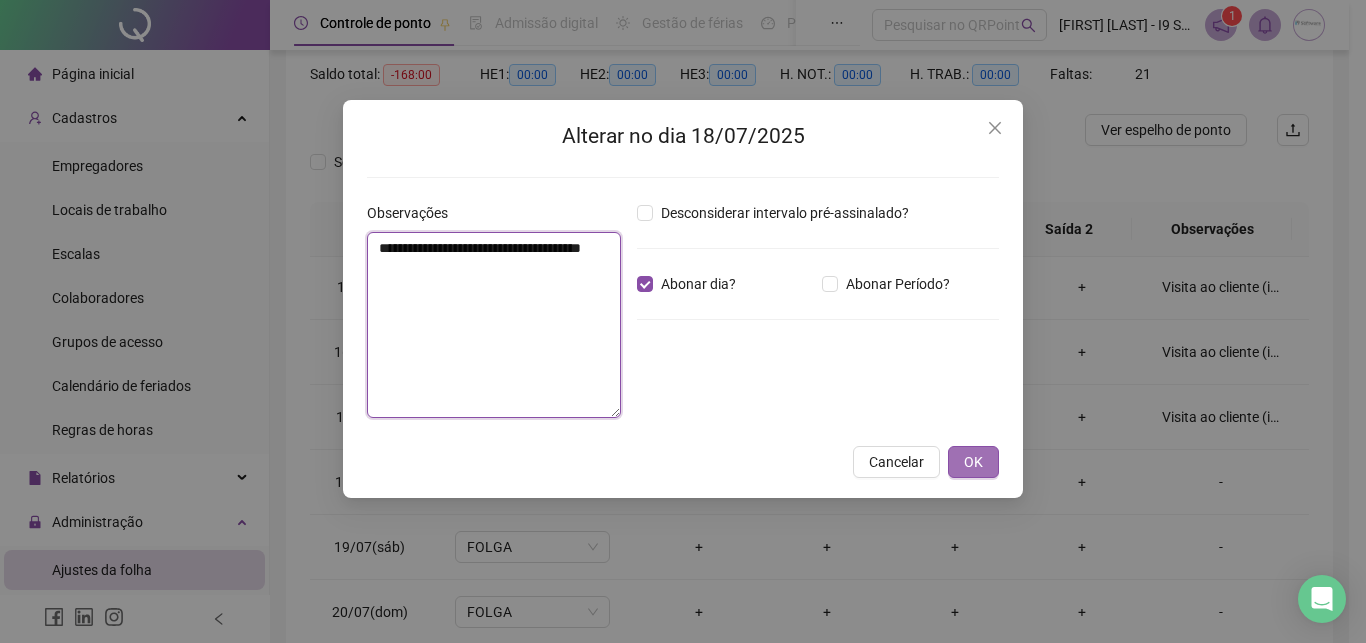 type on "**********" 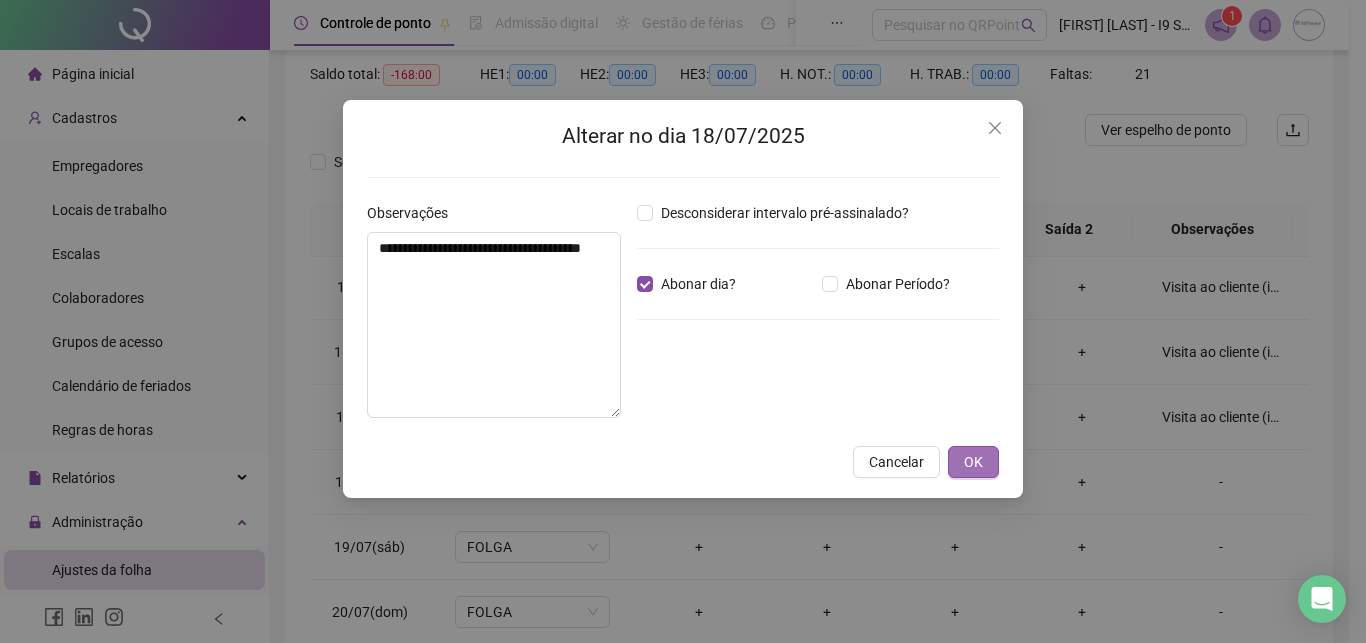 click on "OK" at bounding box center [973, 462] 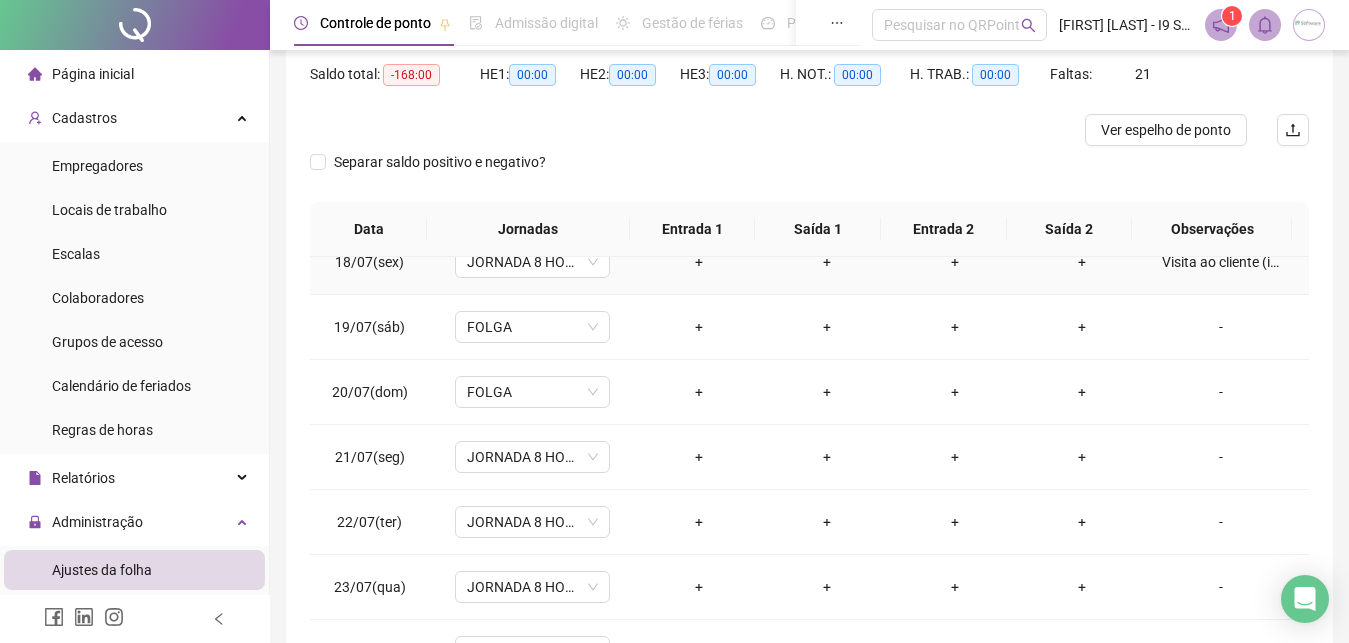 scroll, scrollTop: 1140, scrollLeft: 0, axis: vertical 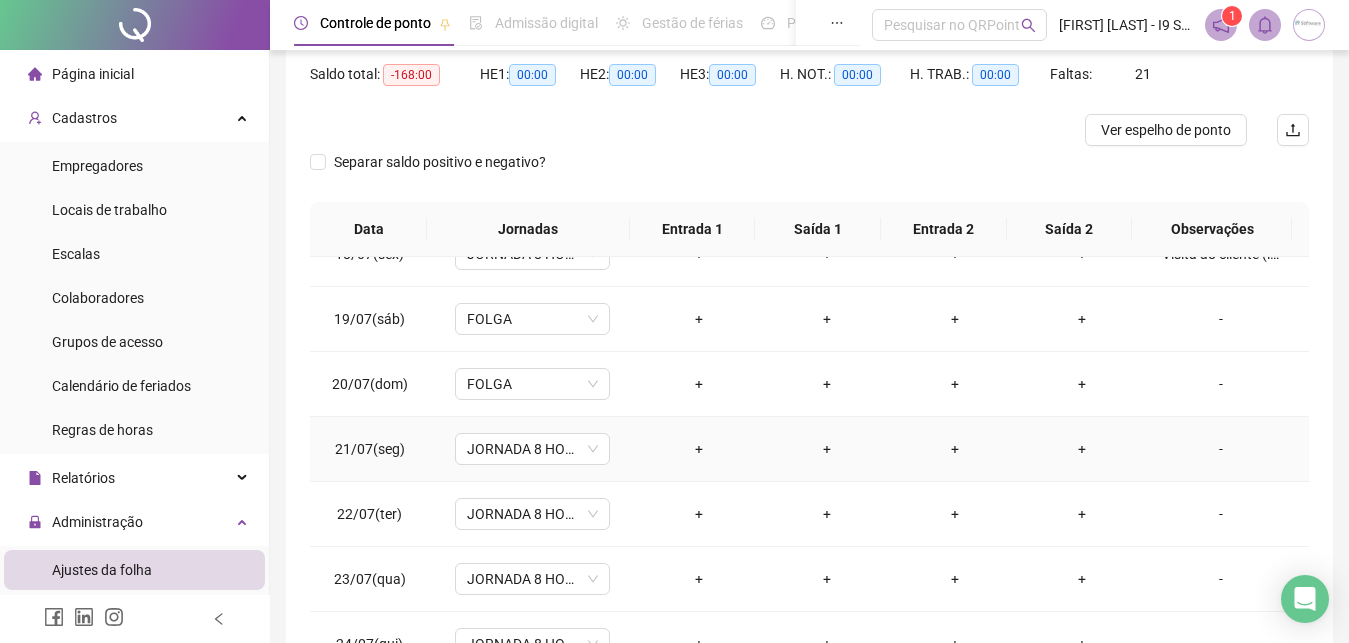 click on "-" at bounding box center [1227, 449] 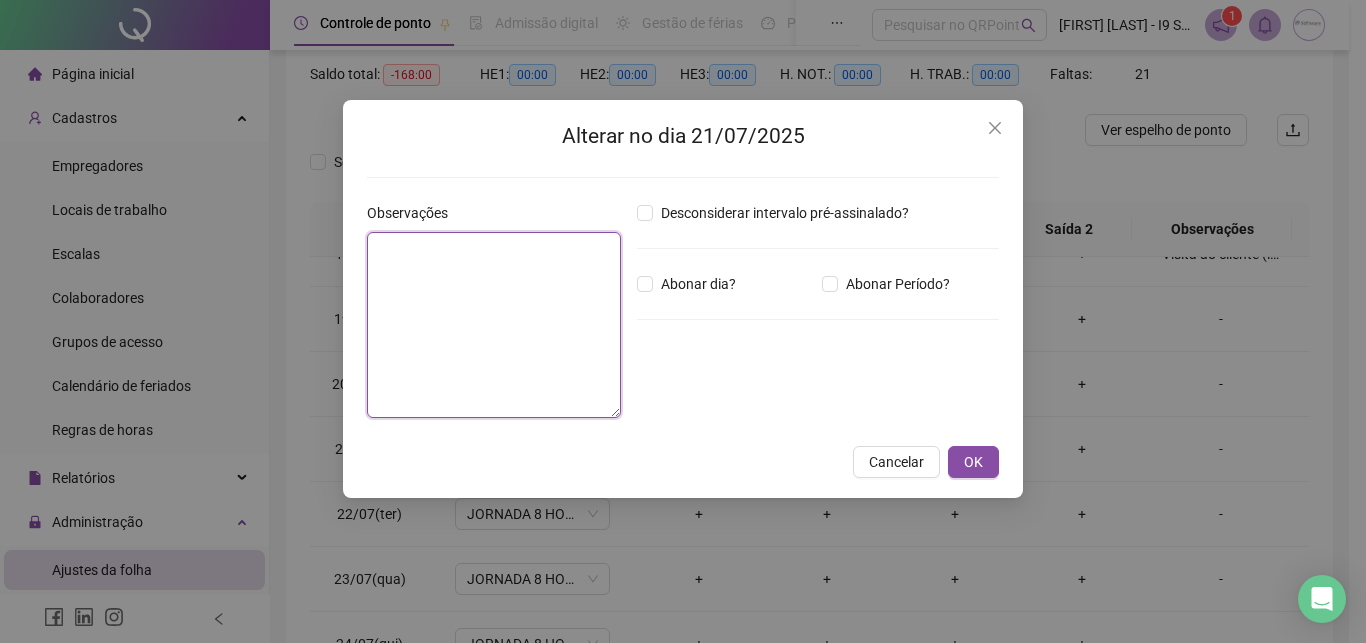 click at bounding box center [494, 325] 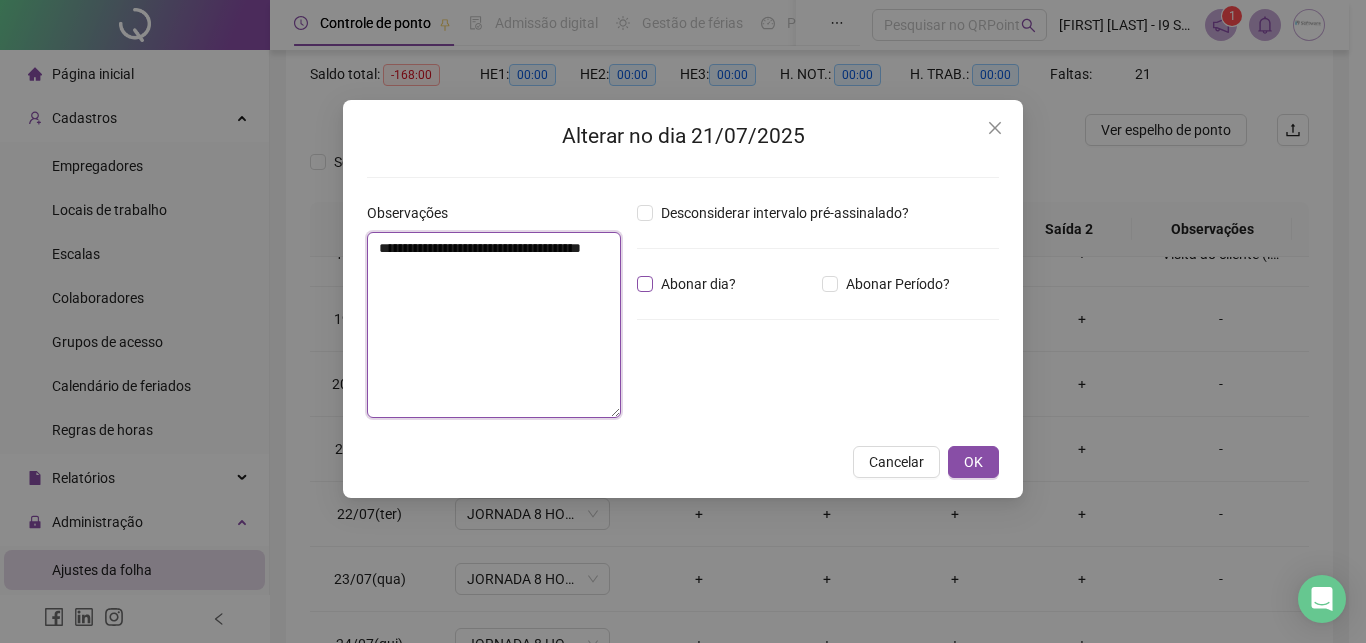 type on "**********" 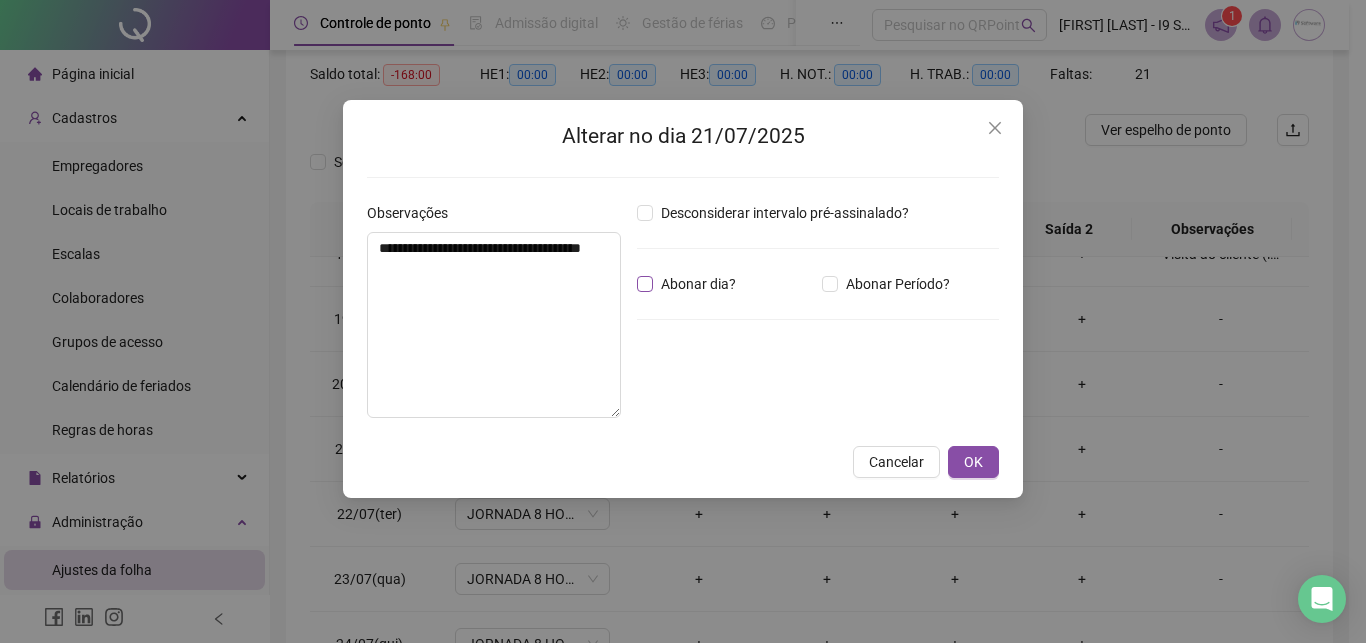 click on "Abonar dia?" at bounding box center (698, 284) 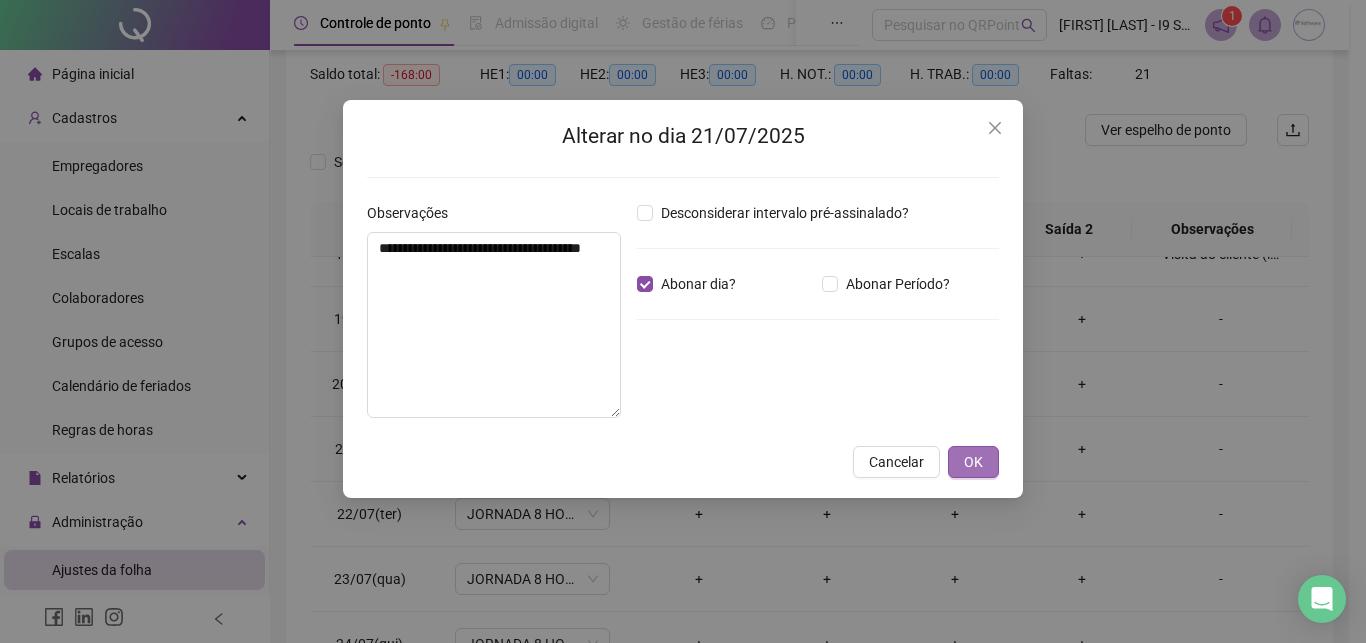 click on "OK" at bounding box center [973, 462] 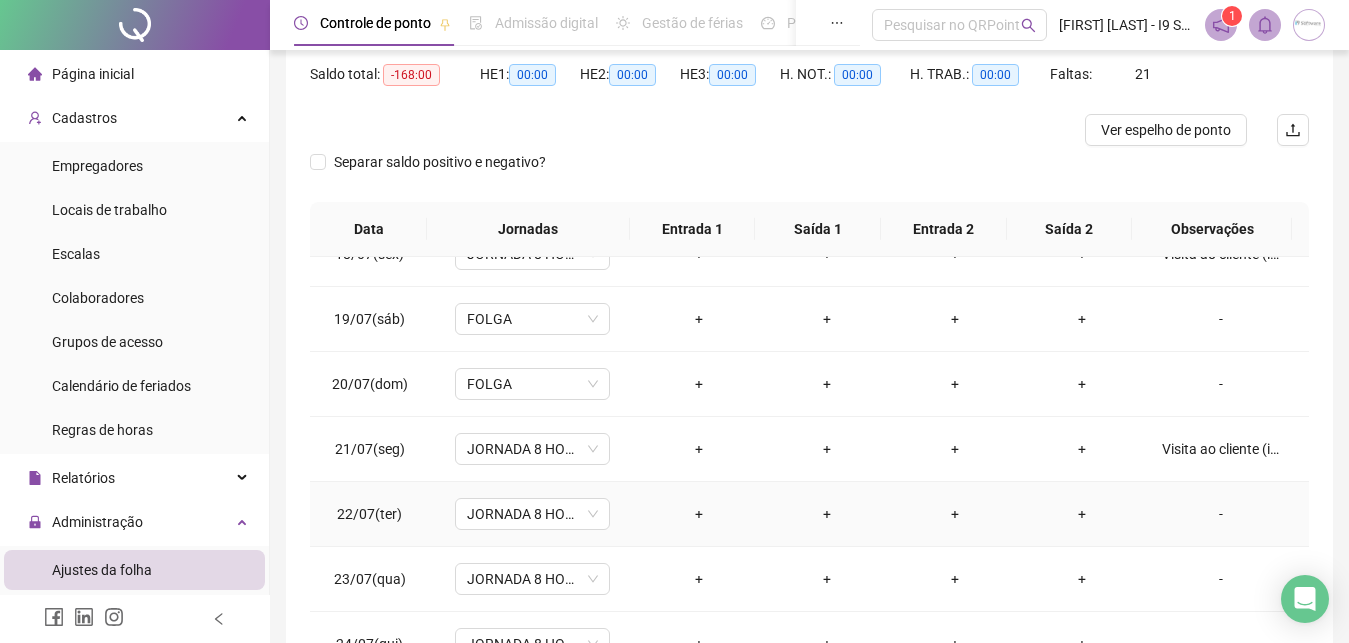 click on "-" at bounding box center (1221, 514) 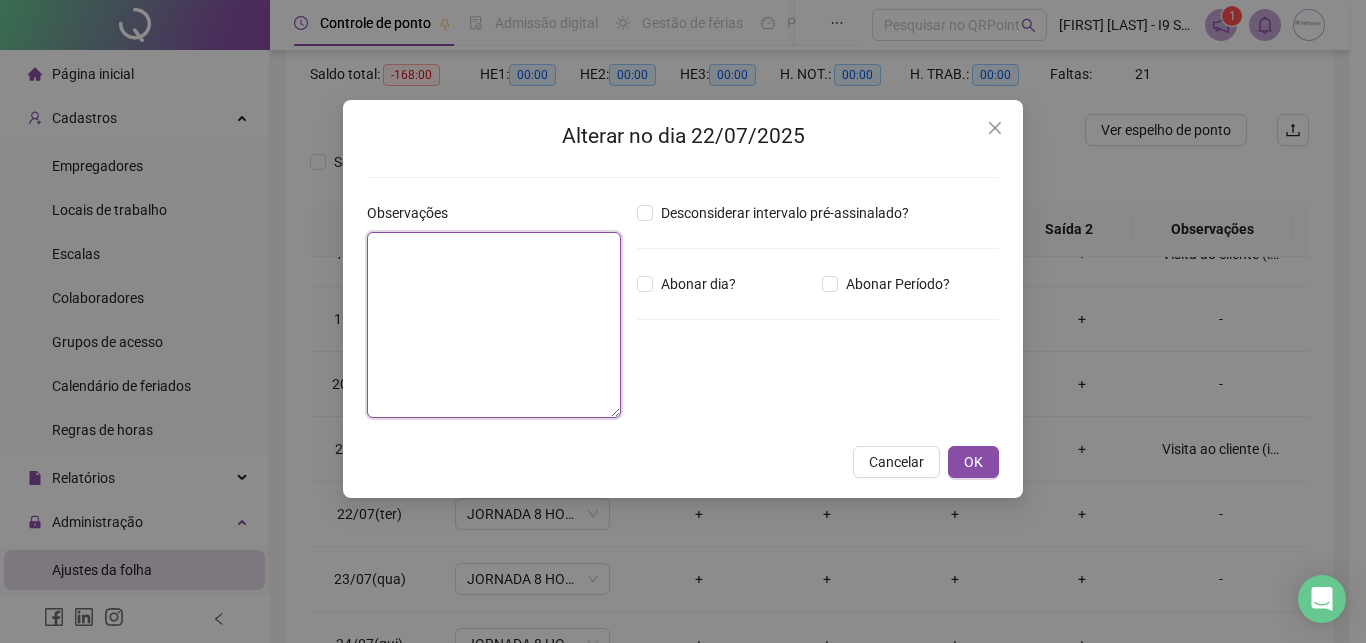 click at bounding box center [494, 325] 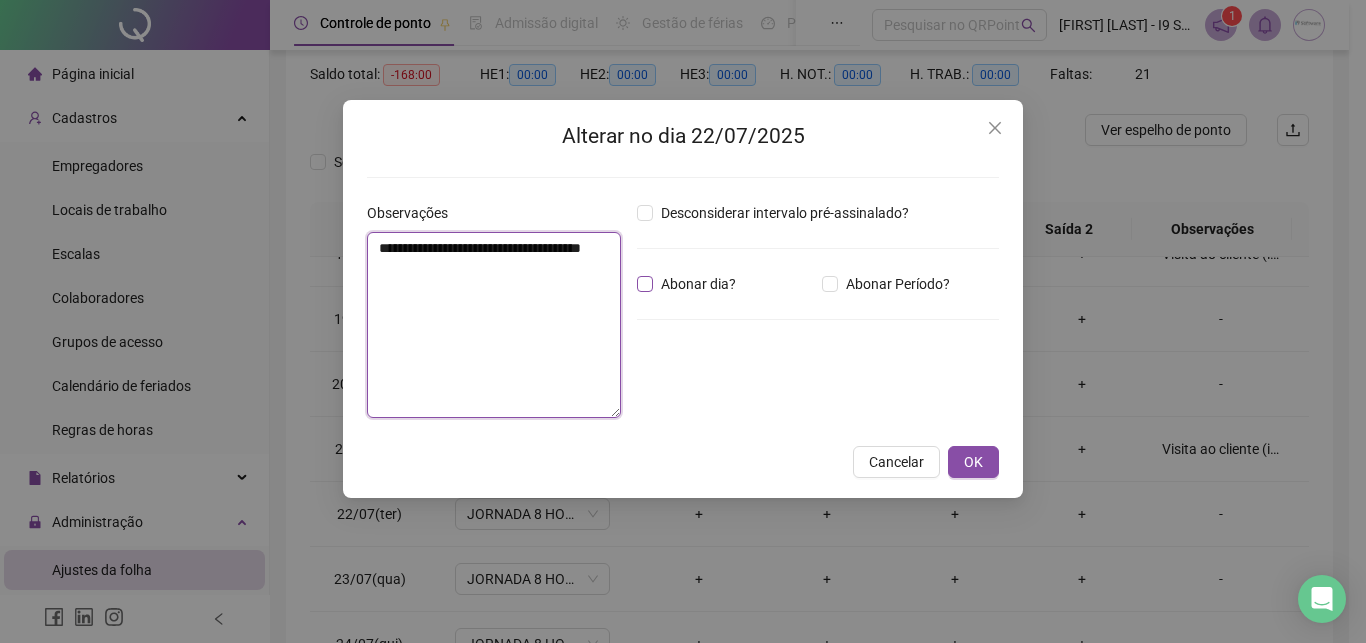 type on "**********" 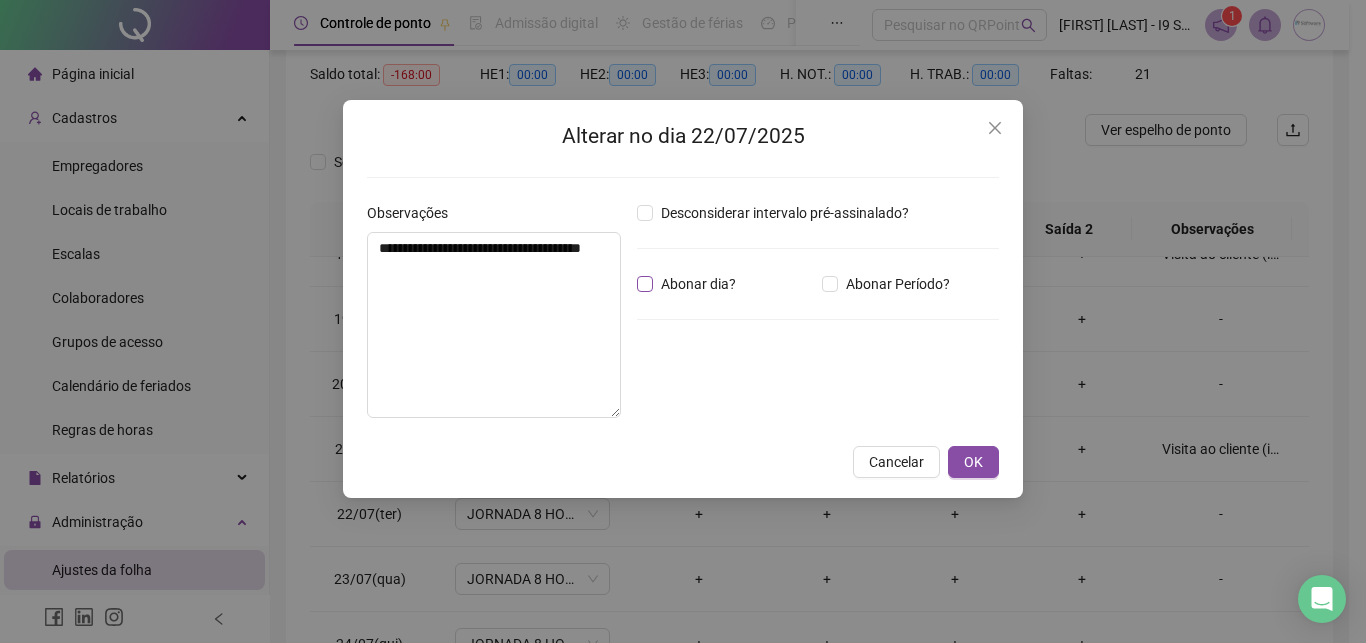 click on "Abonar dia?" at bounding box center (698, 284) 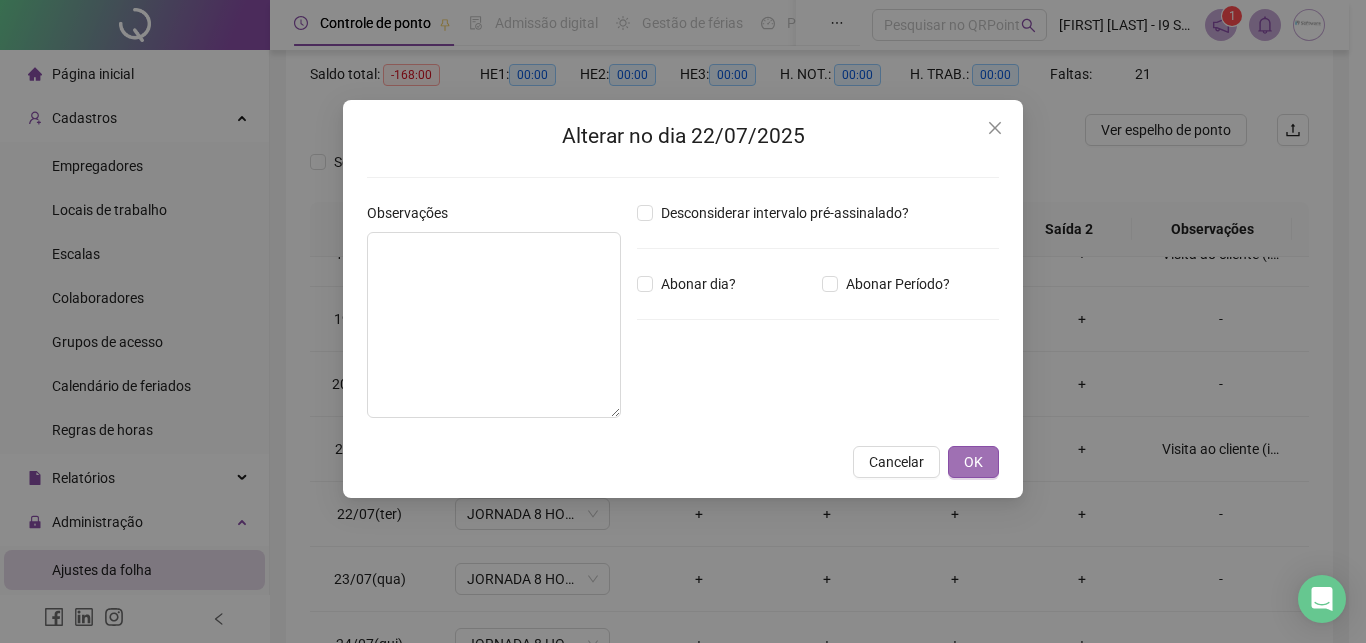 click on "OK" at bounding box center [973, 462] 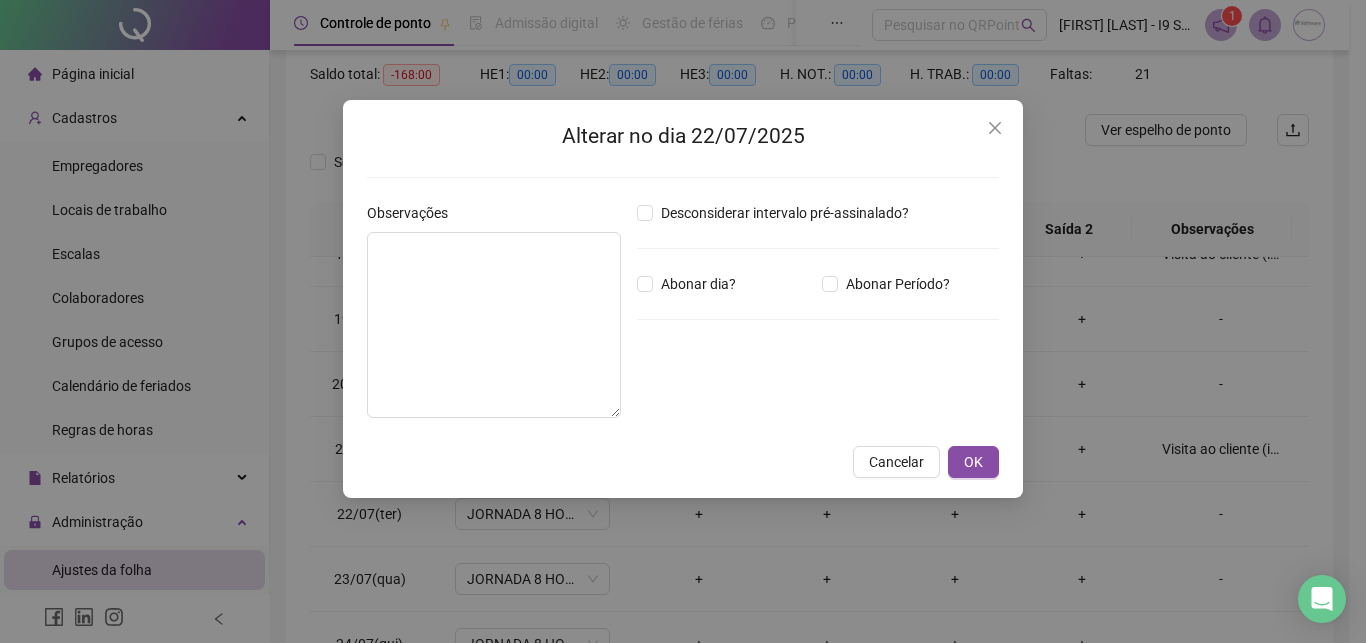 click on "Alterar no dia   22/07/2025 Observações Desconsiderar intervalo pré-assinalado? Abonar dia? Abonar Período? Horas a abonar ***** Aplicar regime de compensação Cancelar OK" at bounding box center (683, 321) 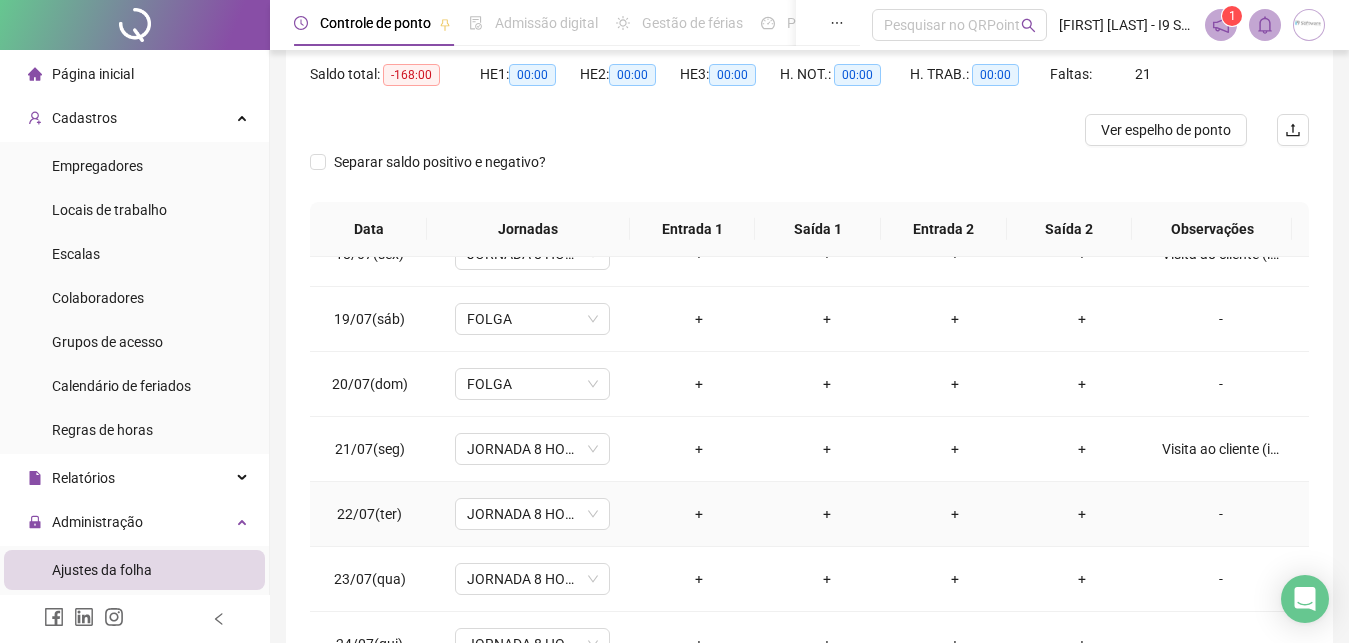 click on "-" at bounding box center [1221, 514] 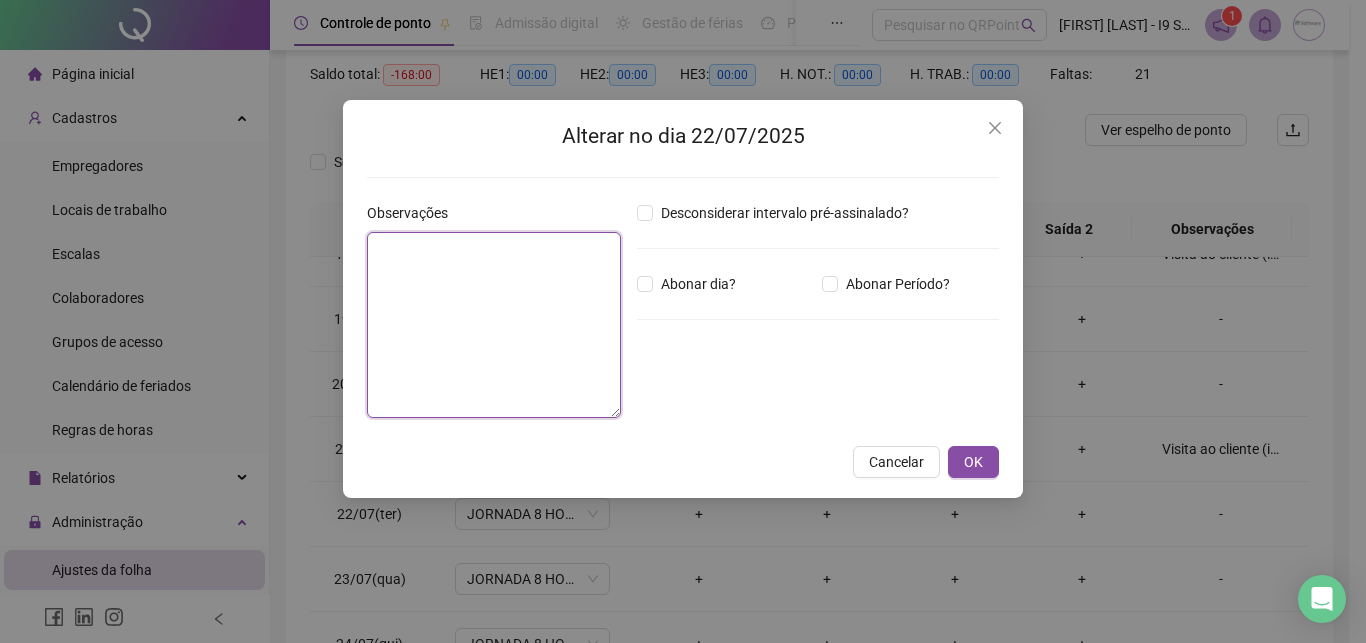 click at bounding box center [494, 325] 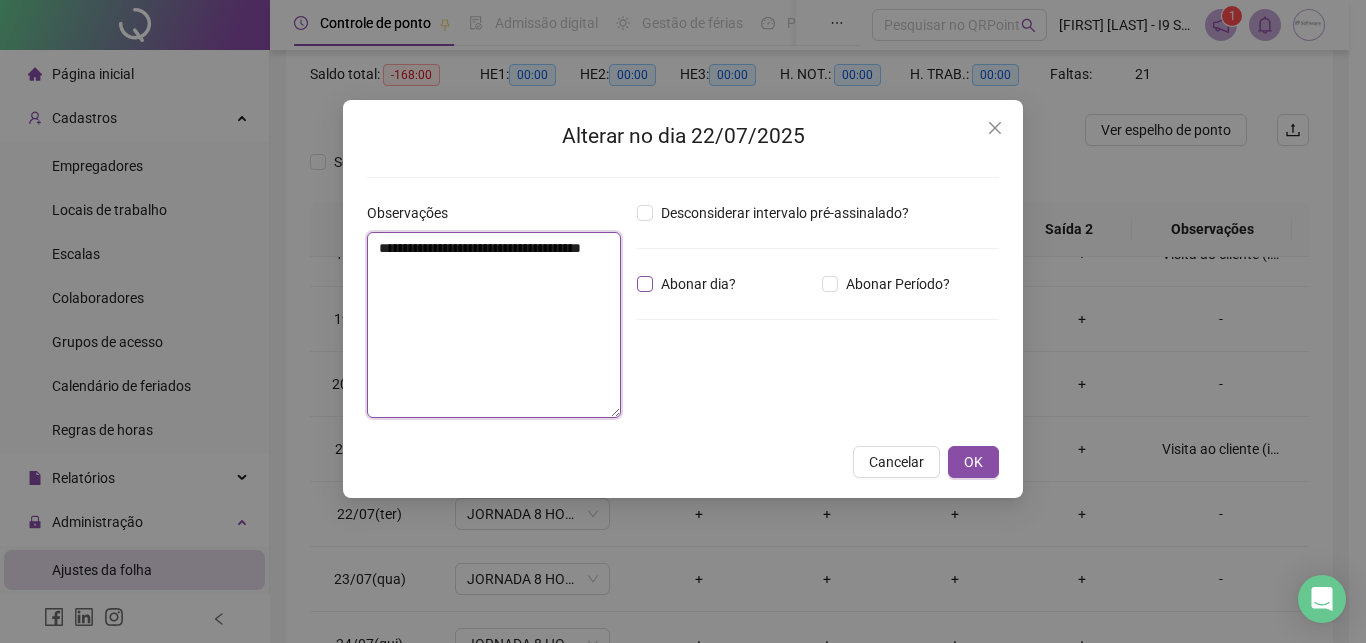 type on "**********" 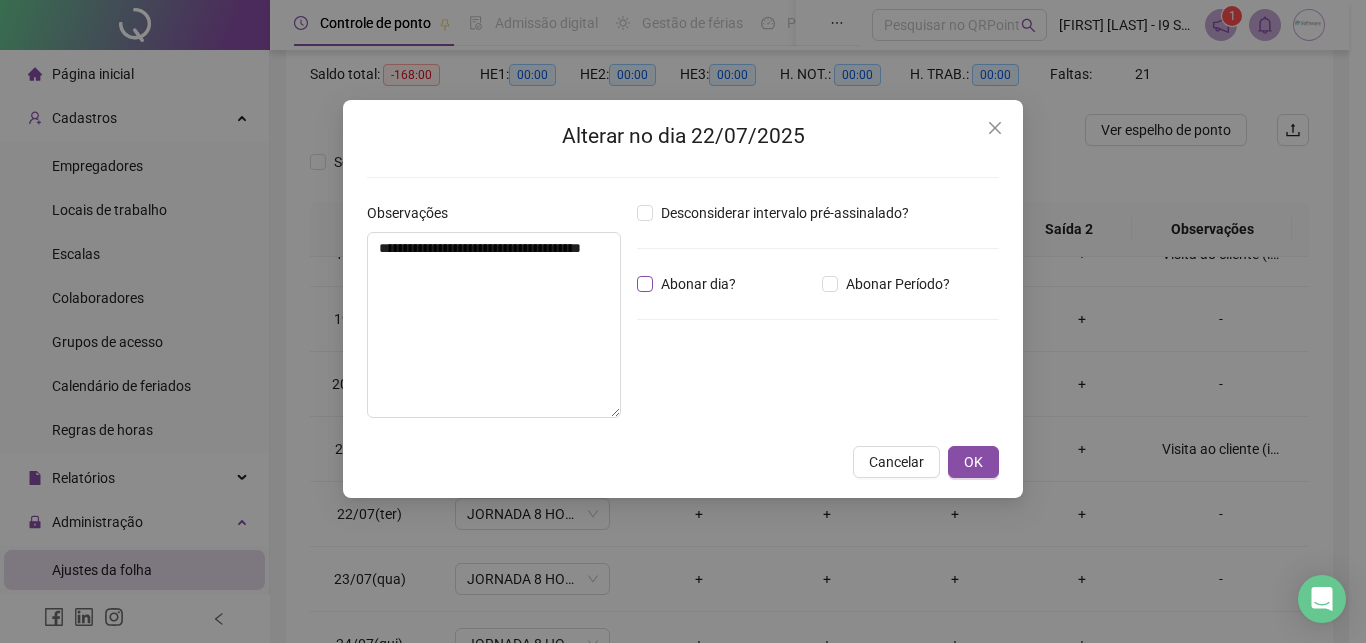 click on "Abonar dia?" at bounding box center (698, 284) 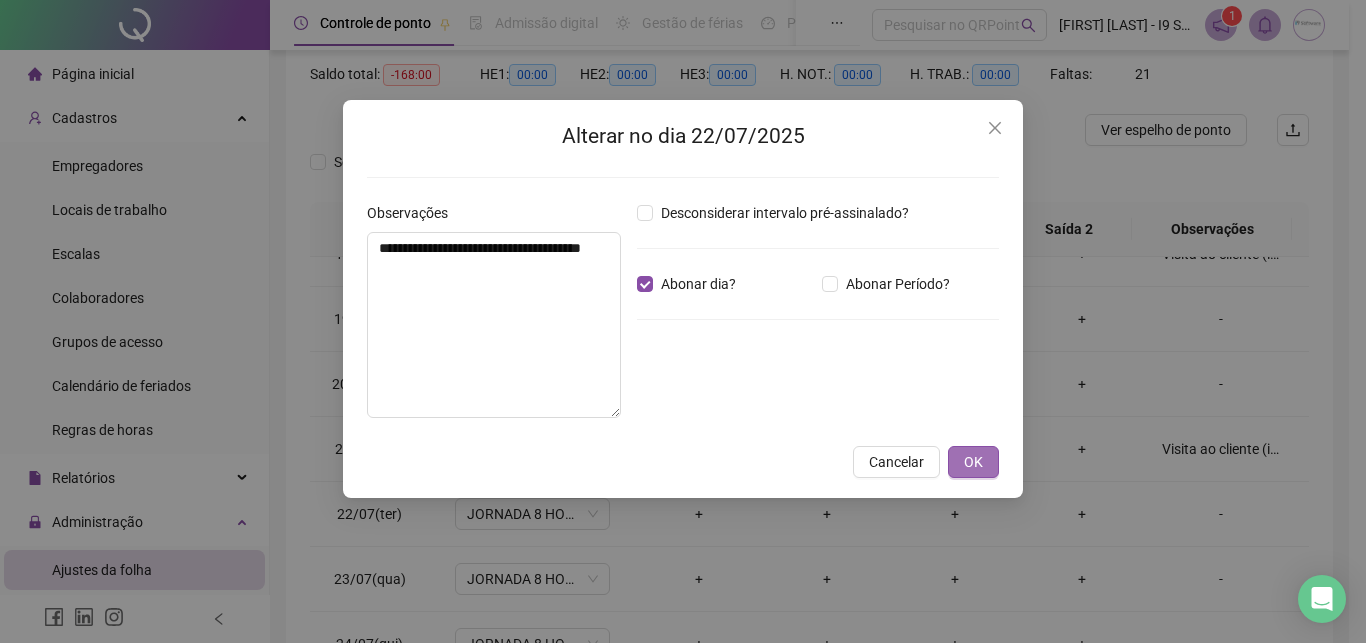 click on "OK" at bounding box center (973, 462) 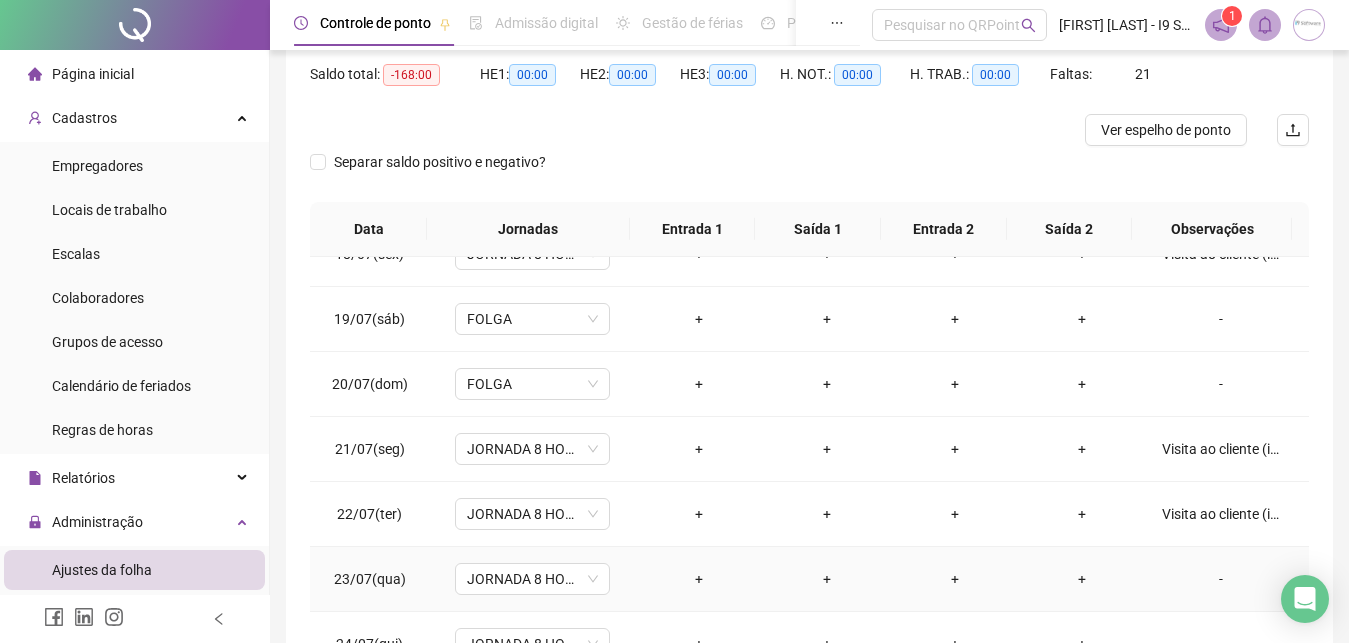 click on "-" at bounding box center [1221, 579] 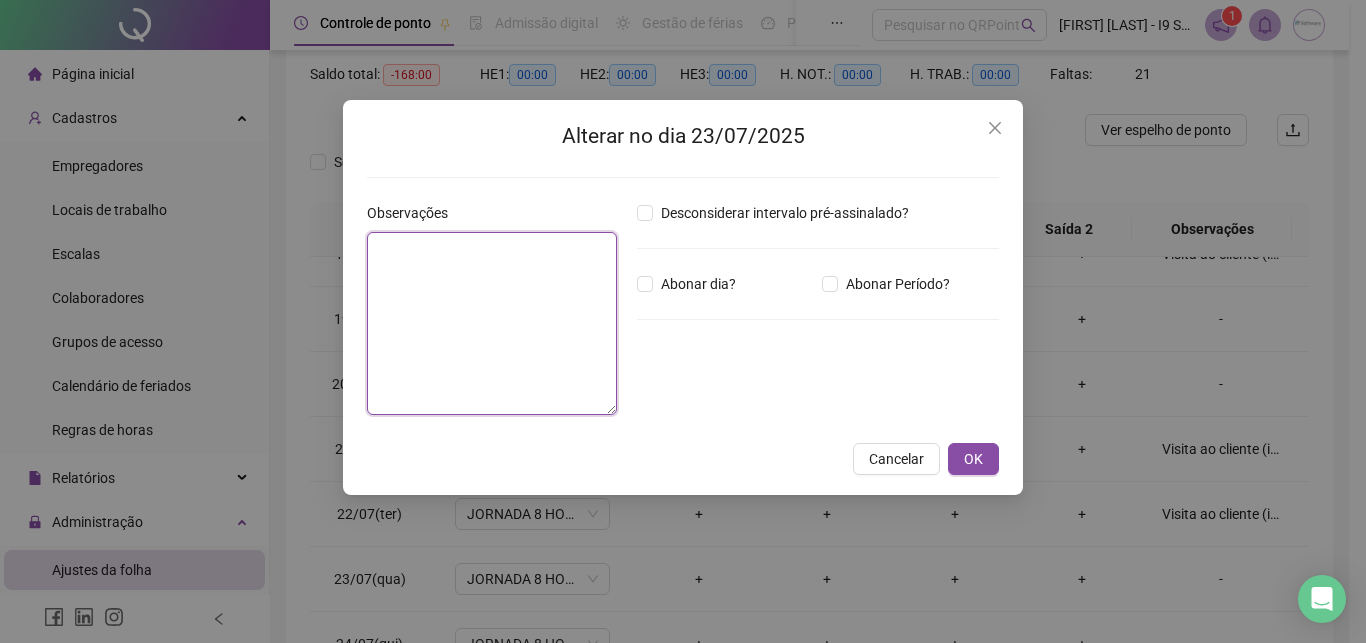 click at bounding box center (492, 323) 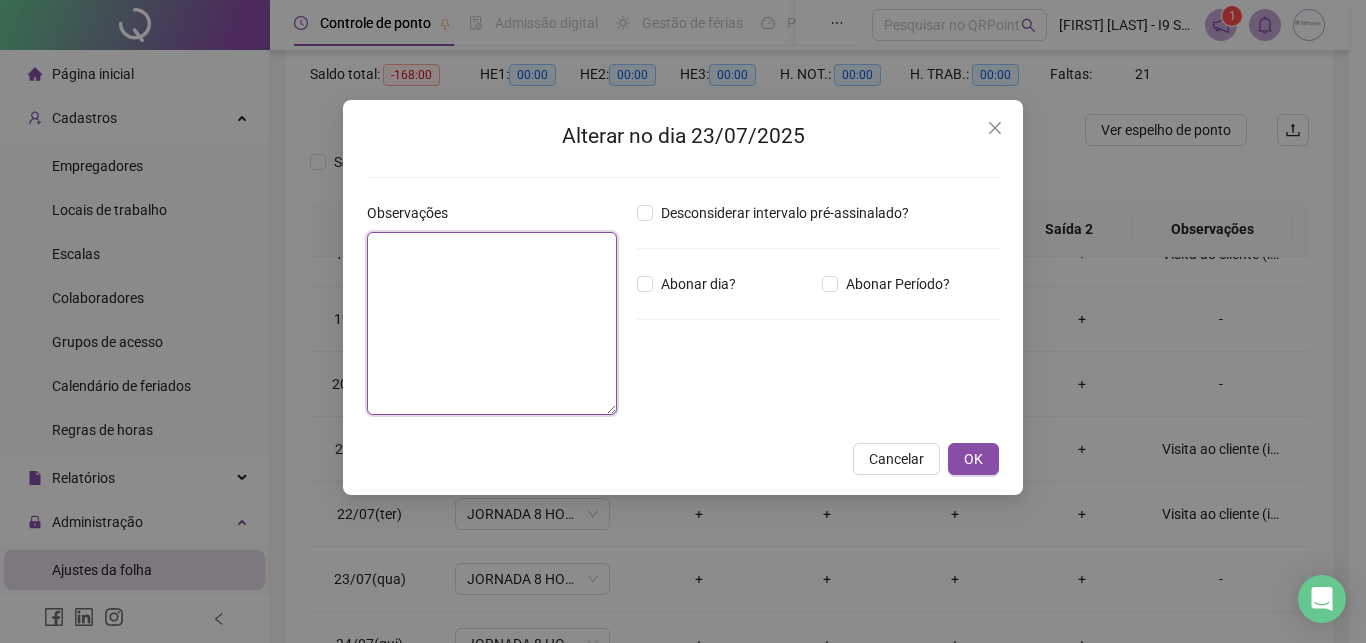 paste on "**********" 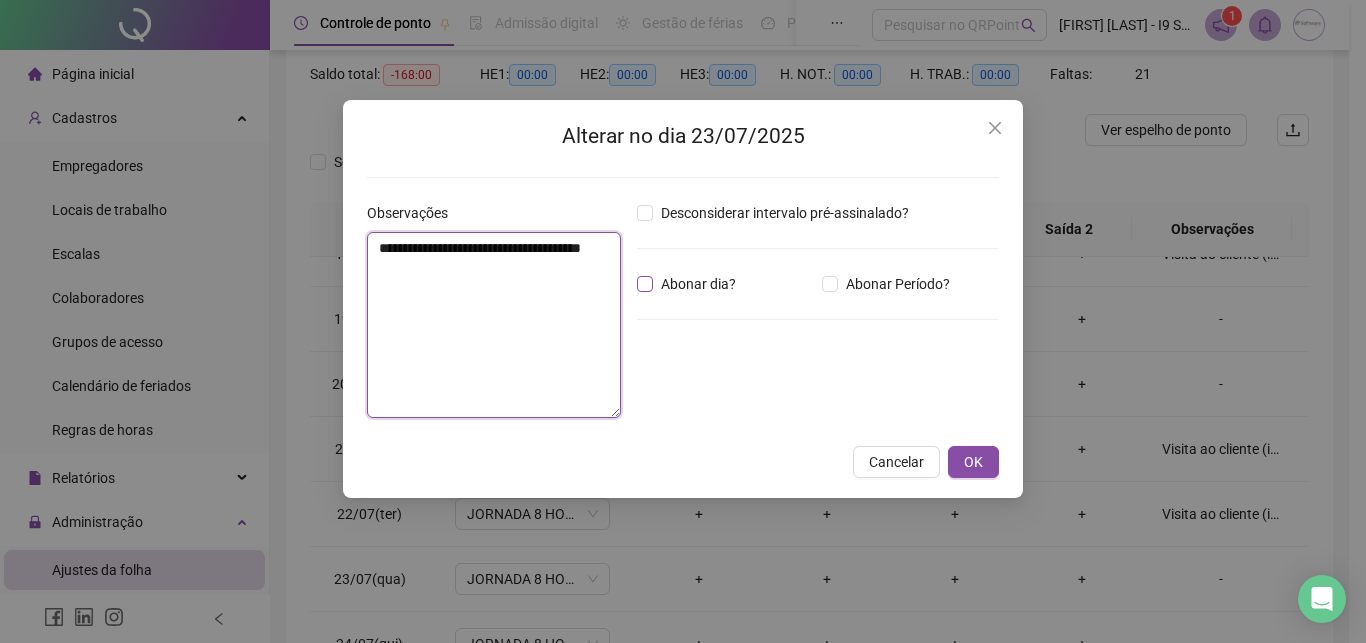 type on "**********" 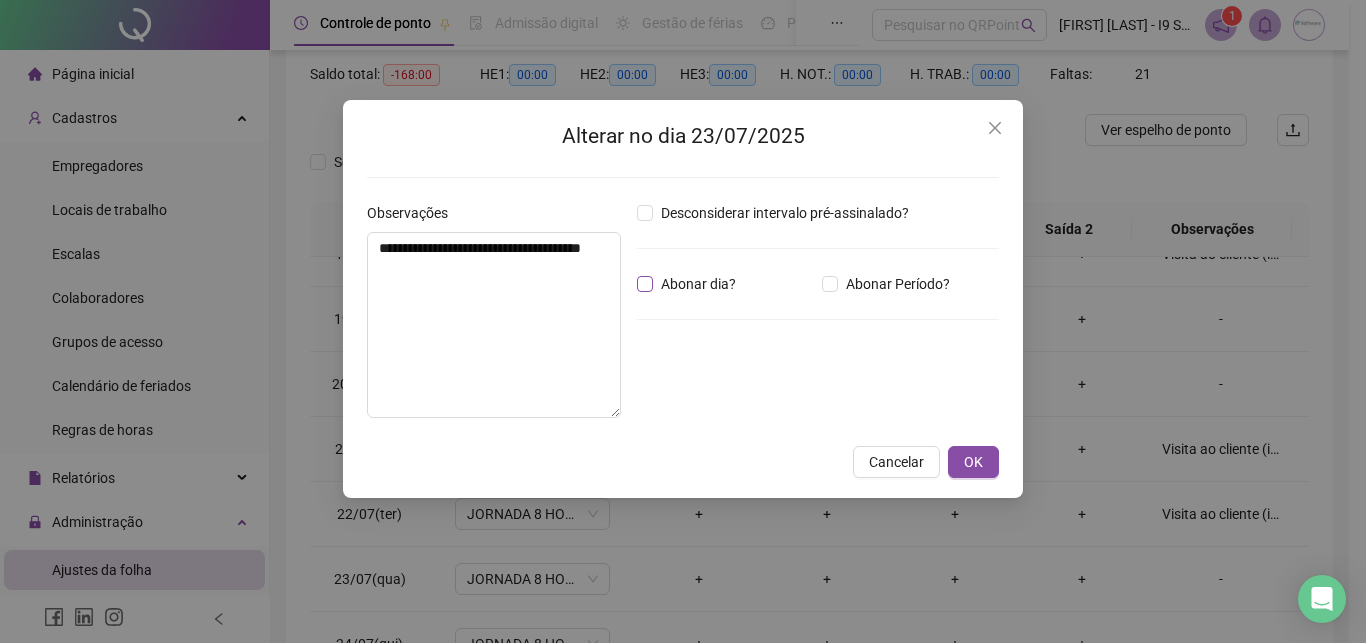 click on "Abonar dia?" at bounding box center (698, 284) 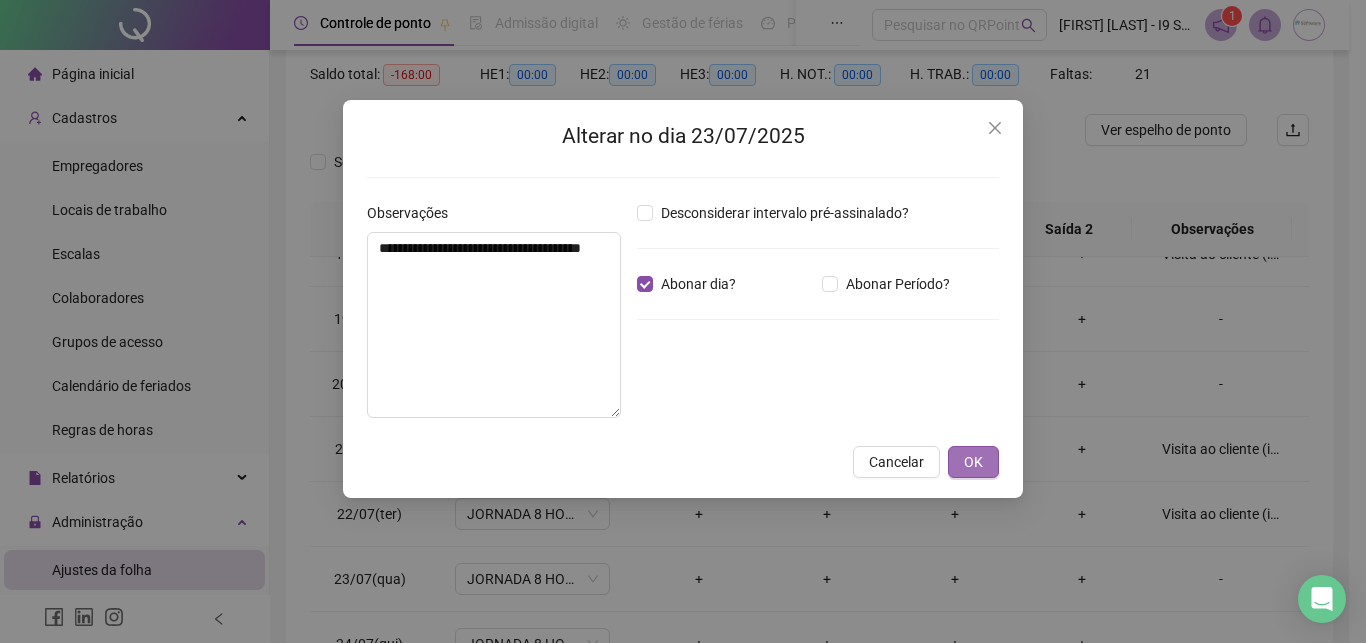 click on "OK" at bounding box center (973, 462) 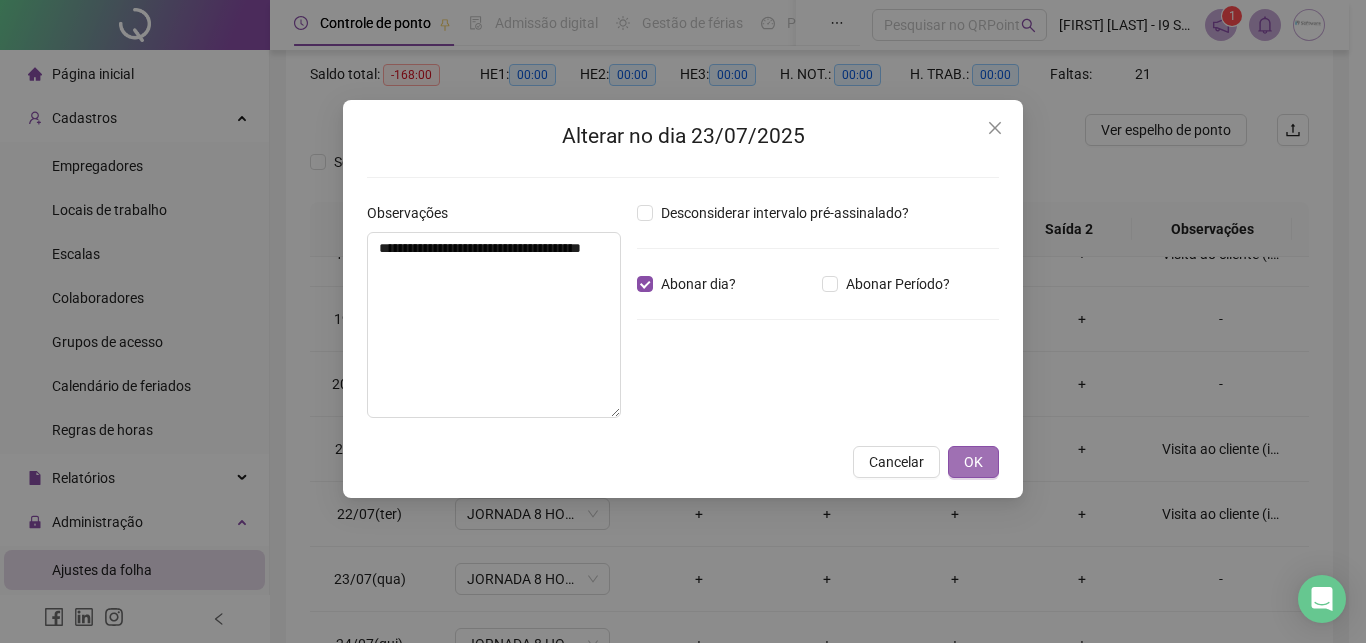 click on "OK" at bounding box center (973, 462) 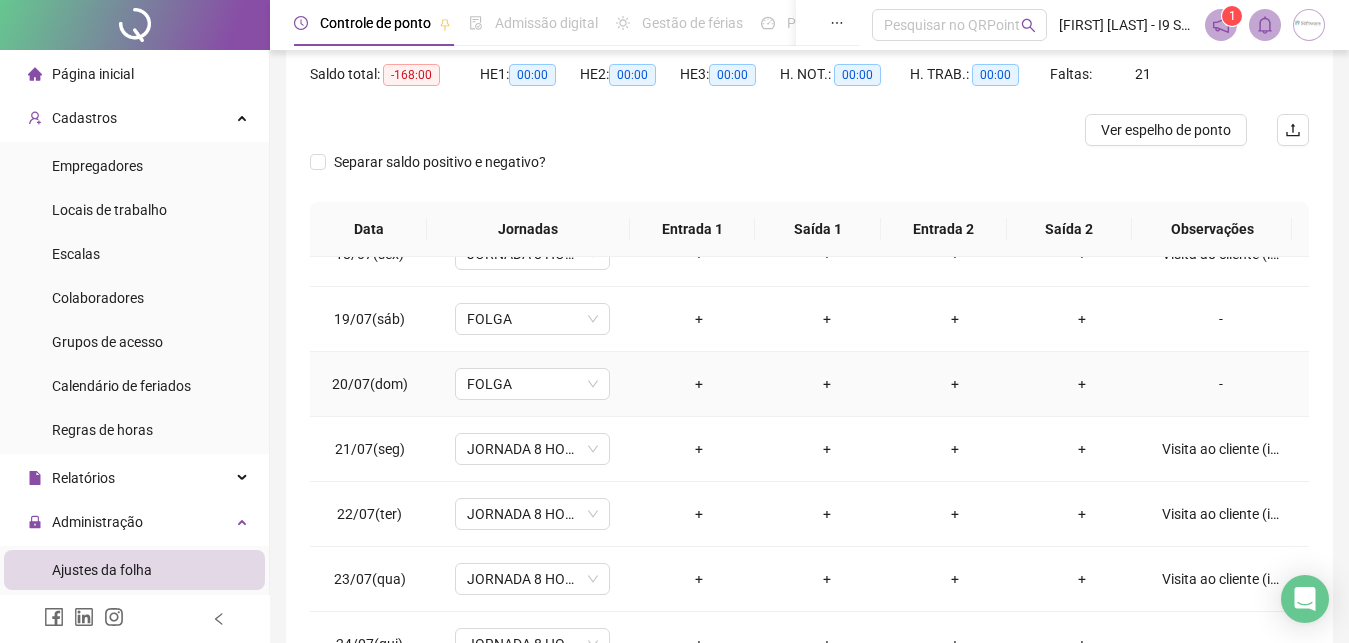 scroll, scrollTop: 1368, scrollLeft: 0, axis: vertical 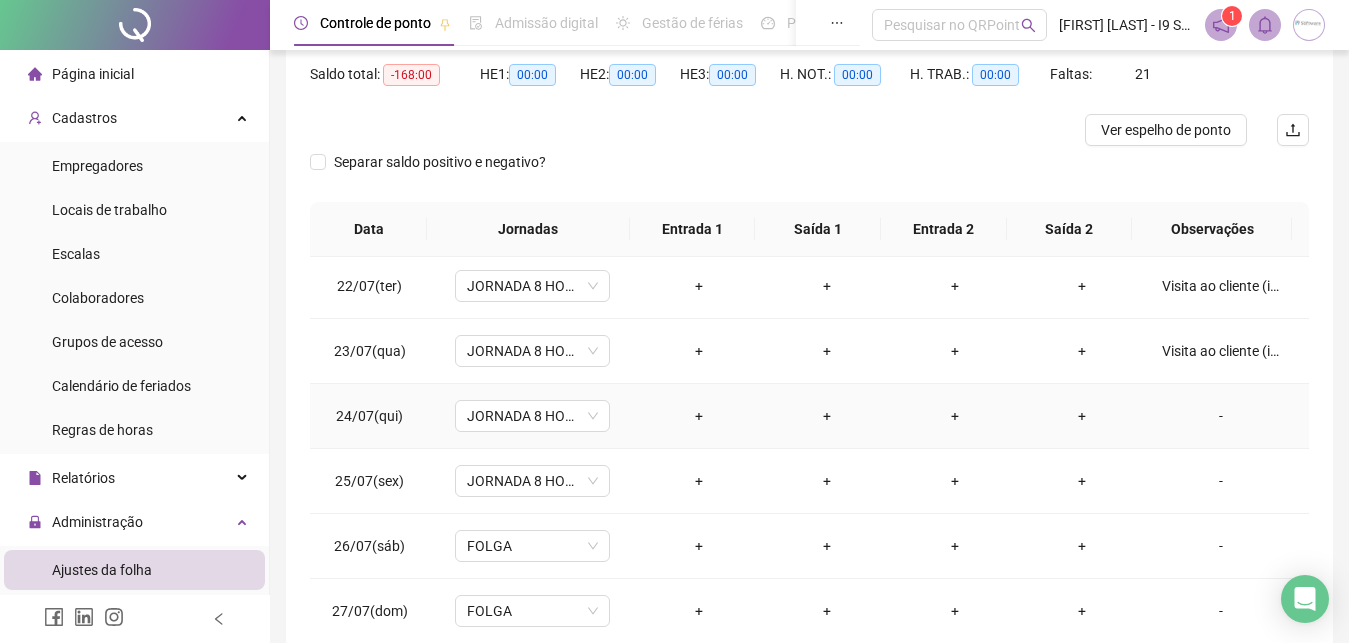 click on "-" at bounding box center [1221, 416] 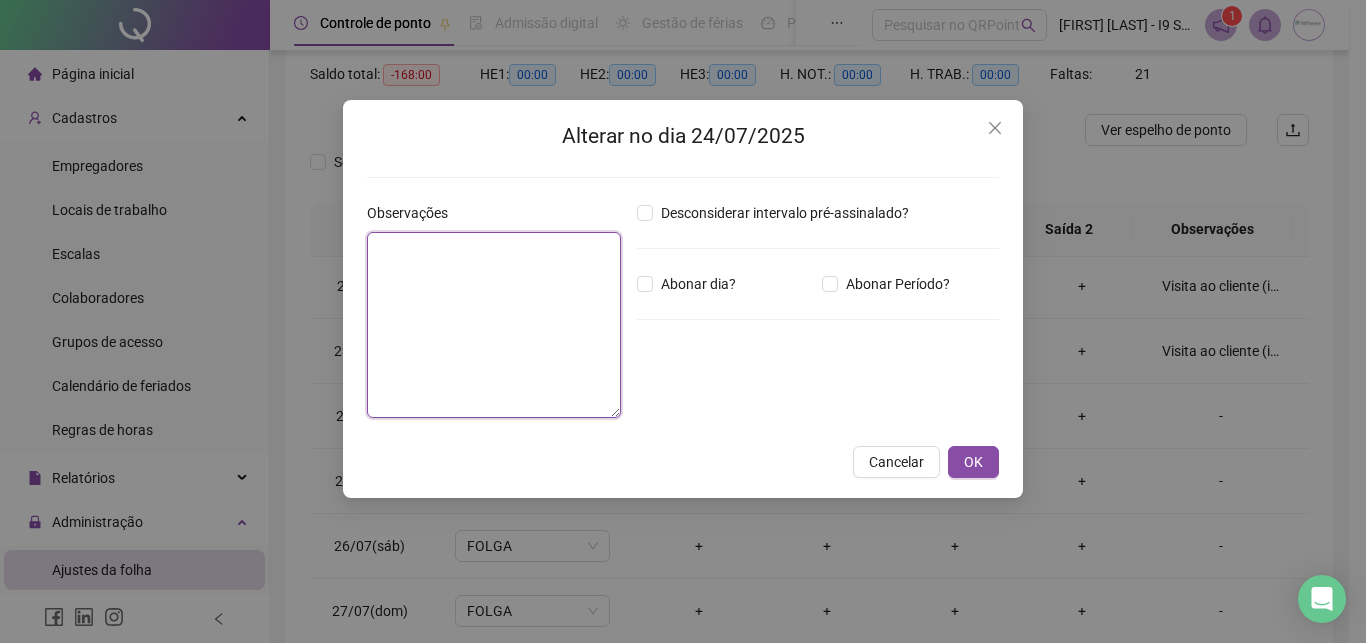 click at bounding box center (494, 325) 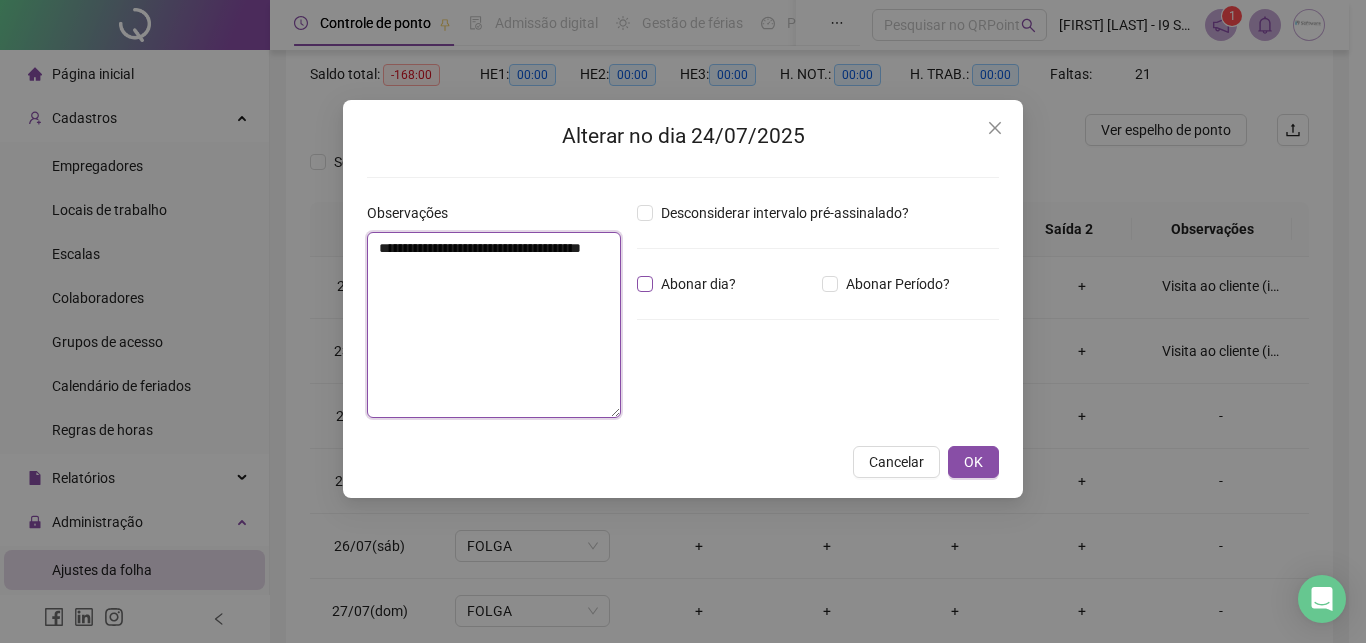 type on "**********" 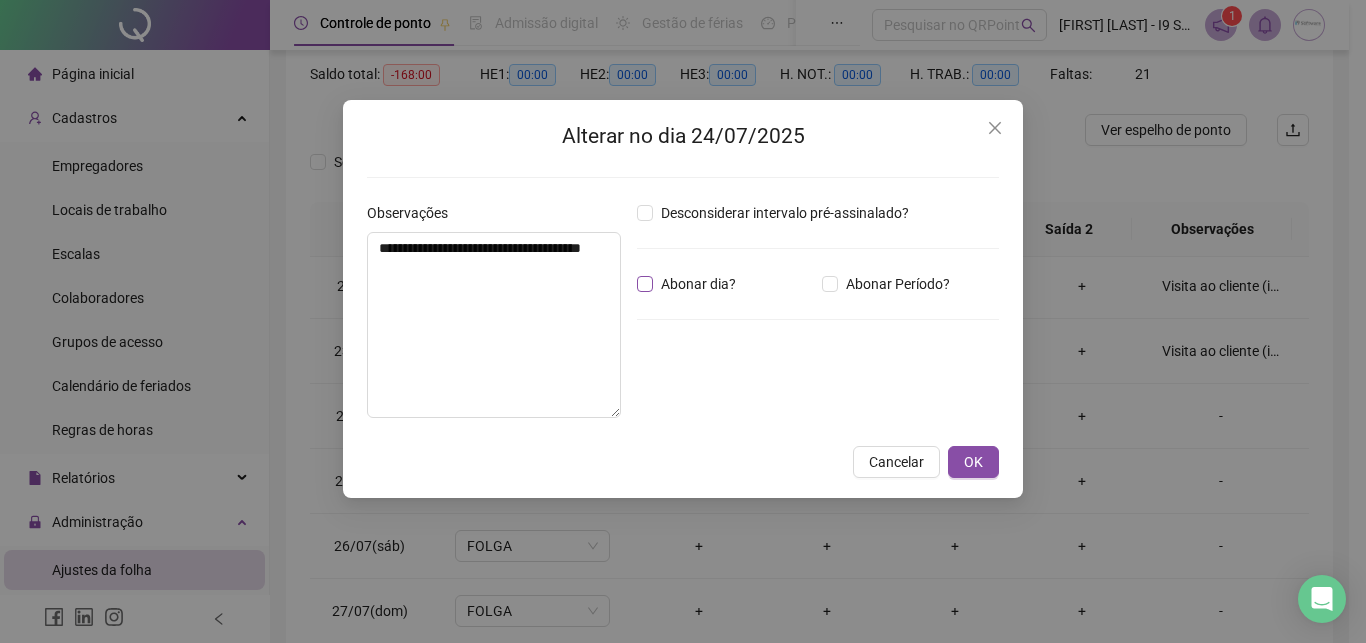 click on "Abonar dia?" at bounding box center [698, 284] 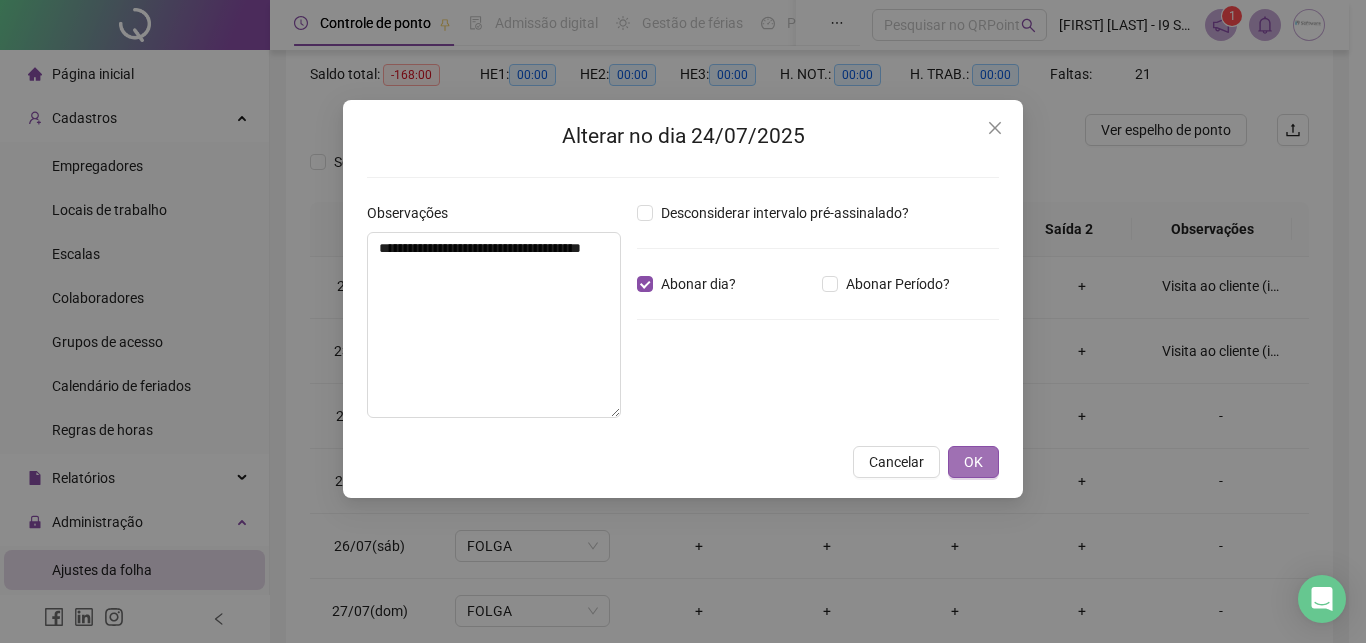 click on "OK" at bounding box center [973, 462] 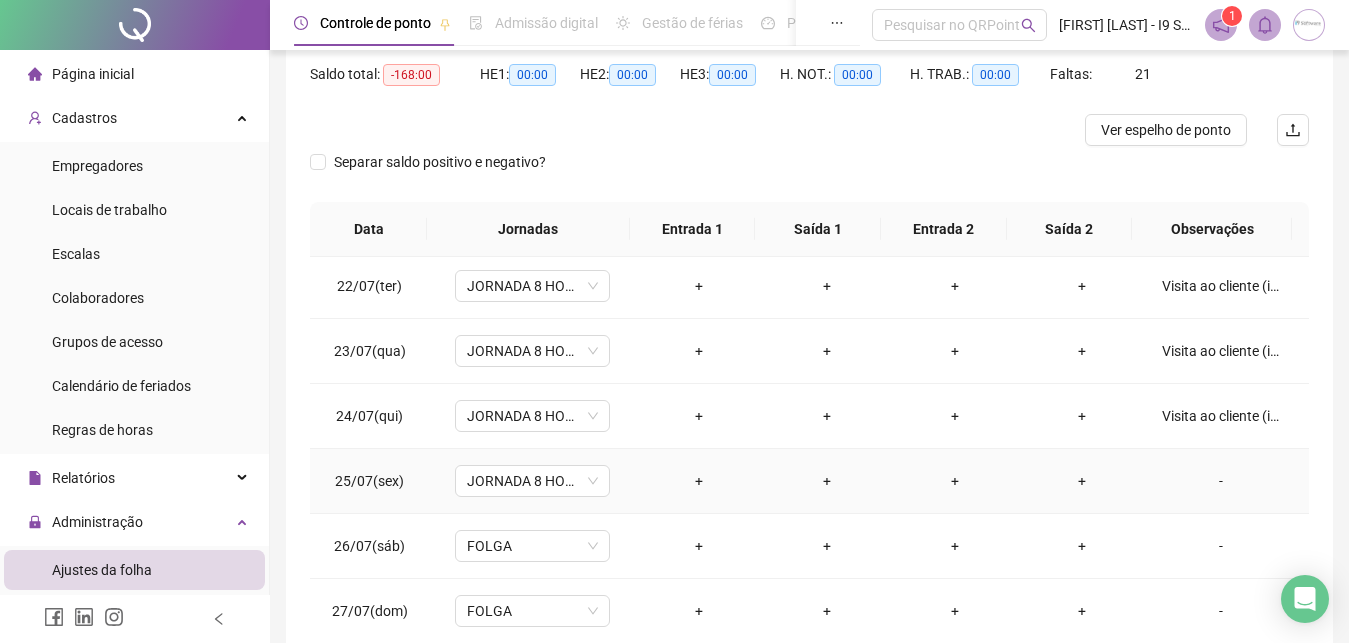 click on "-" at bounding box center [1221, 481] 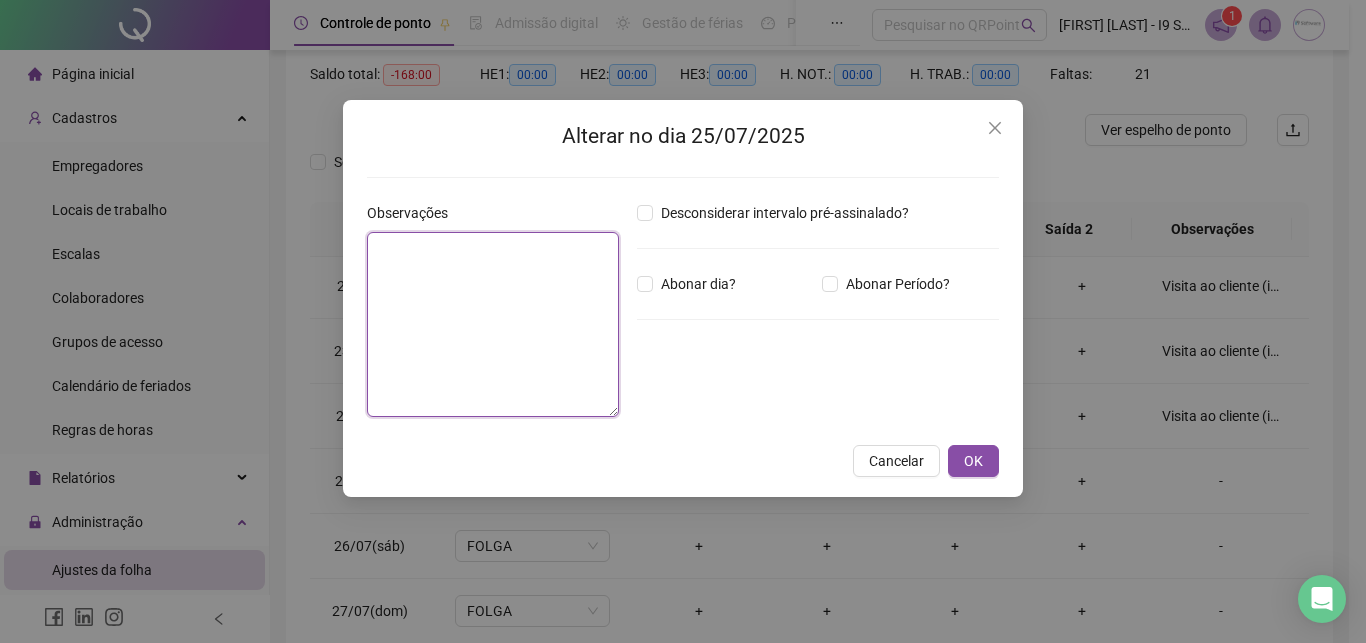 click at bounding box center [493, 324] 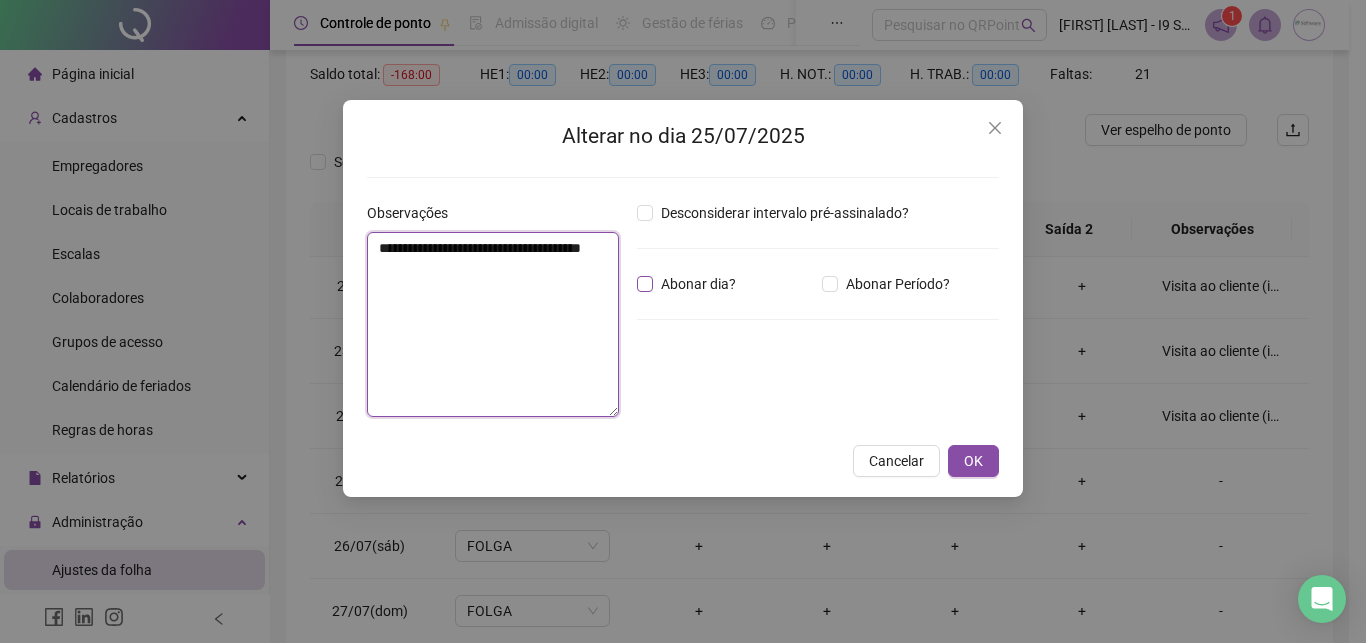 type on "**********" 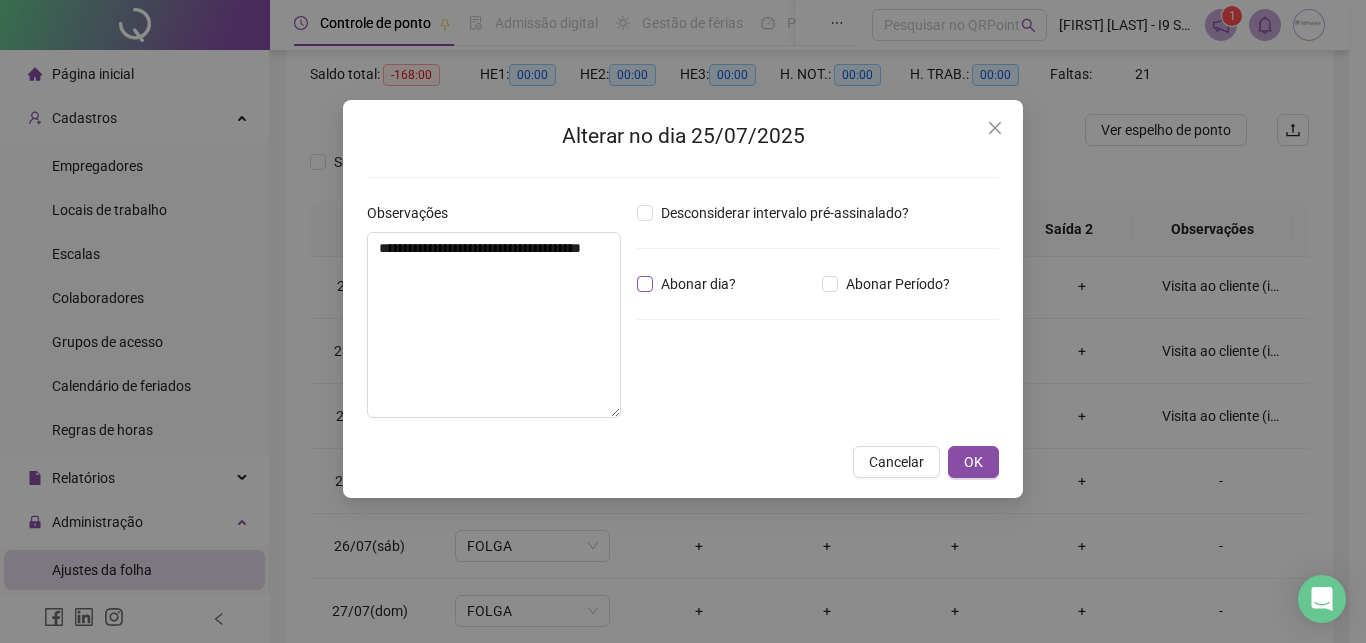 click on "Abonar dia?" at bounding box center [698, 284] 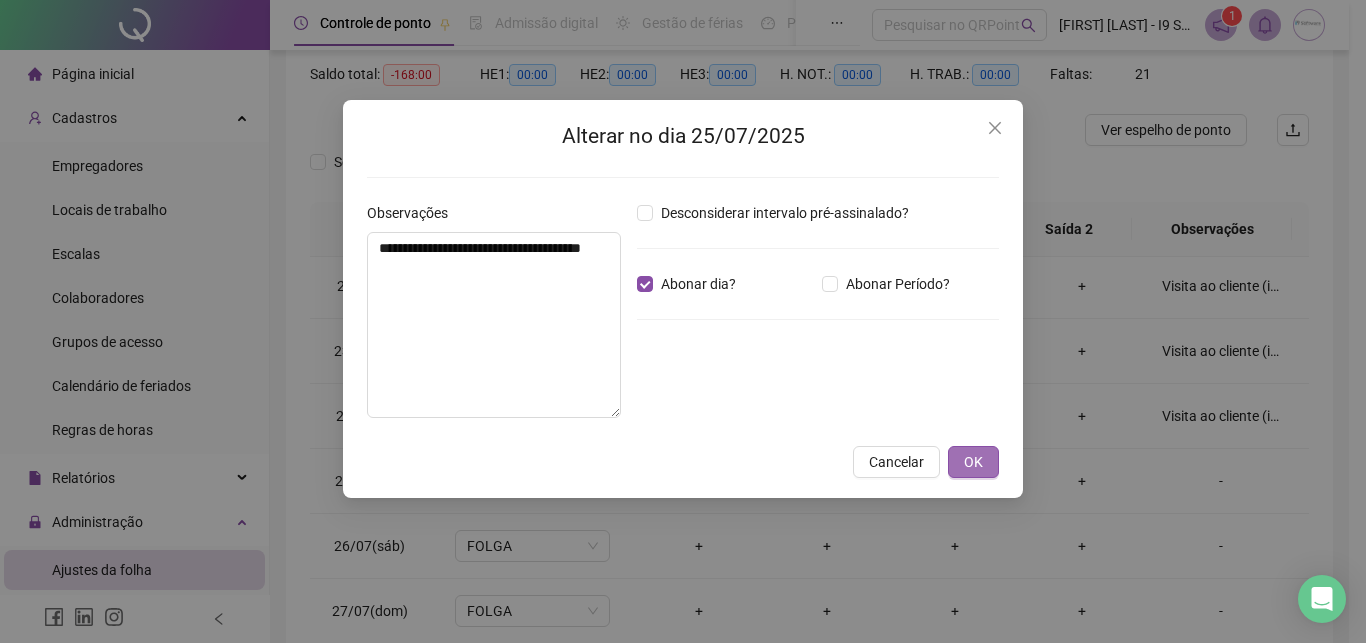 click on "OK" at bounding box center (973, 462) 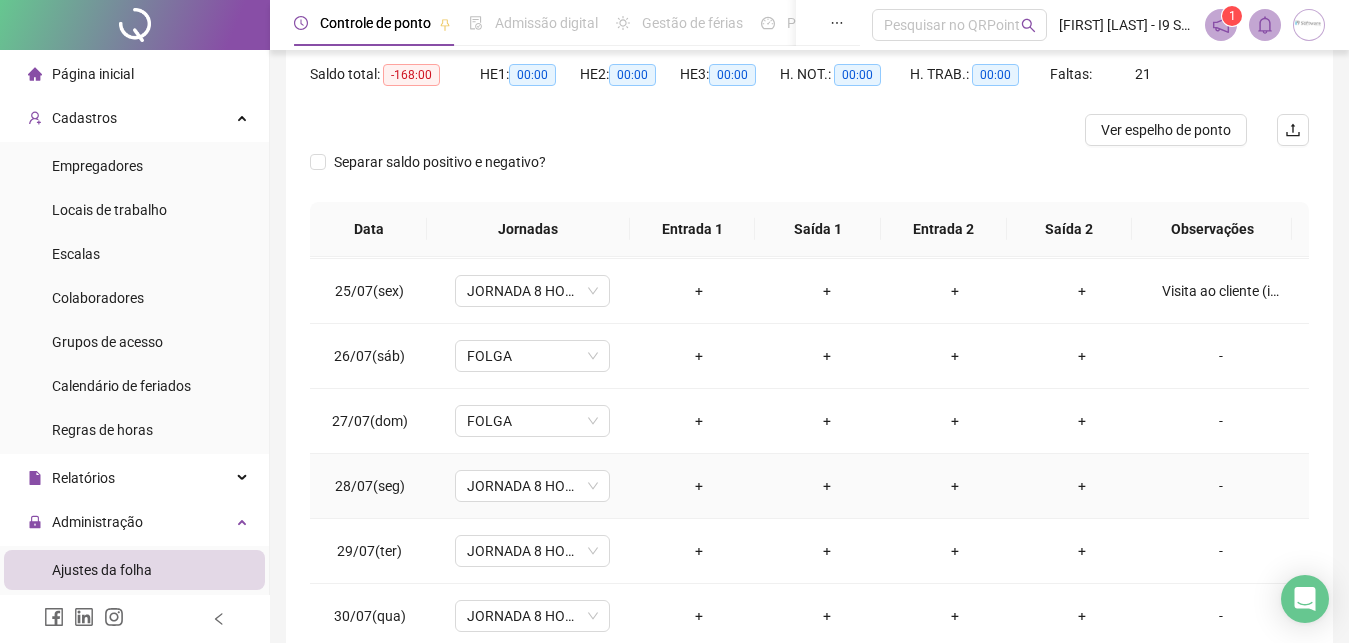 scroll, scrollTop: 1588, scrollLeft: 0, axis: vertical 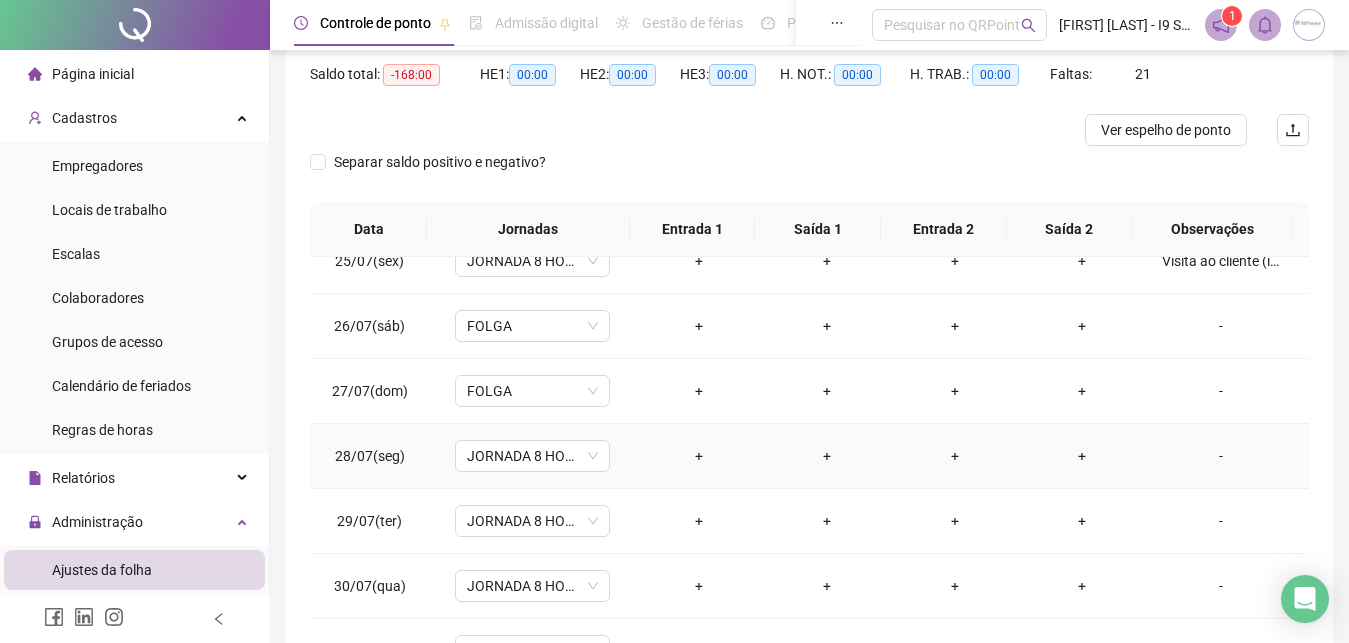 click on "-" at bounding box center [1221, 456] 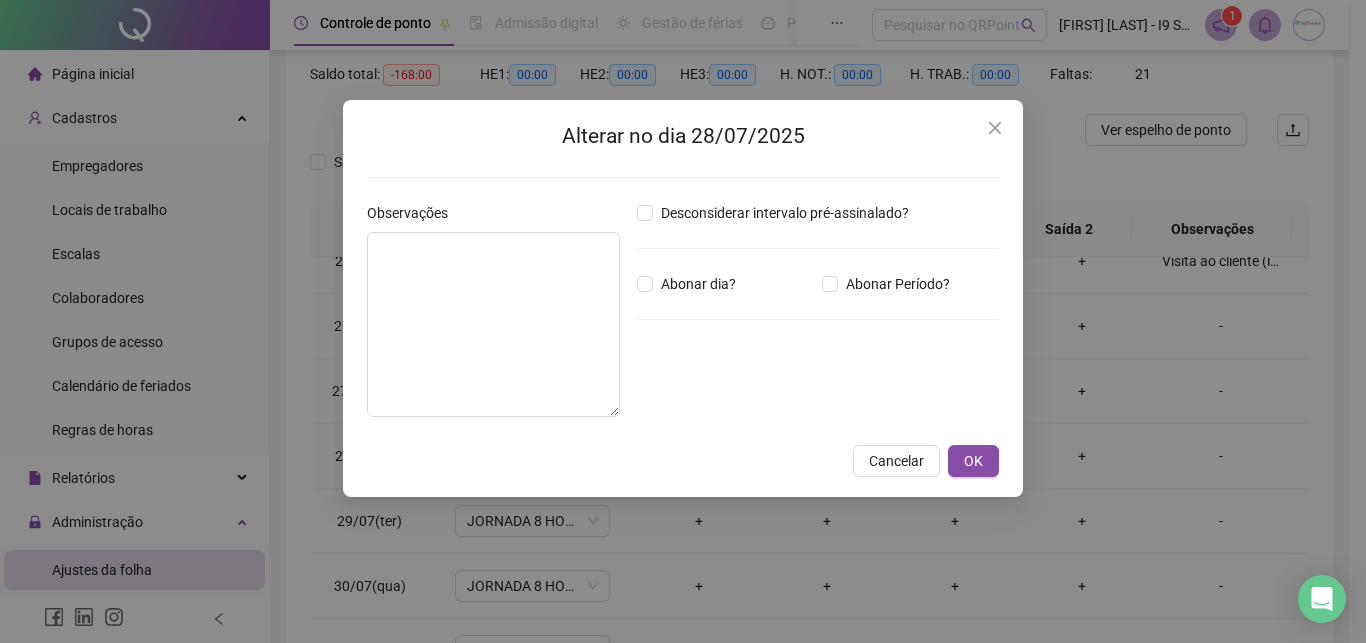 click on "Desconsiderar intervalo pré-assinalado? Abonar dia? Abonar Período? Horas a abonar ***** Aplicar regime de compensação" at bounding box center [818, 317] 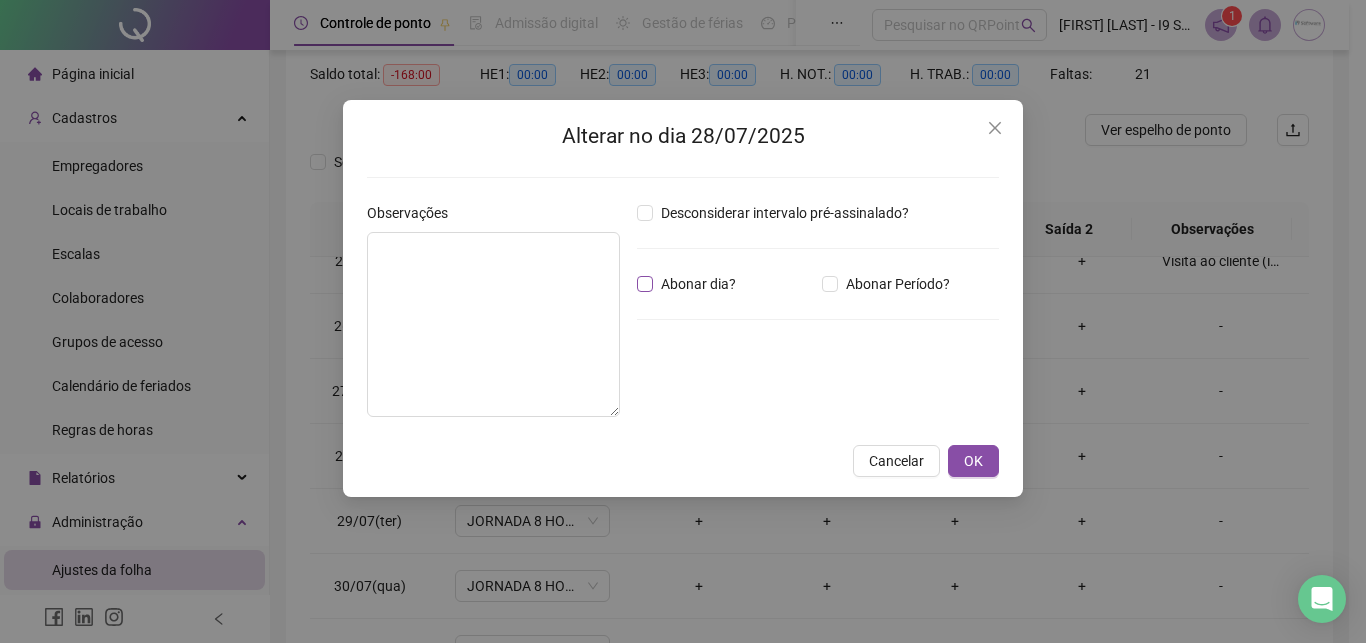 click on "Abonar dia?" at bounding box center [698, 284] 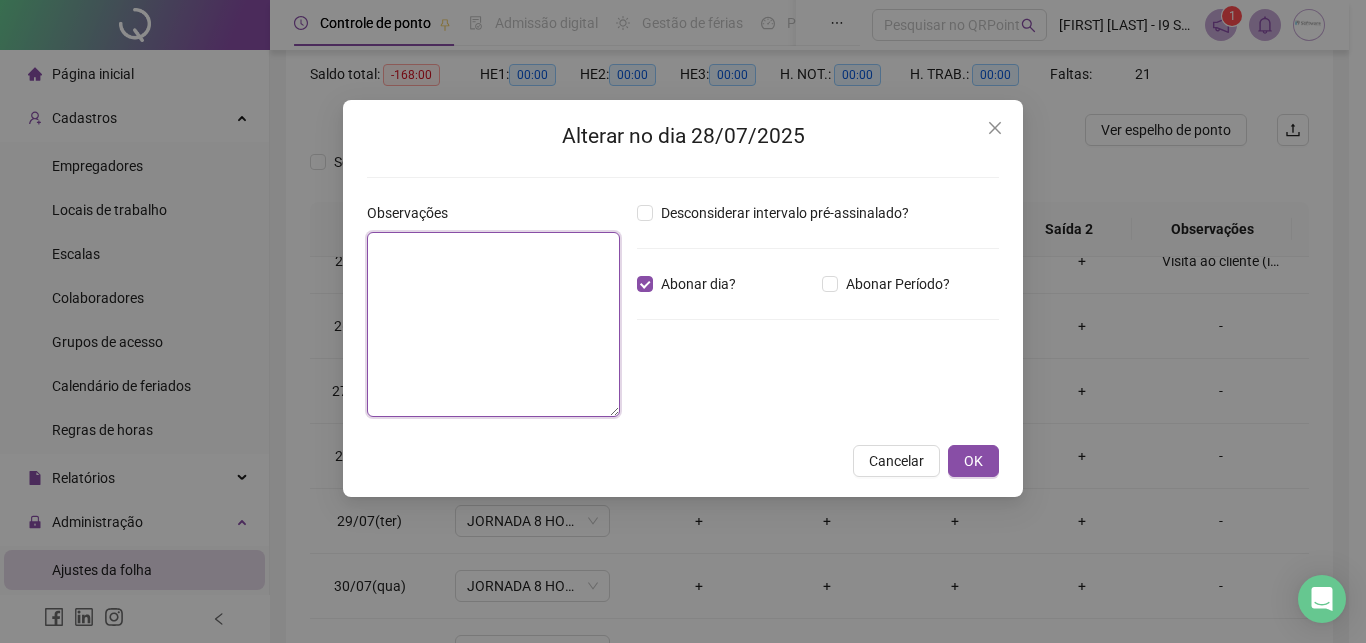 click at bounding box center [493, 324] 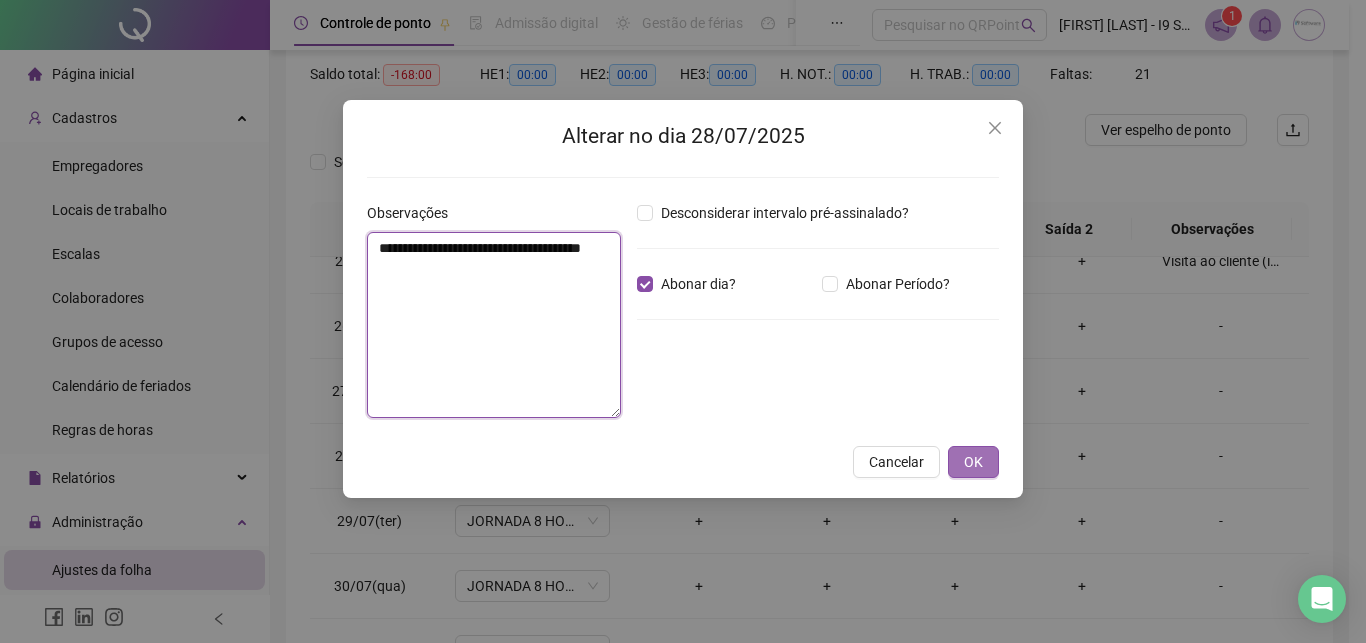 type on "**********" 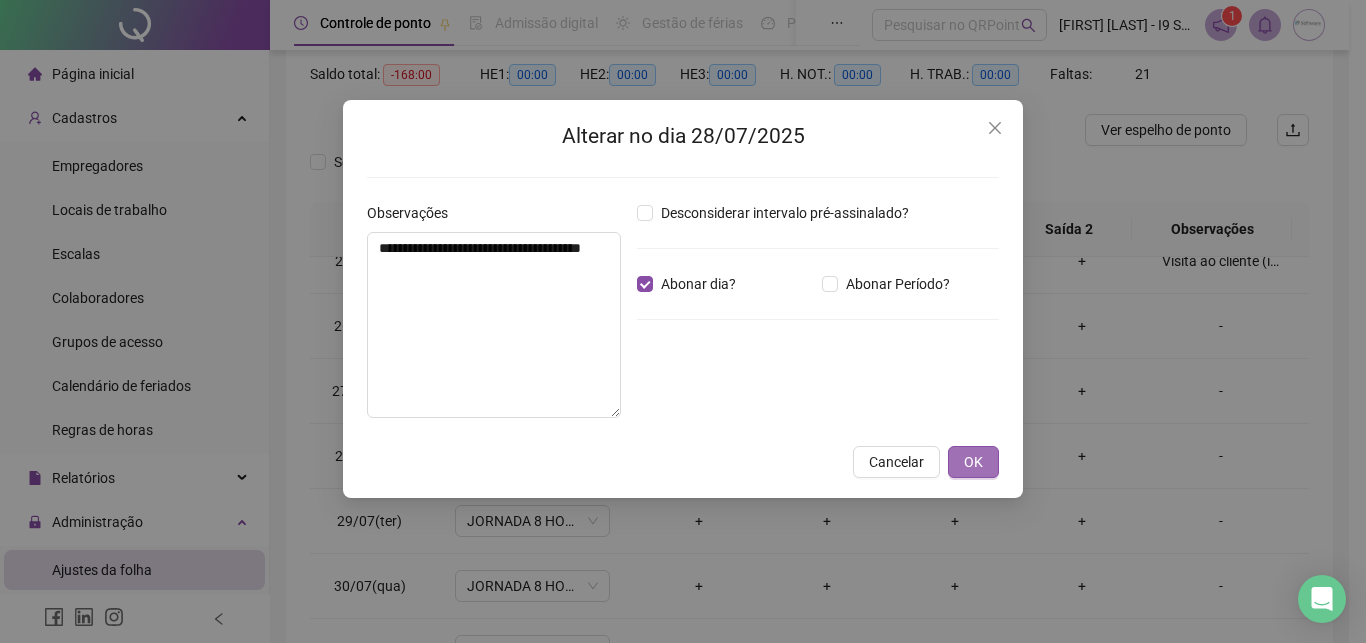 click on "OK" at bounding box center (973, 462) 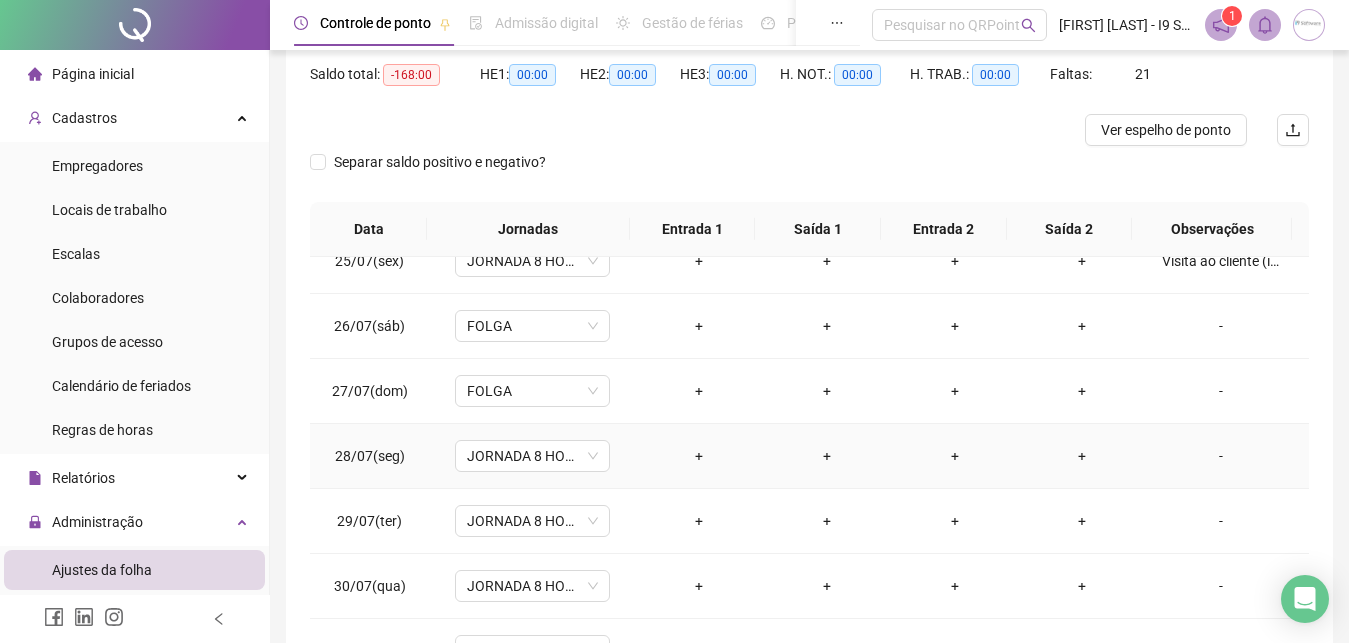click on "-" at bounding box center (1221, 456) 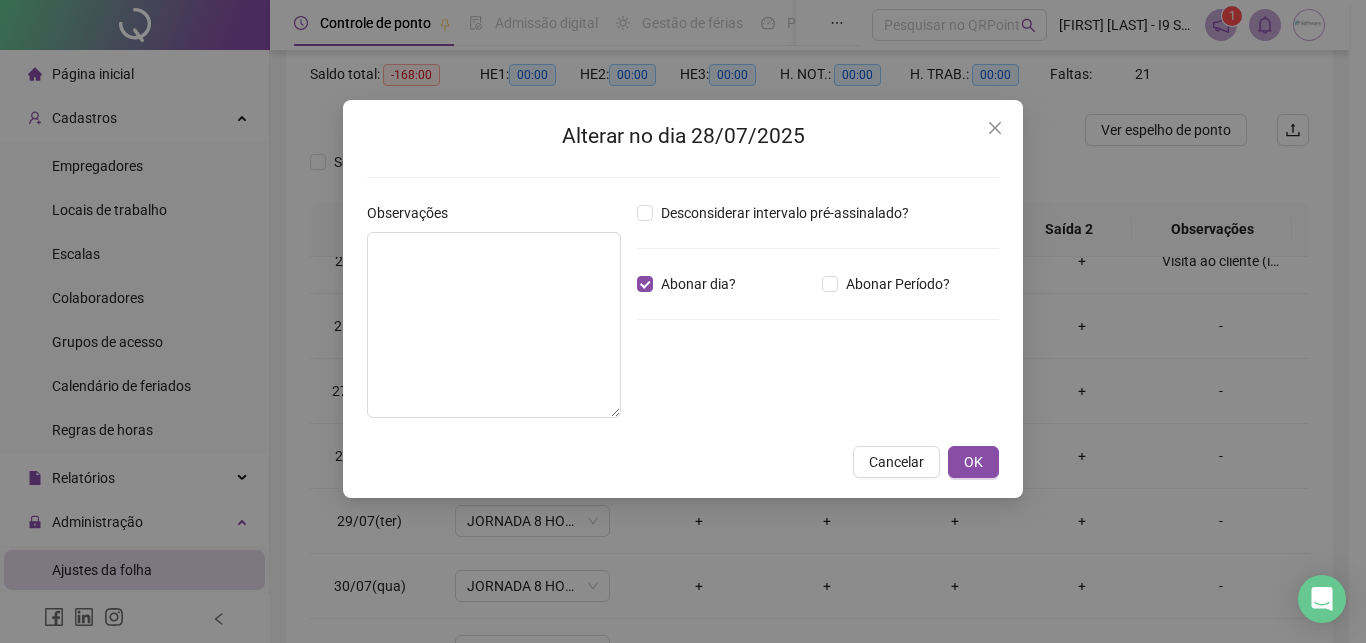 type on "**********" 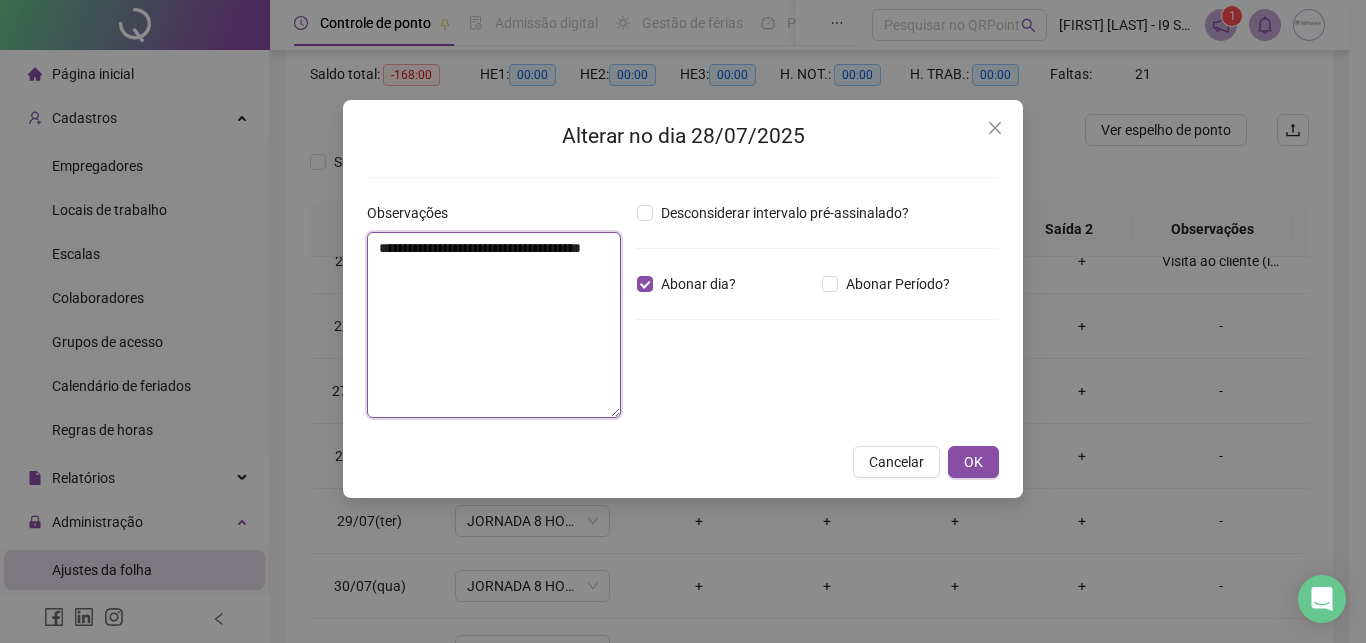 click on "**********" at bounding box center (494, 325) 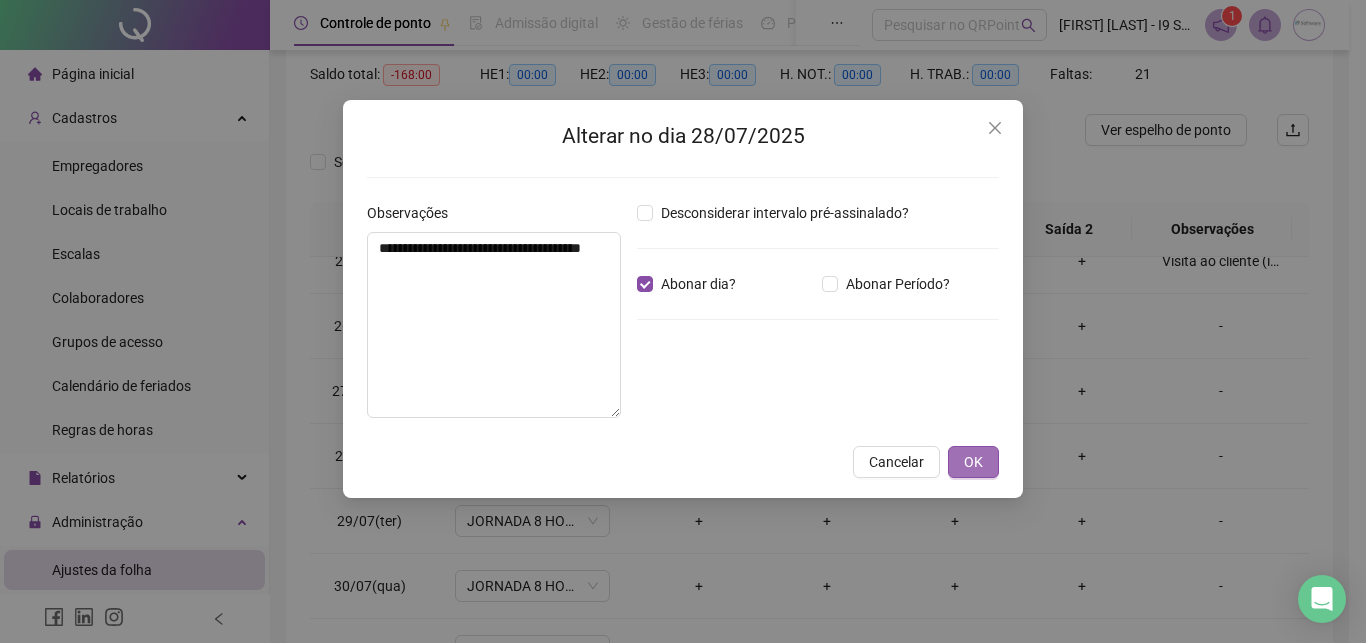click on "OK" at bounding box center [973, 462] 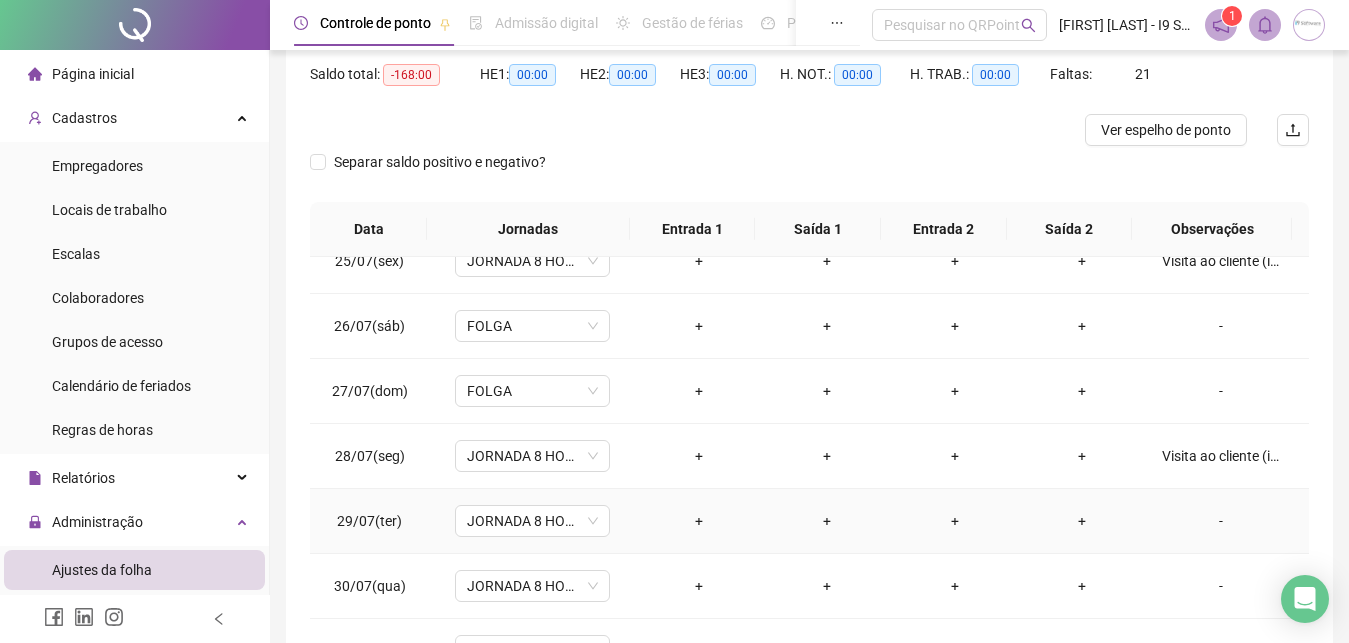 click on "-" at bounding box center (1221, 521) 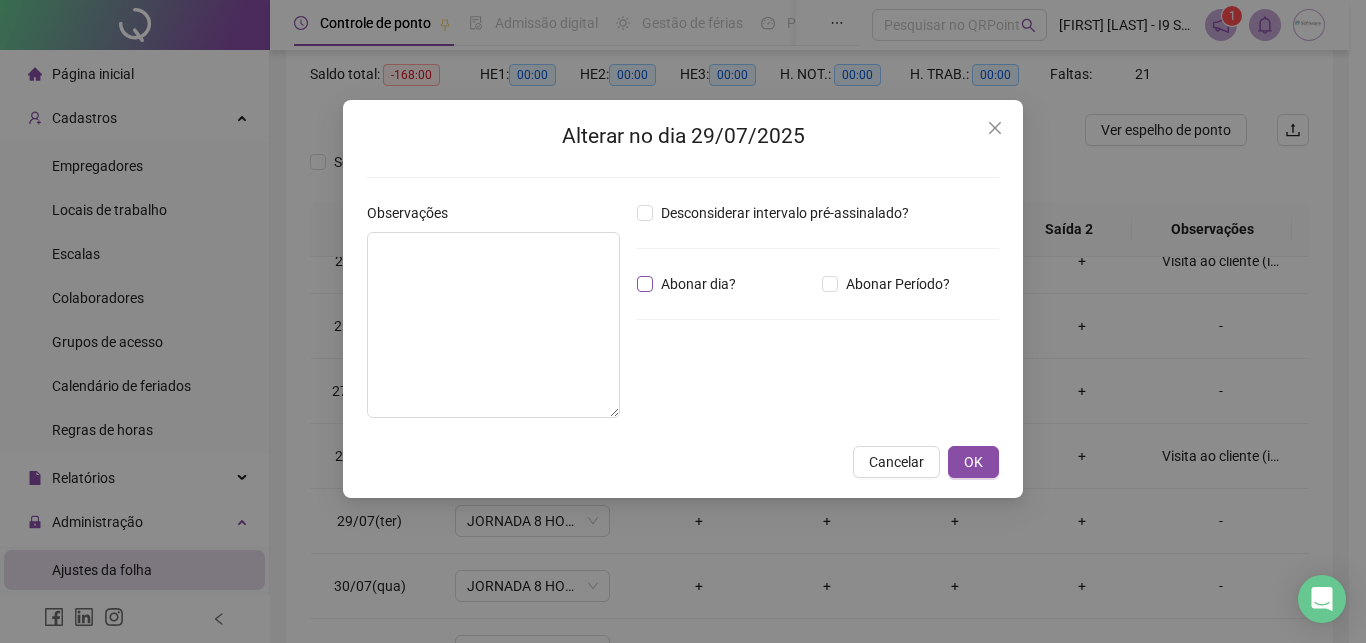 click on "Abonar dia?" at bounding box center [698, 284] 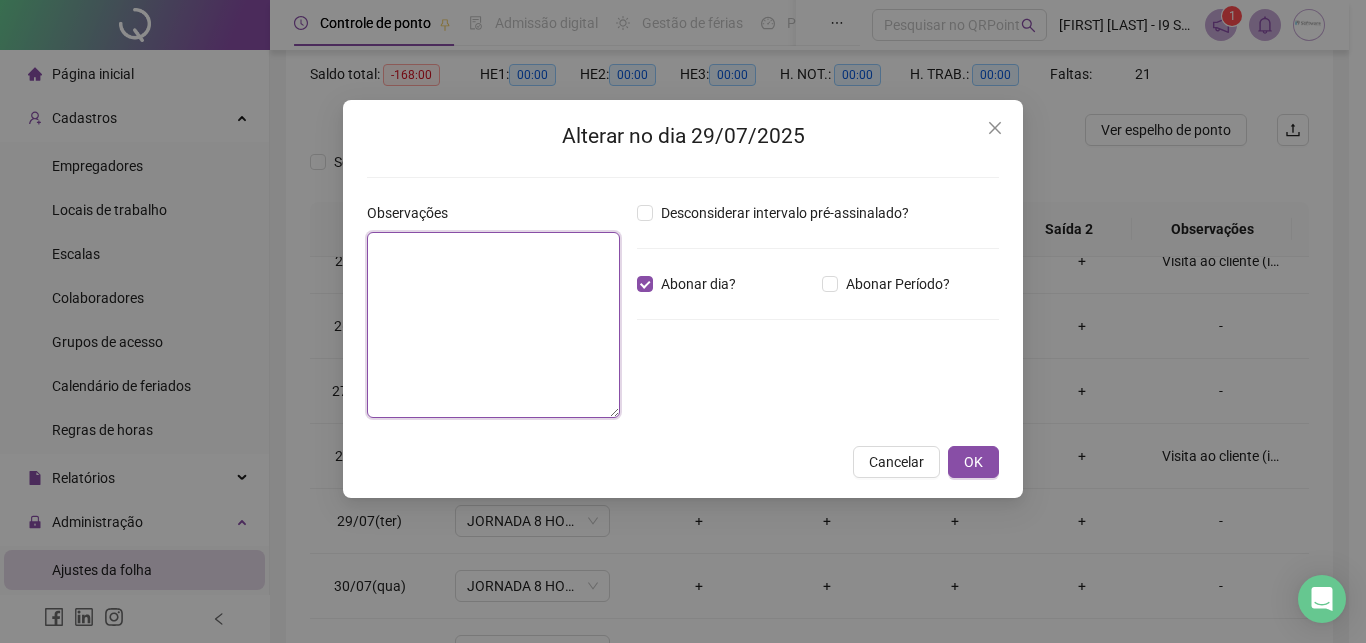 click at bounding box center (493, 325) 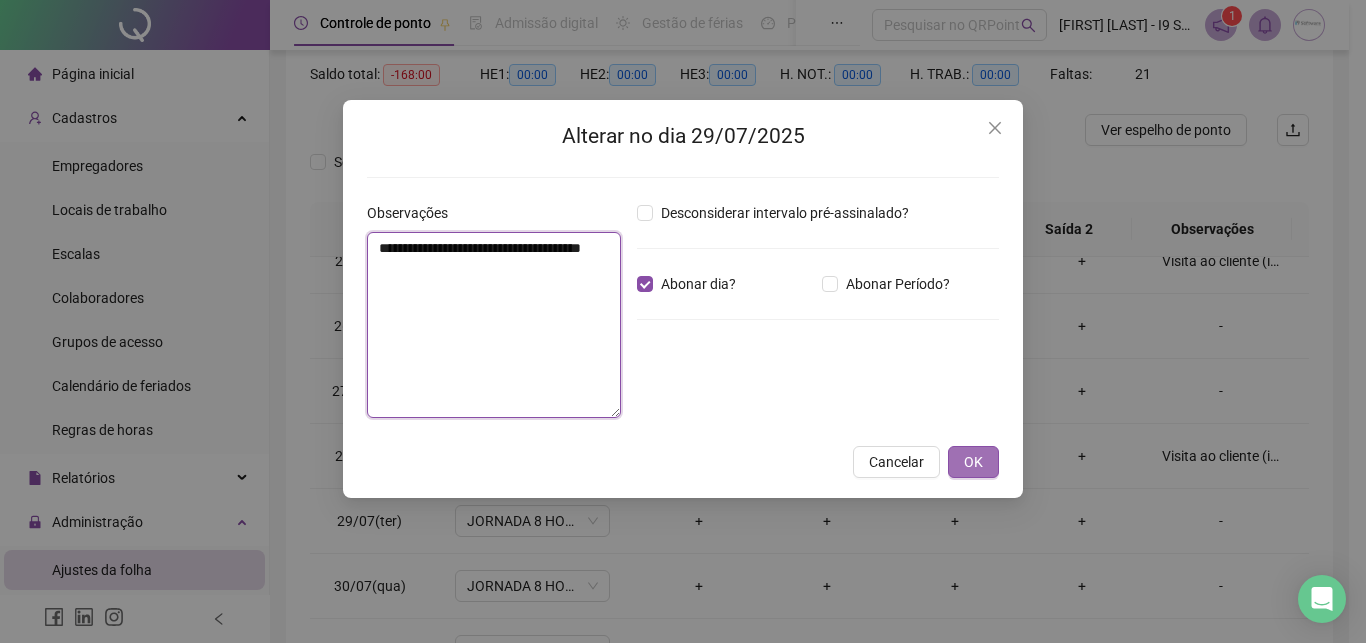 type on "**********" 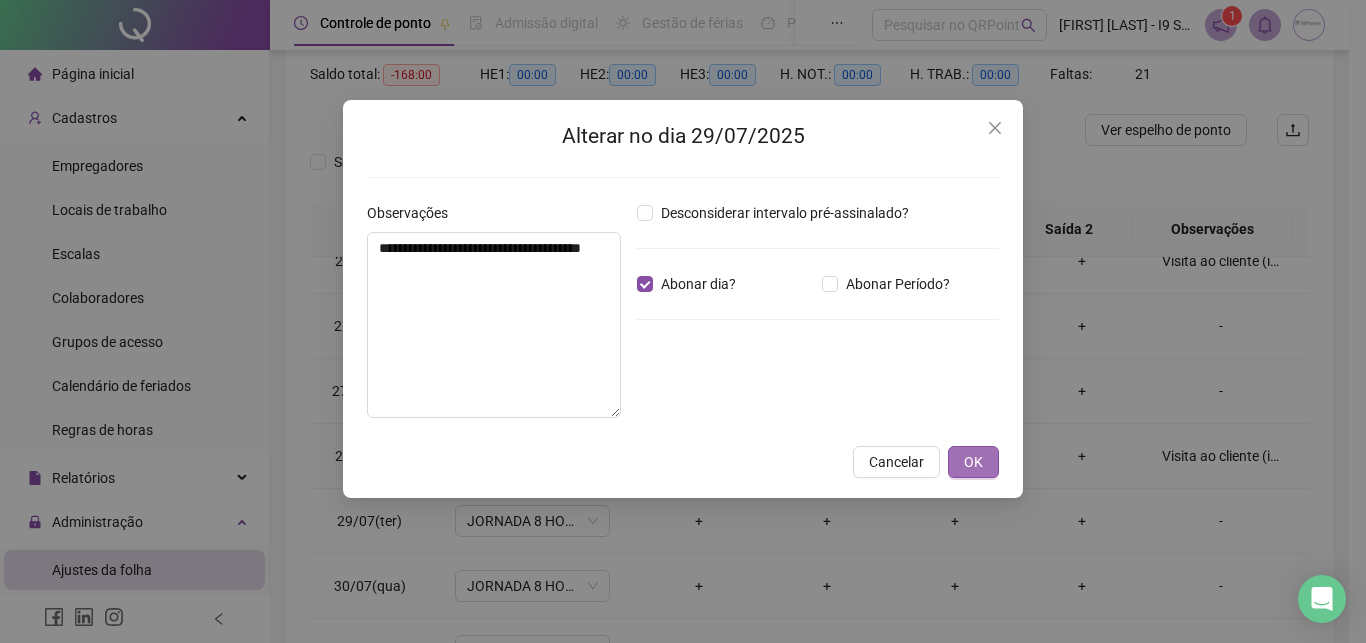 click on "OK" at bounding box center (973, 462) 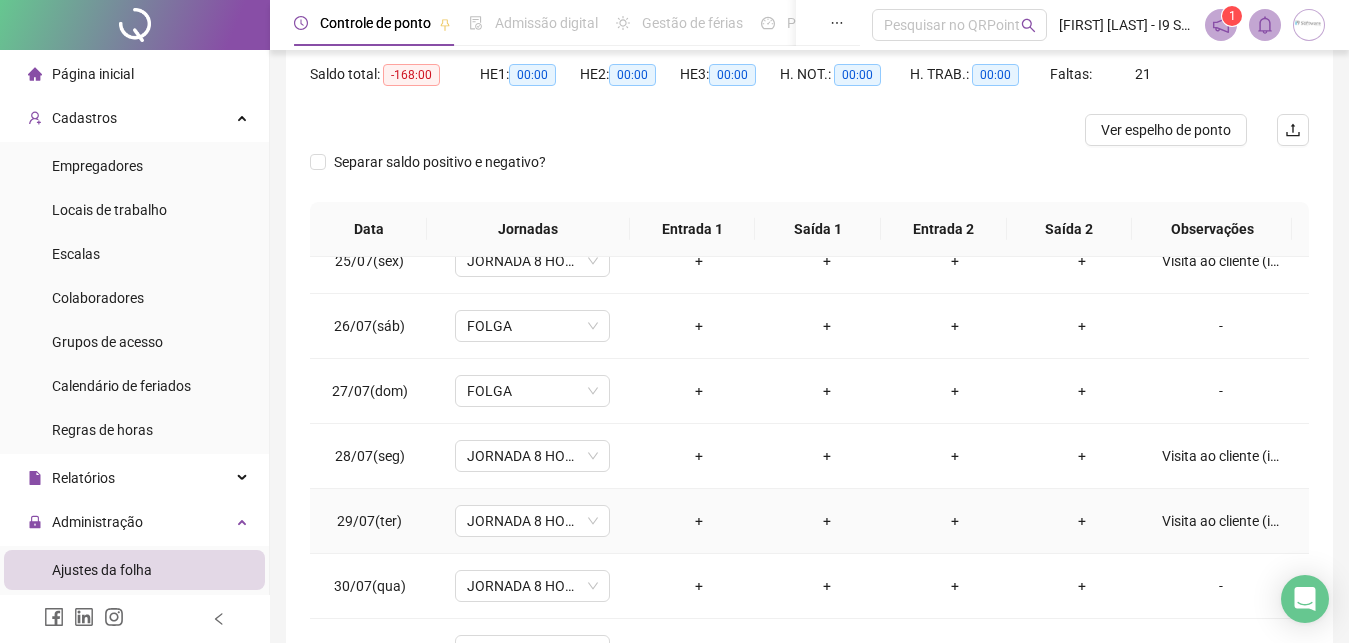 scroll, scrollTop: 306, scrollLeft: 0, axis: vertical 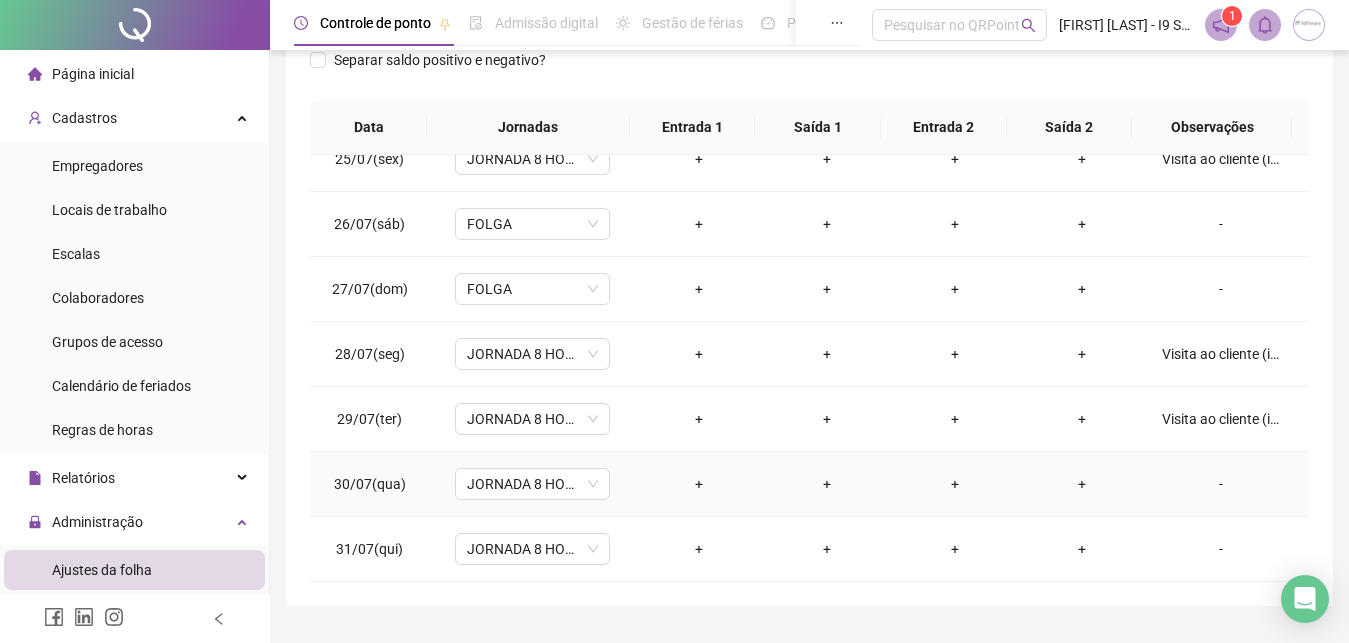 click on "-" at bounding box center (1221, 484) 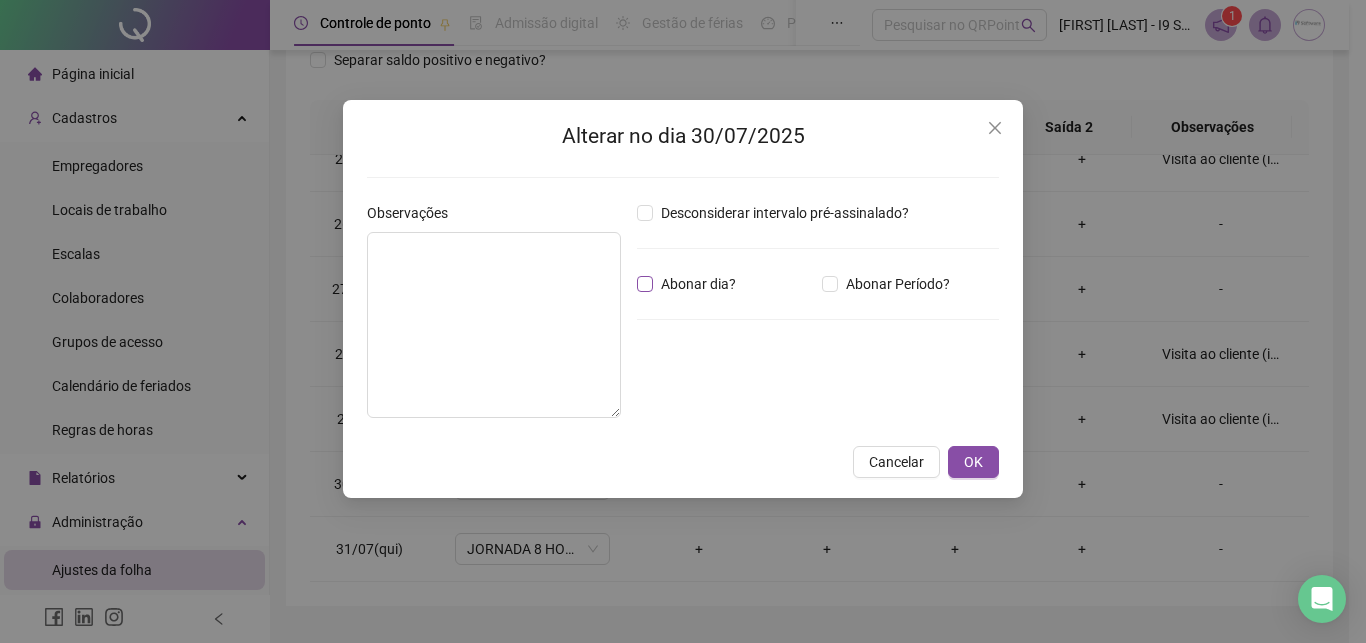 click on "Abonar dia?" at bounding box center [698, 284] 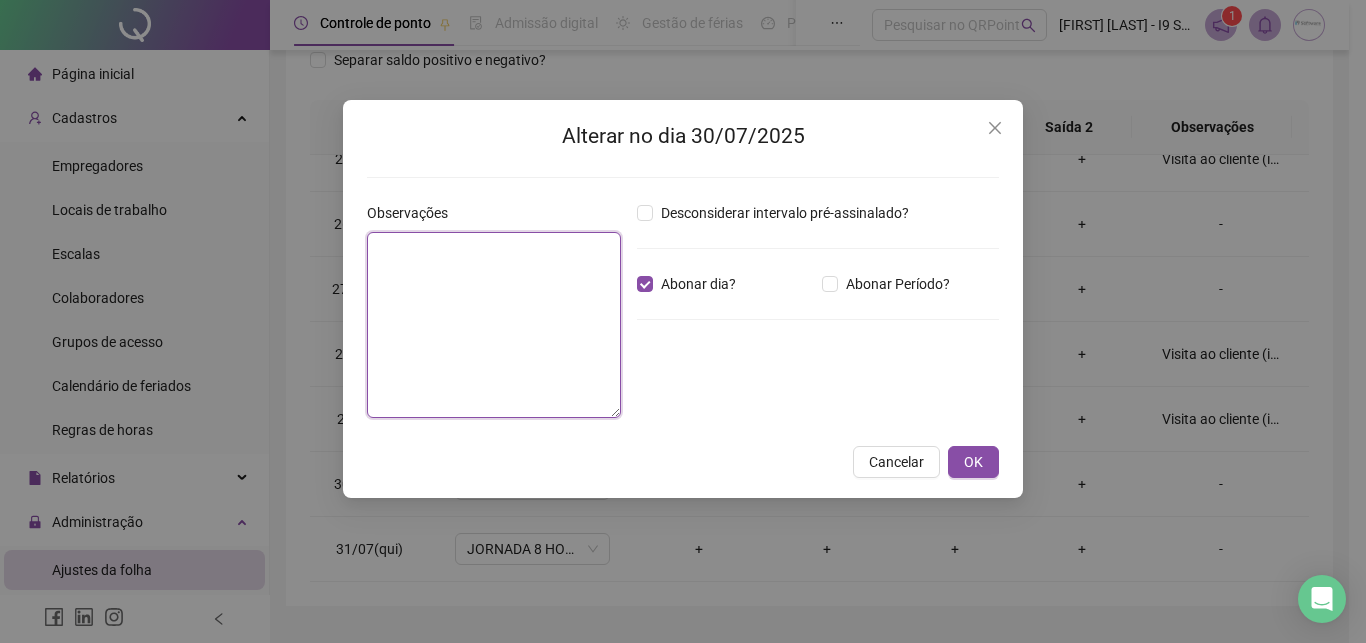 click at bounding box center (494, 325) 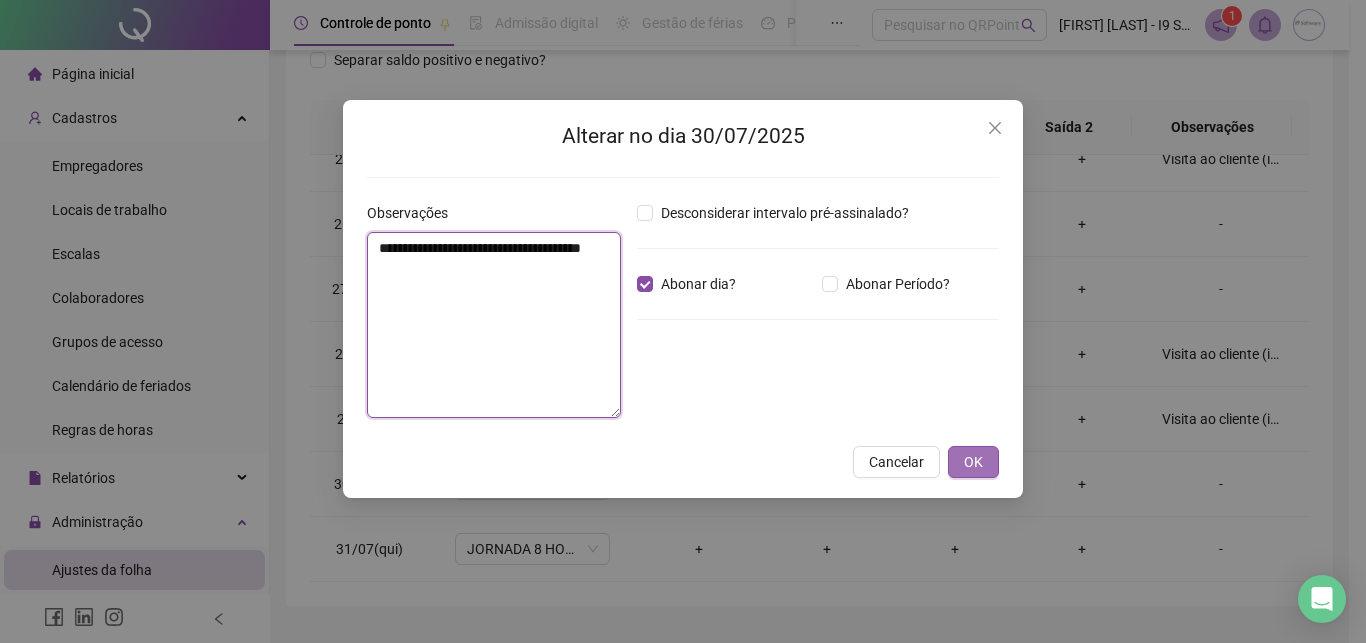 type on "**********" 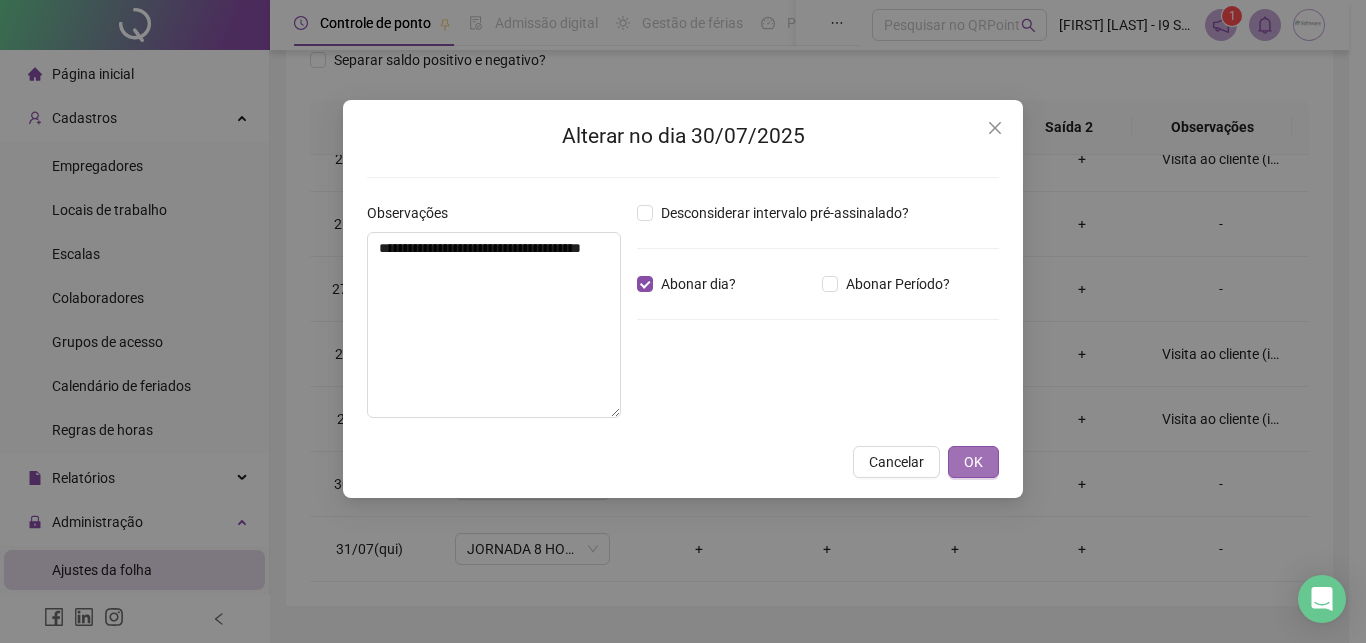 click on "OK" at bounding box center [973, 462] 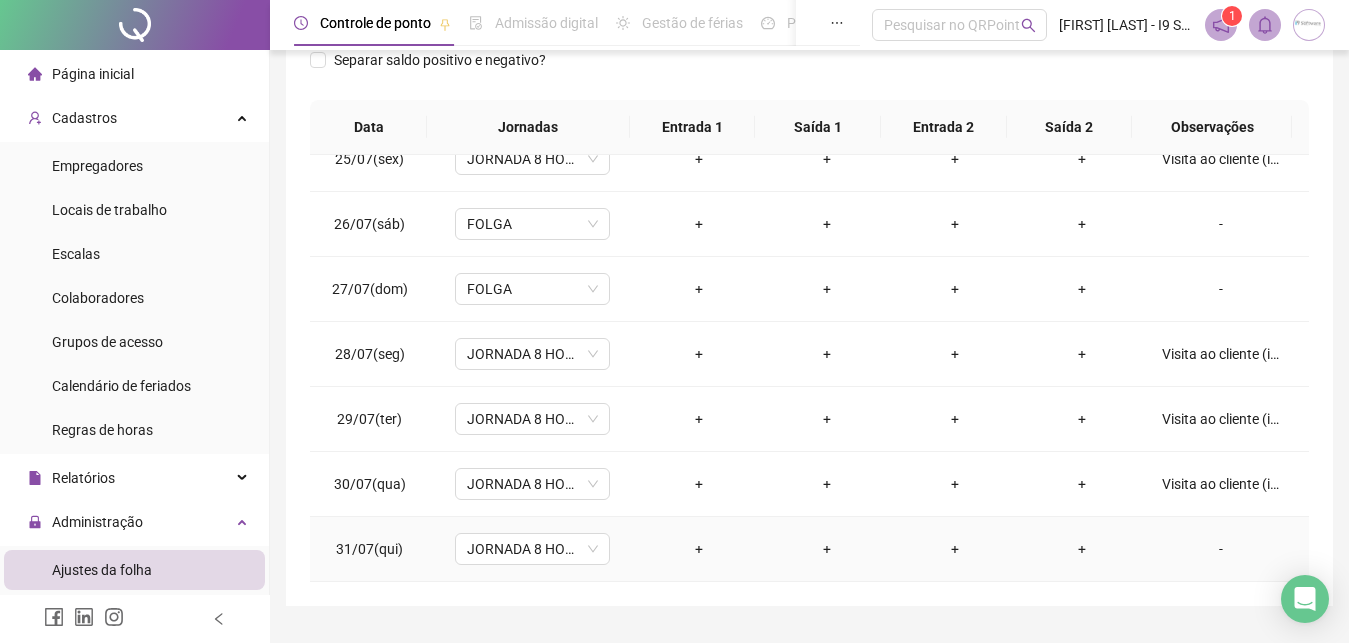 click on "-" at bounding box center [1221, 549] 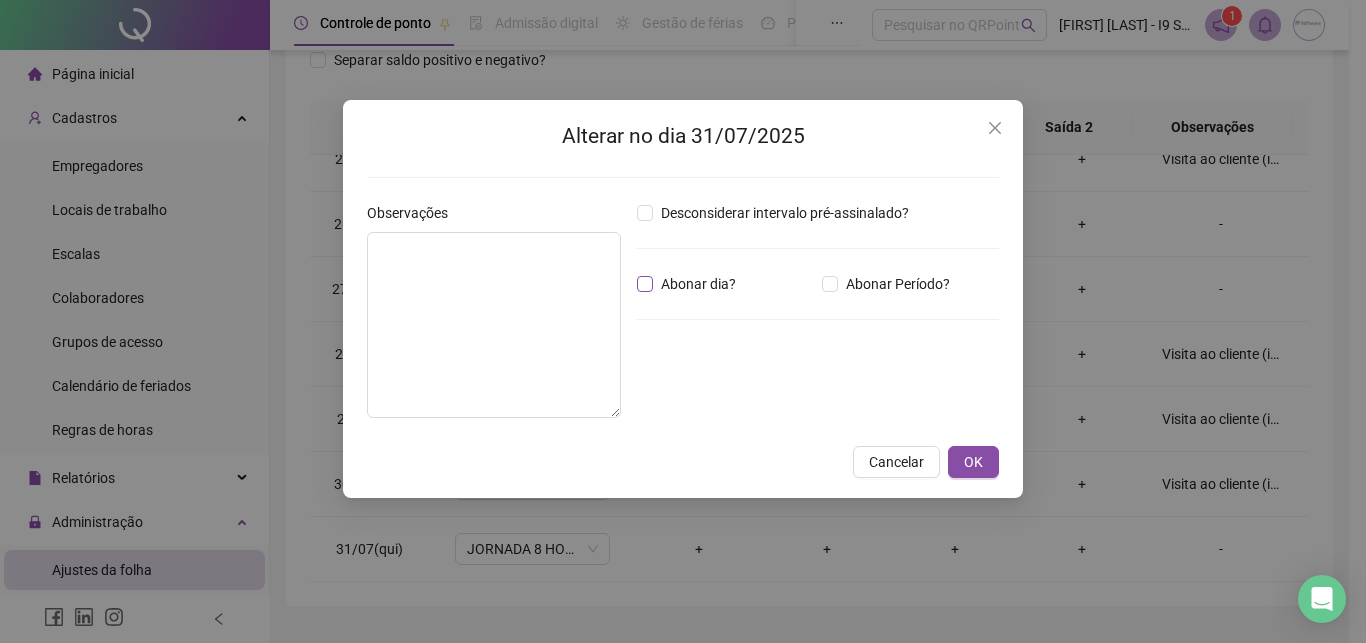 click on "Abonar dia?" at bounding box center (698, 284) 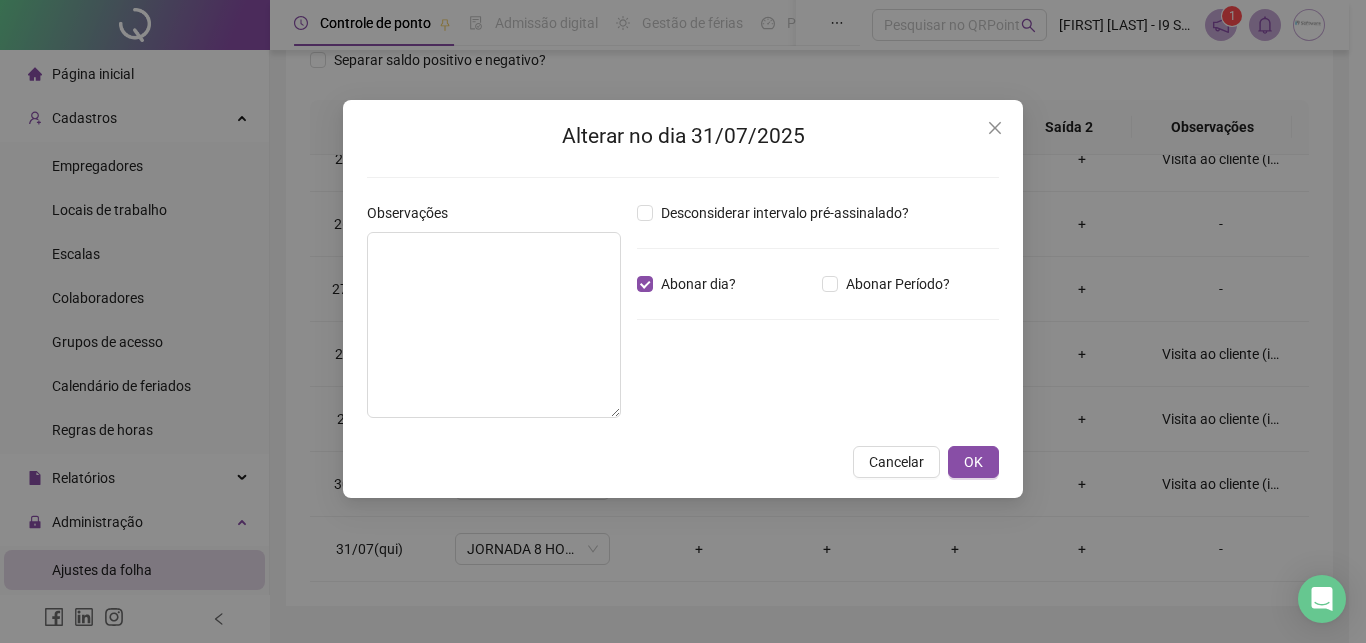 click on "Alterar no dia   31/07/2025 Observações Desconsiderar intervalo pré-assinalado? Abonar dia? Abonar Período? Horas a abonar ***** Aplicar regime de compensação Cancelar OK" at bounding box center (683, 299) 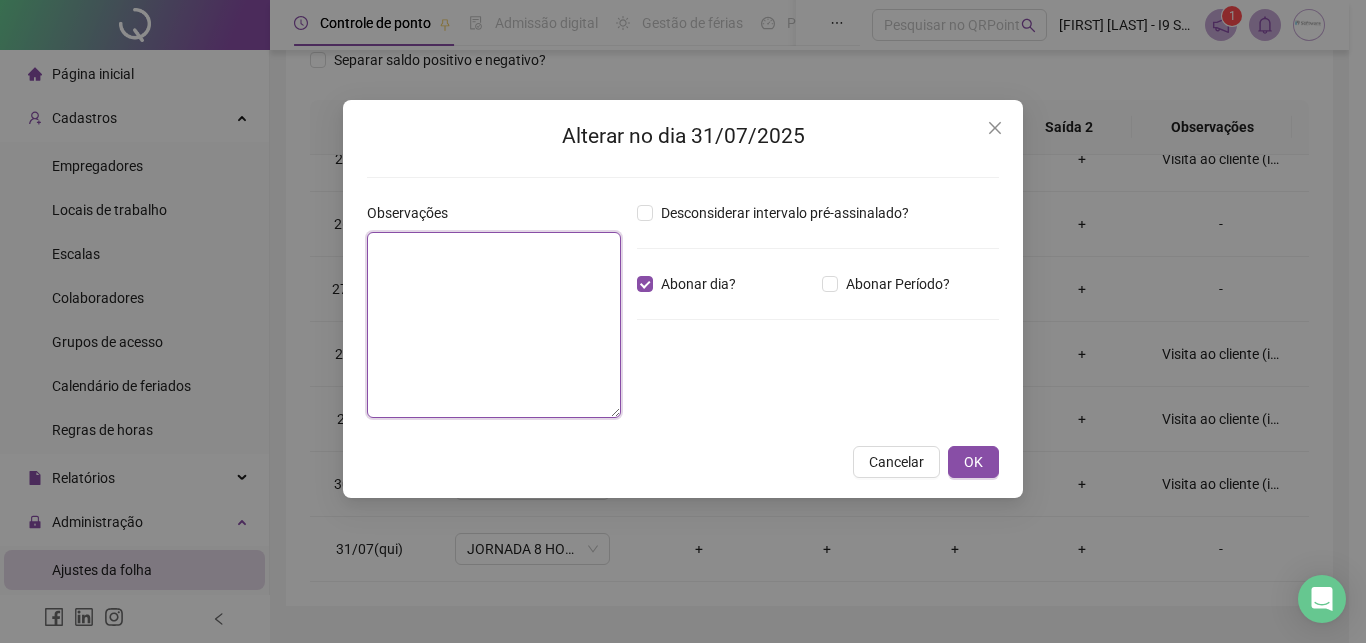 click at bounding box center [494, 325] 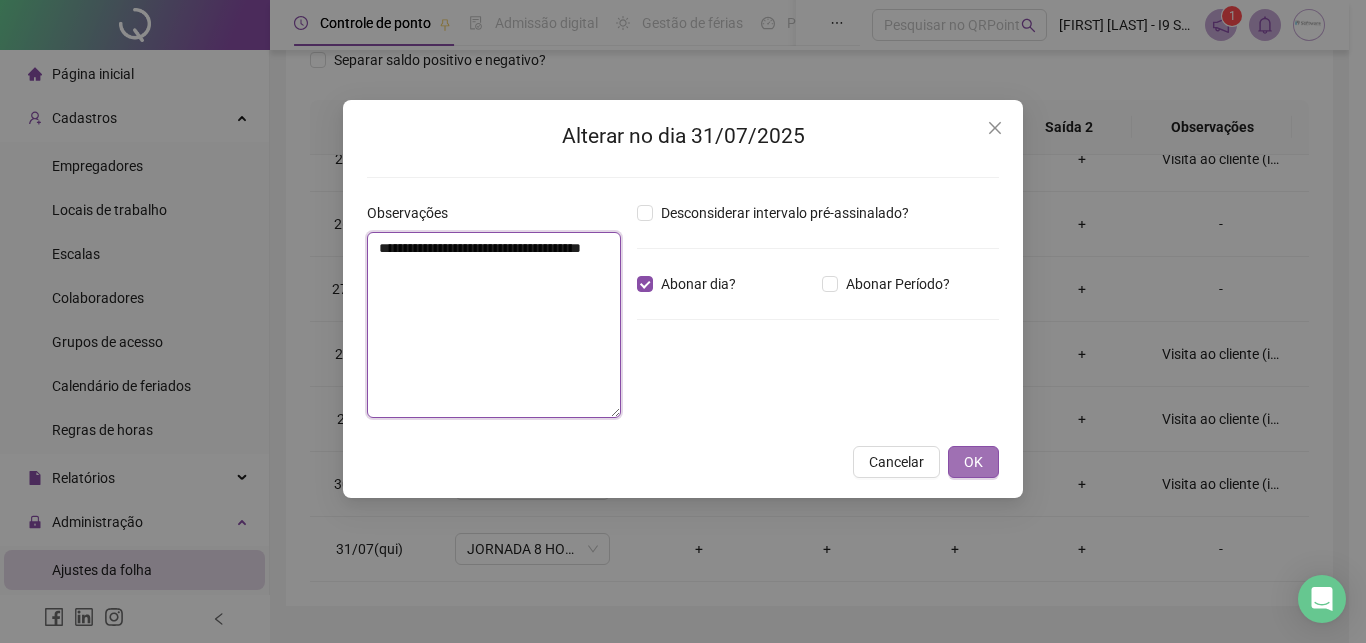 type on "**********" 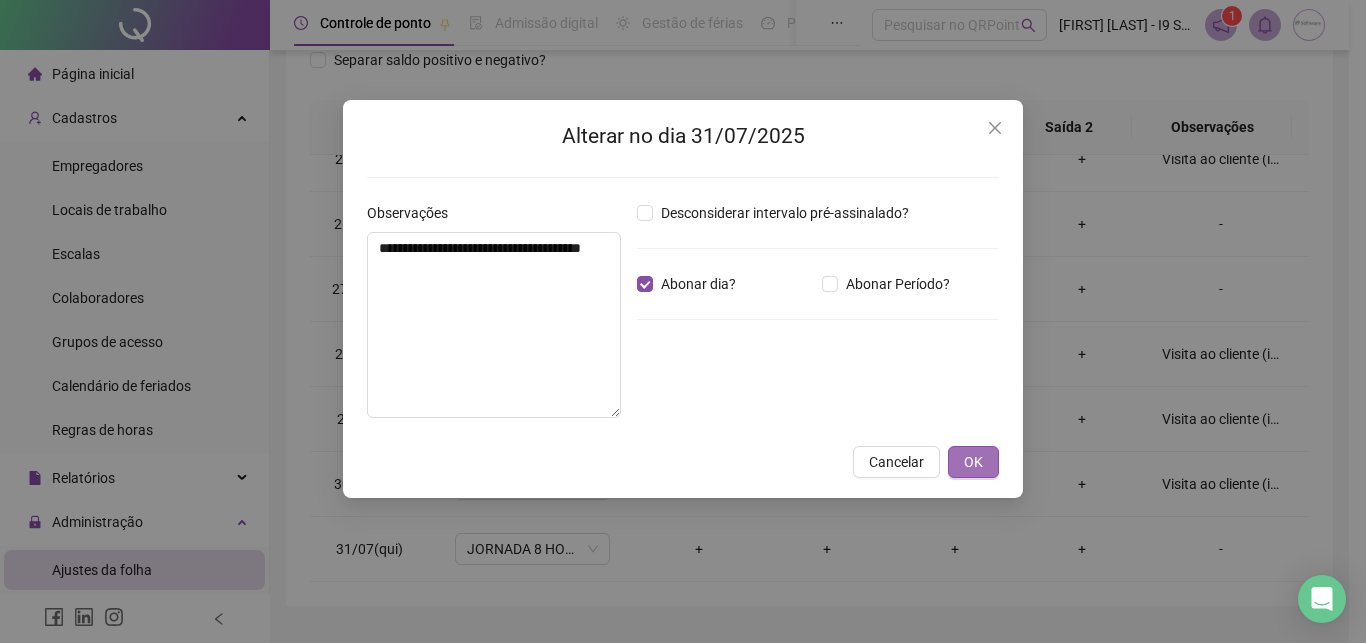 click on "OK" at bounding box center [973, 462] 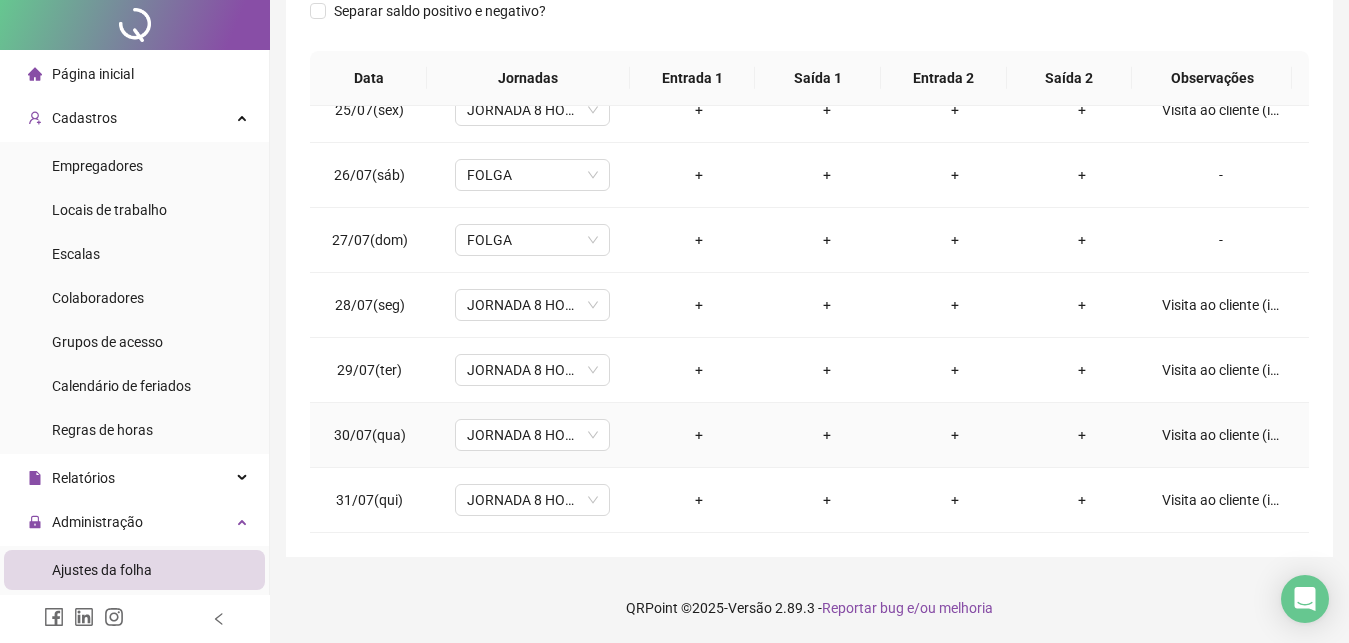 scroll, scrollTop: 0, scrollLeft: 0, axis: both 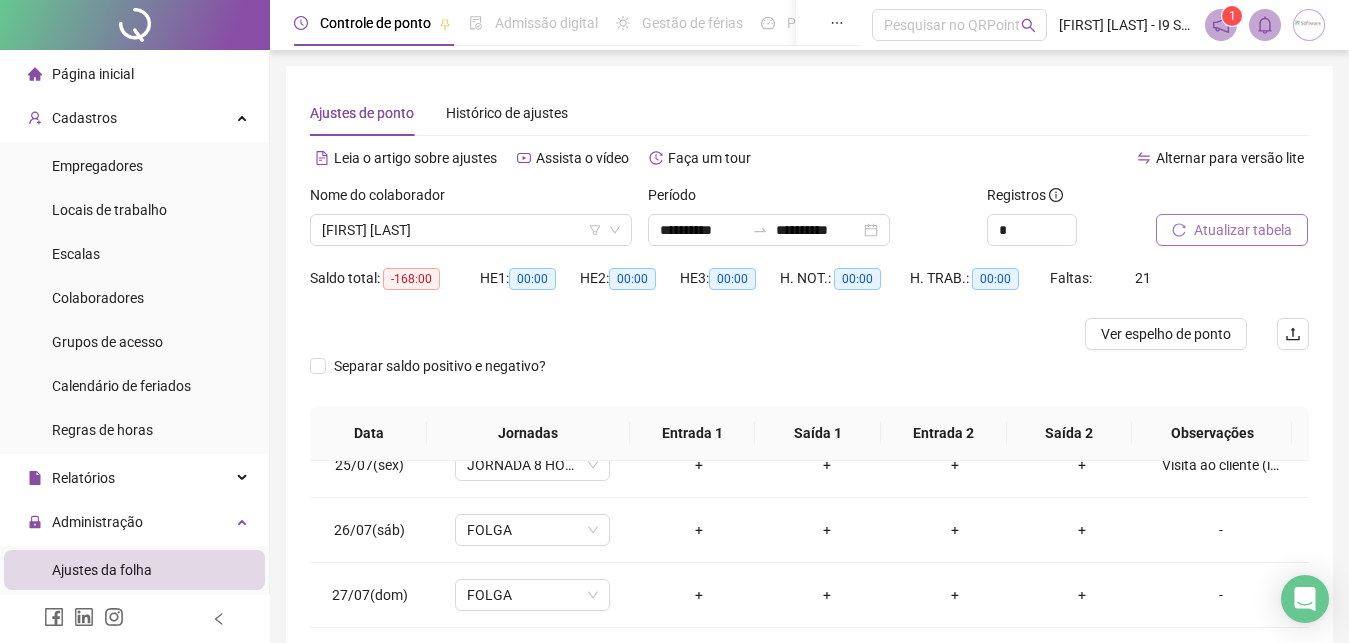 click on "Atualizar tabela" at bounding box center [1243, 230] 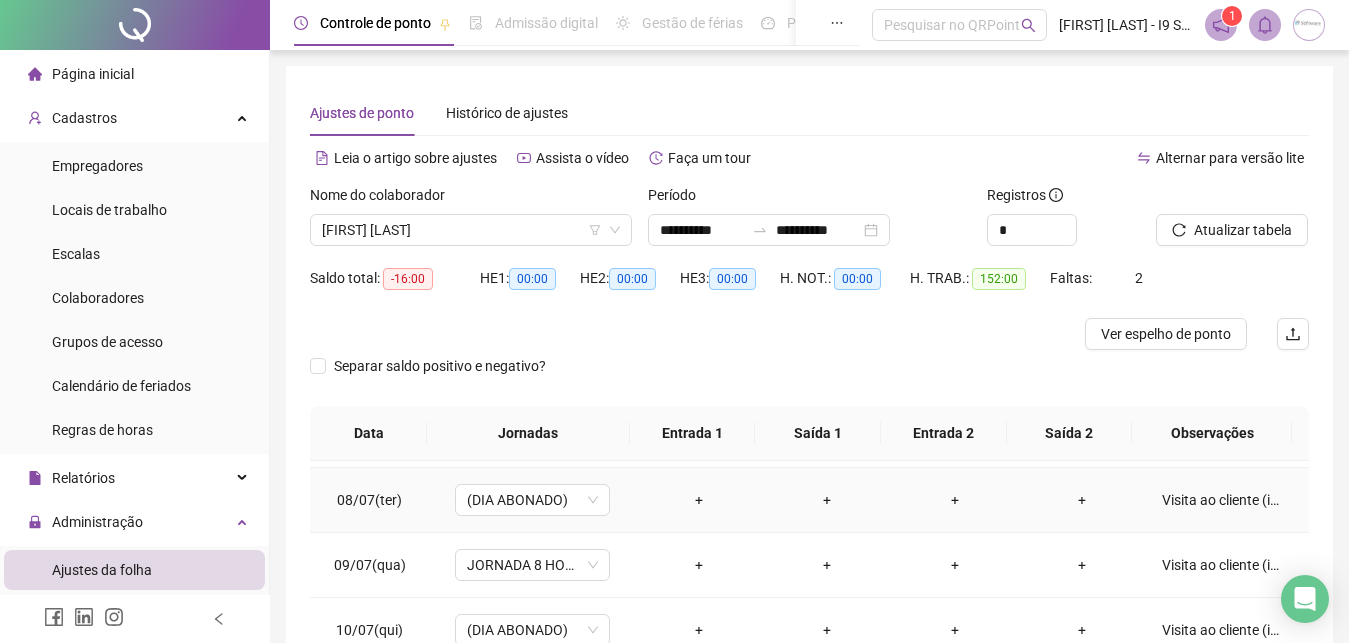 scroll, scrollTop: 0, scrollLeft: 0, axis: both 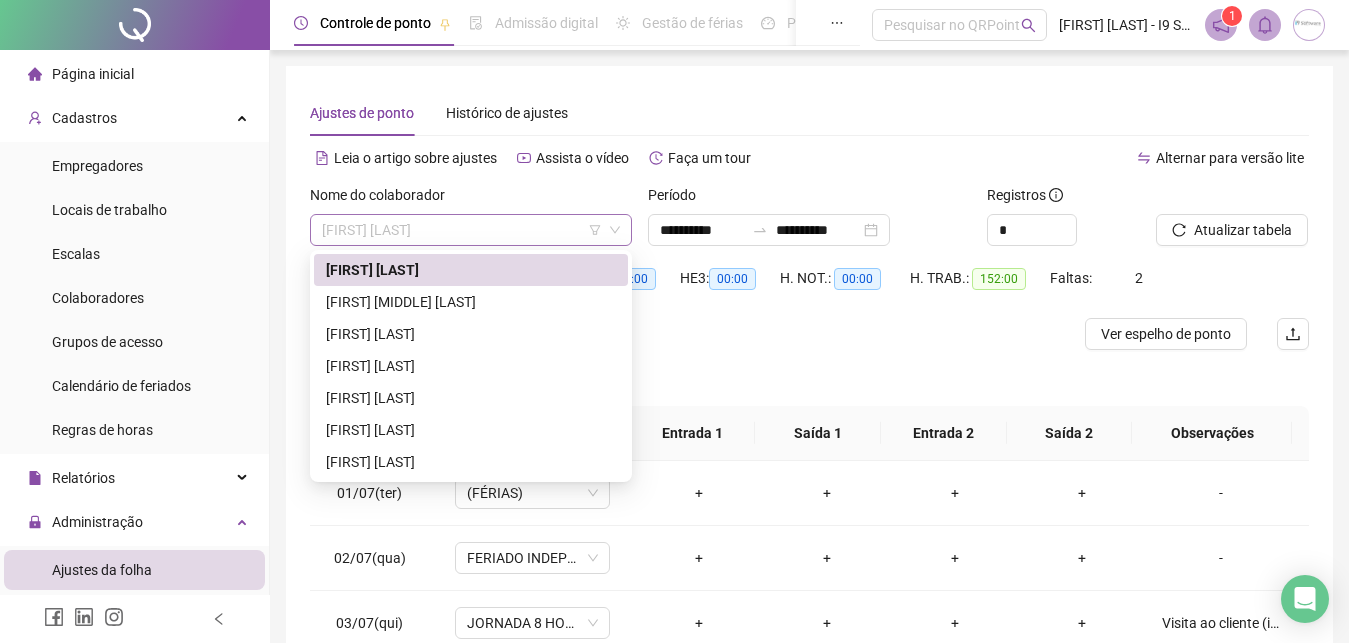click on "[FIRST] [LAST]" at bounding box center (471, 230) 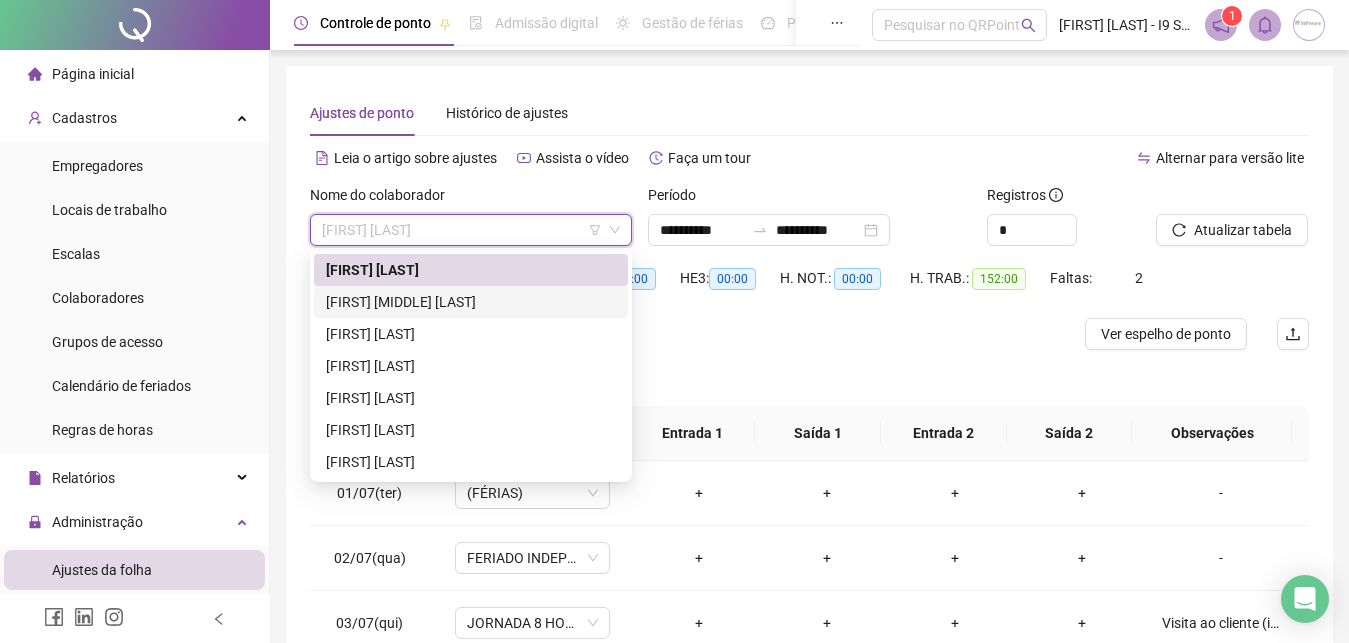 click on "[FIRST] [MIDDLE] [LAST]" at bounding box center [471, 302] 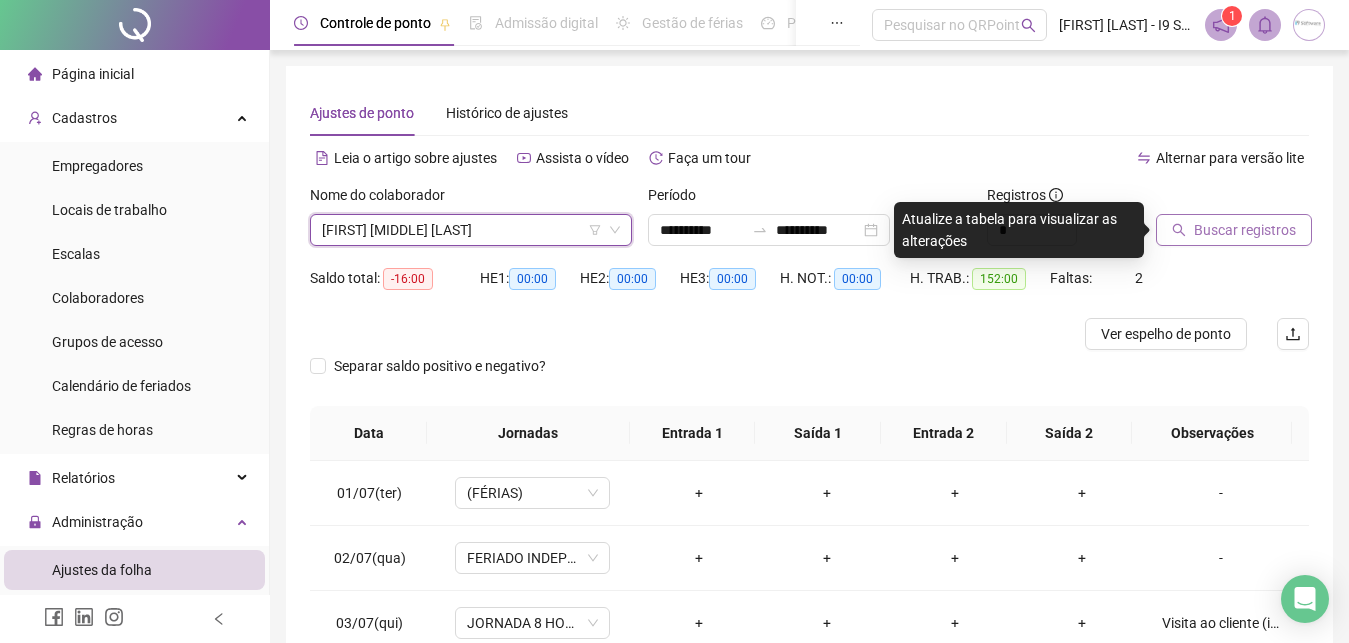 click on "Buscar registros" at bounding box center (1245, 230) 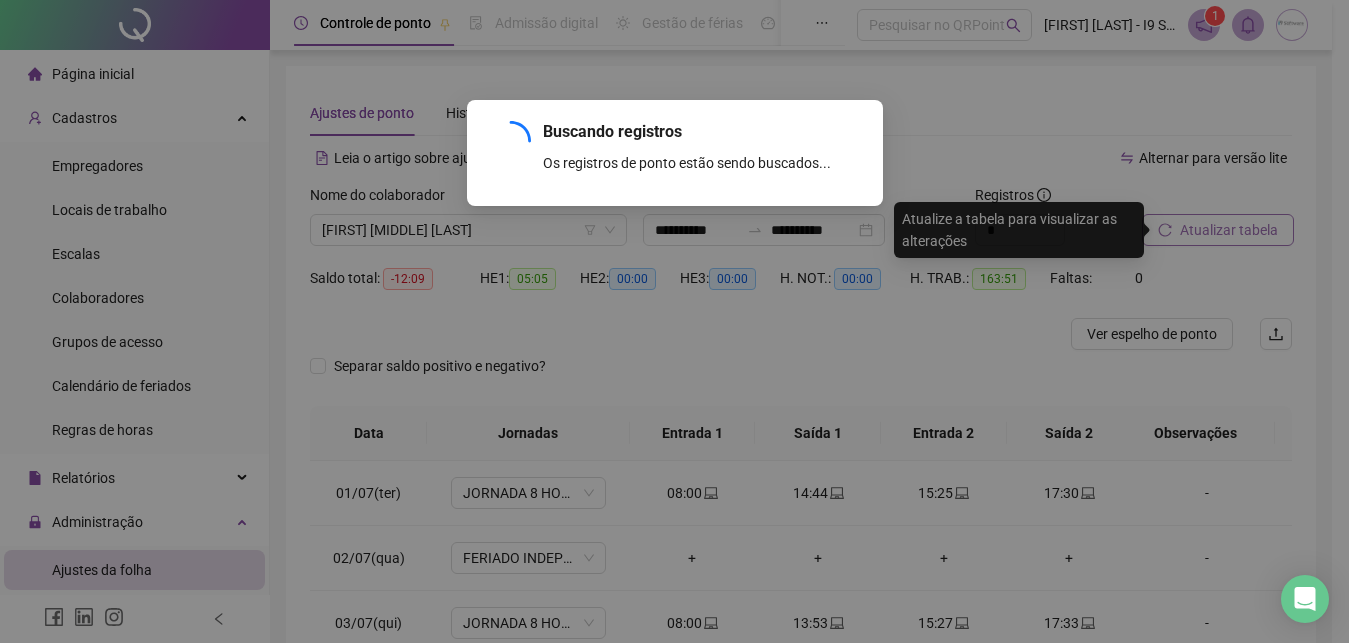 click on "Buscando registros Os registros de ponto estão sendo buscados... OK" at bounding box center (674, 321) 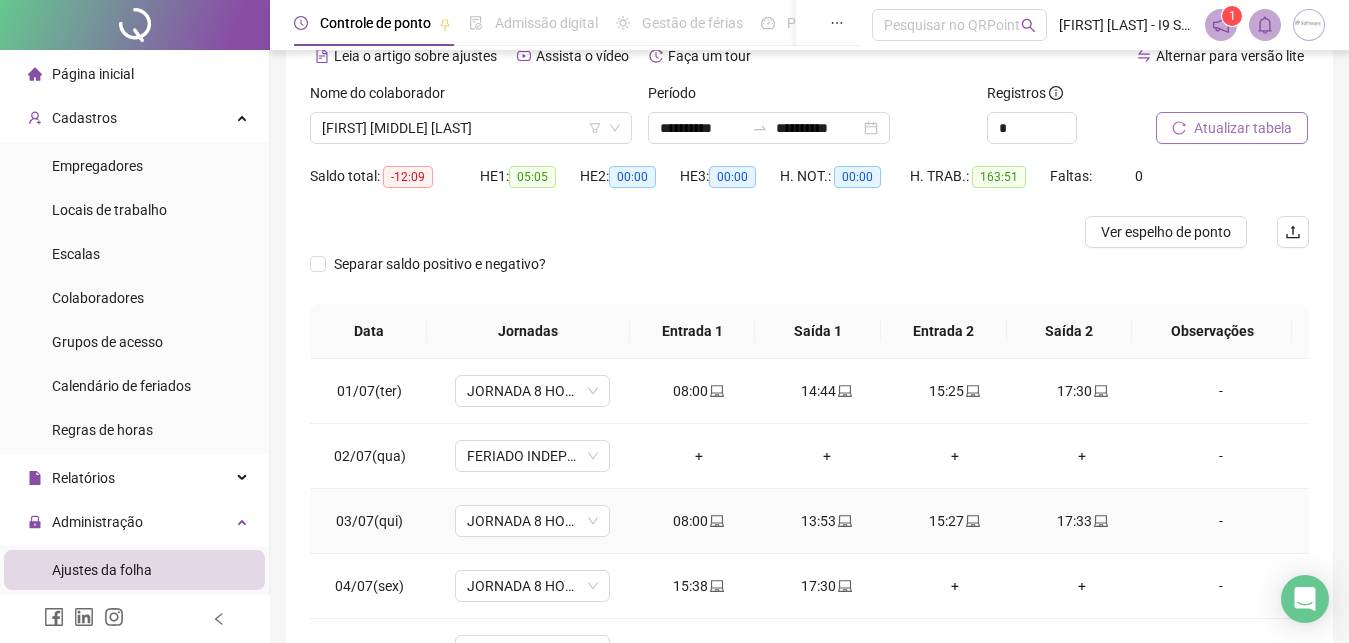 scroll, scrollTop: 0, scrollLeft: 0, axis: both 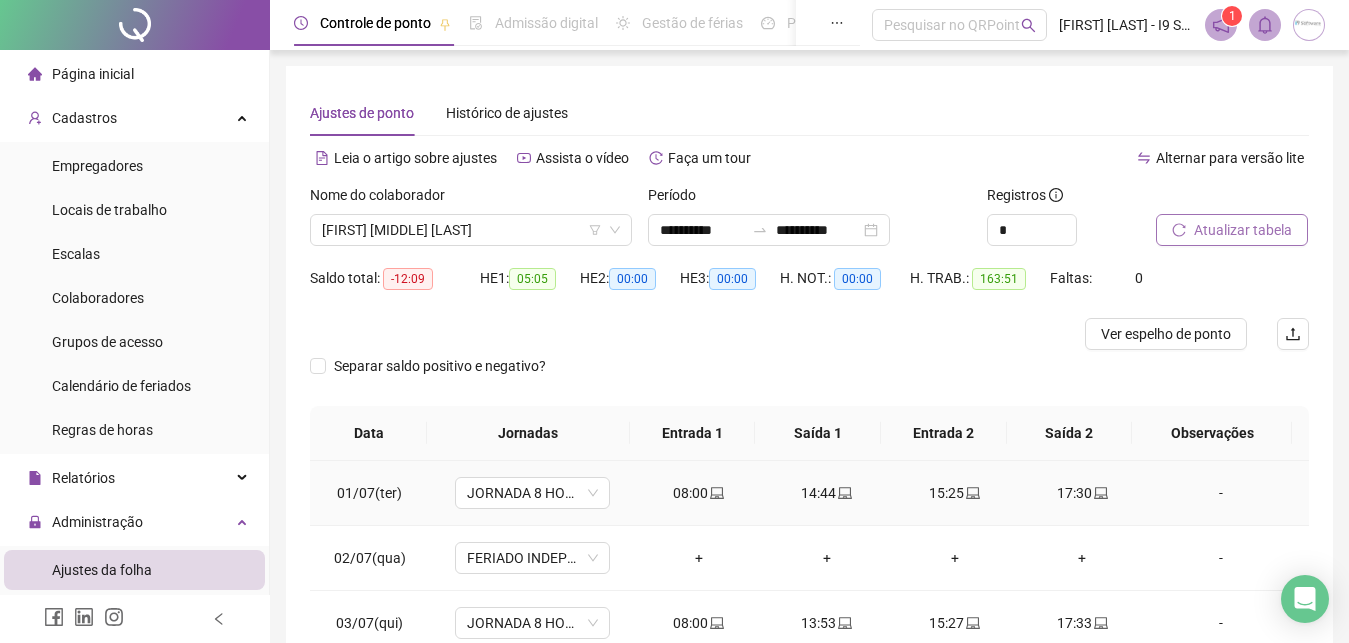 click on "14:44" at bounding box center (827, 493) 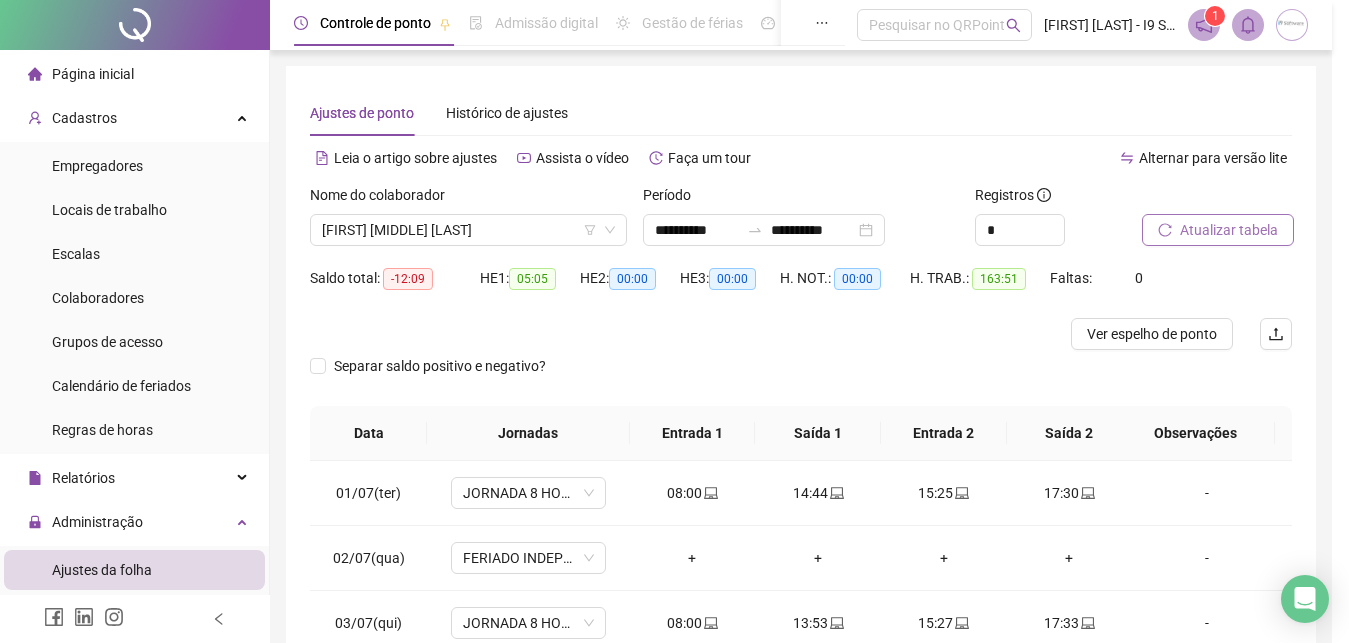 type on "**********" 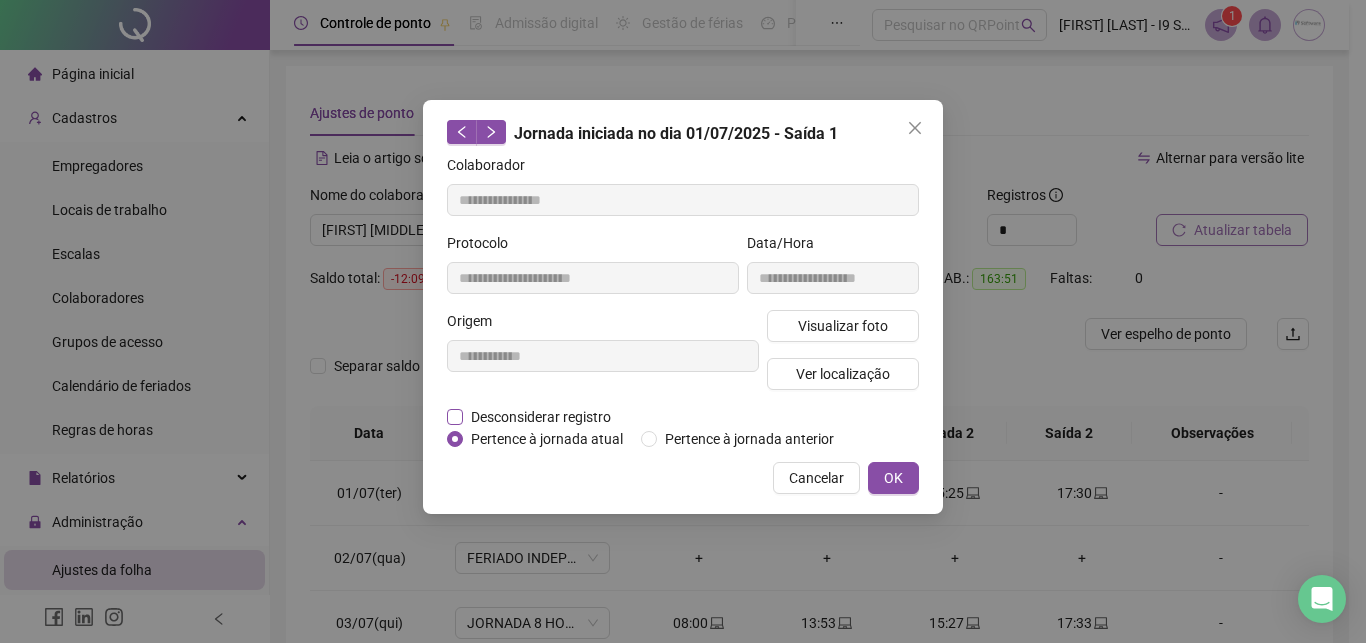 click on "Desconsiderar registro" at bounding box center [541, 417] 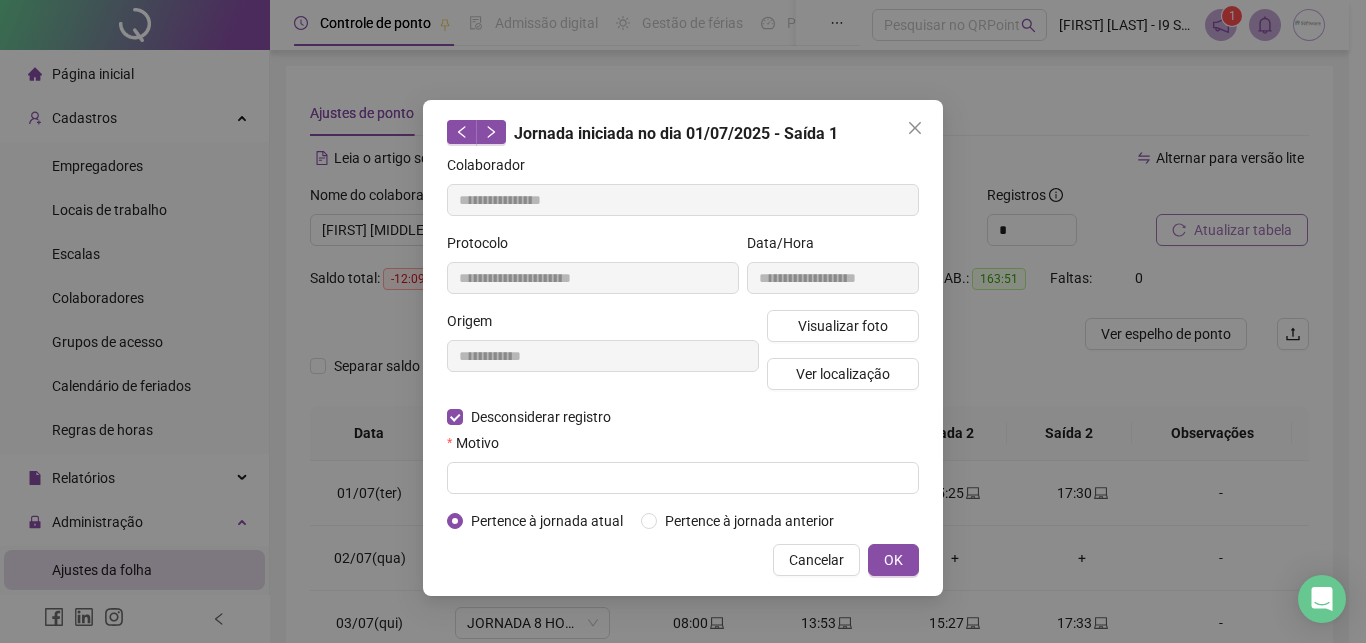 click on "Motivo" at bounding box center (683, 447) 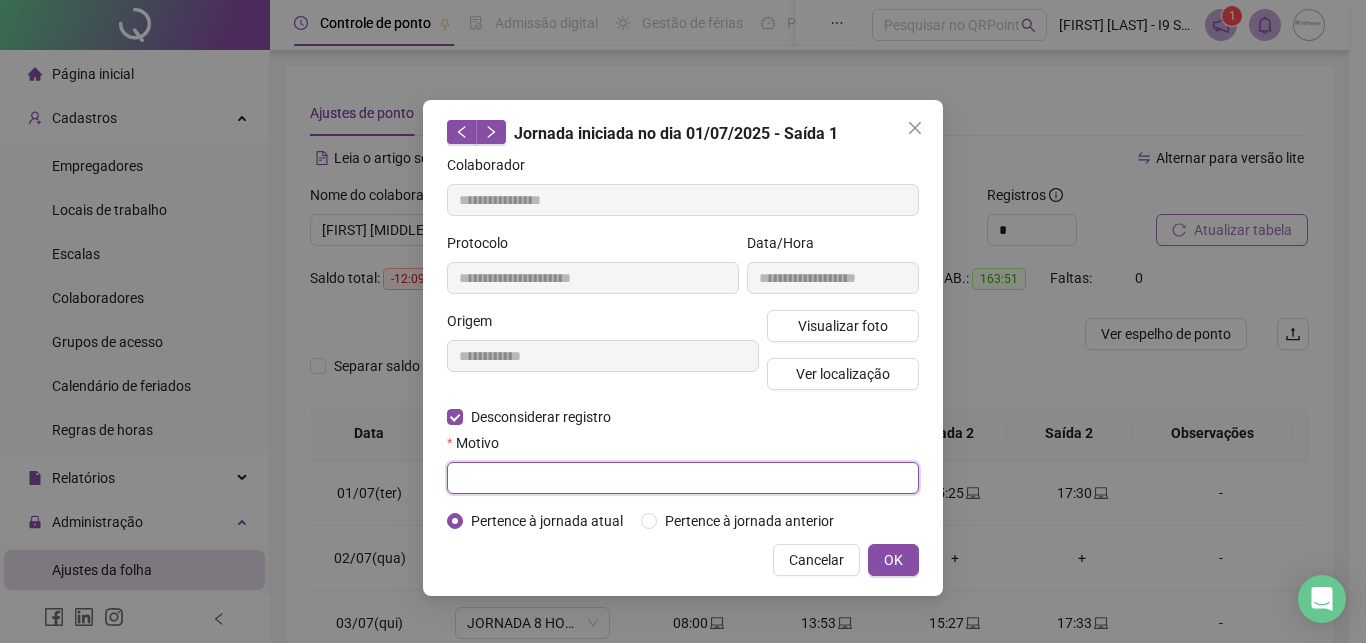 click at bounding box center (683, 478) 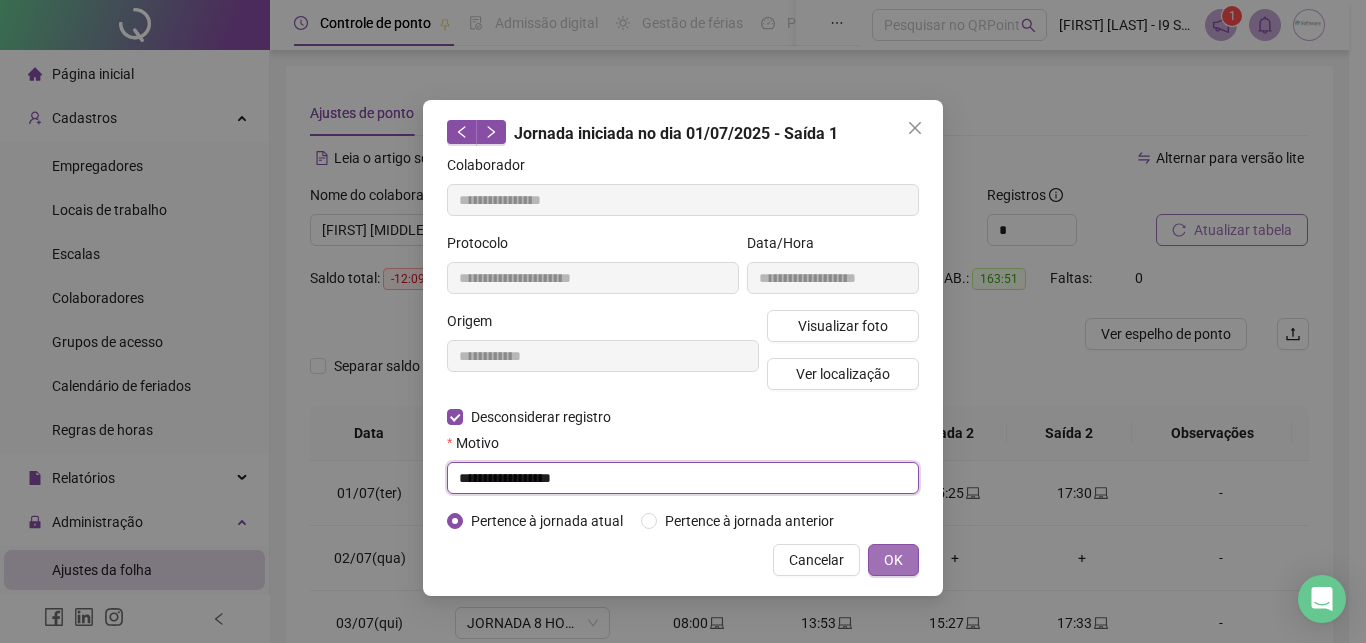 type on "**********" 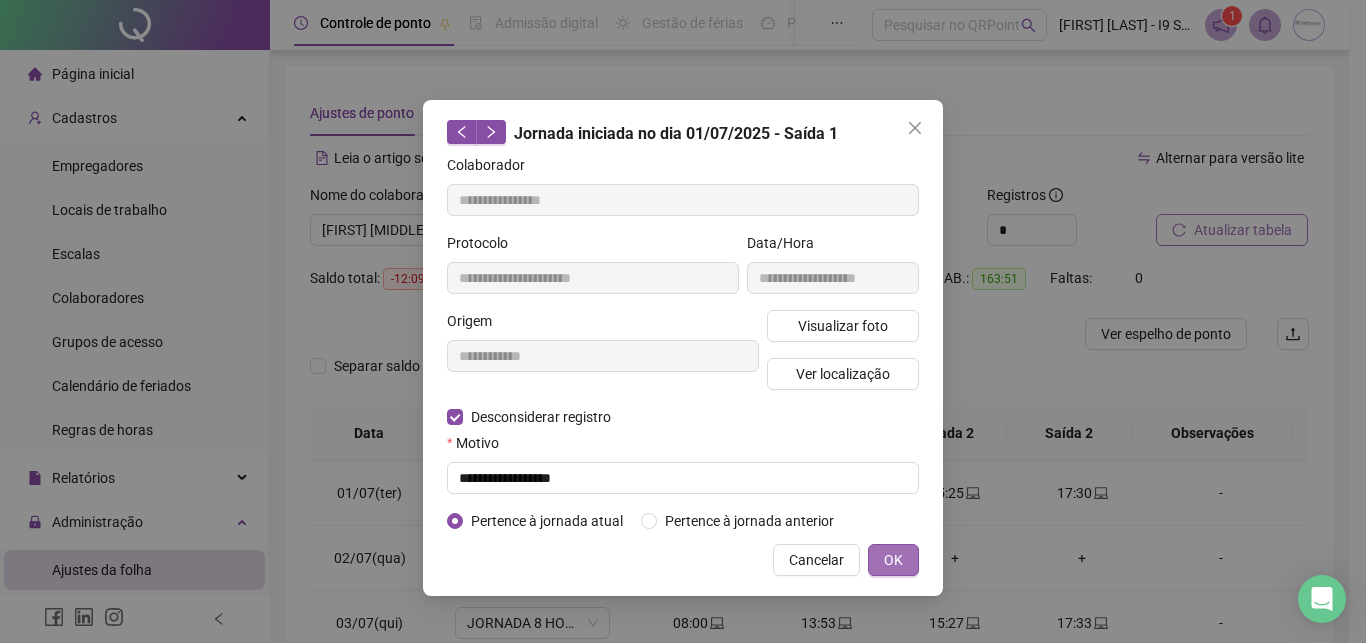 click on "OK" at bounding box center [893, 560] 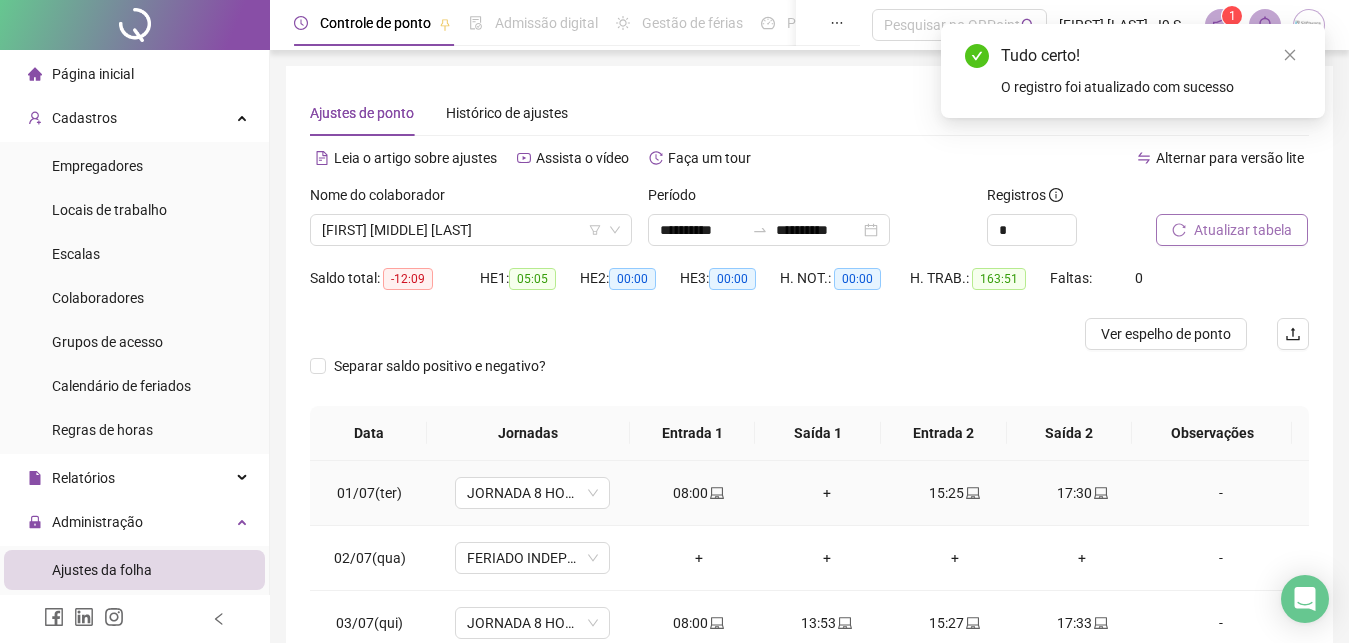 click on "+" at bounding box center (827, 493) 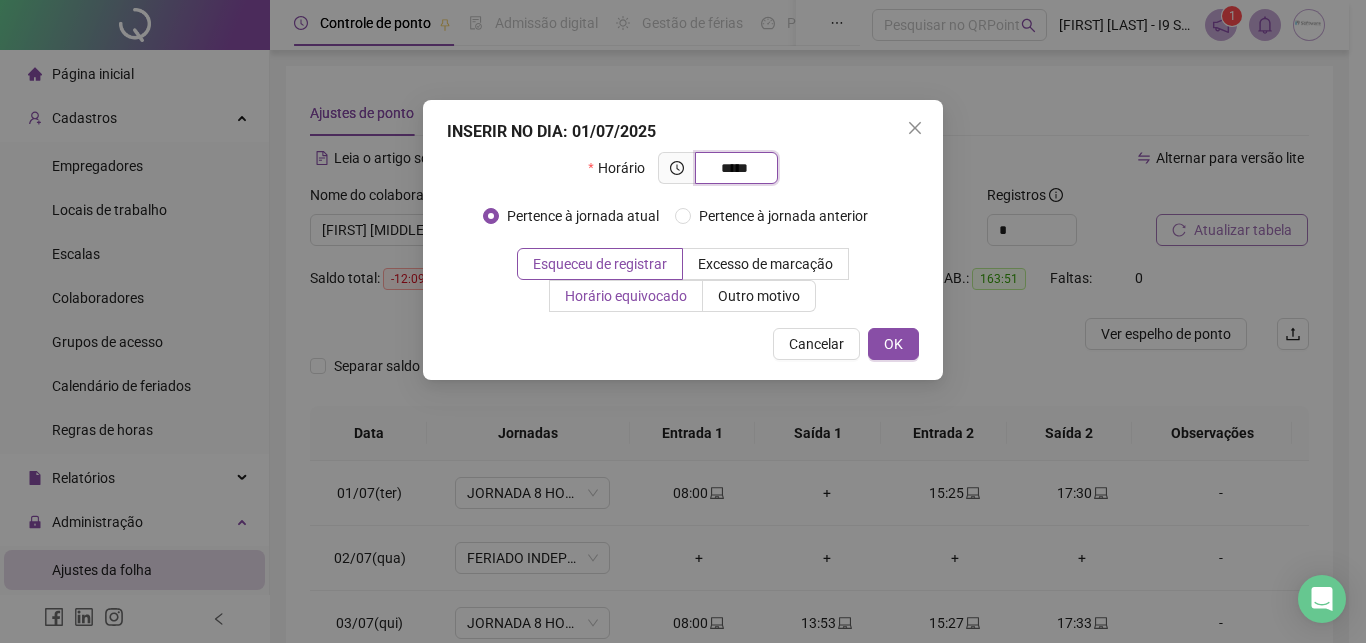 type on "*****" 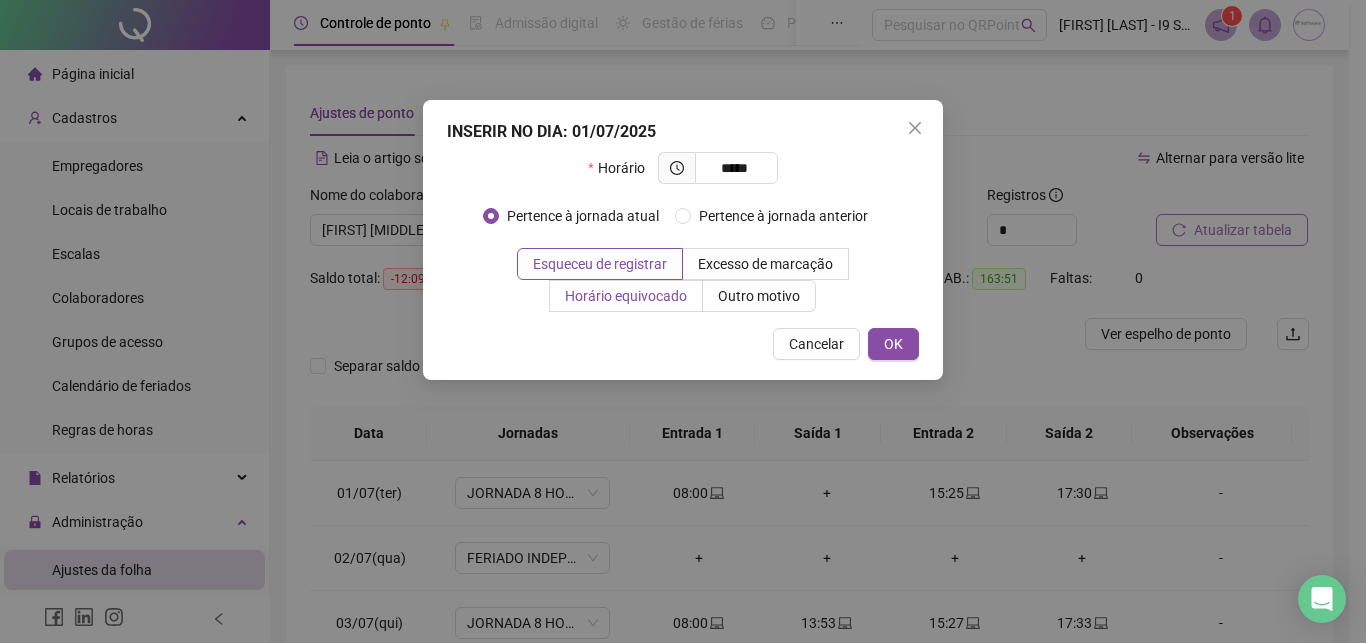click on "Horário equivocado" at bounding box center [626, 296] 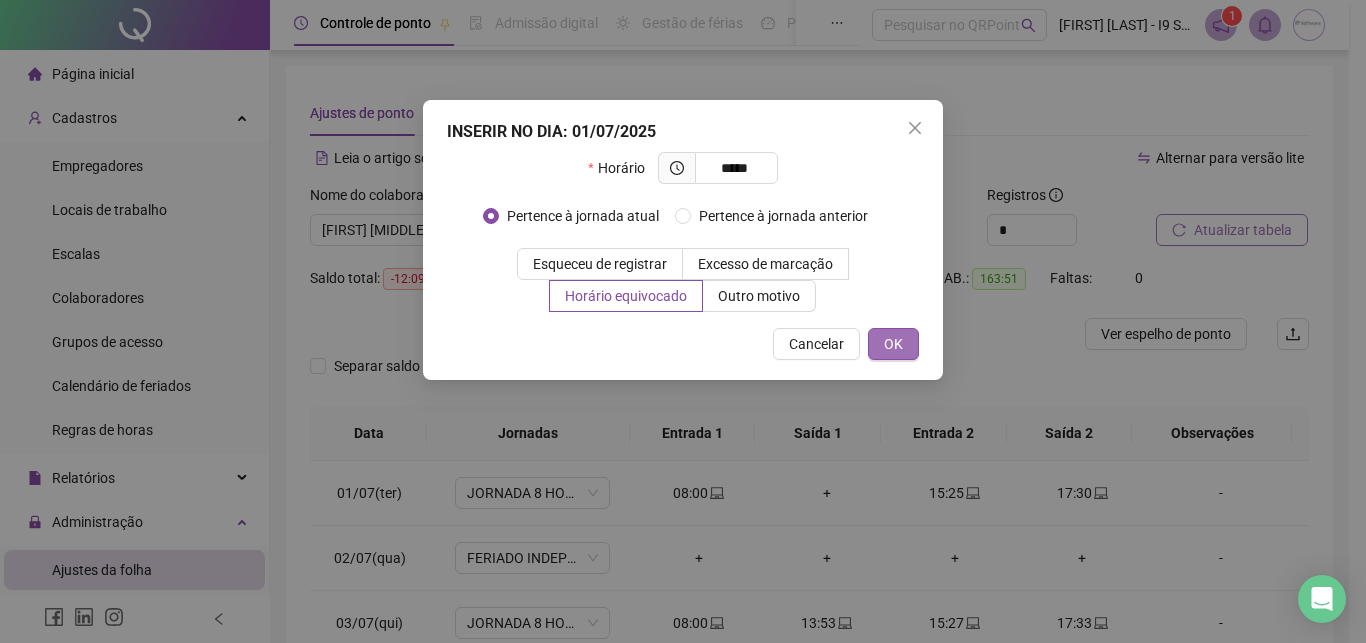click on "OK" at bounding box center [893, 344] 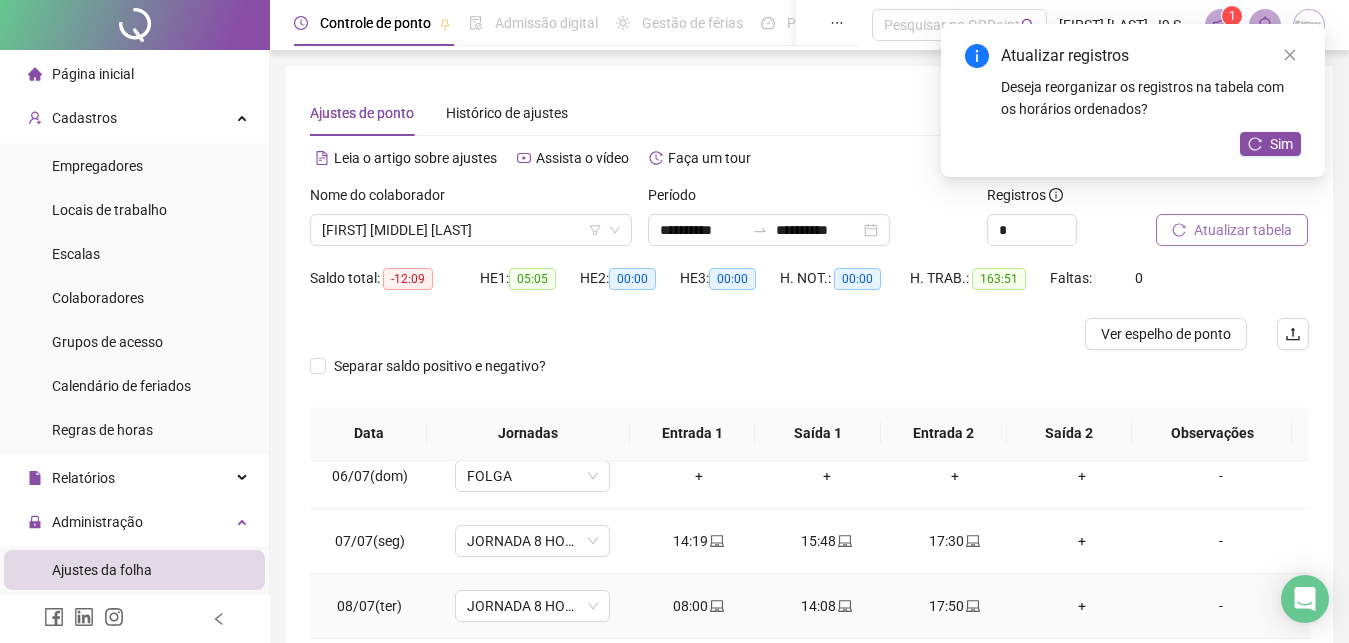 scroll, scrollTop: 456, scrollLeft: 0, axis: vertical 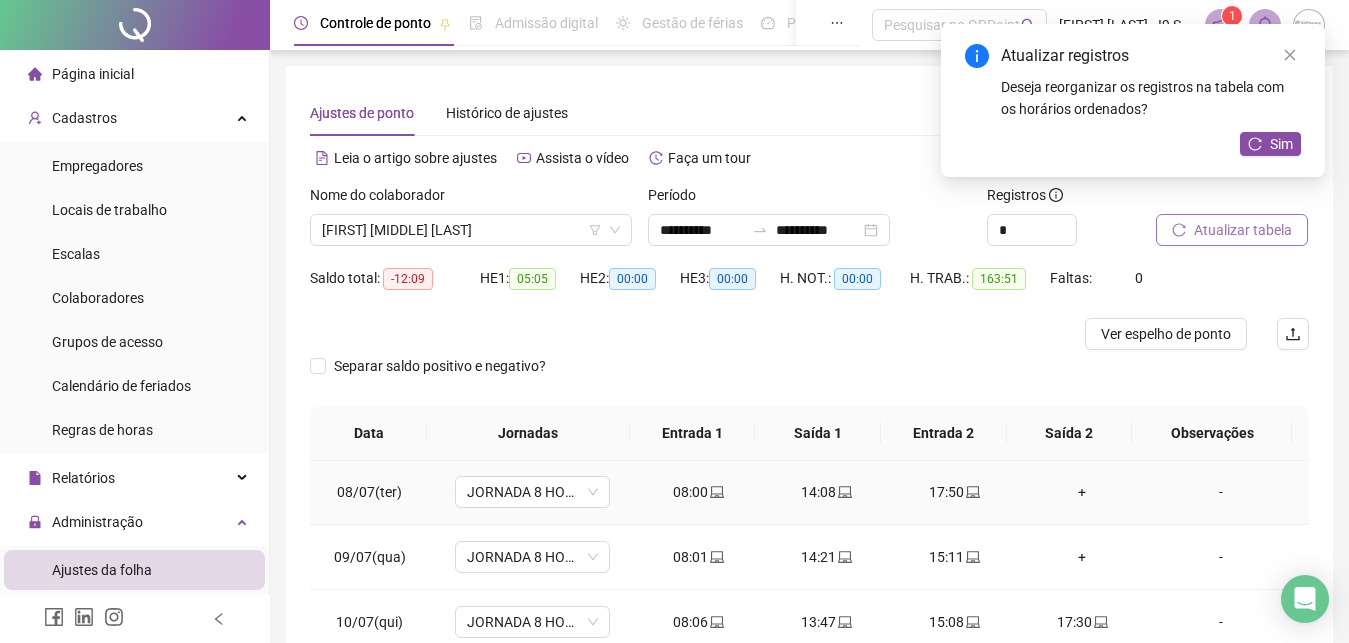 click on "+" at bounding box center [1083, 492] 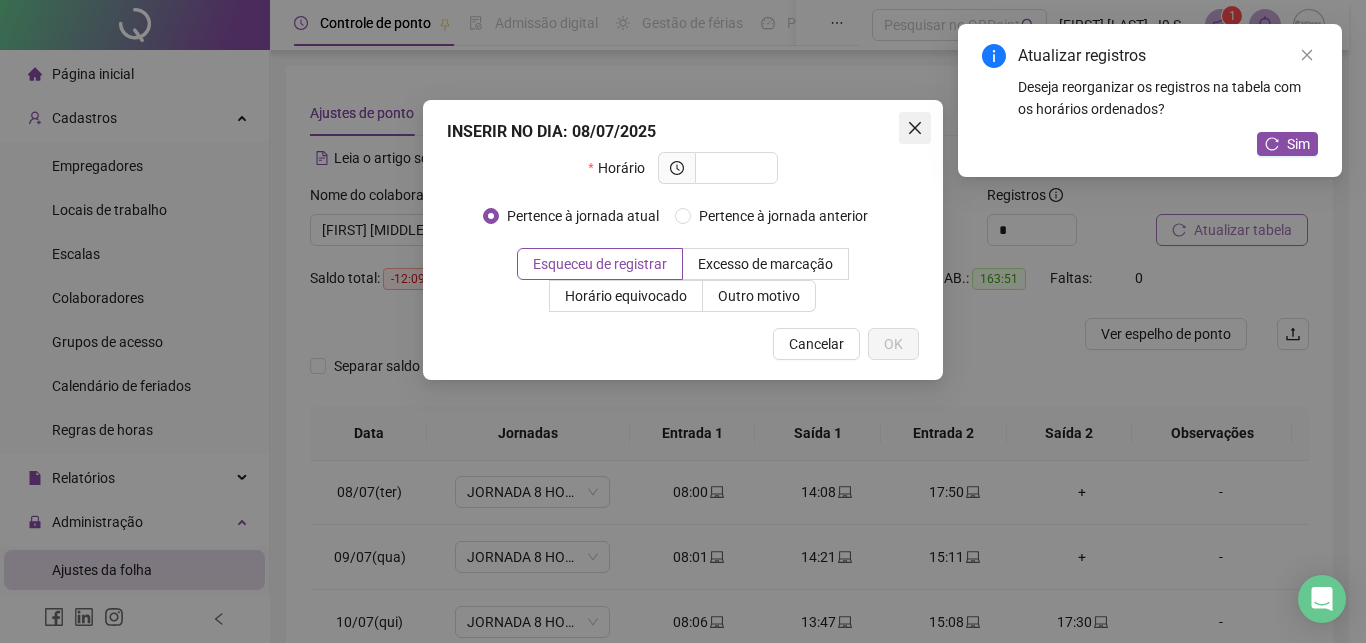 click at bounding box center (915, 128) 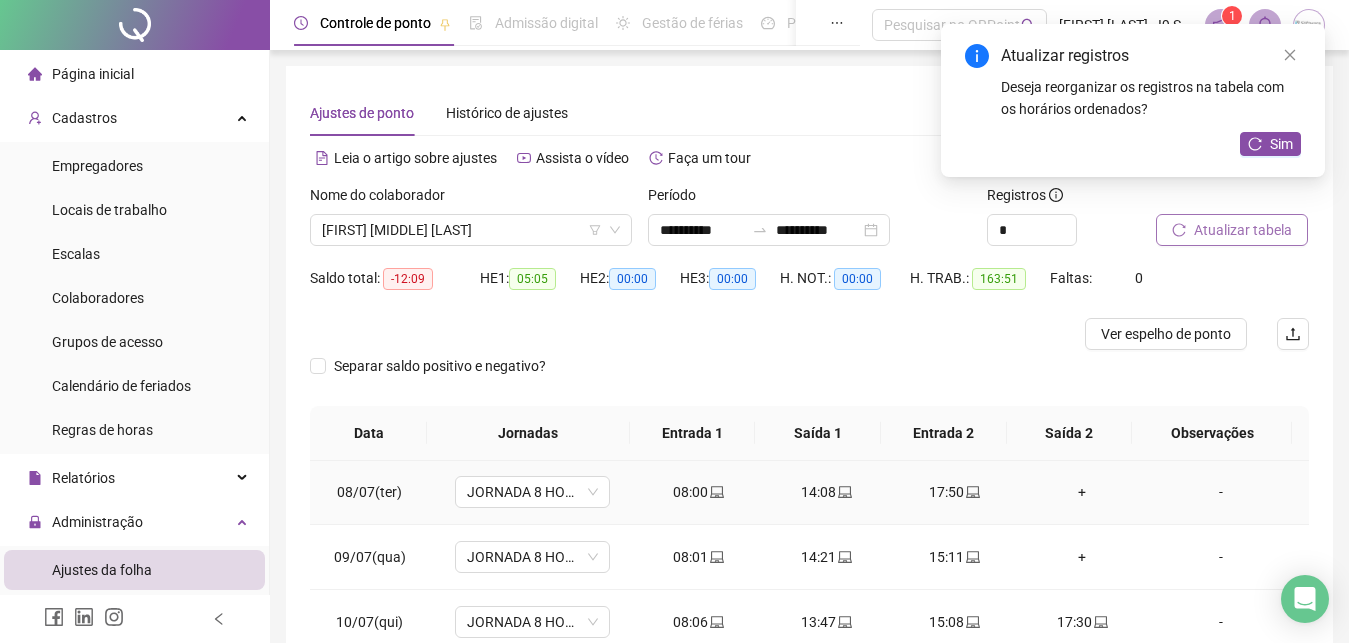 click on "14:08" at bounding box center [827, 492] 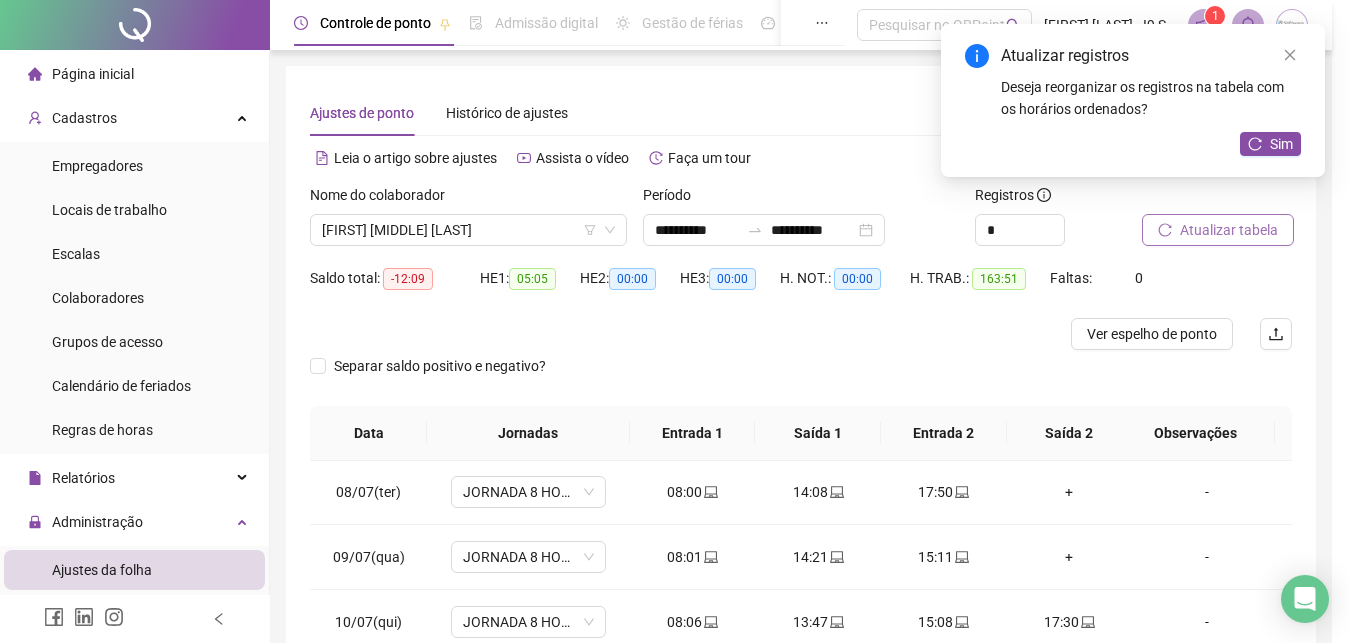 type on "**********" 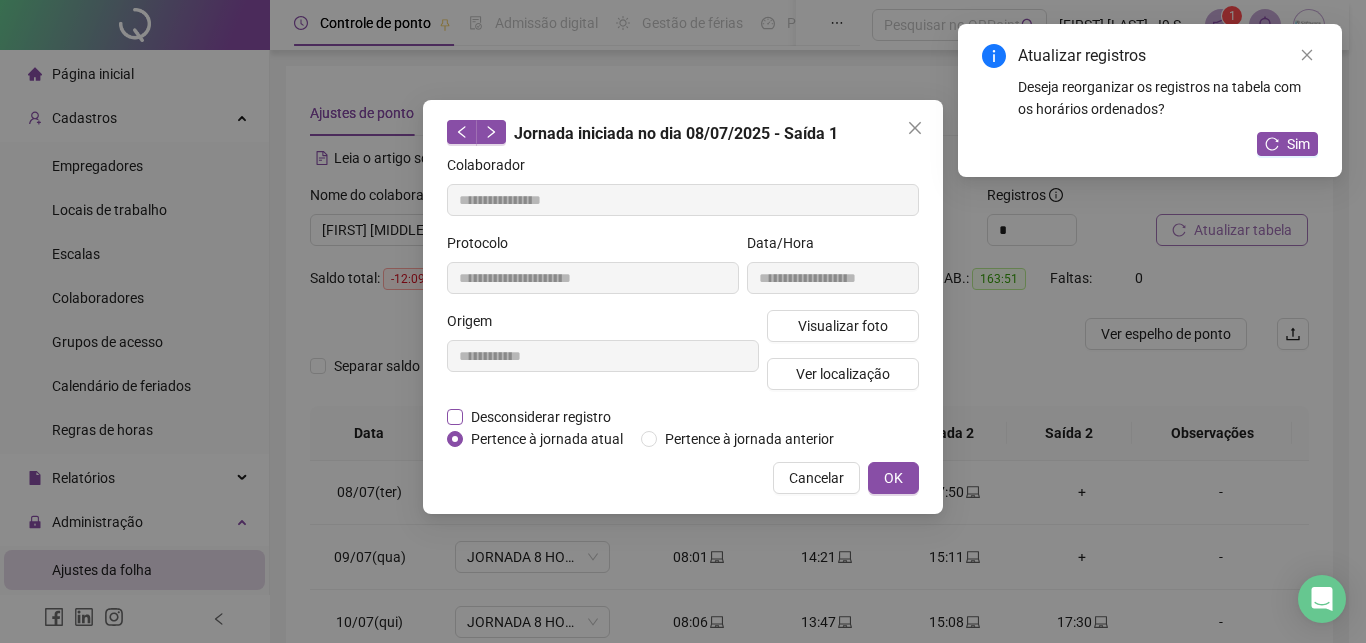 click on "Desconsiderar registro" at bounding box center [541, 417] 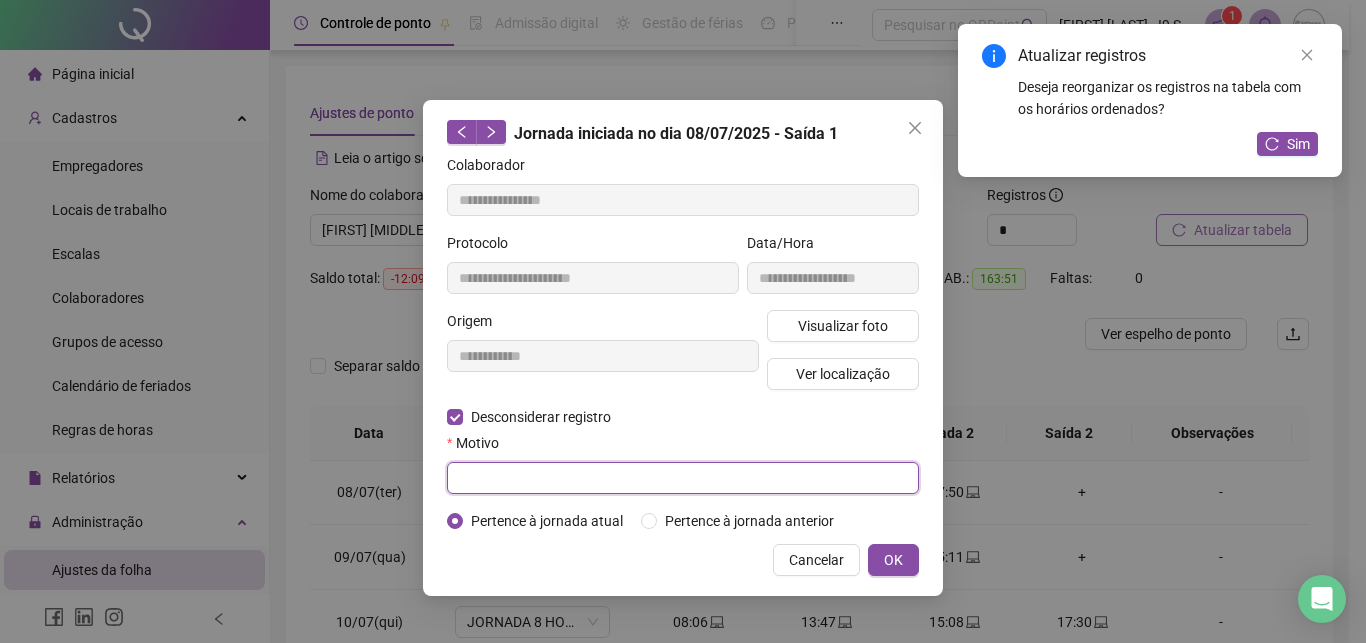click at bounding box center (683, 478) 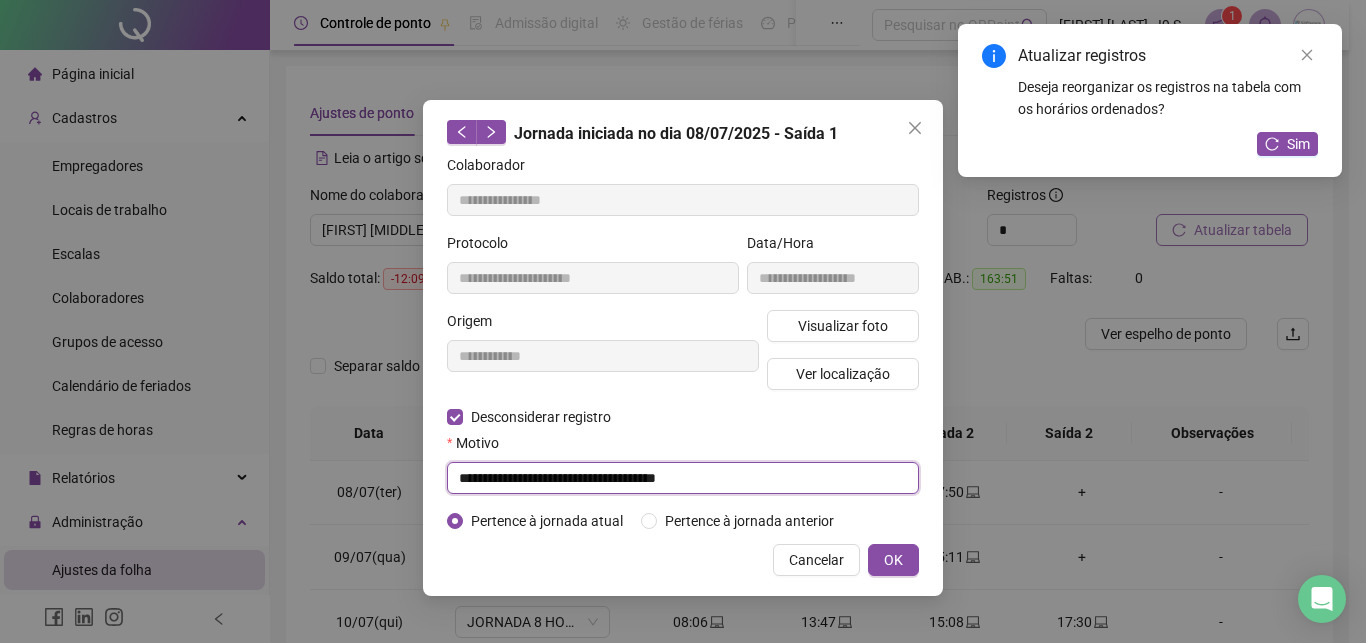 drag, startPoint x: 727, startPoint y: 478, endPoint x: 332, endPoint y: 478, distance: 395 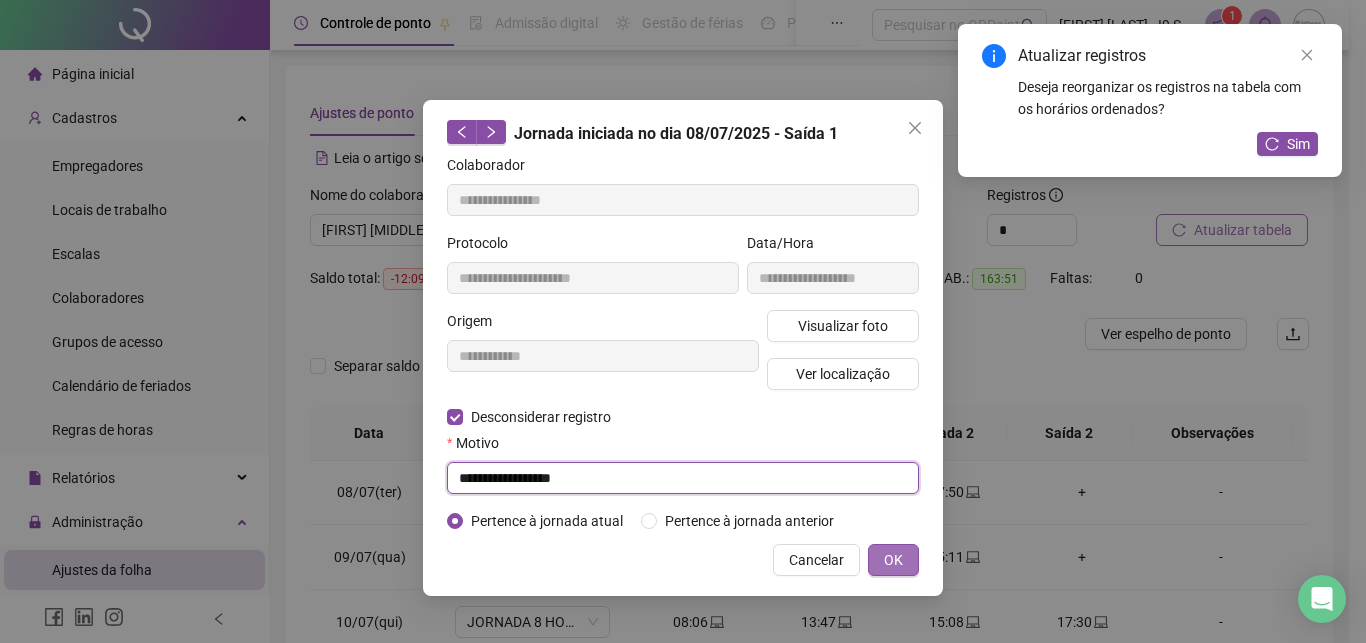 type on "**********" 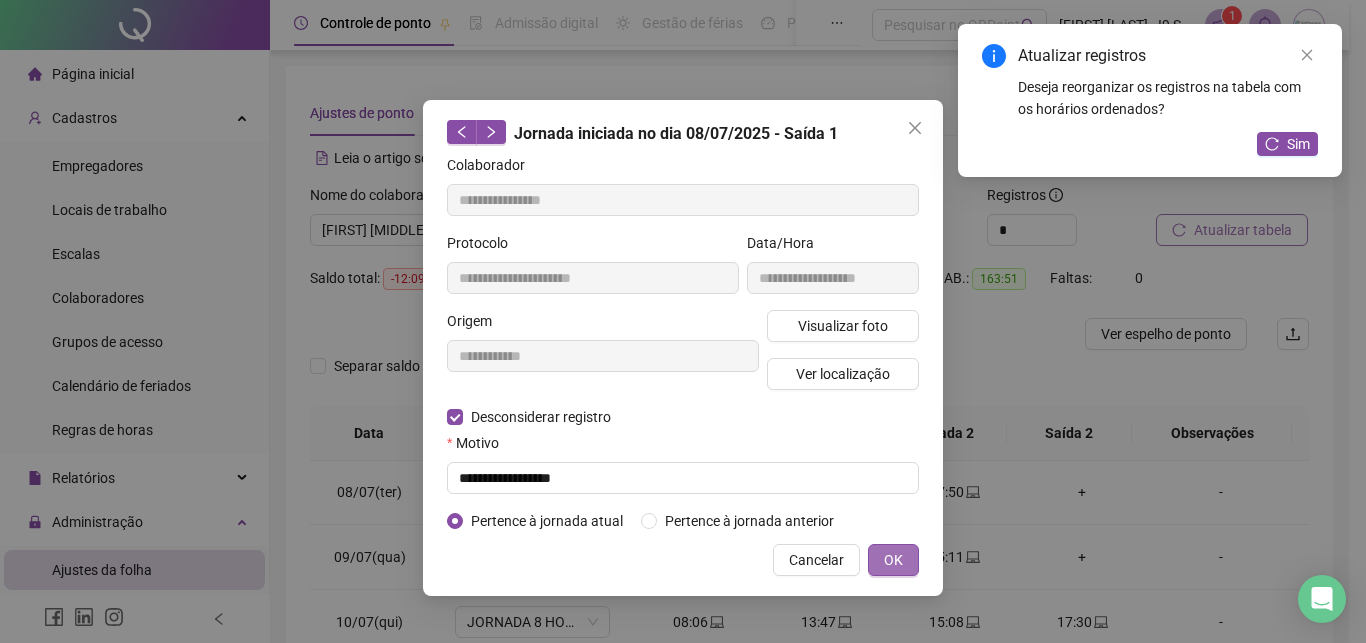 click on "OK" at bounding box center [893, 560] 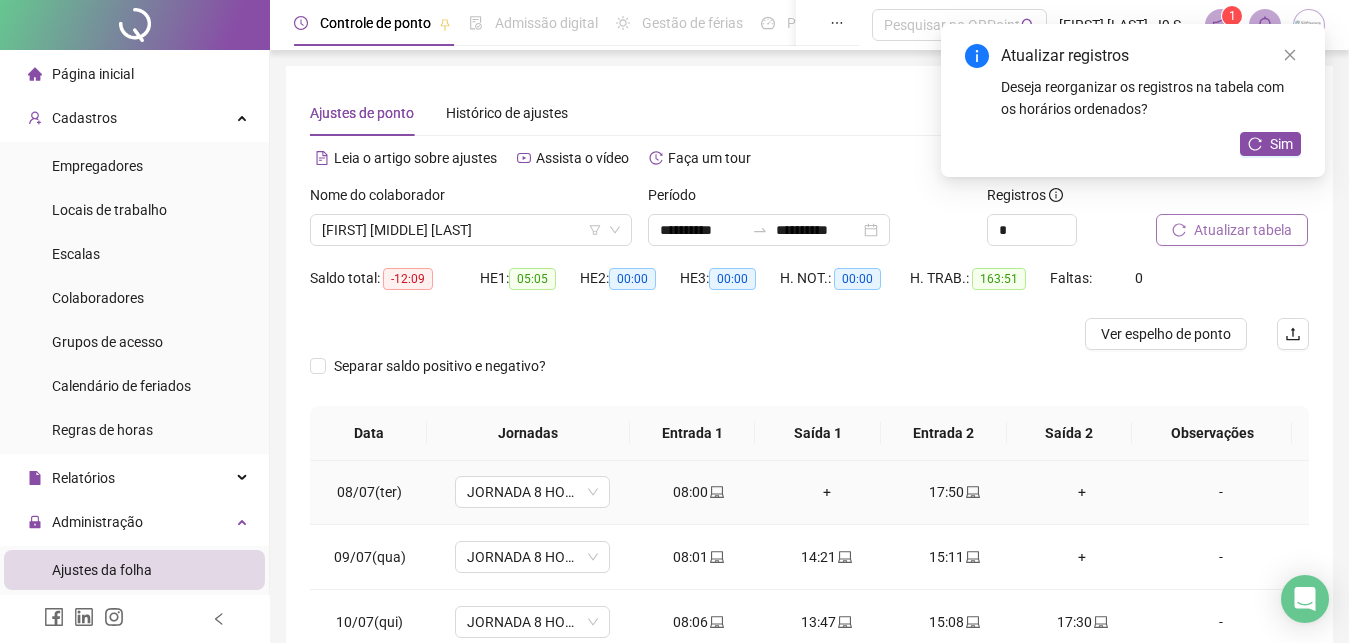click on "+" at bounding box center (827, 492) 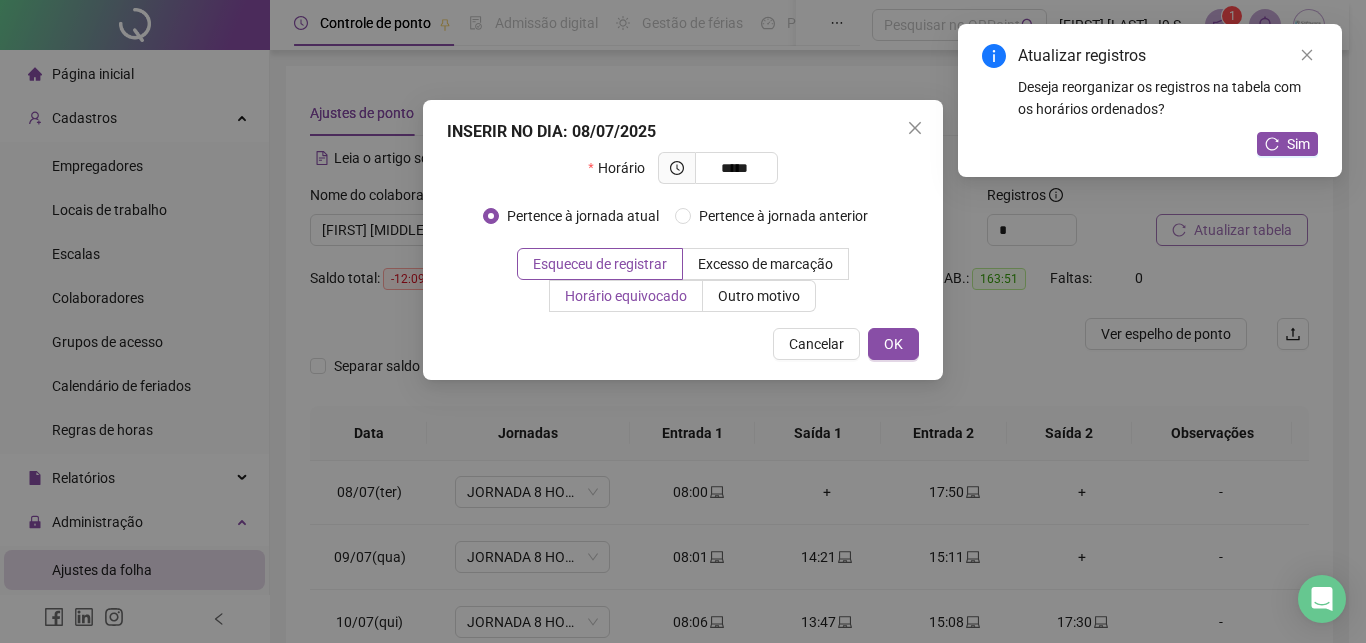 type on "*****" 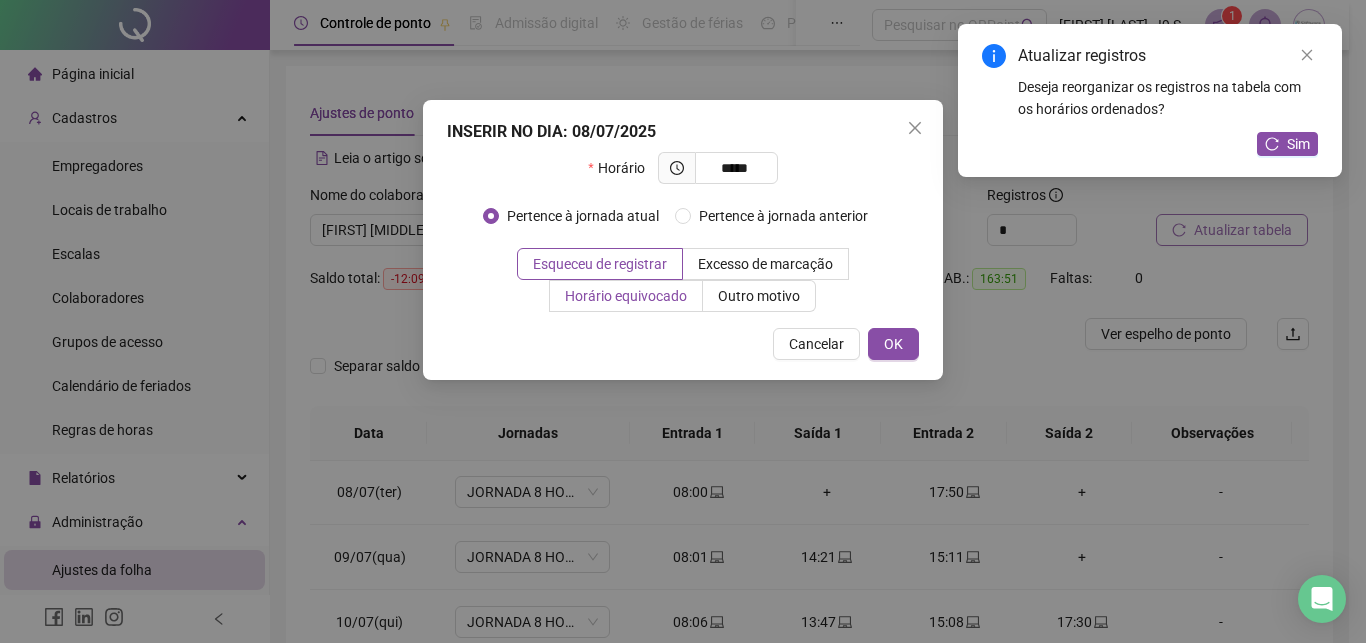 click on "Horário equivocado" at bounding box center [626, 296] 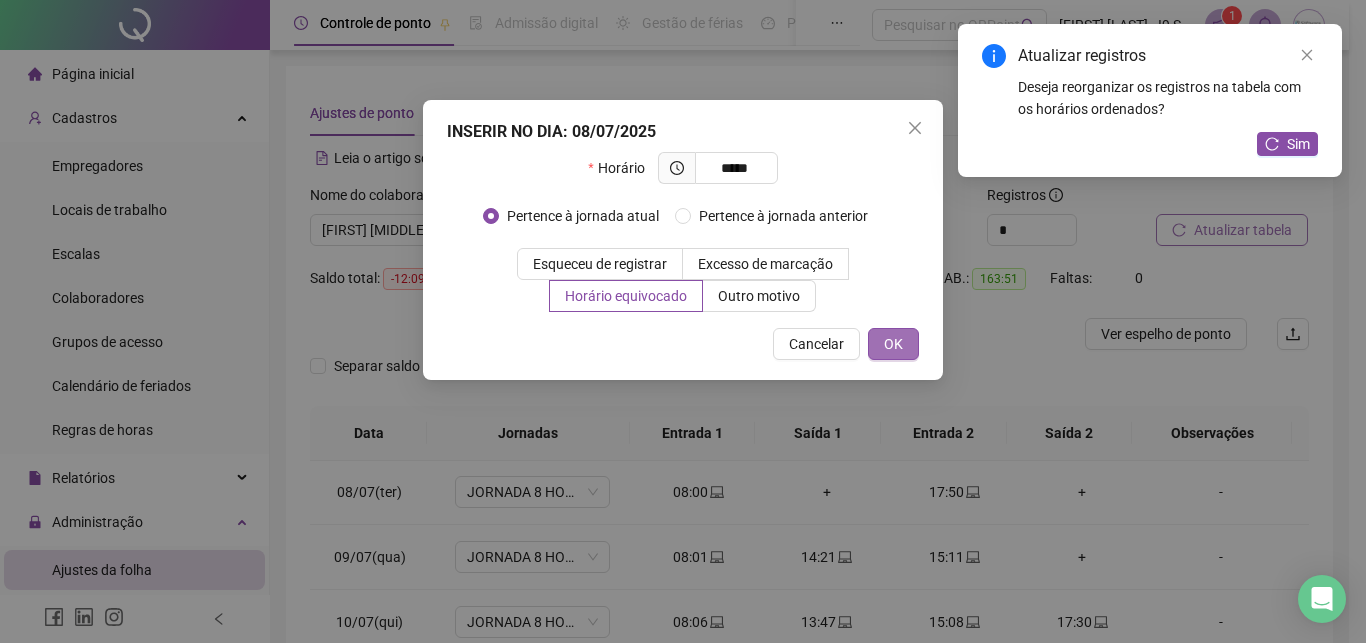 click on "OK" at bounding box center (893, 344) 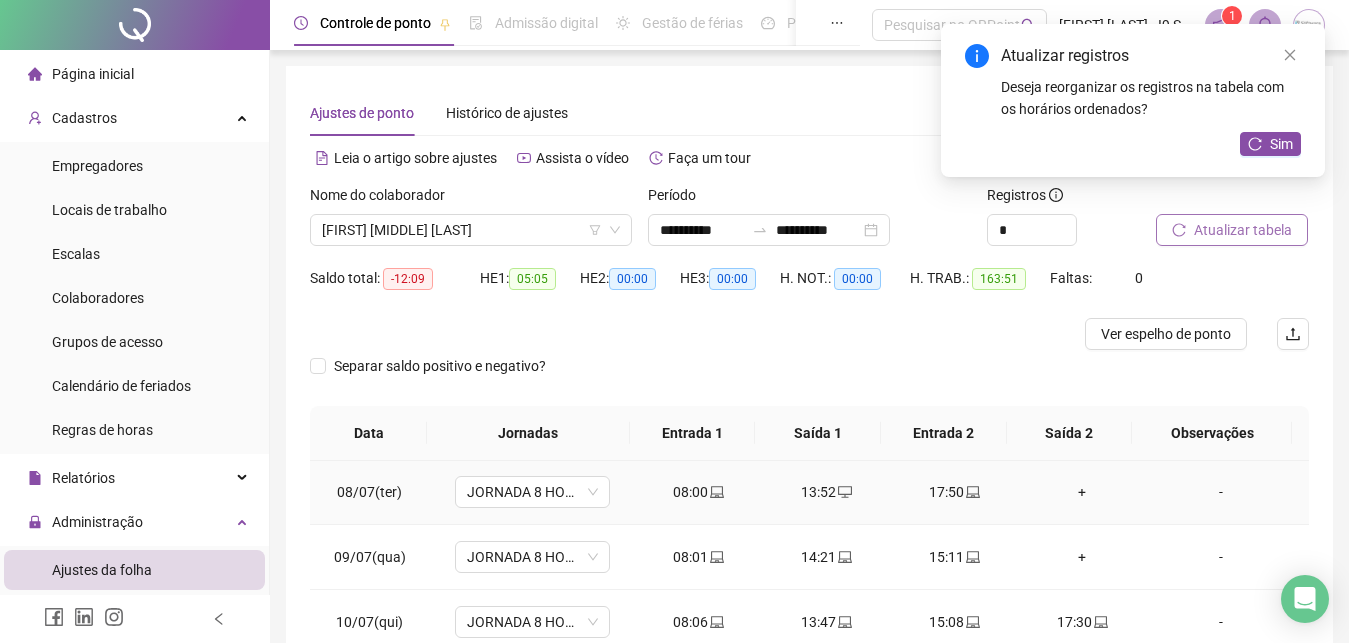 click on "+" at bounding box center (1083, 492) 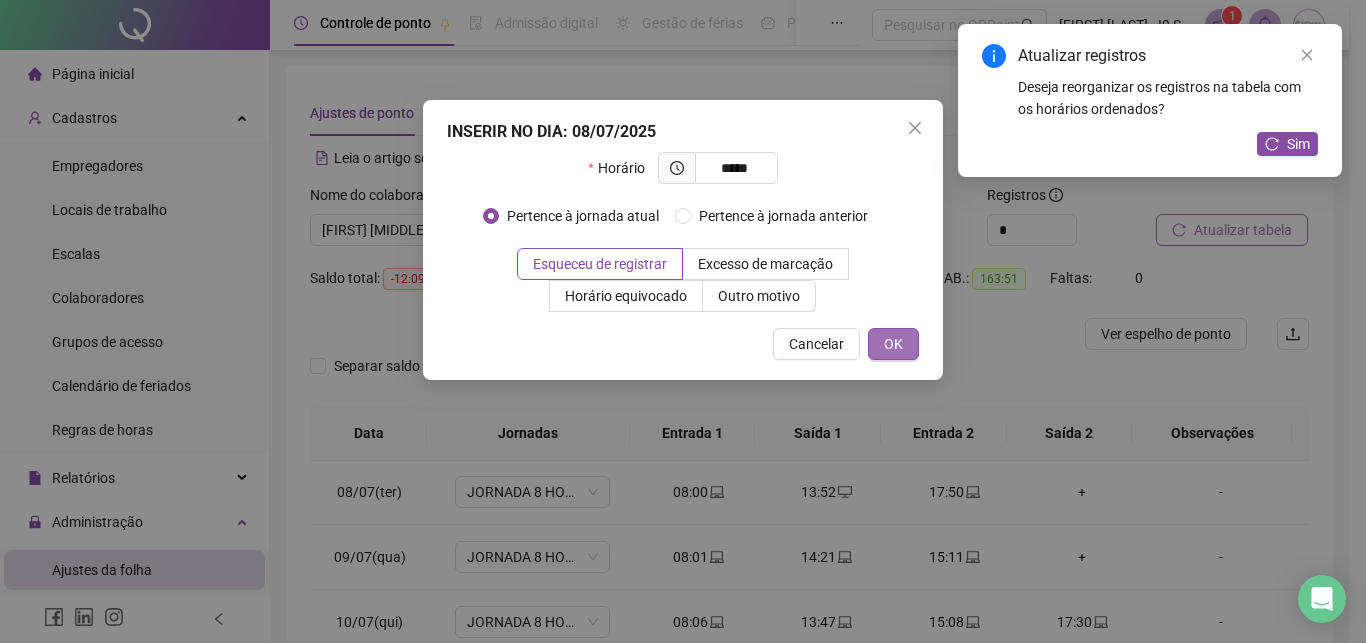 type on "*****" 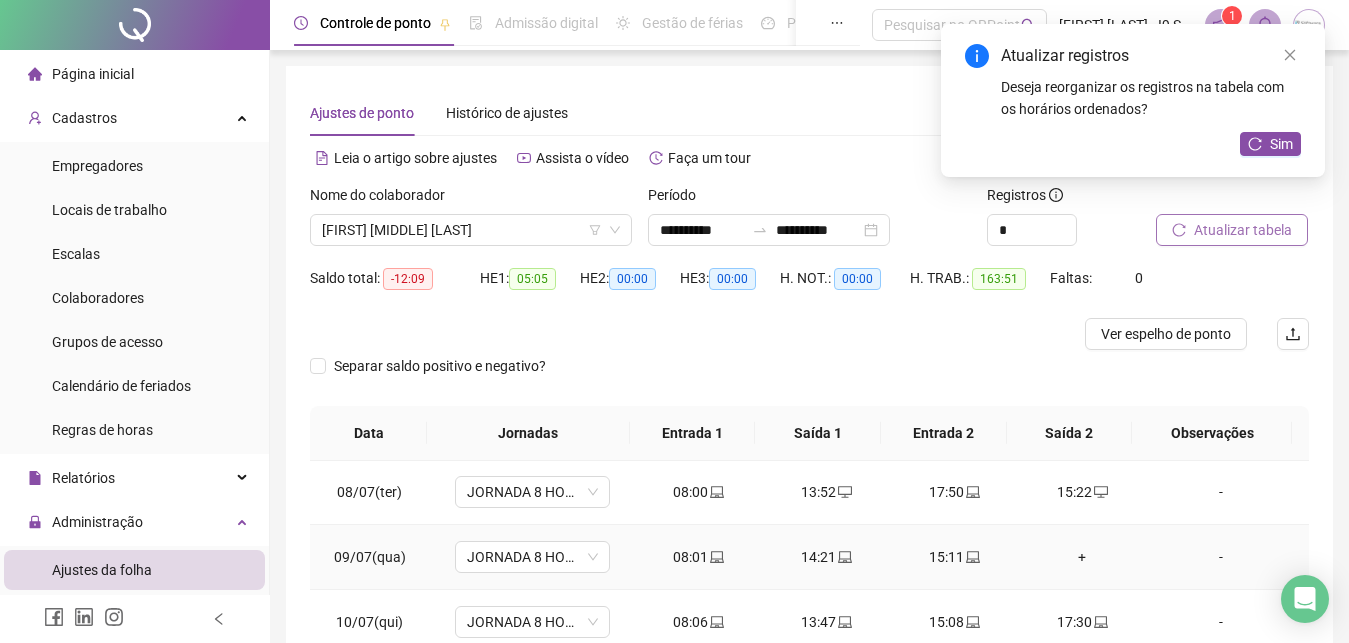click on "+" at bounding box center (1083, 557) 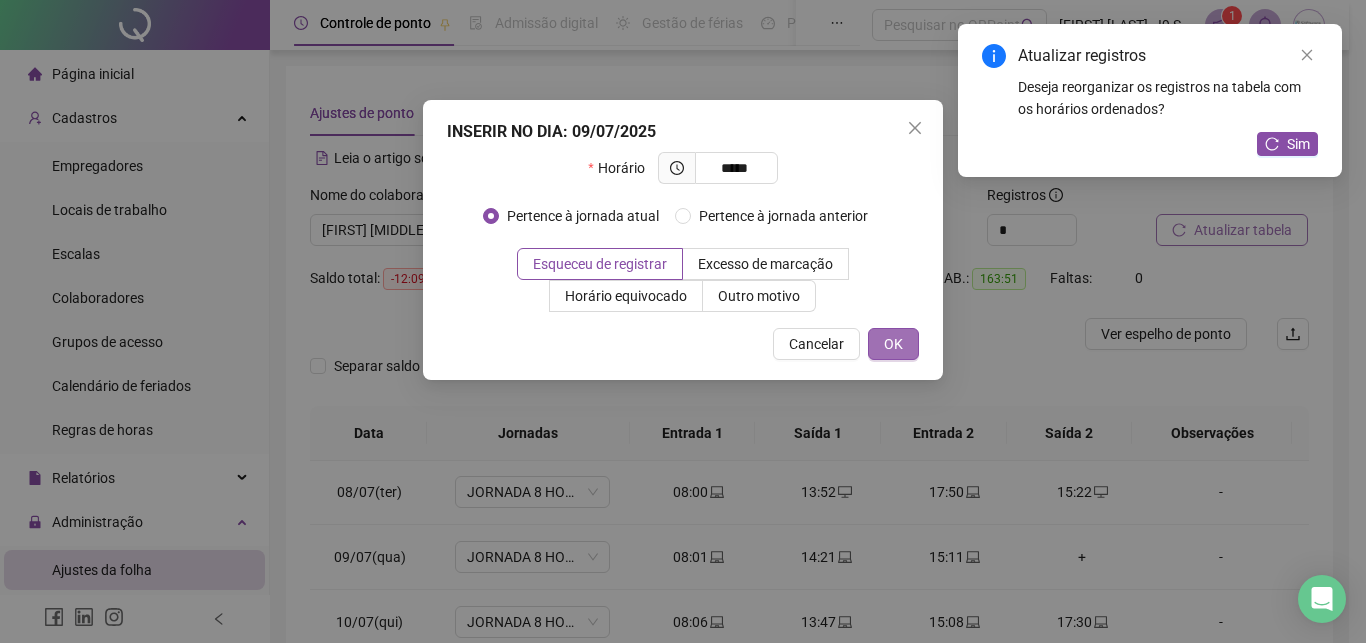 type on "*****" 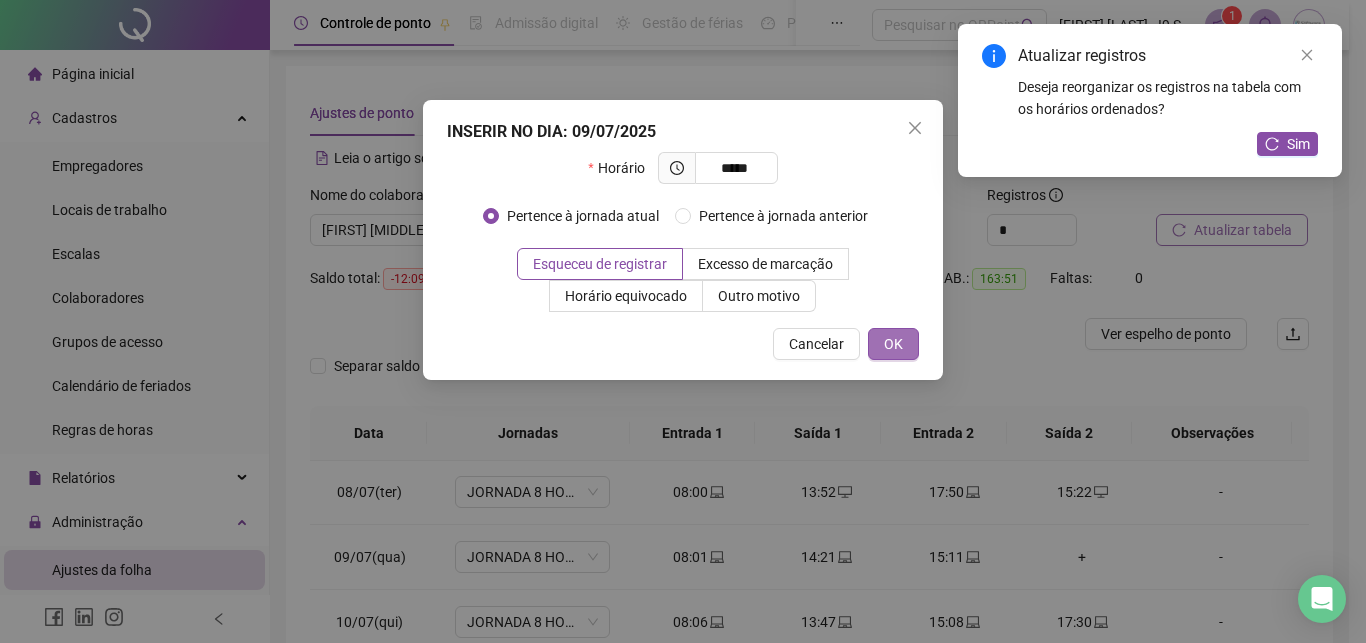 click on "OK" at bounding box center (893, 344) 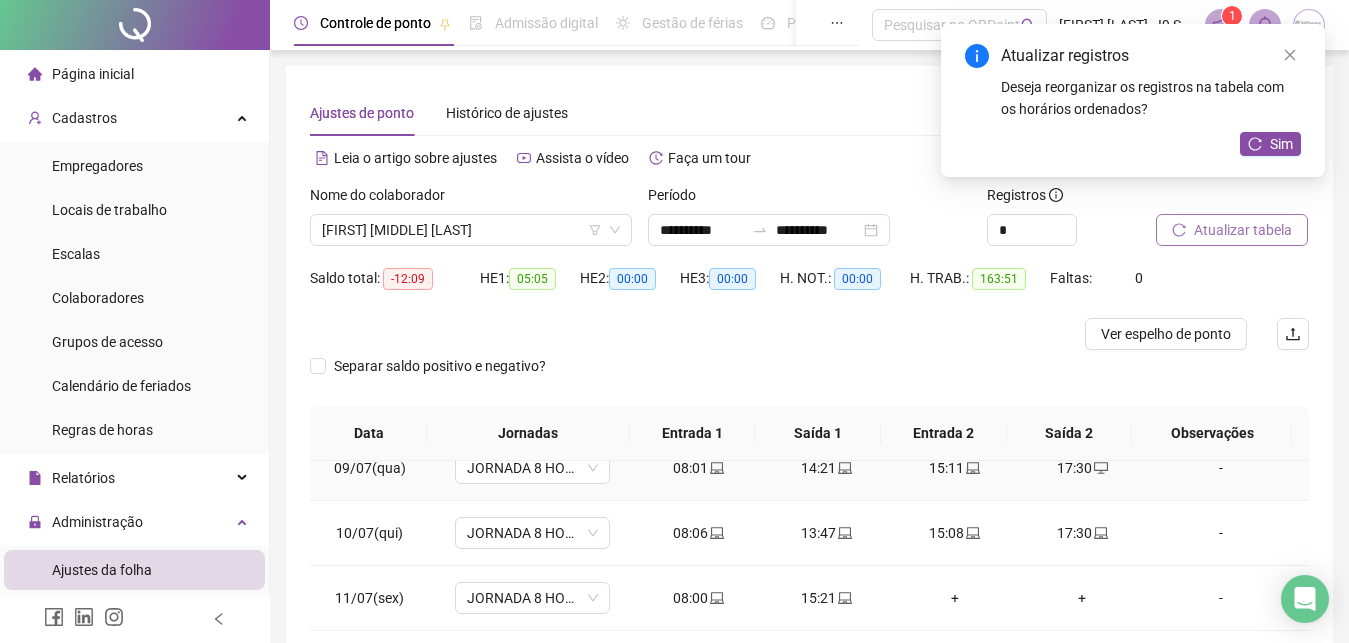 scroll, scrollTop: 570, scrollLeft: 0, axis: vertical 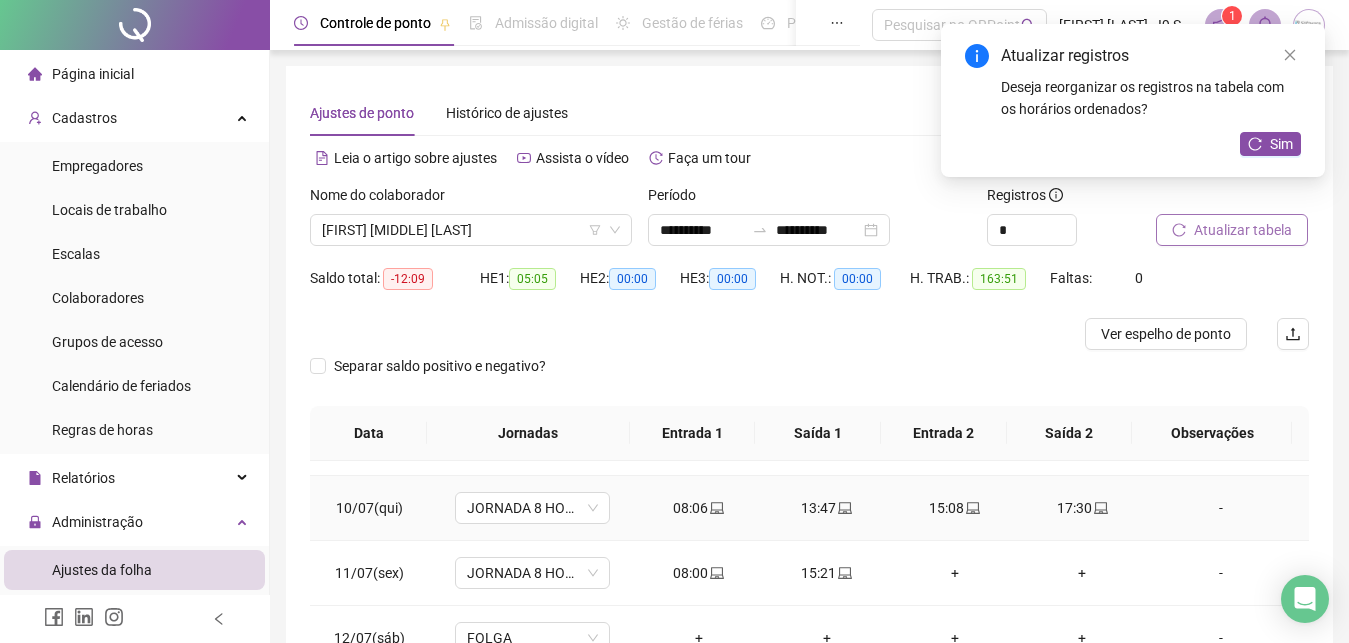 click on "13:47" at bounding box center [827, 508] 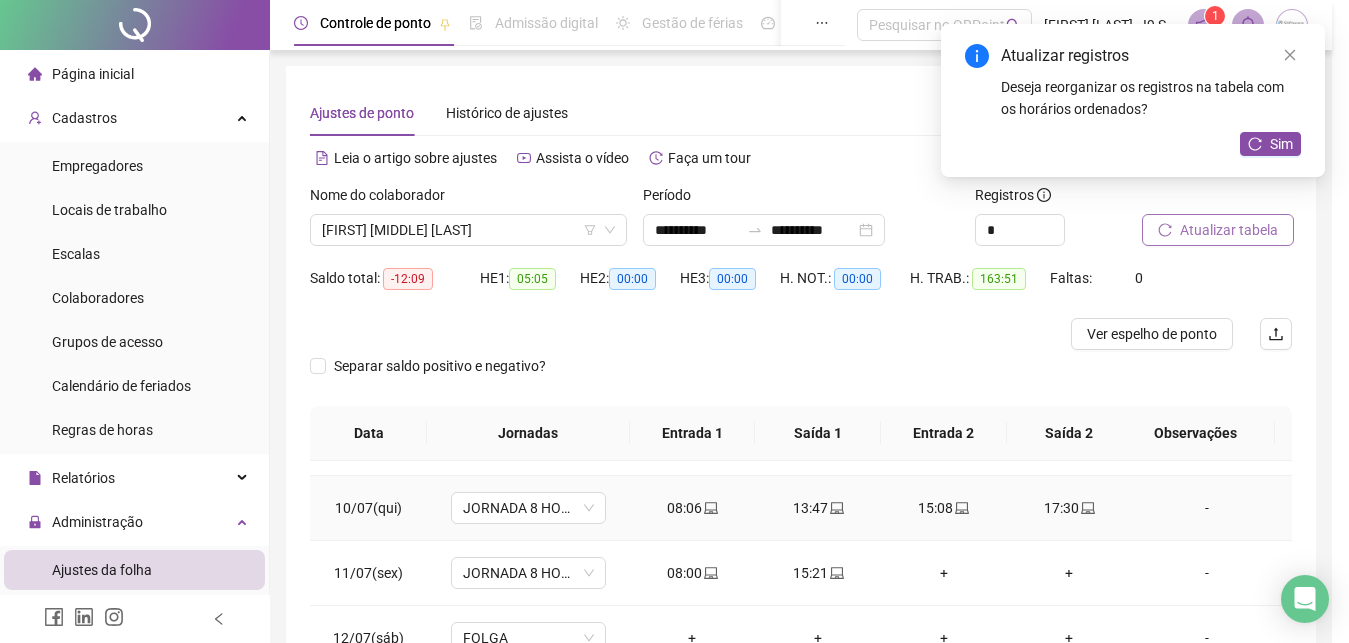 type on "**********" 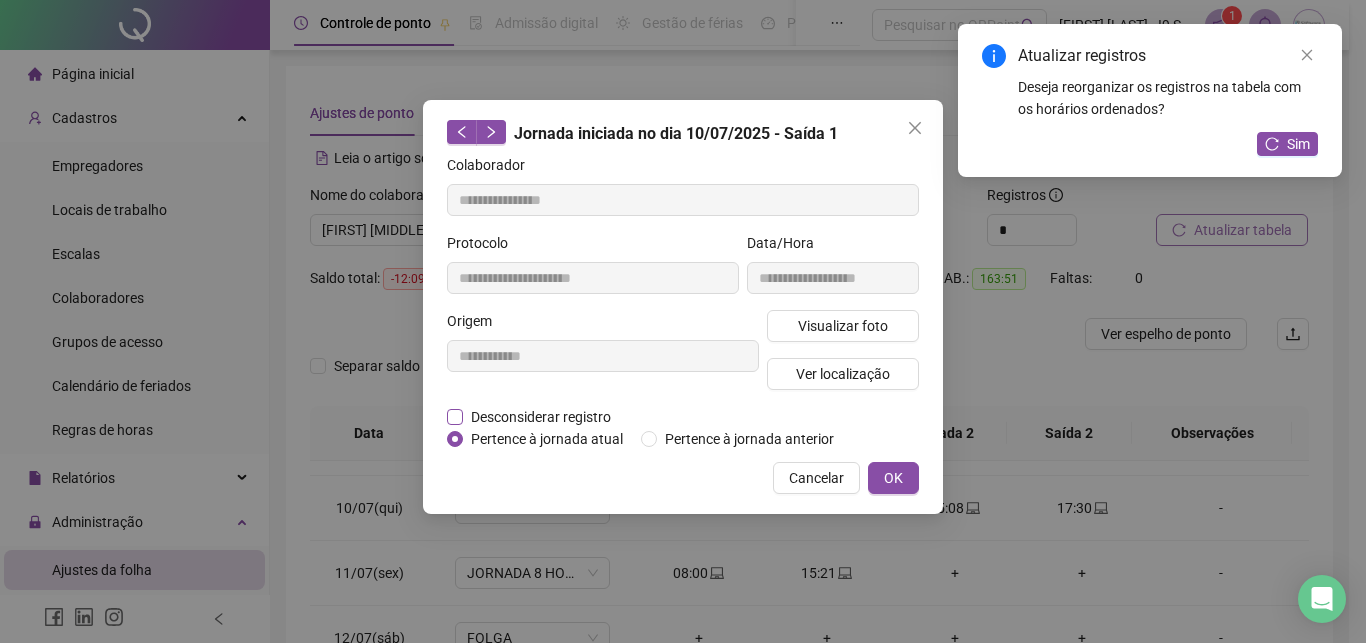 click on "Desconsiderar registro" at bounding box center (541, 417) 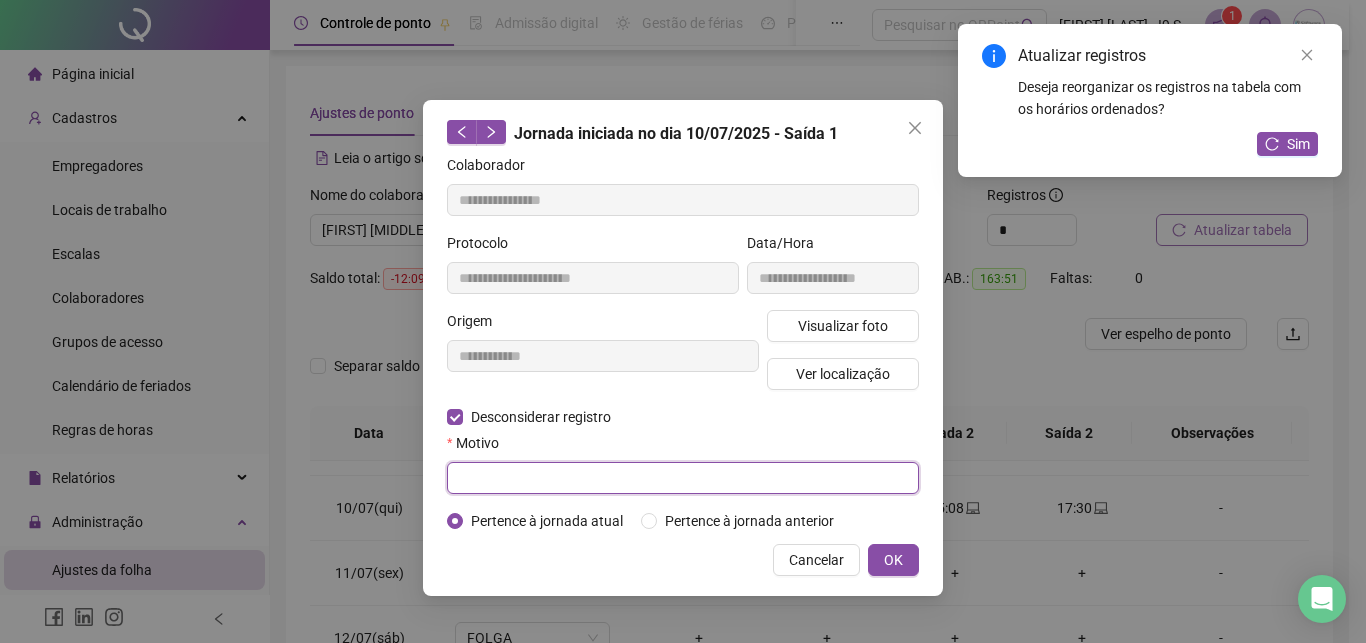 click at bounding box center [683, 478] 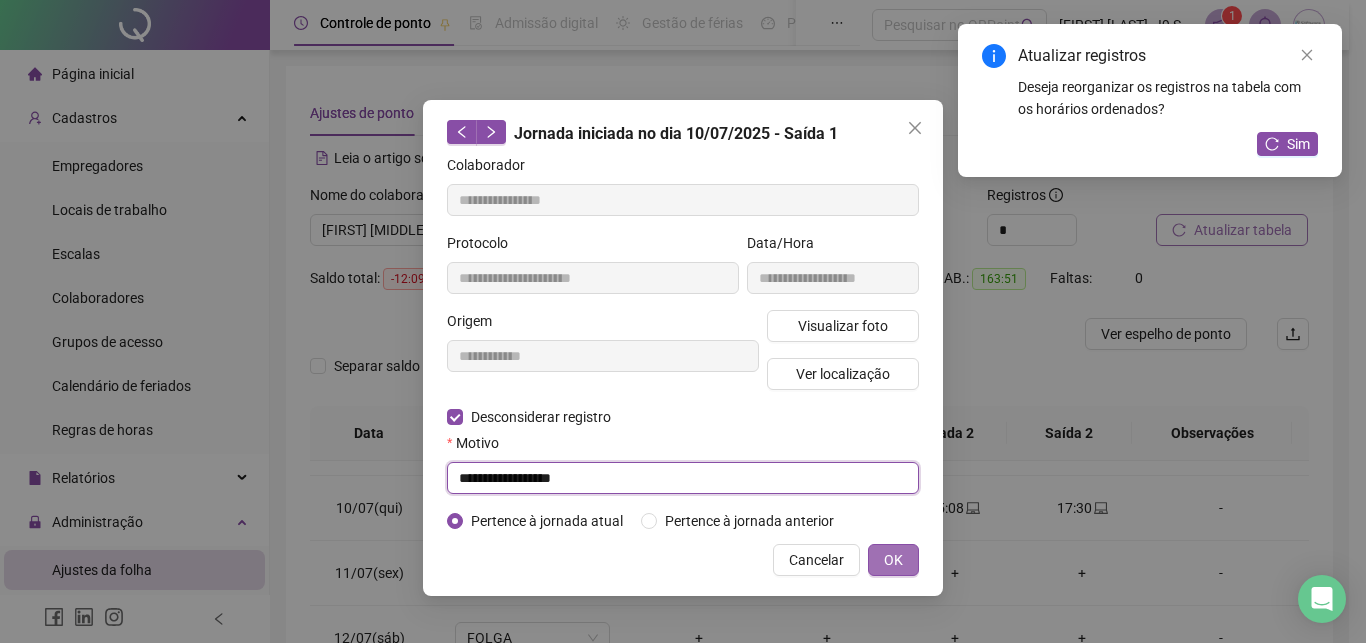 type on "**********" 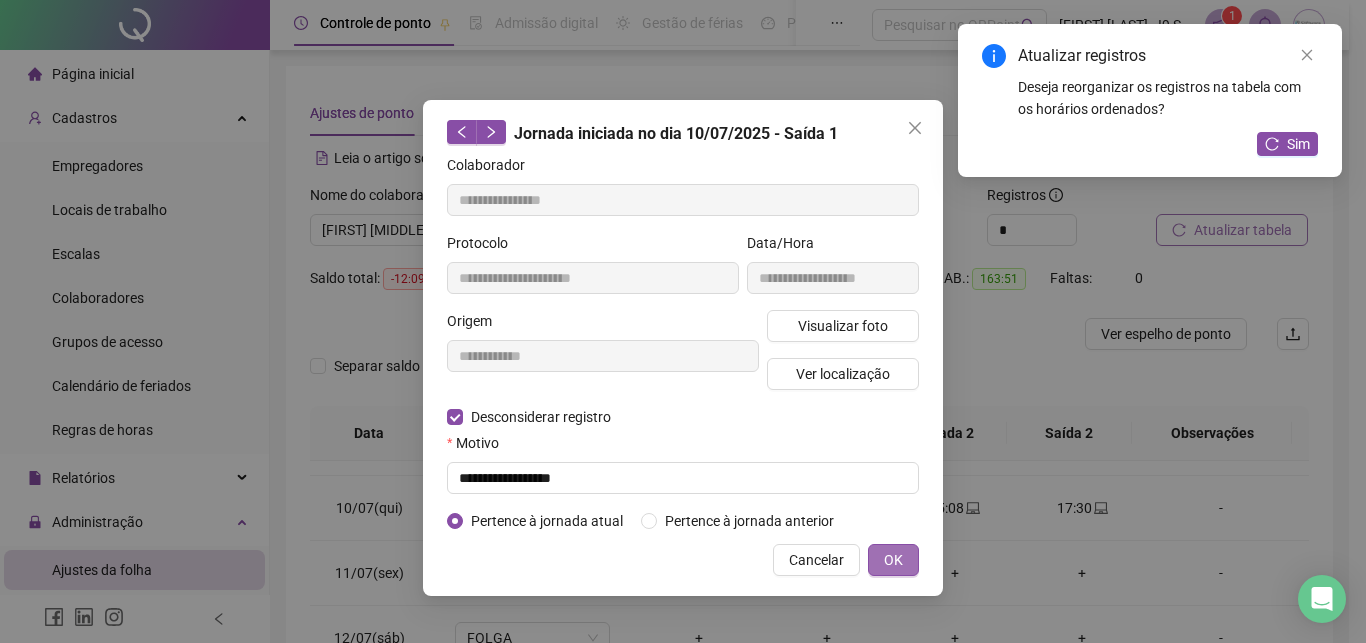 click on "OK" at bounding box center [893, 560] 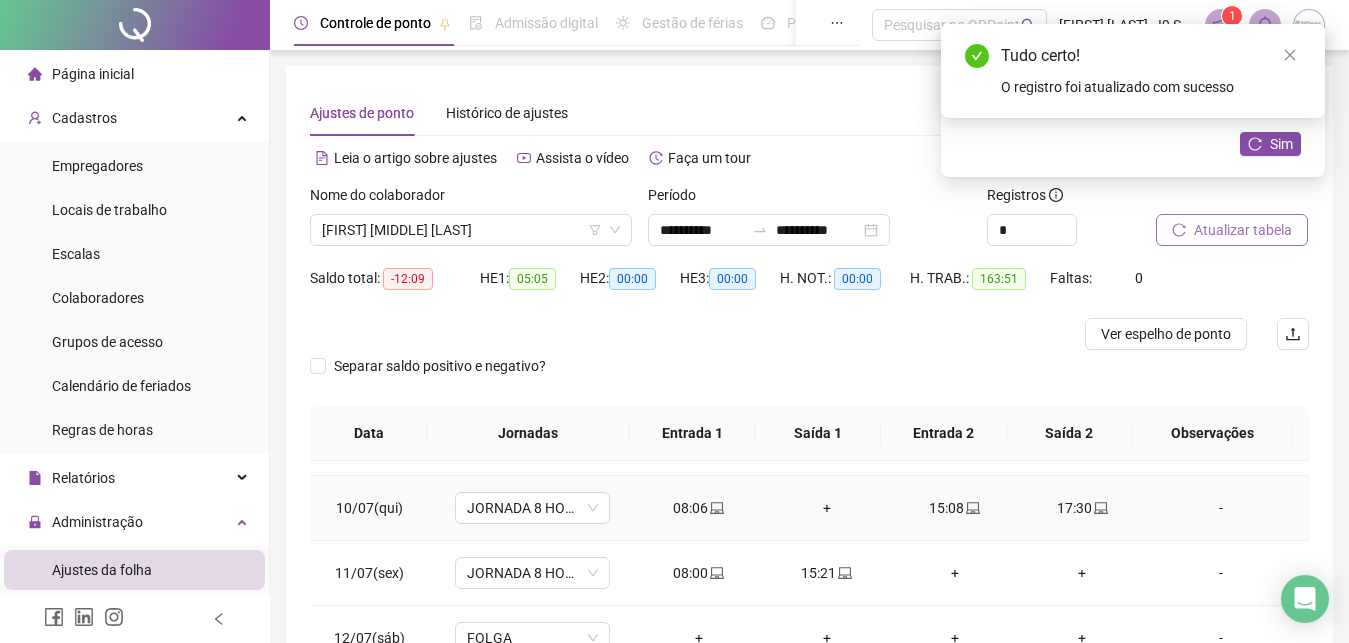 click on "+" at bounding box center (827, 508) 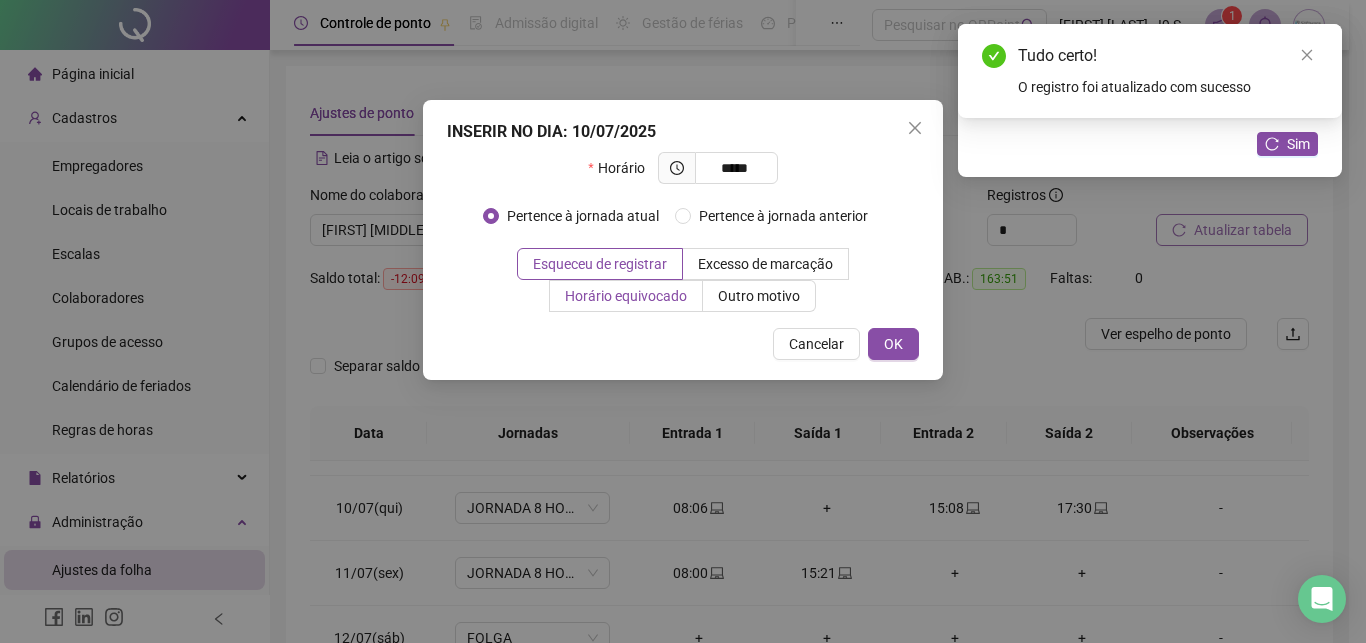 type on "*****" 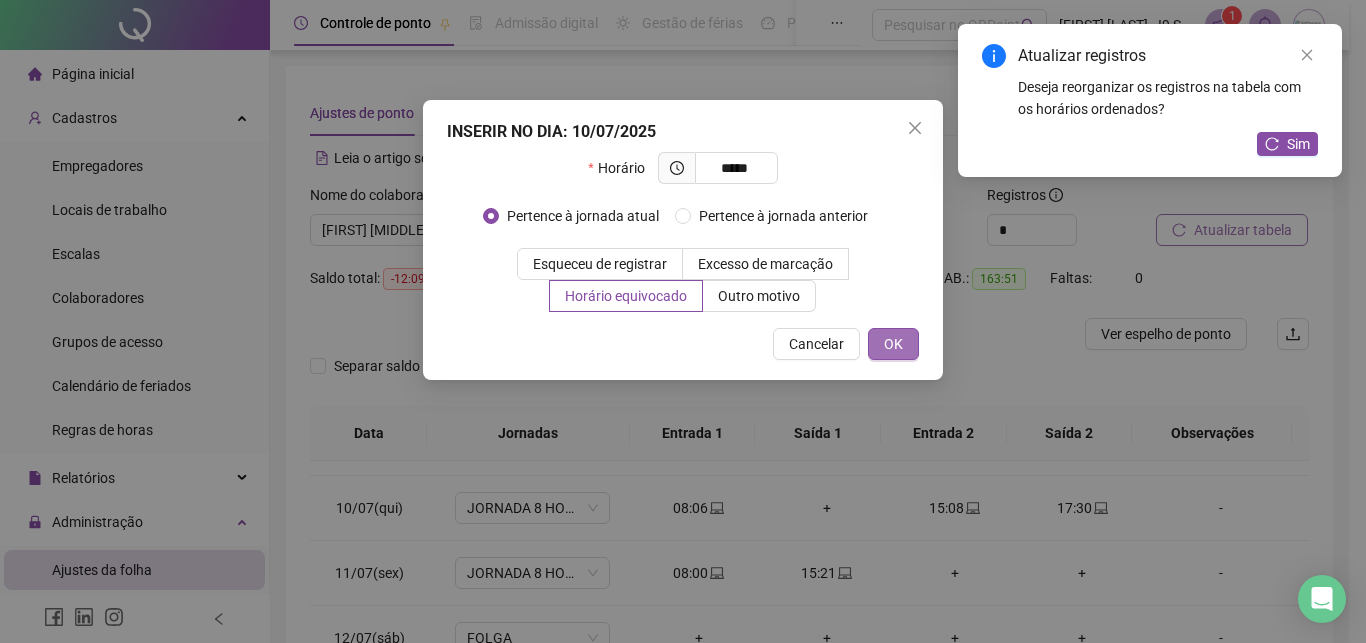 click on "OK" at bounding box center [893, 344] 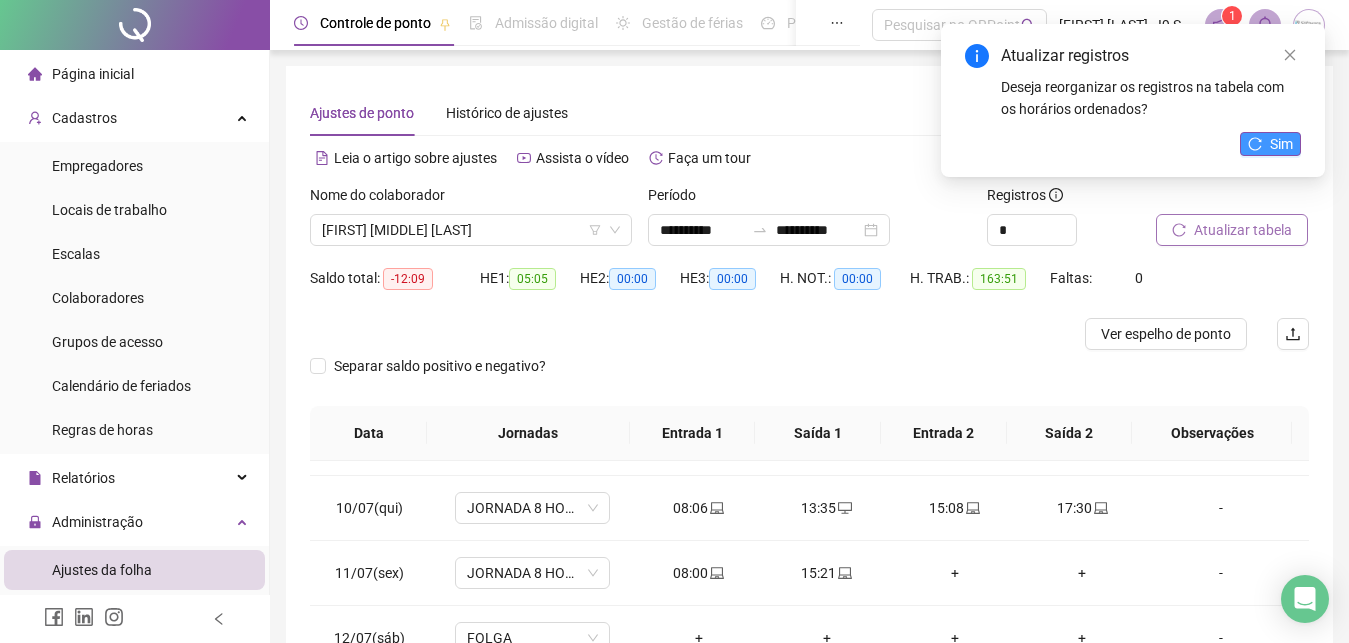 click on "Sim" at bounding box center [1270, 144] 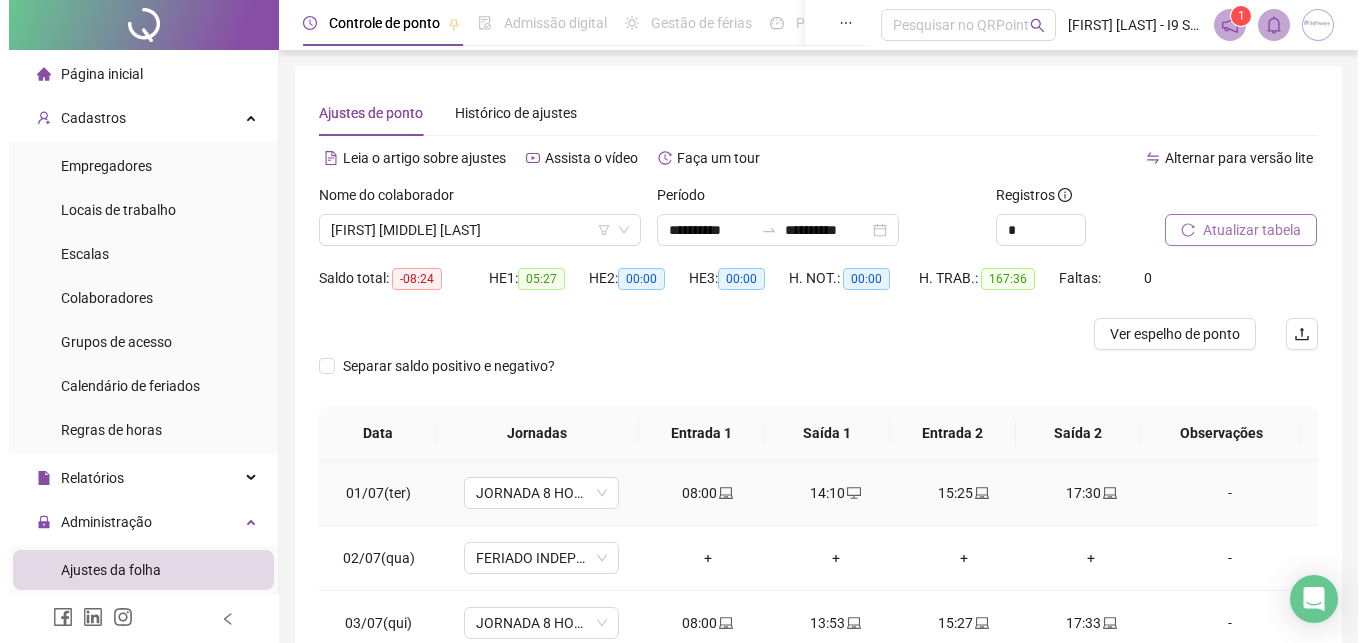 scroll, scrollTop: 114, scrollLeft: 0, axis: vertical 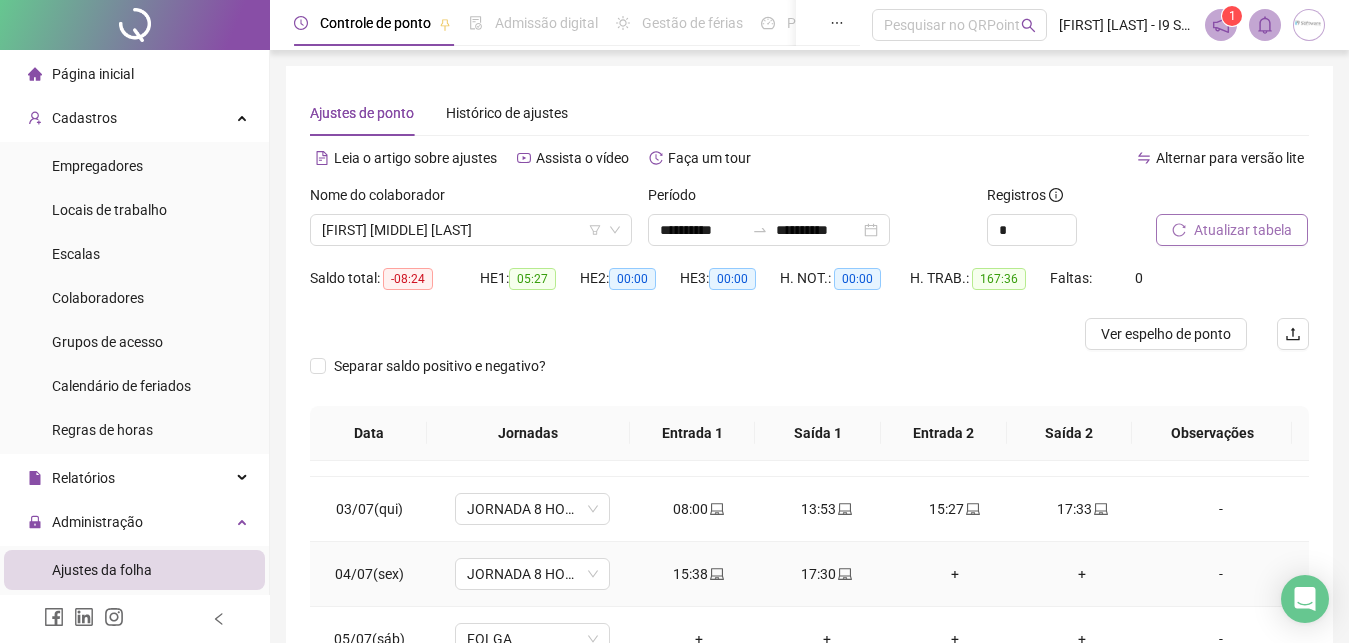 click on "-" at bounding box center (1221, 574) 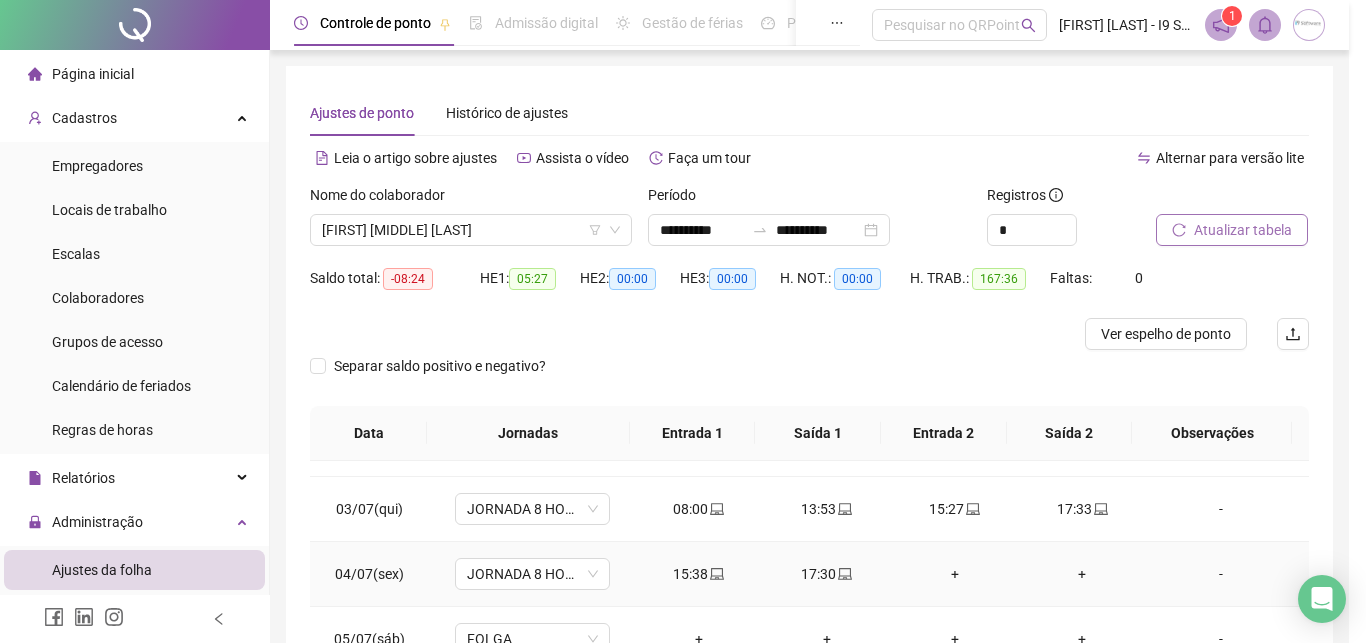 type 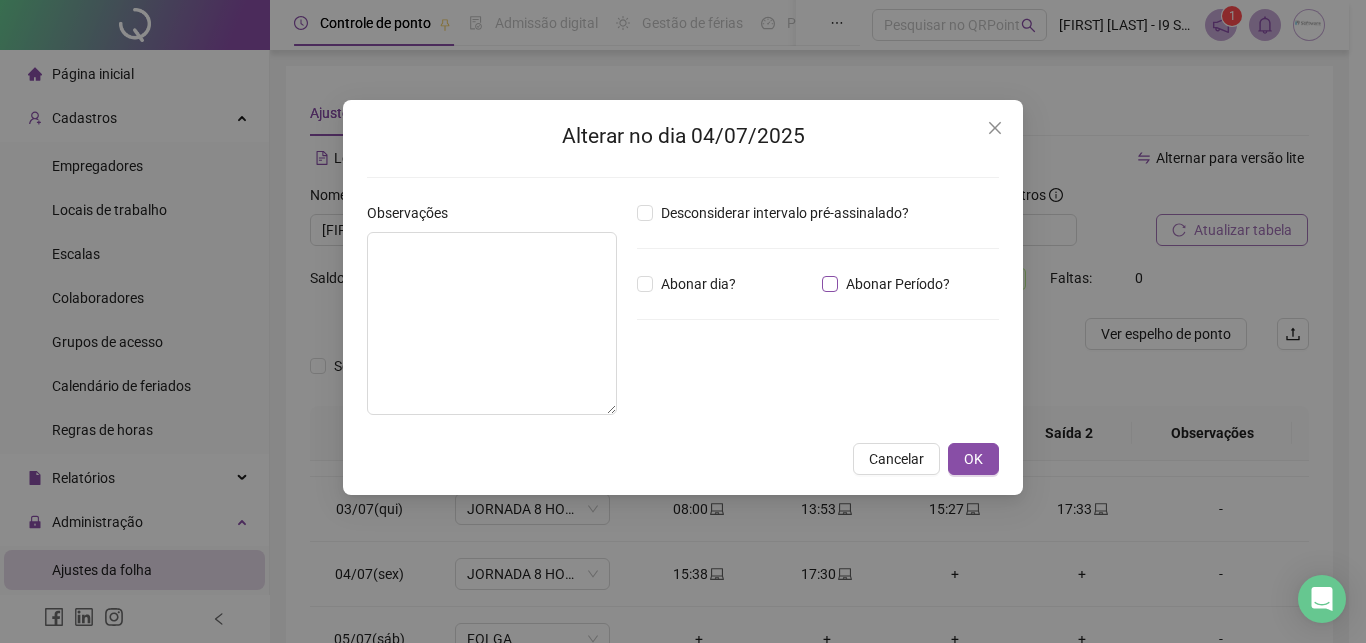 click on "Abonar Período?" at bounding box center [898, 284] 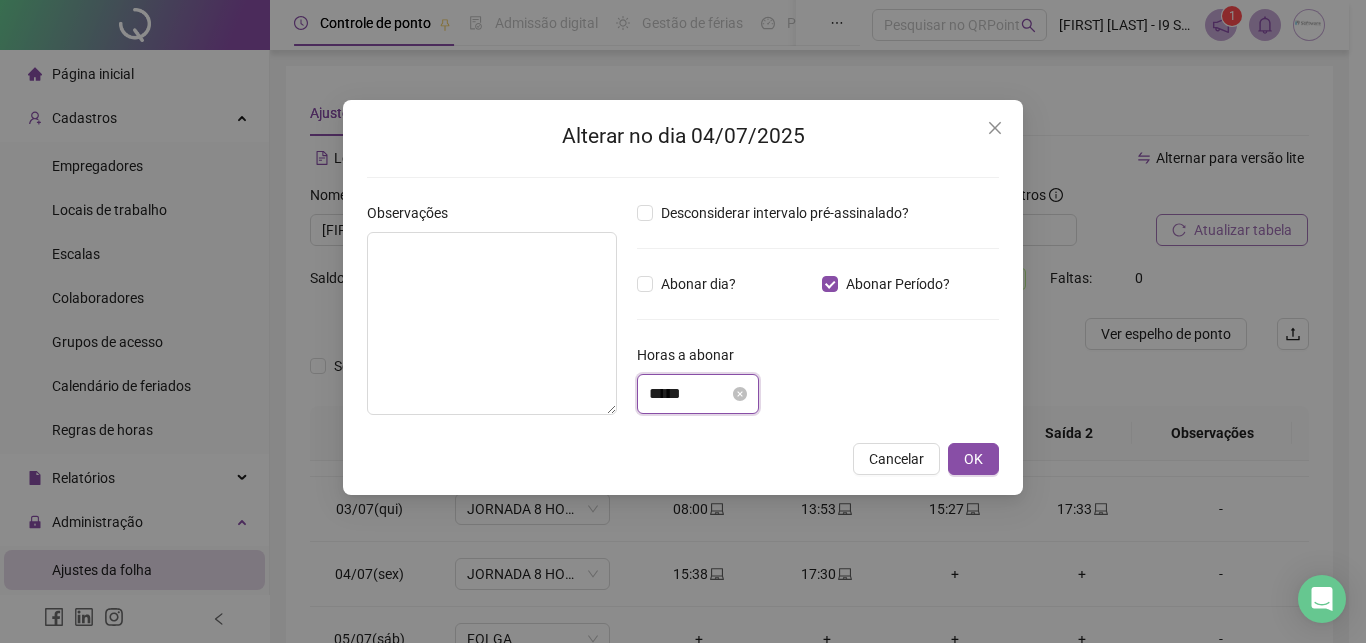 click on "*****" at bounding box center (689, 394) 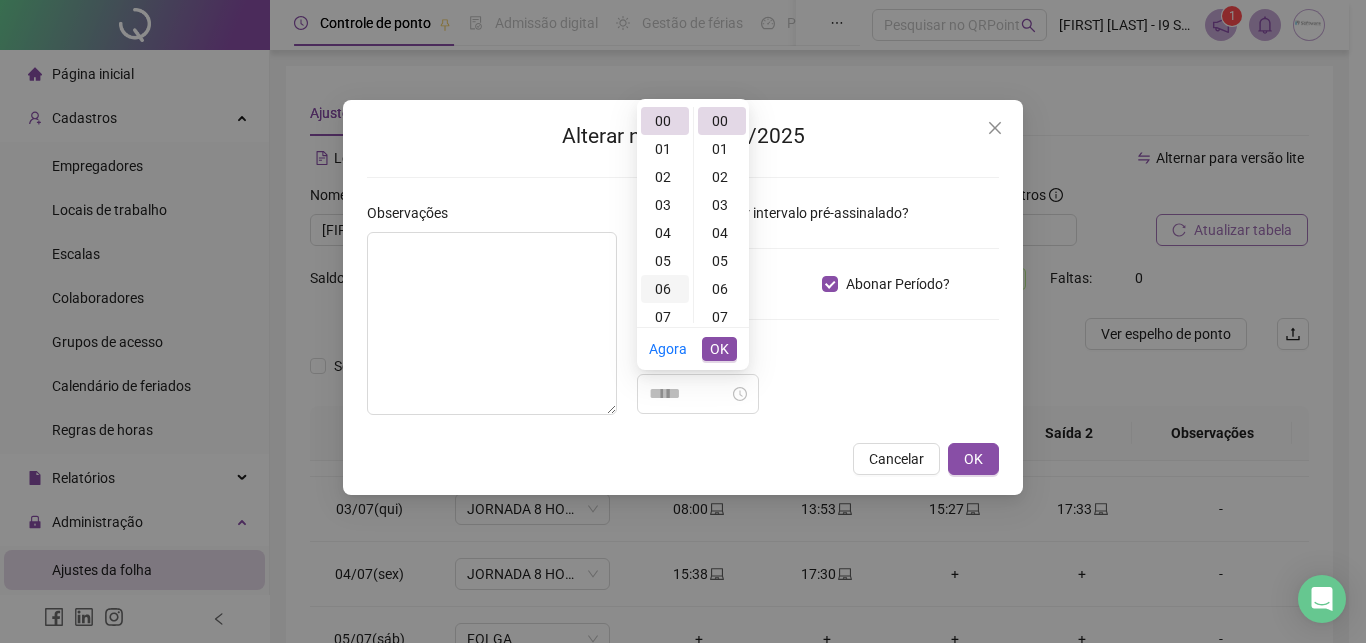click on "06" at bounding box center (665, 289) 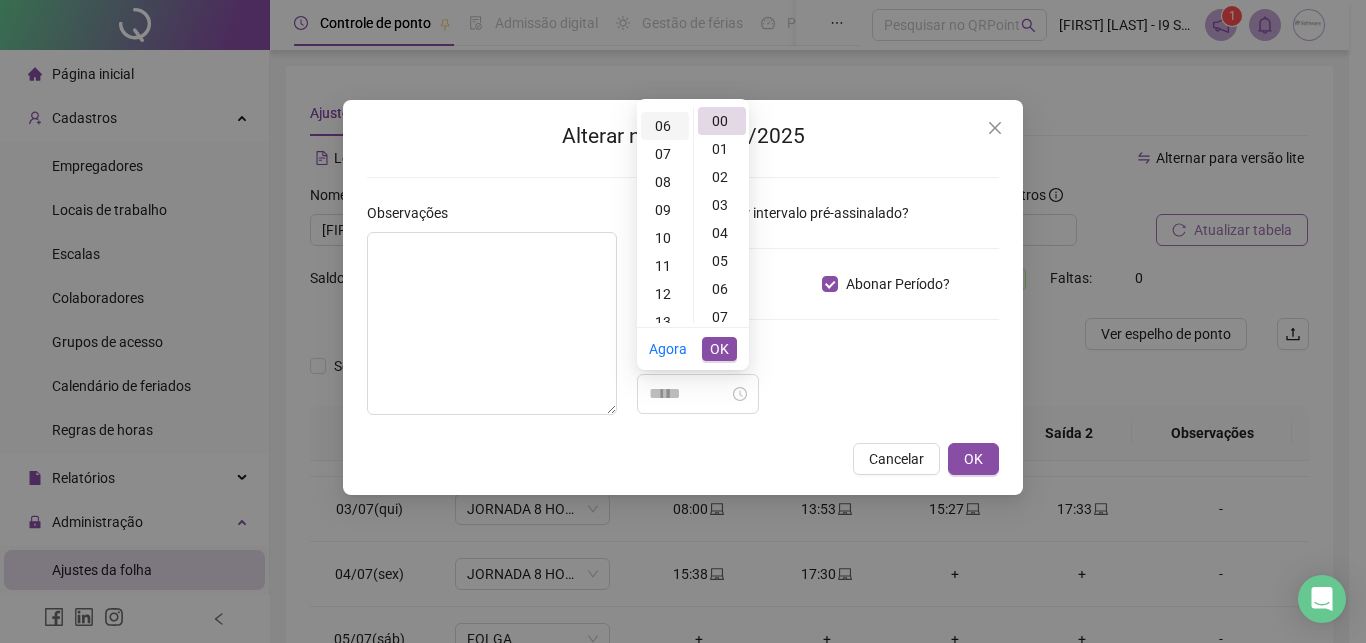 scroll, scrollTop: 168, scrollLeft: 0, axis: vertical 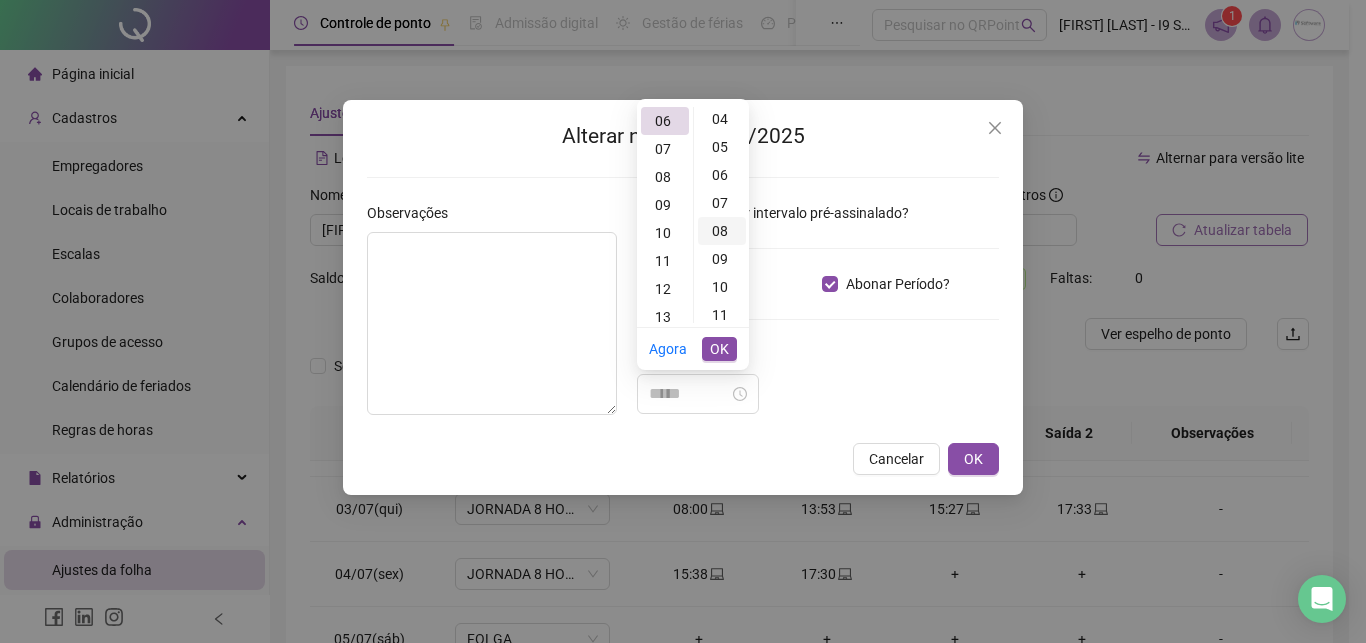click on "08" at bounding box center [722, 231] 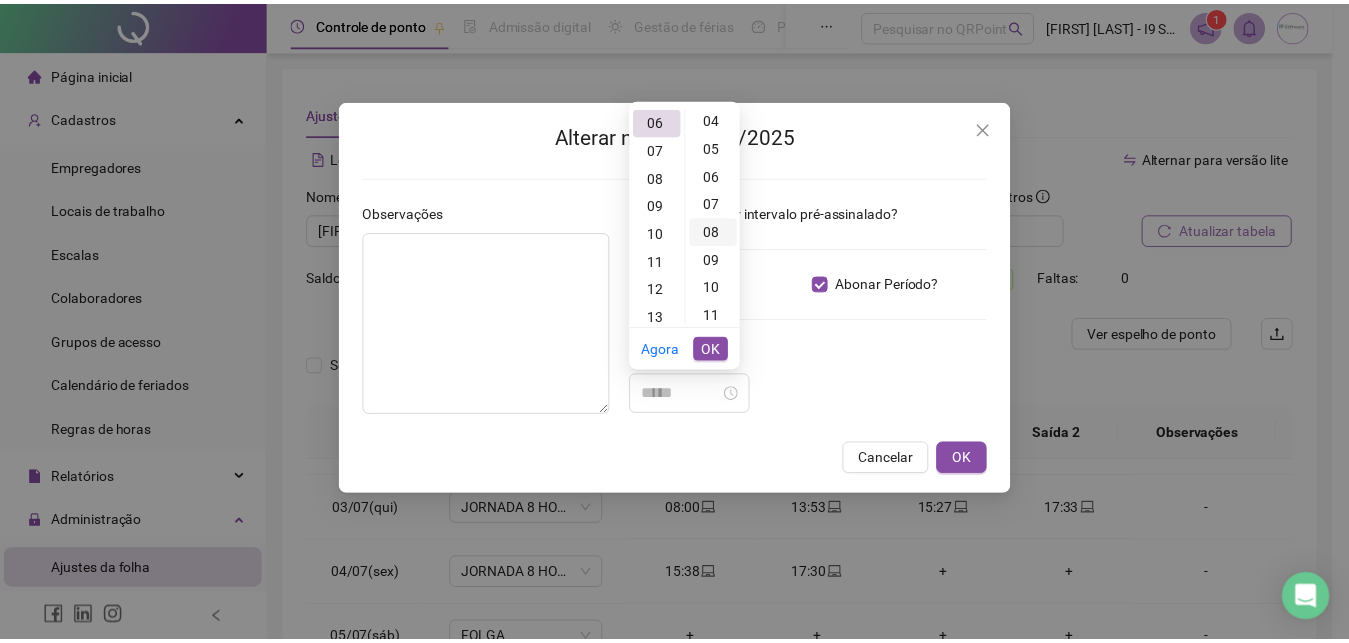 scroll, scrollTop: 224, scrollLeft: 0, axis: vertical 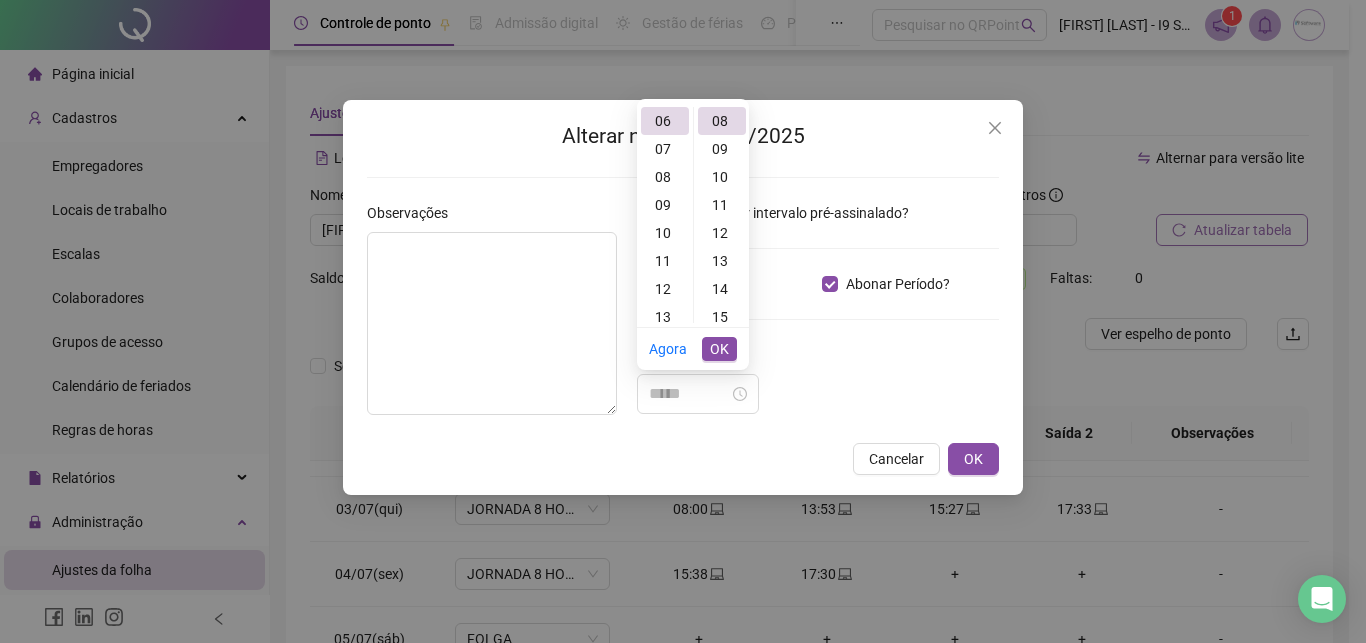 type on "*****" 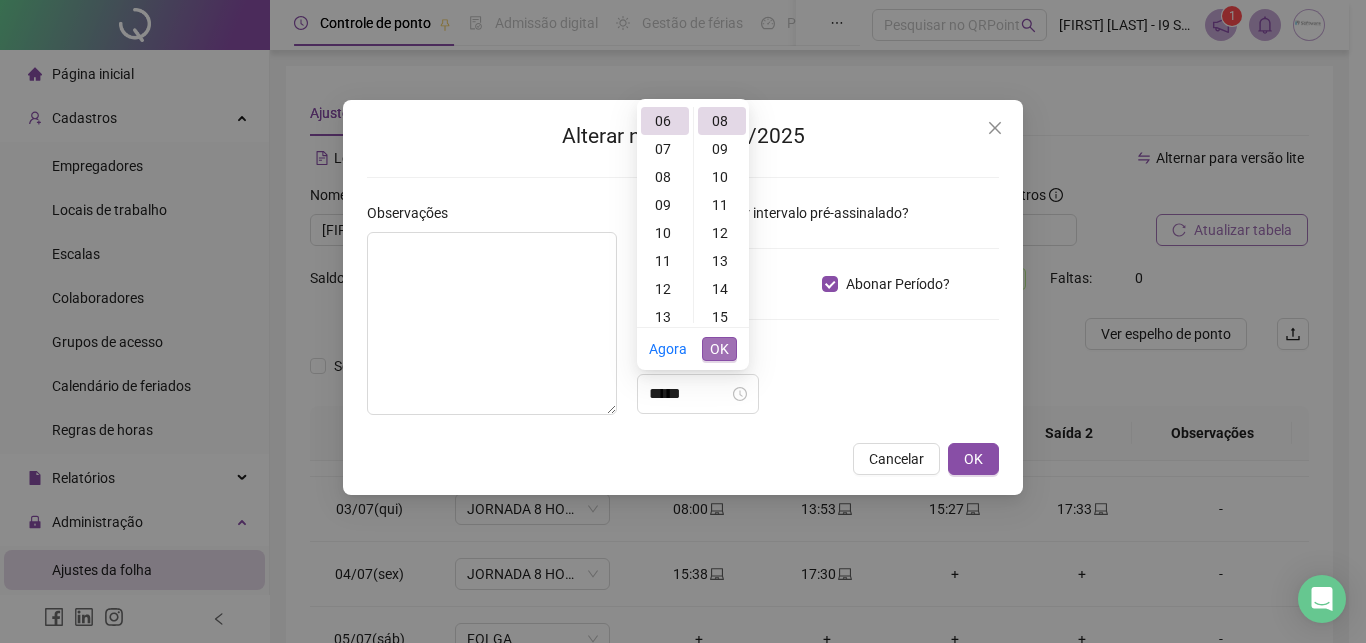click on "OK" at bounding box center [719, 349] 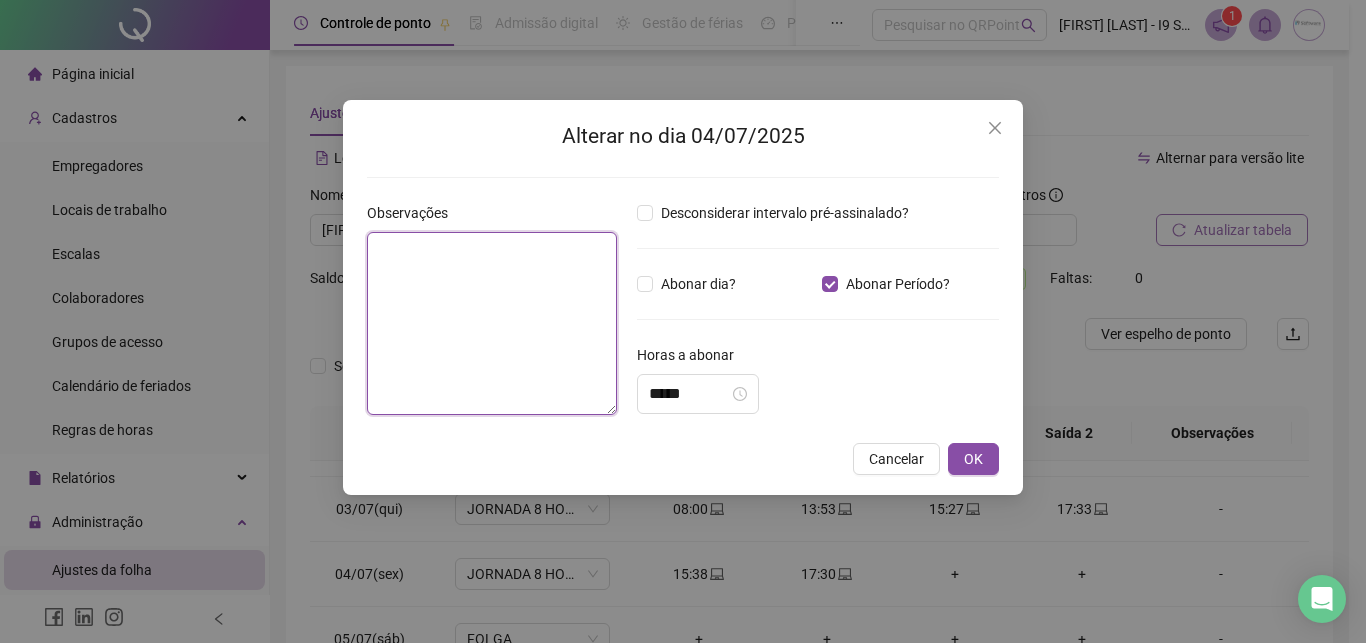 click at bounding box center [492, 323] 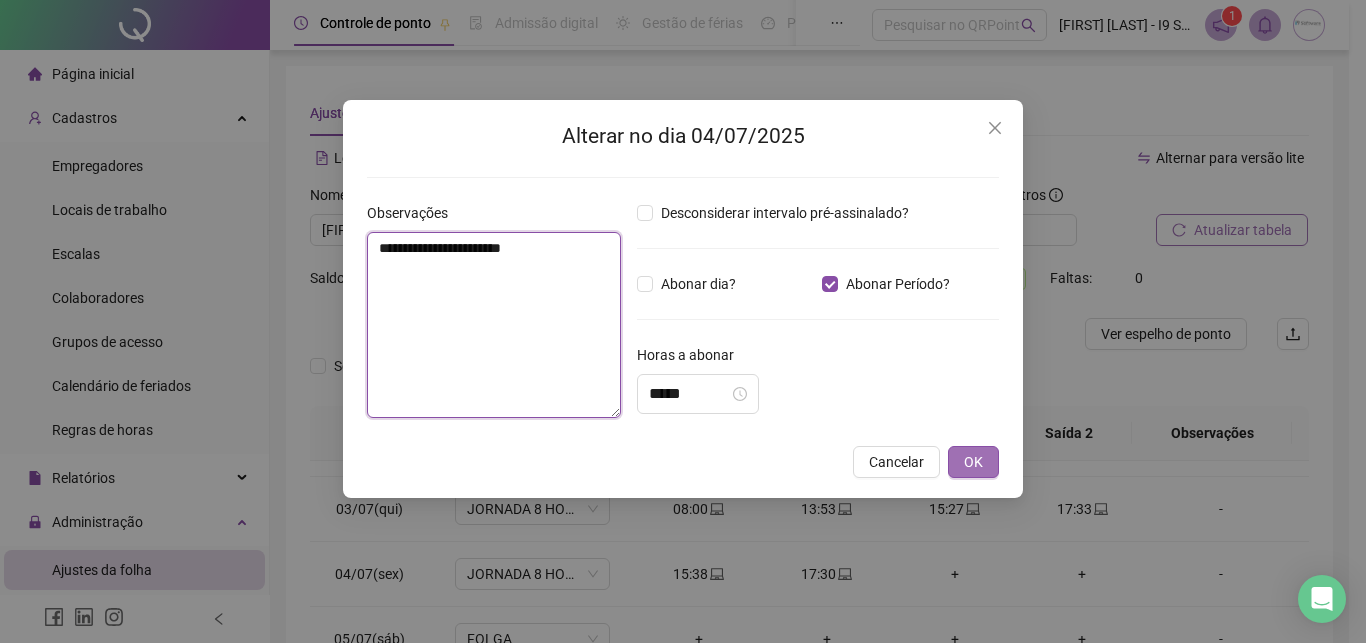 type on "**********" 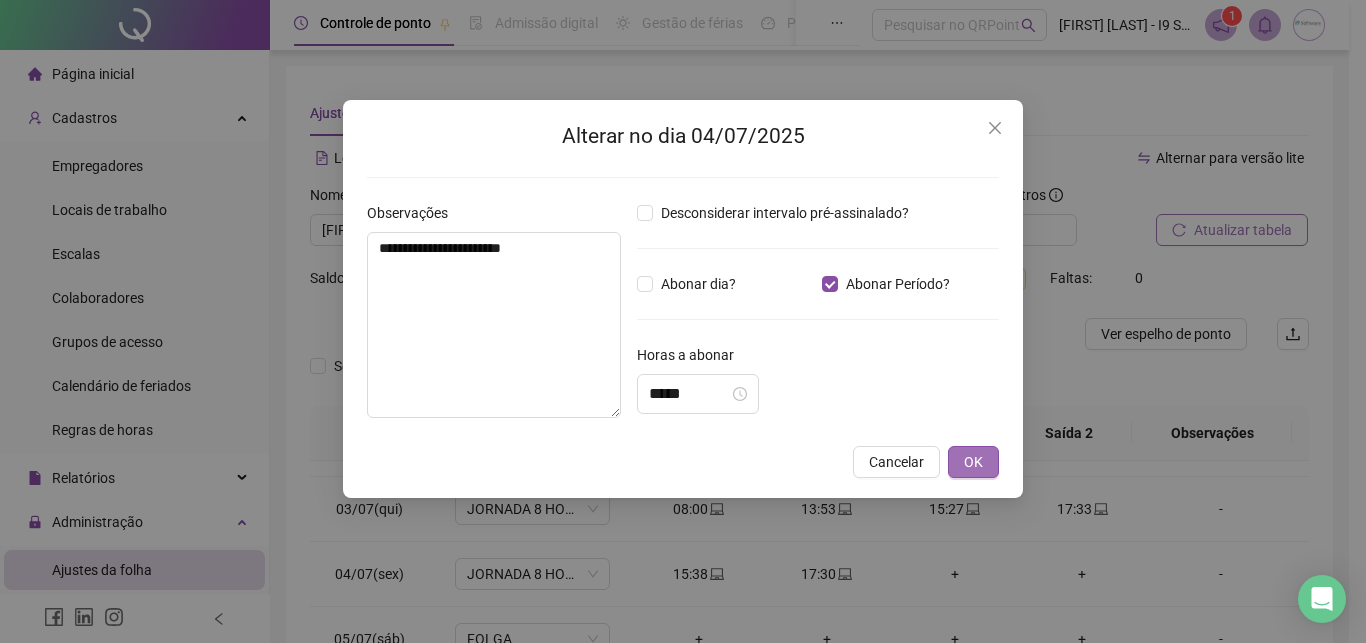 click on "OK" at bounding box center (973, 462) 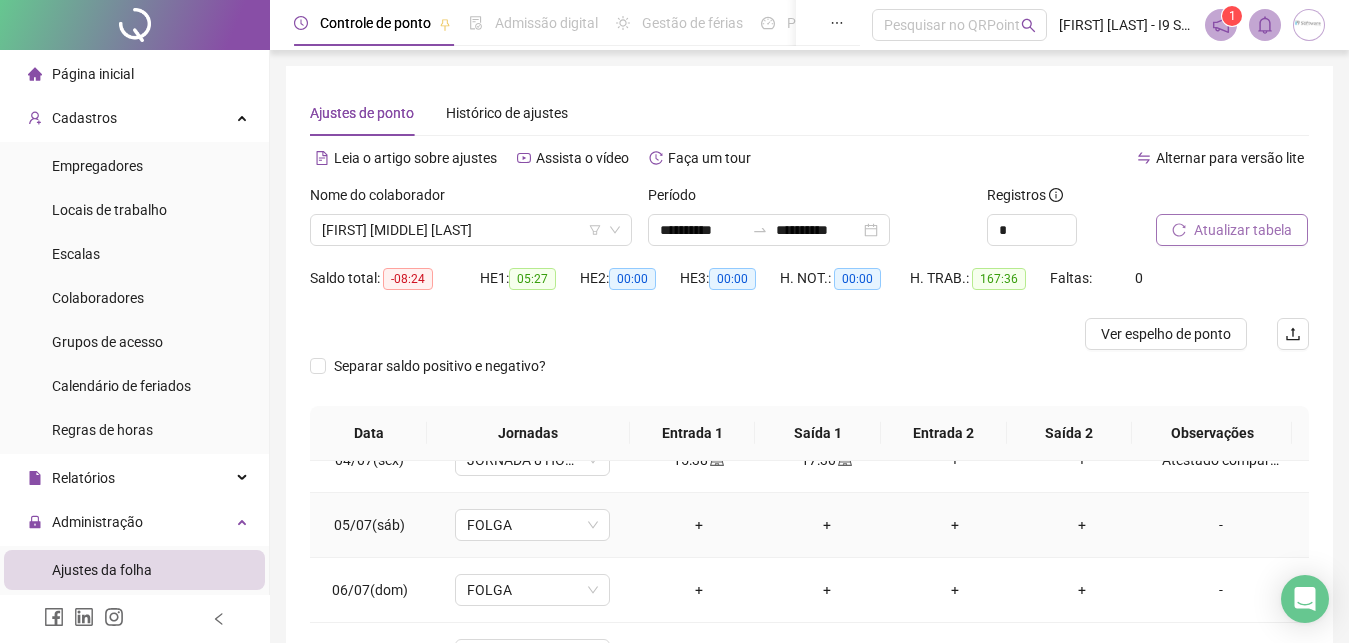 scroll, scrollTop: 342, scrollLeft: 0, axis: vertical 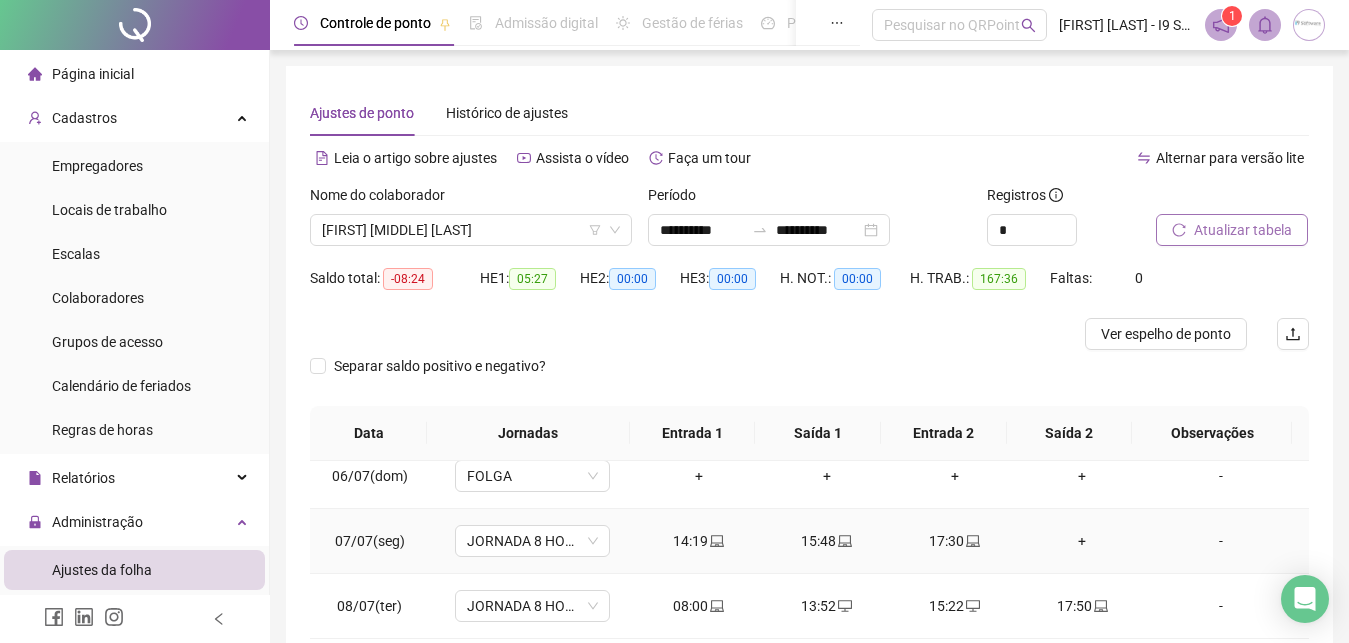 click on "+" at bounding box center [1083, 541] 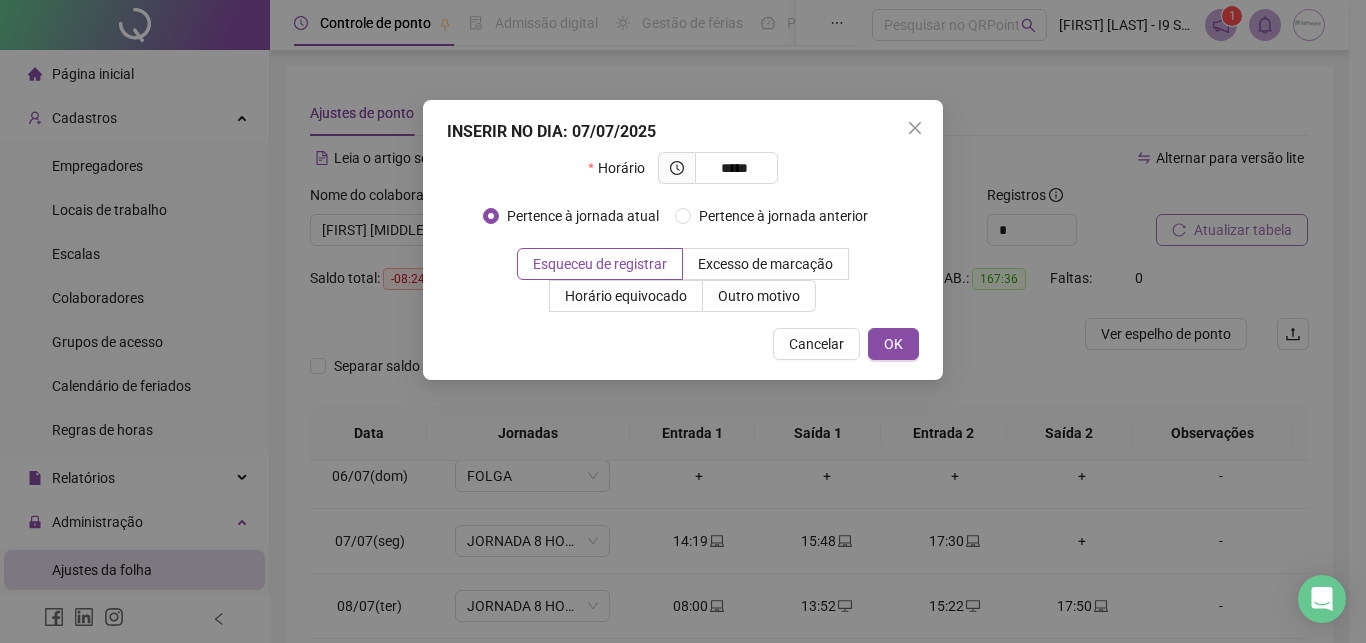 type on "*****" 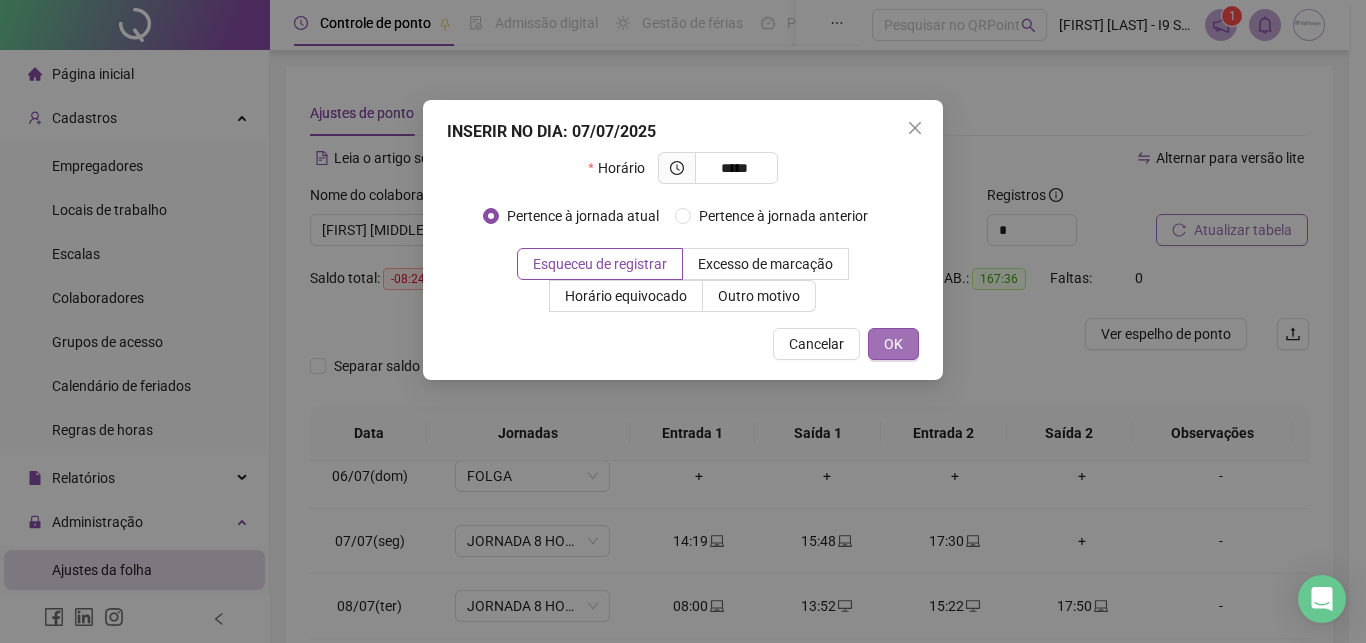 click on "OK" at bounding box center [893, 344] 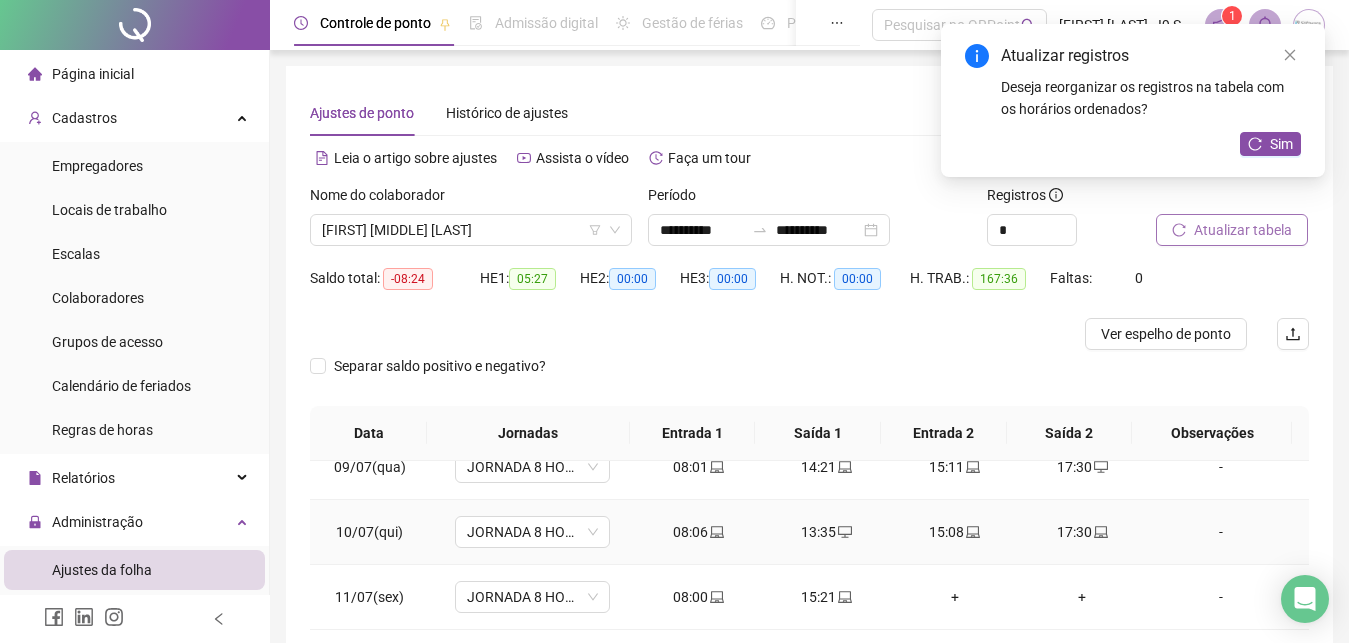 scroll, scrollTop: 570, scrollLeft: 0, axis: vertical 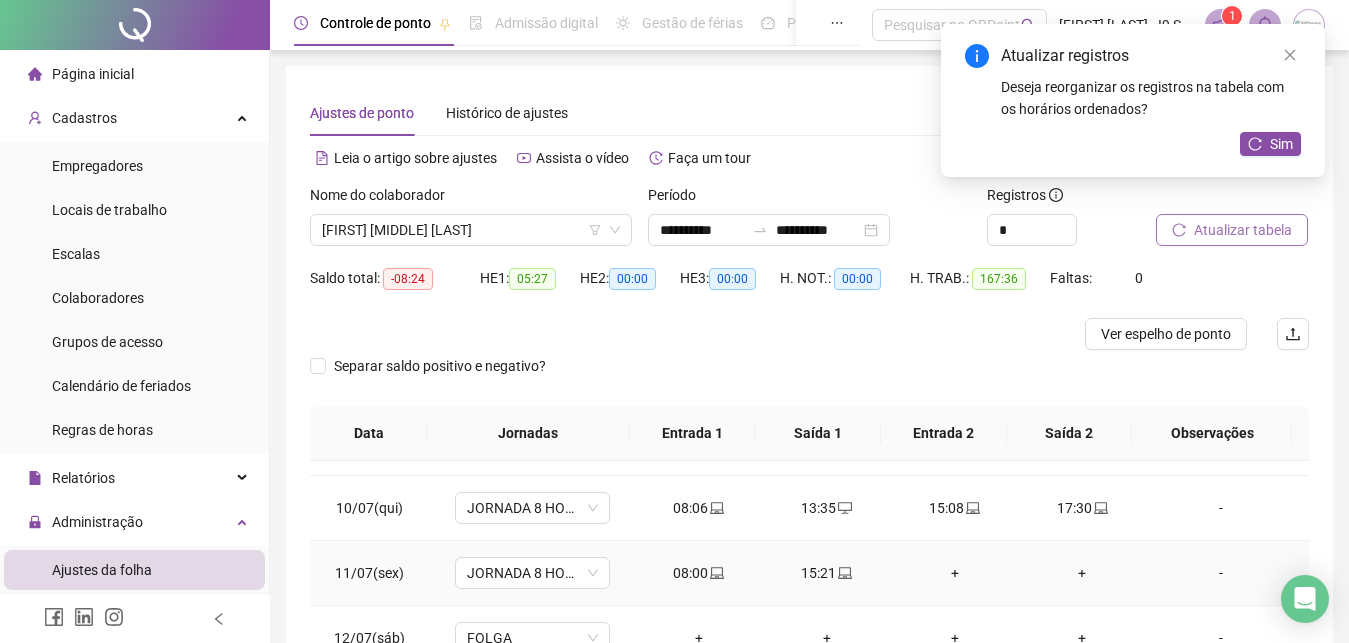 click on "+" at bounding box center (955, 573) 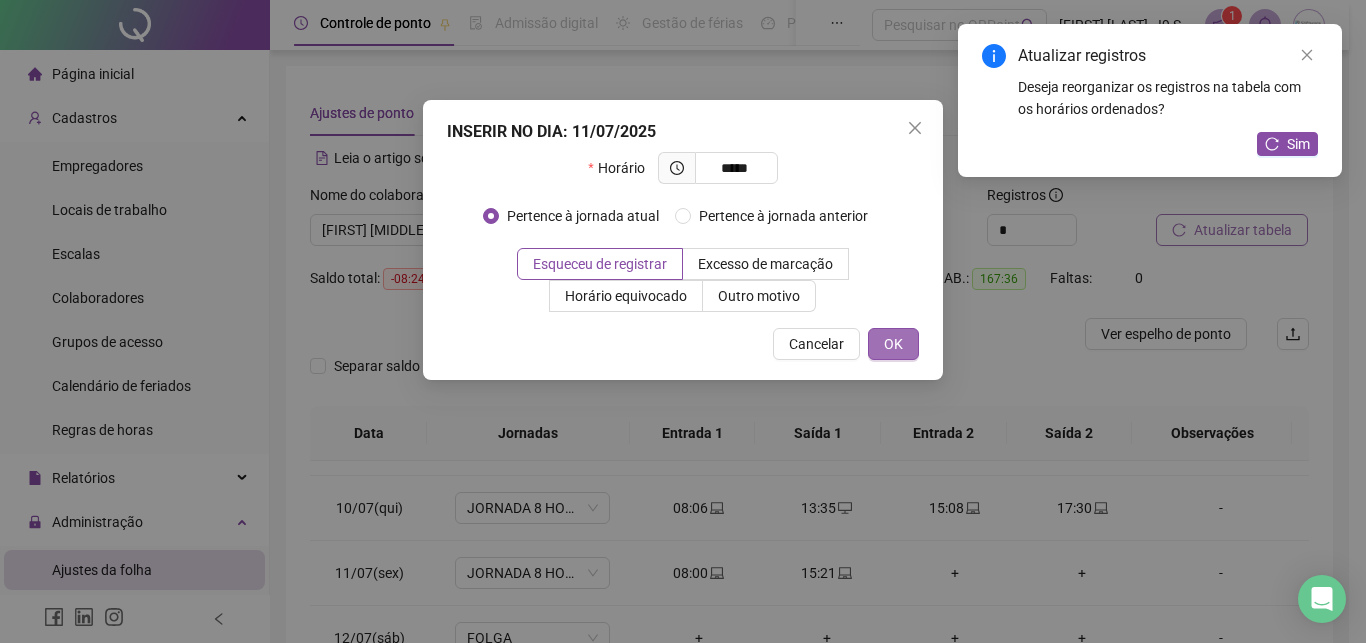type on "*****" 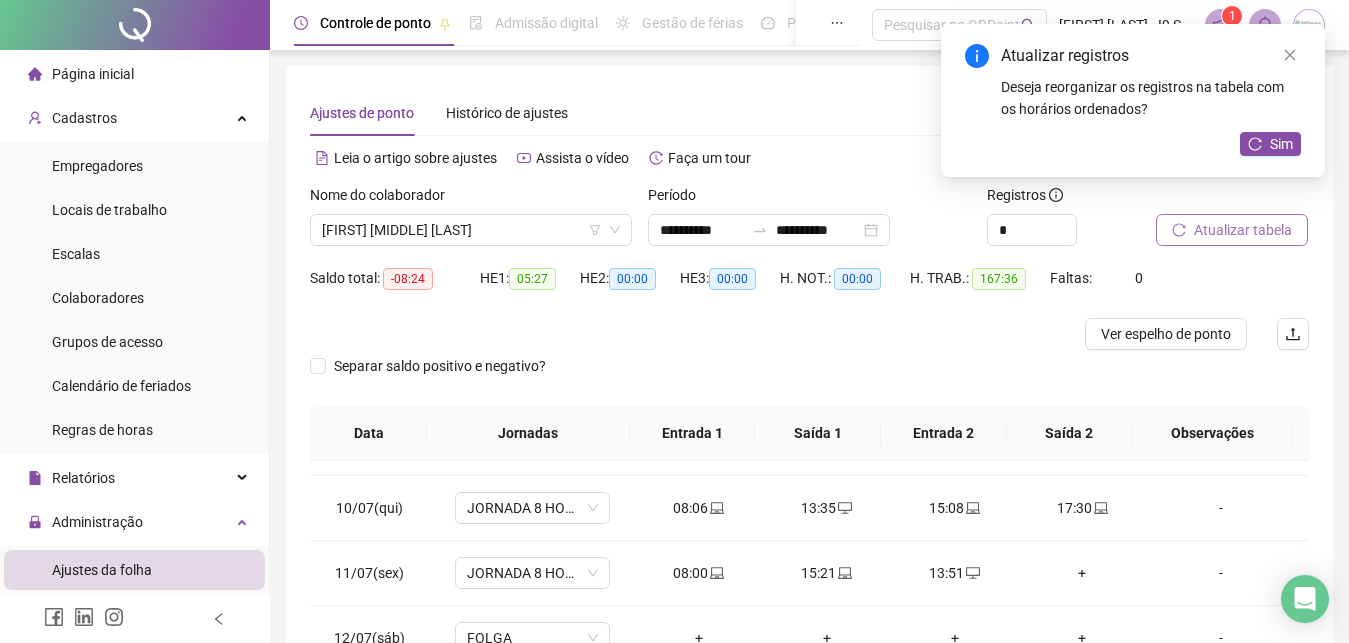 click on "+" at bounding box center (1083, 573) 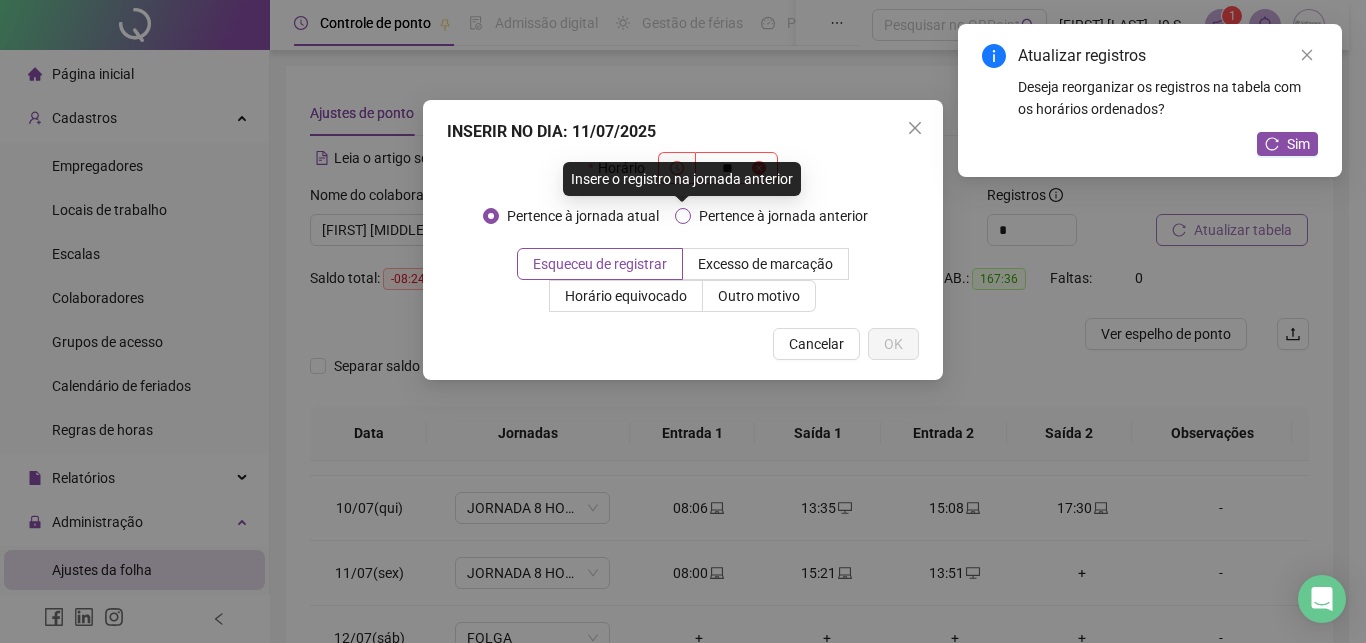 type on "*" 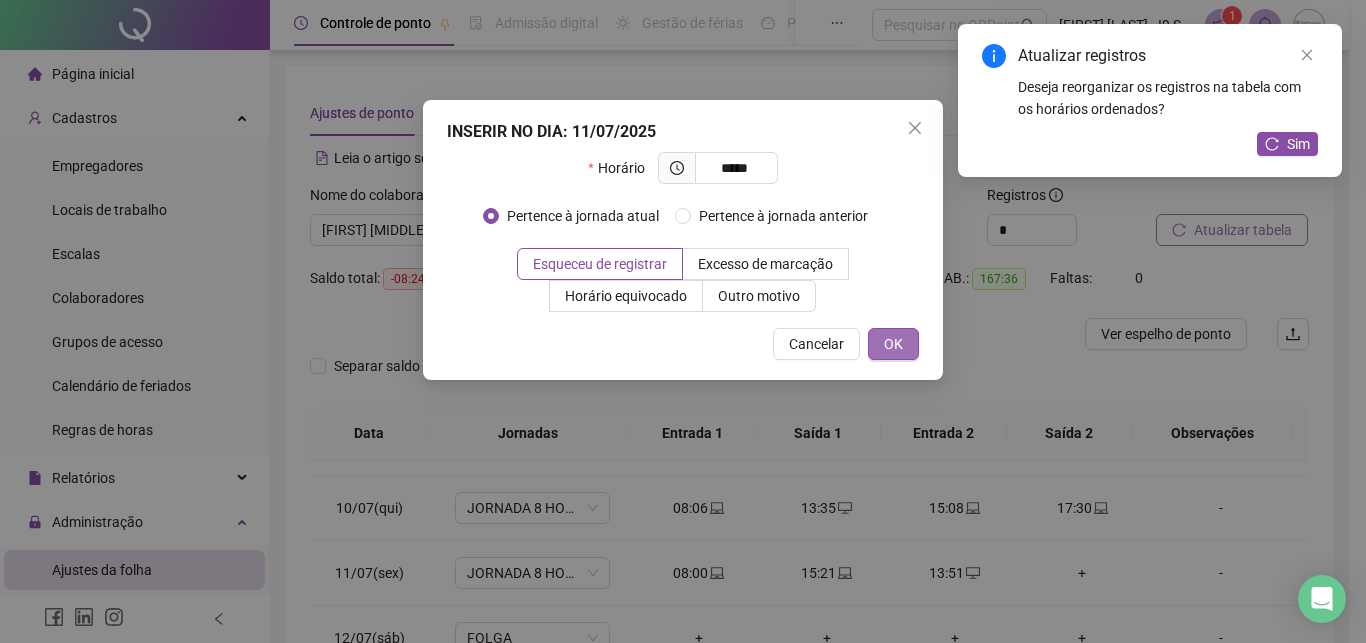 type on "*****" 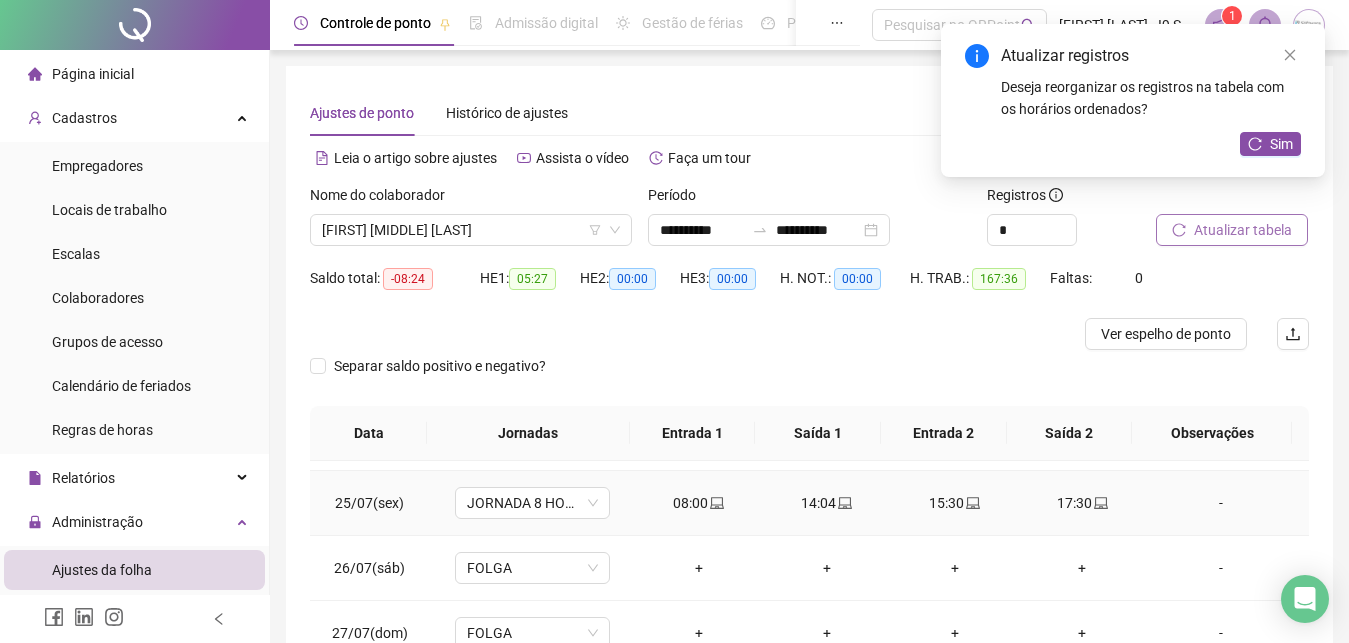scroll, scrollTop: 1588, scrollLeft: 0, axis: vertical 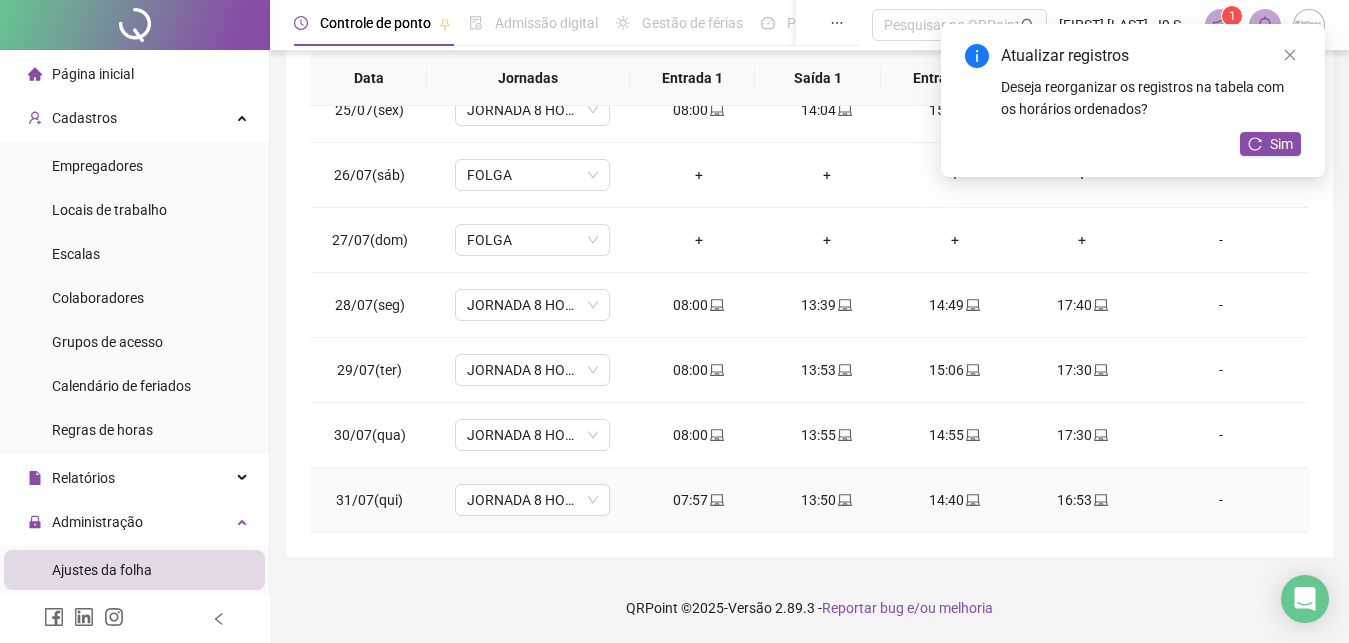 click at bounding box center (1100, 500) 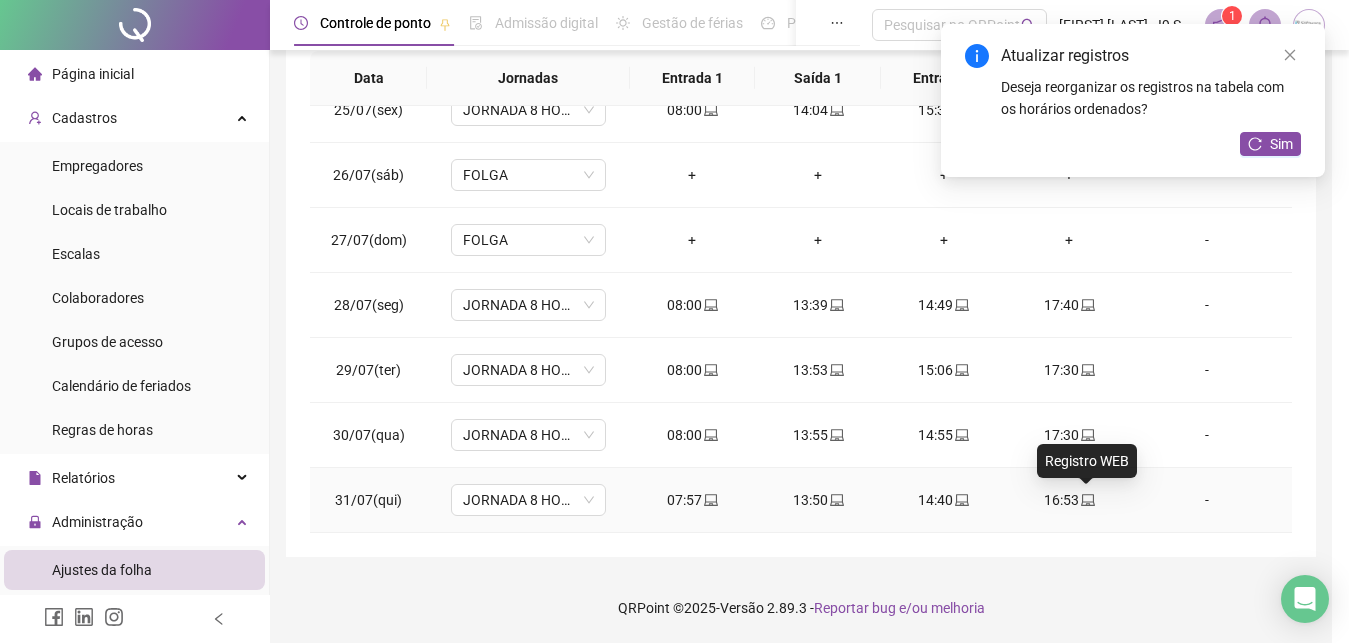 type on "**********" 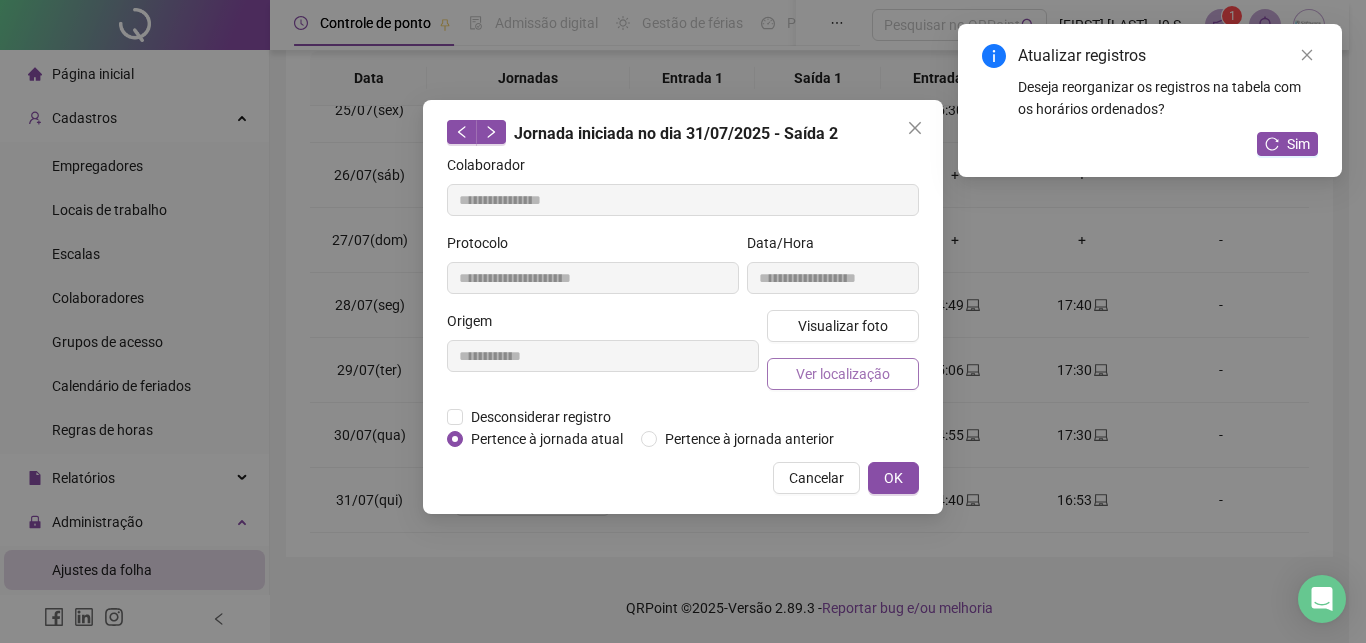 click on "Ver localização" at bounding box center [843, 374] 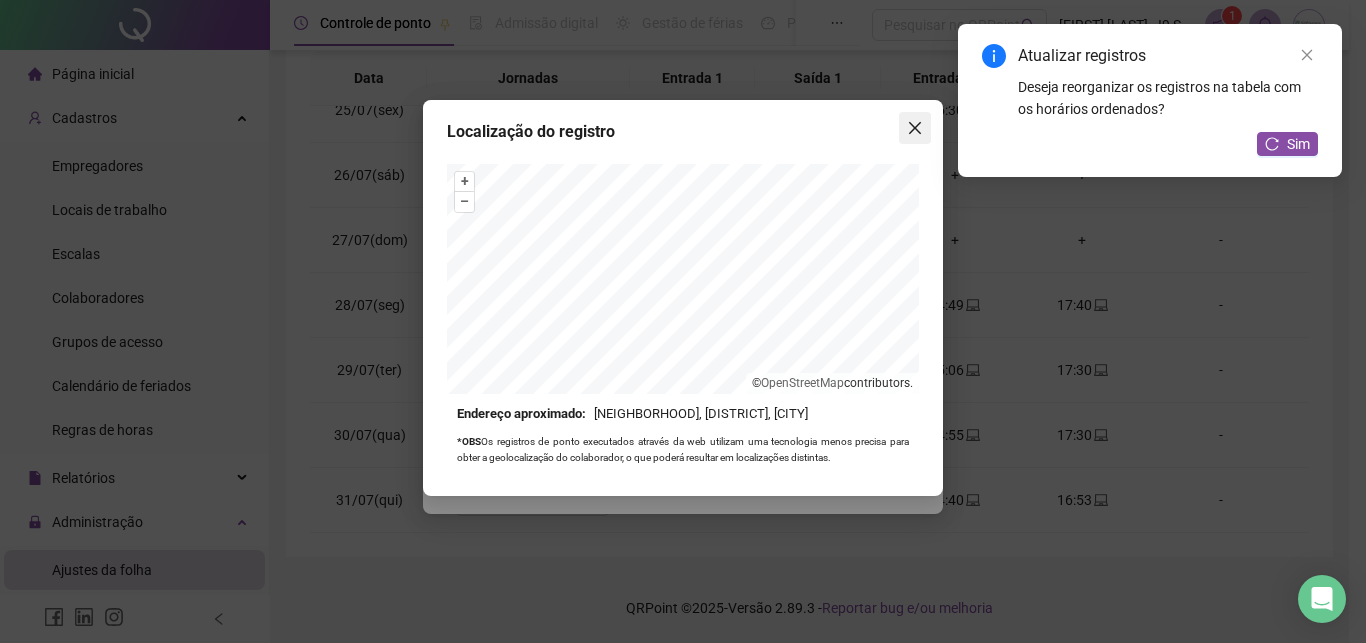 click 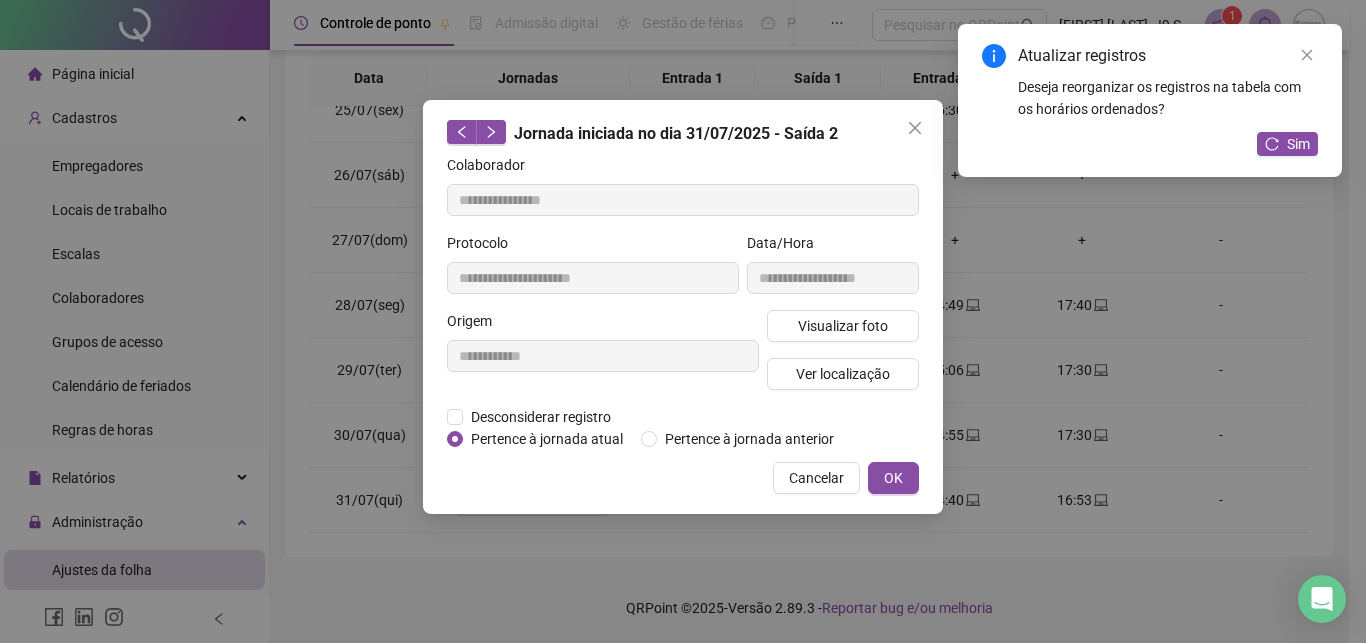 click on "**********" at bounding box center [683, 321] 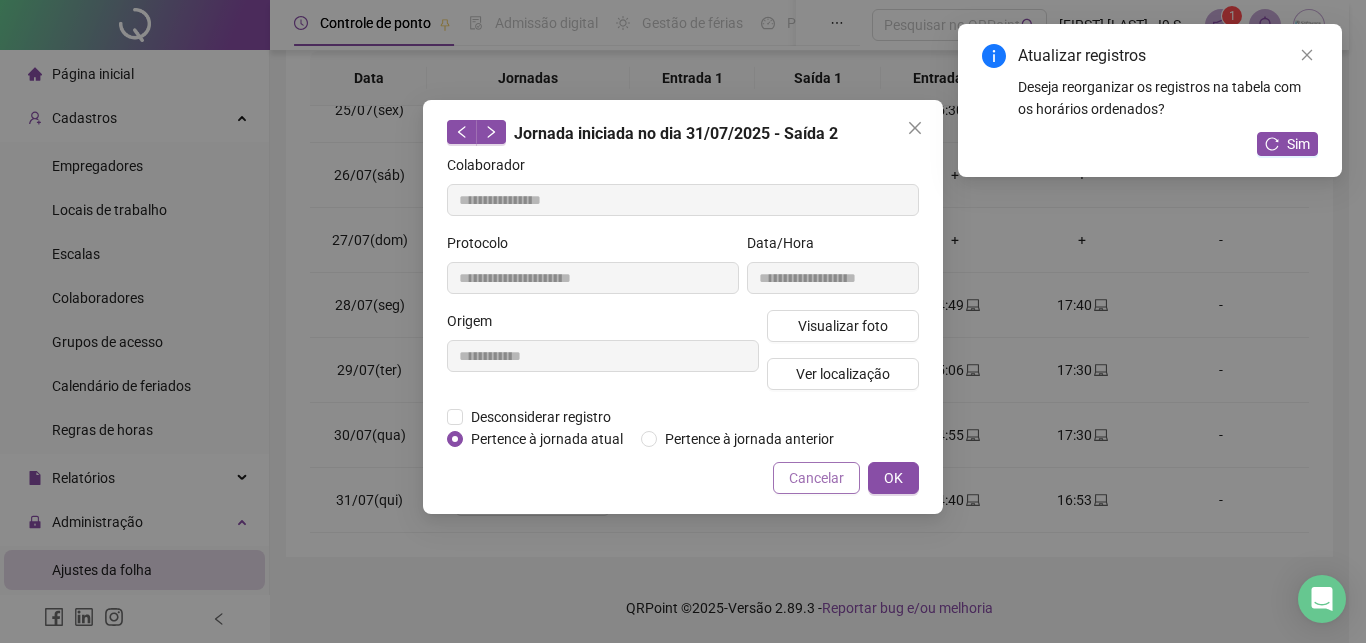 click on "Cancelar" at bounding box center (816, 478) 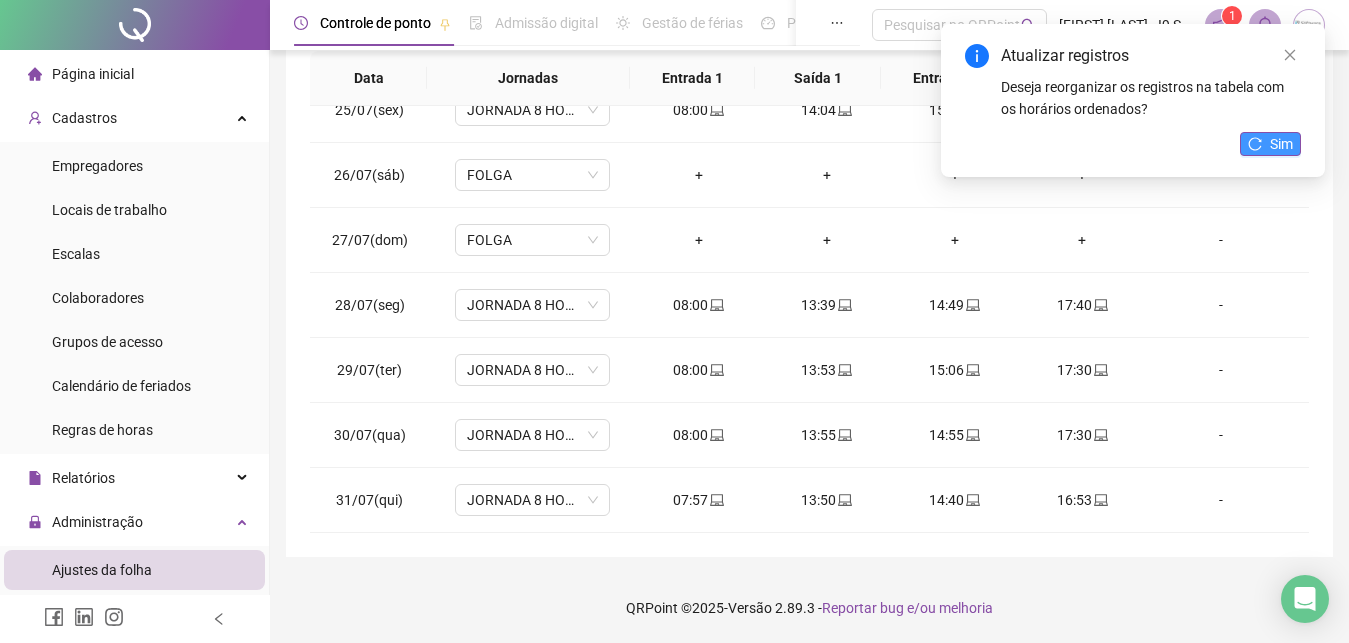 click on "Sim" at bounding box center (1281, 144) 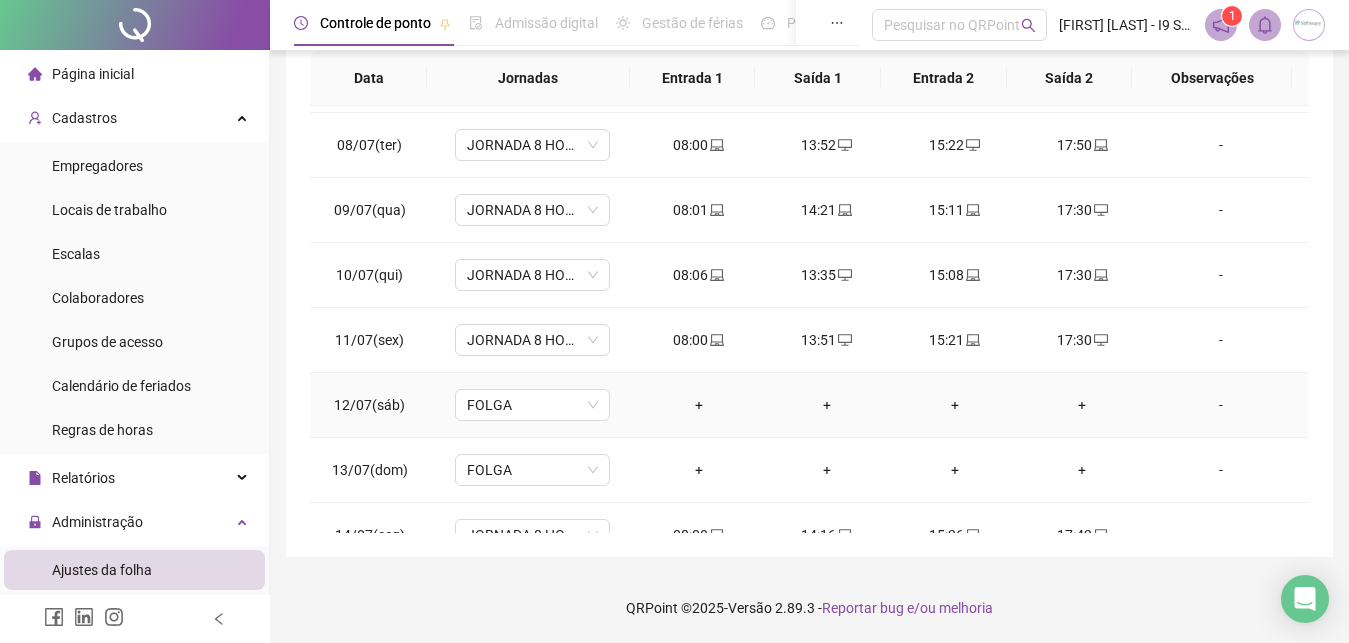 scroll, scrollTop: 0, scrollLeft: 0, axis: both 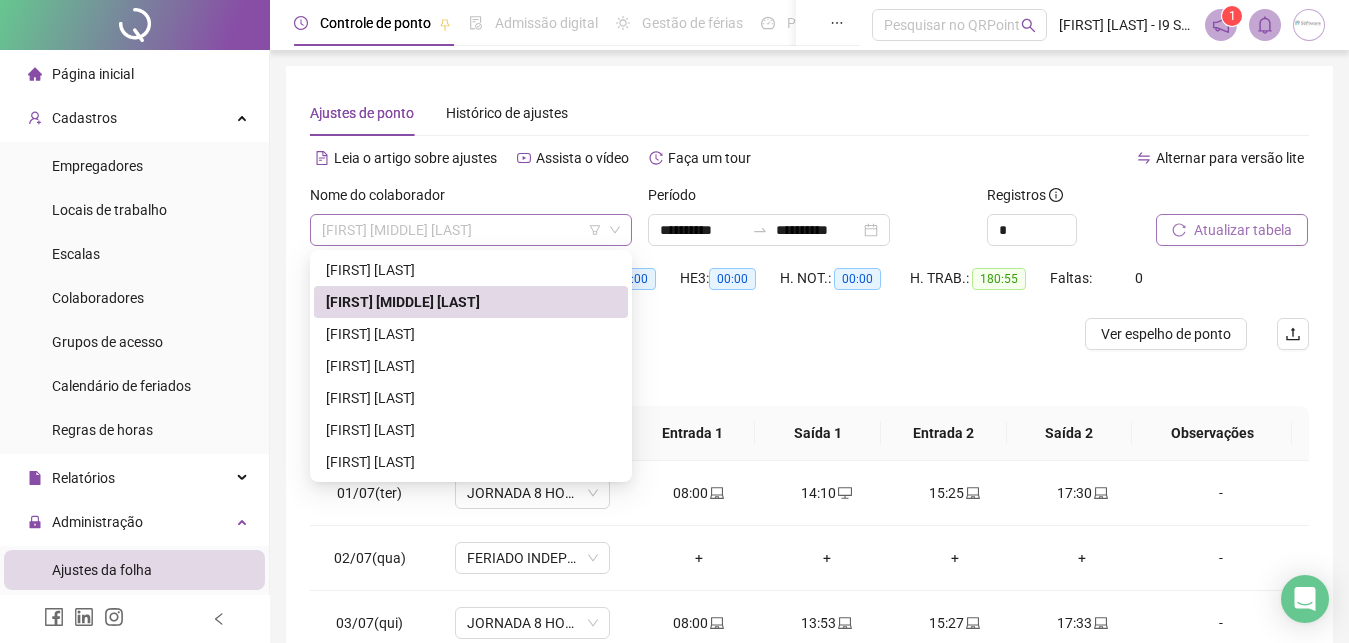 click on "[FIRST] [MIDDLE] [LAST]" at bounding box center (471, 230) 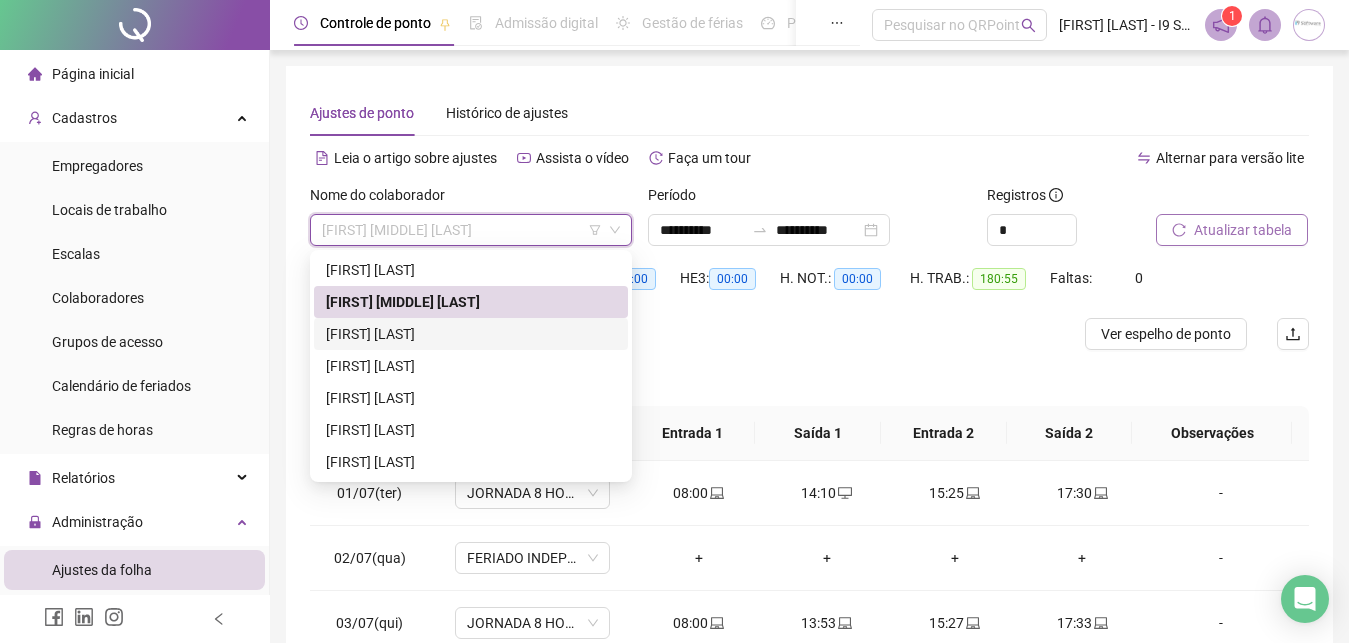 click on "[FIRST] [LAST]" at bounding box center (471, 334) 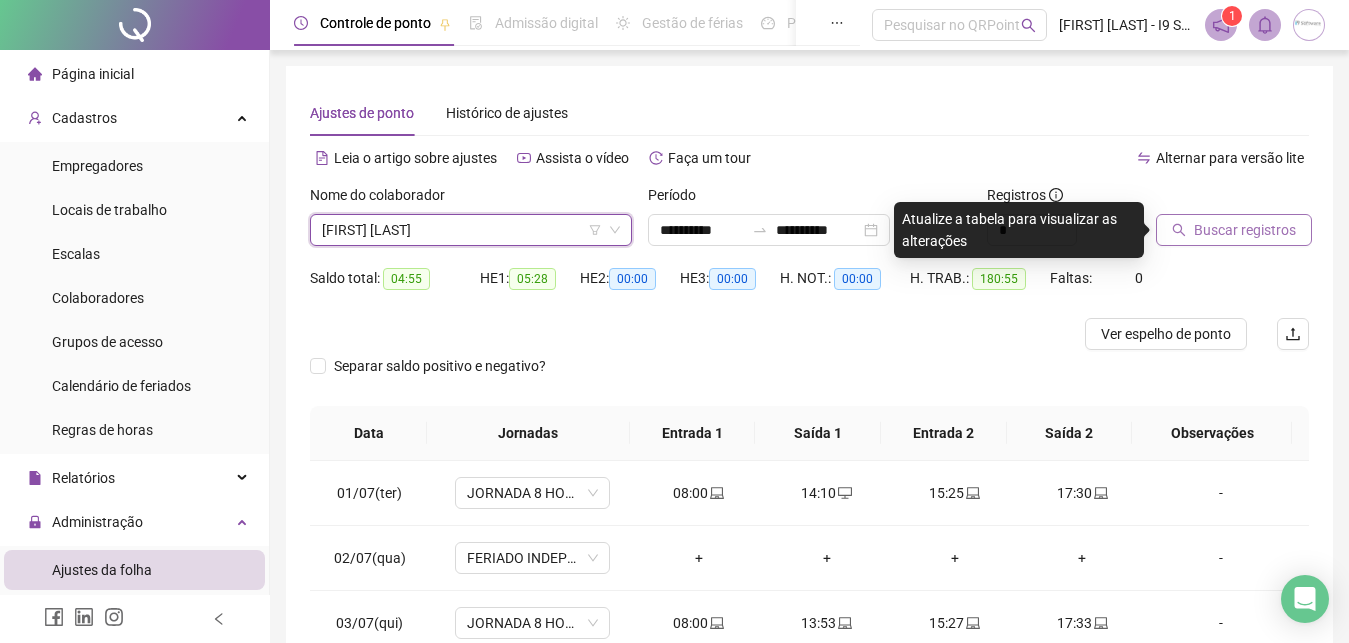 click on "Buscar registros" at bounding box center (1245, 230) 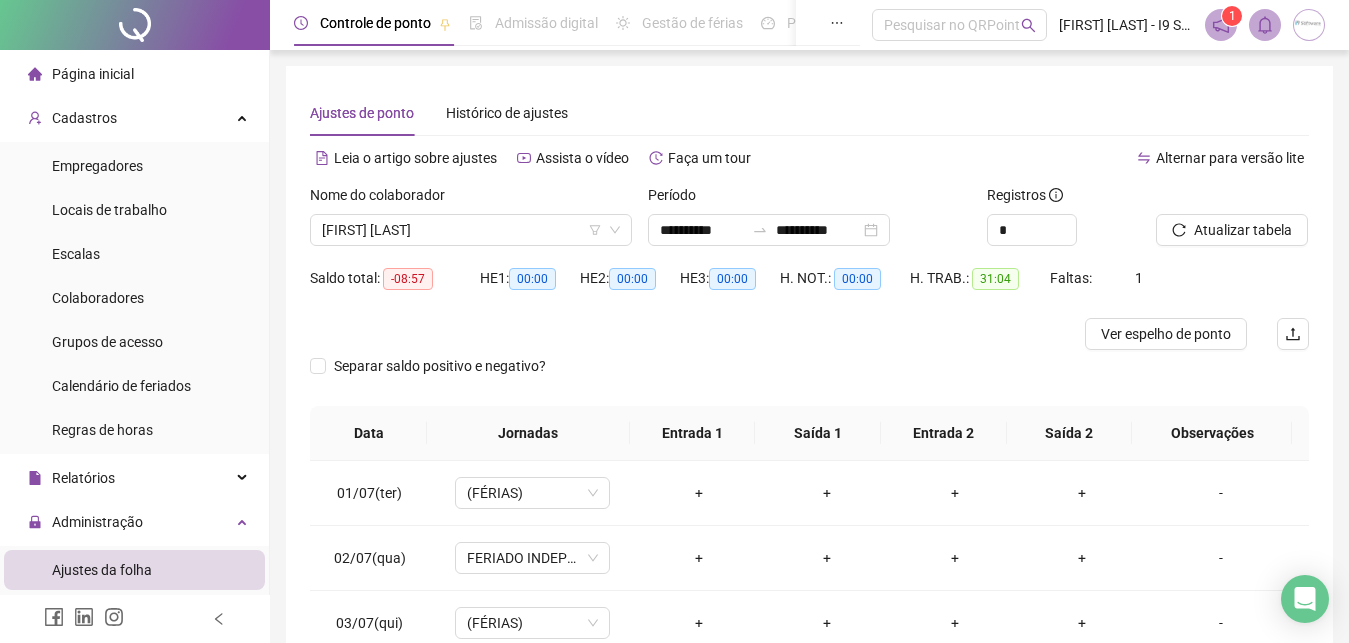 scroll, scrollTop: 355, scrollLeft: 0, axis: vertical 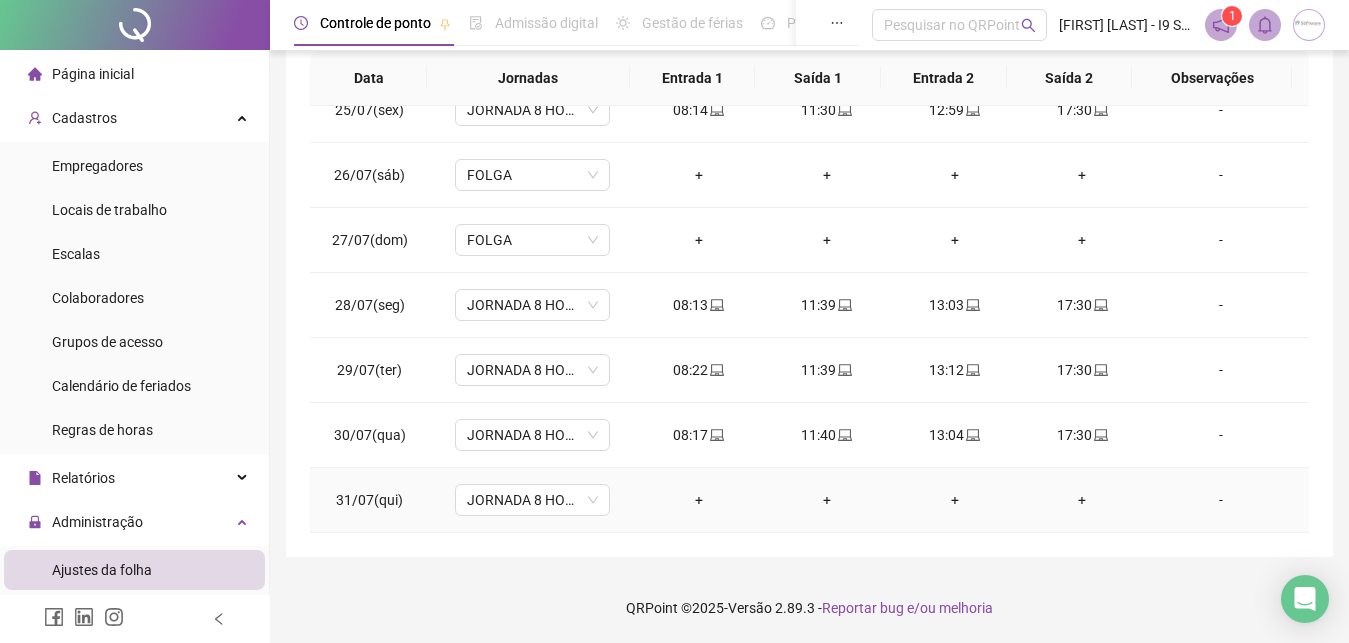 click on "-" at bounding box center [1221, 500] 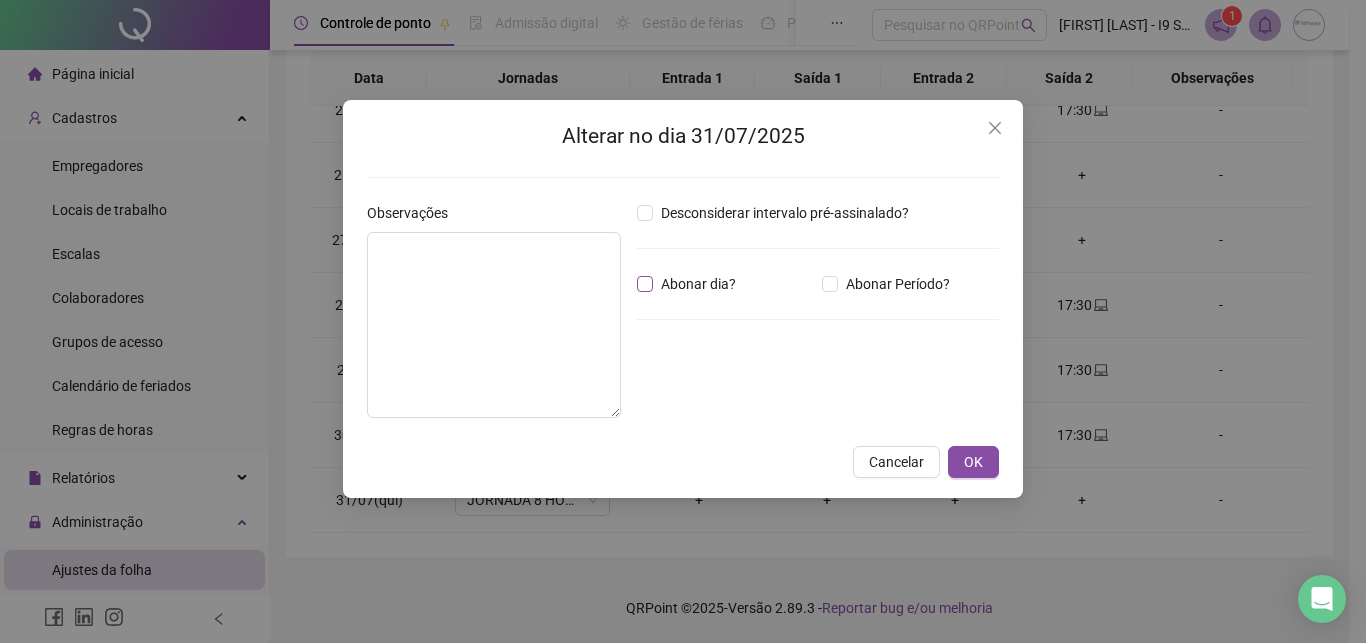 click on "Abonar dia?" at bounding box center (698, 284) 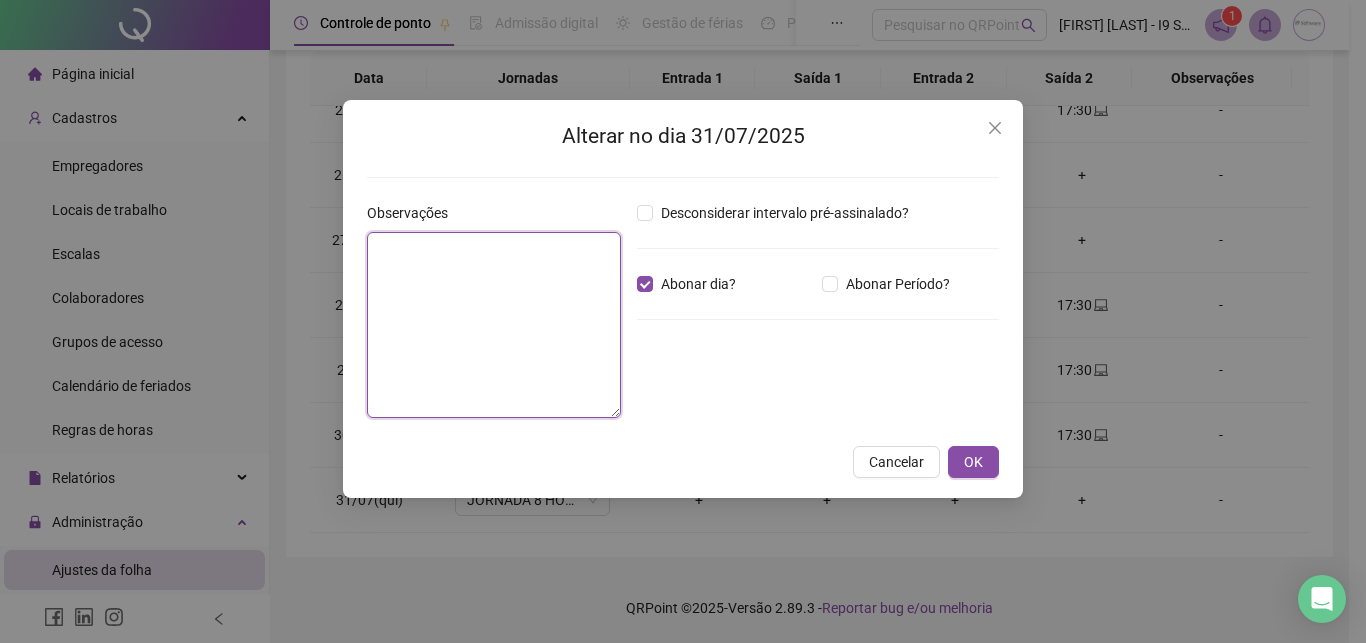 click at bounding box center [494, 325] 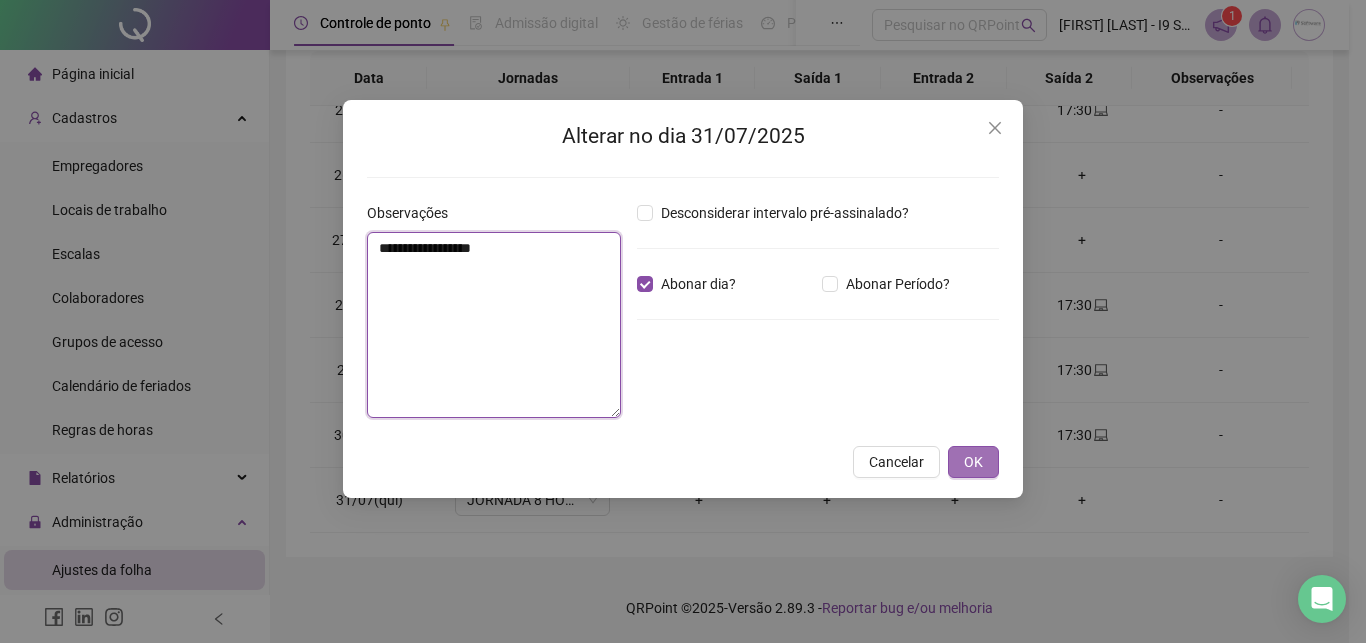 type on "**********" 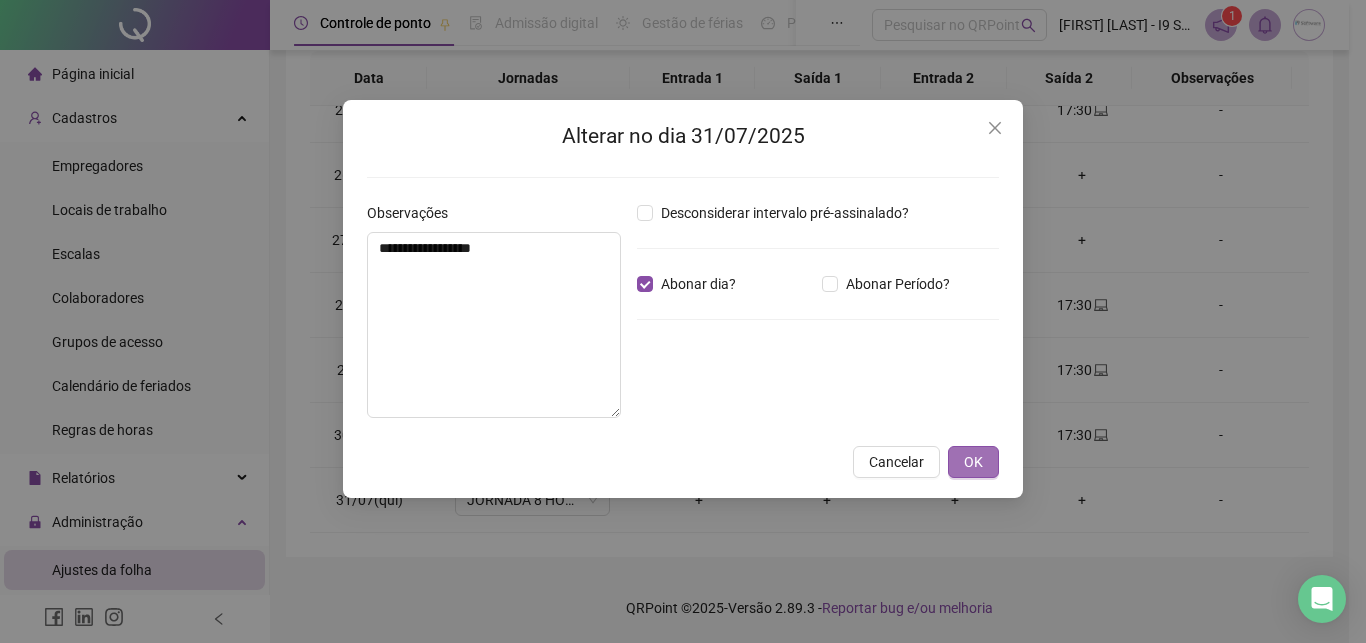 click on "OK" at bounding box center [973, 462] 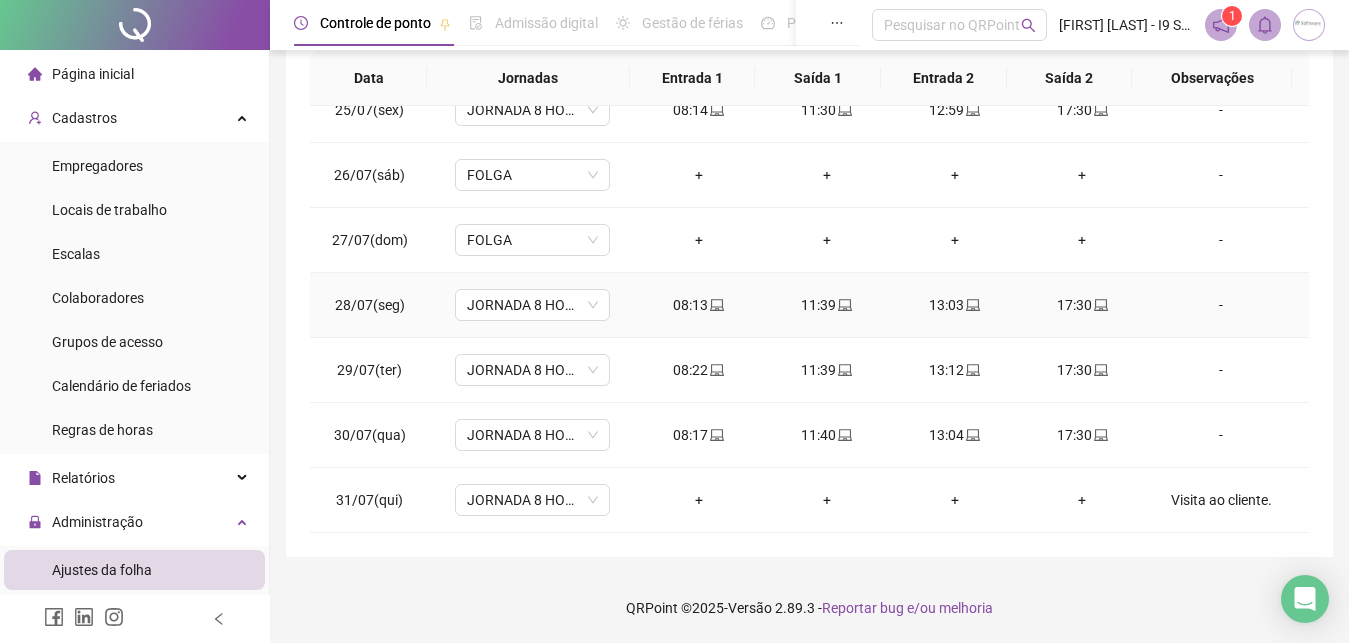 scroll, scrollTop: 790, scrollLeft: 0, axis: vertical 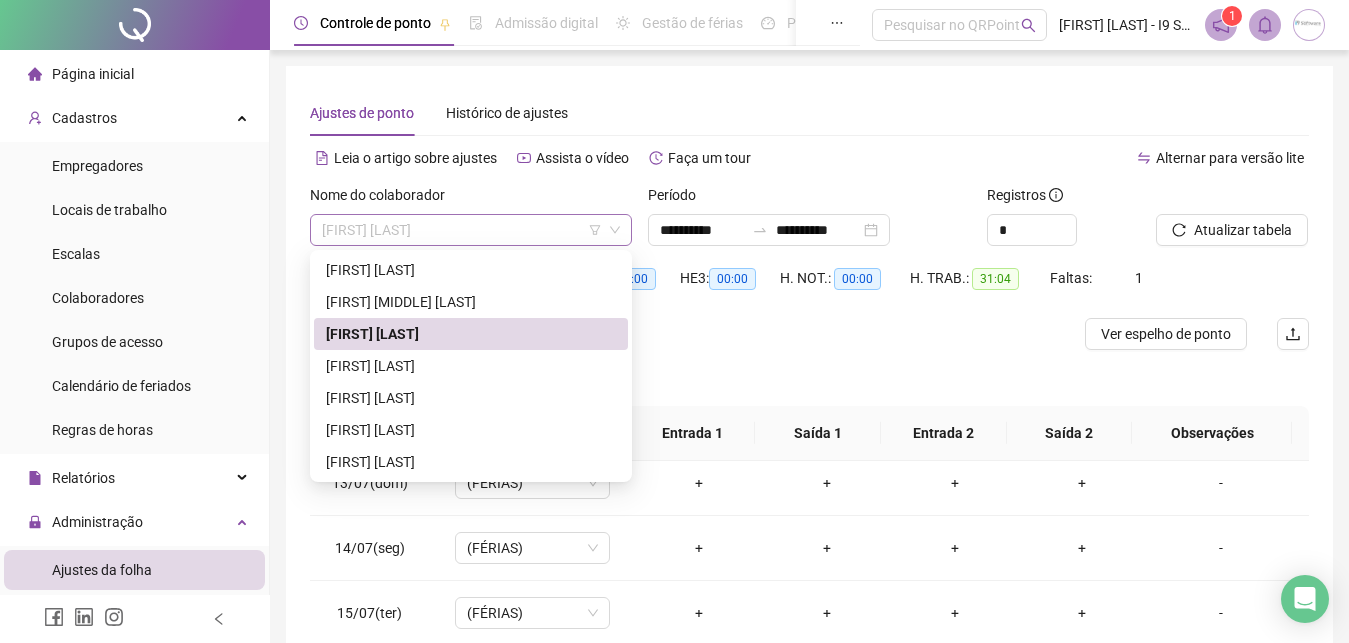 click on "[FIRST] [LAST]" at bounding box center (471, 230) 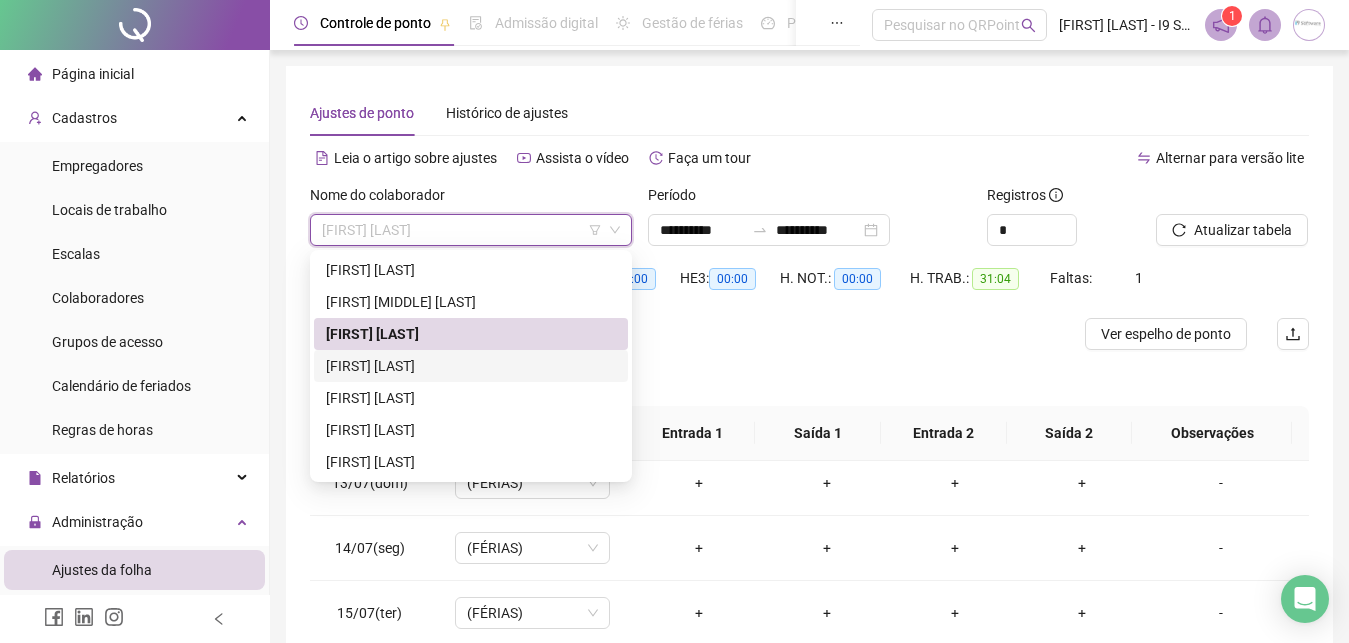 click on "[FIRST] [LAST]" at bounding box center [471, 366] 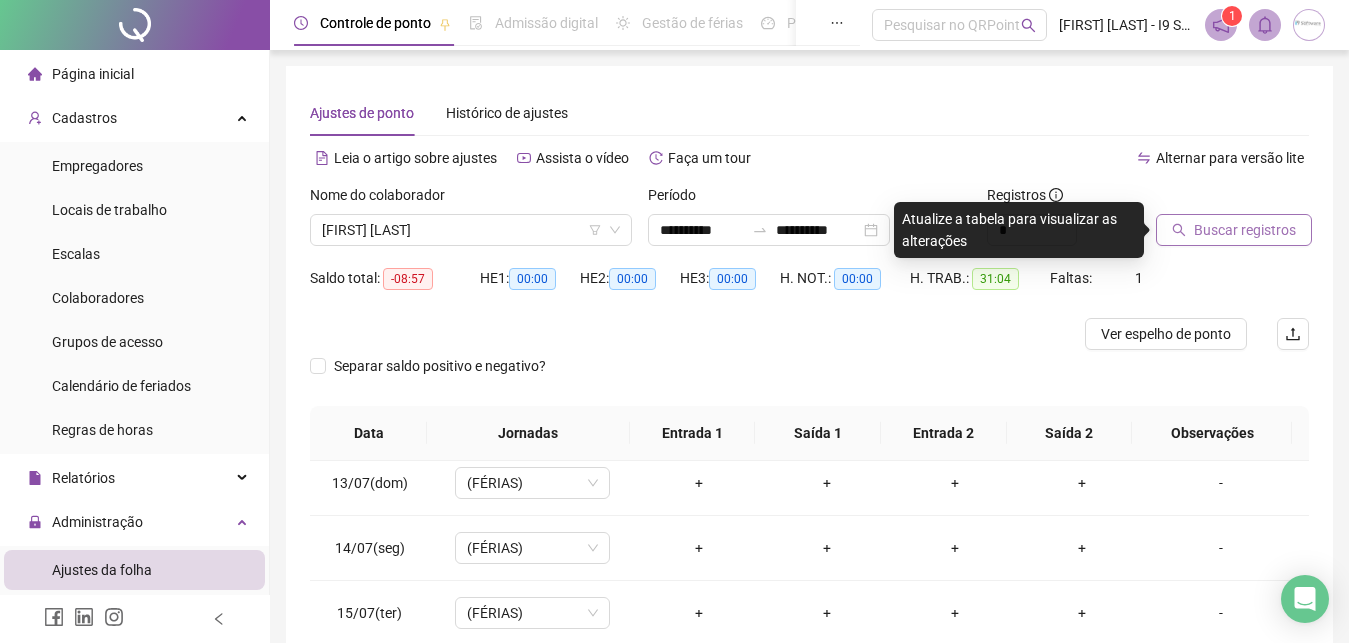 click on "Buscar registros" at bounding box center (1234, 230) 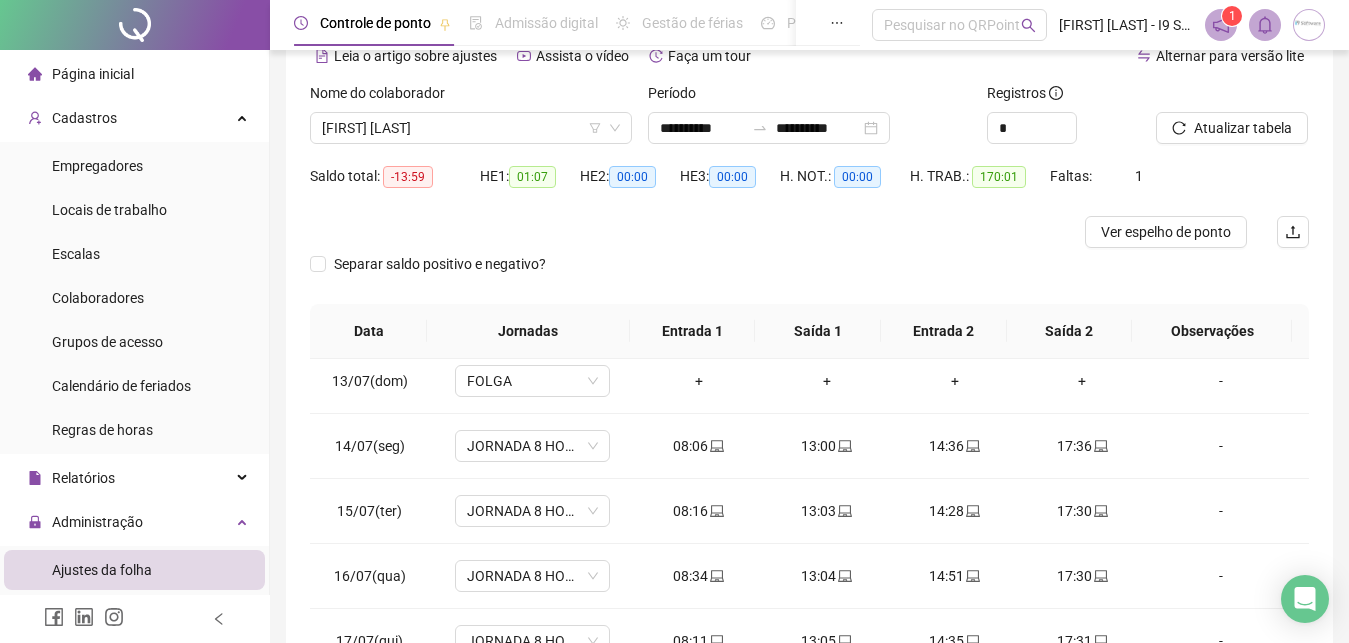 scroll, scrollTop: 204, scrollLeft: 0, axis: vertical 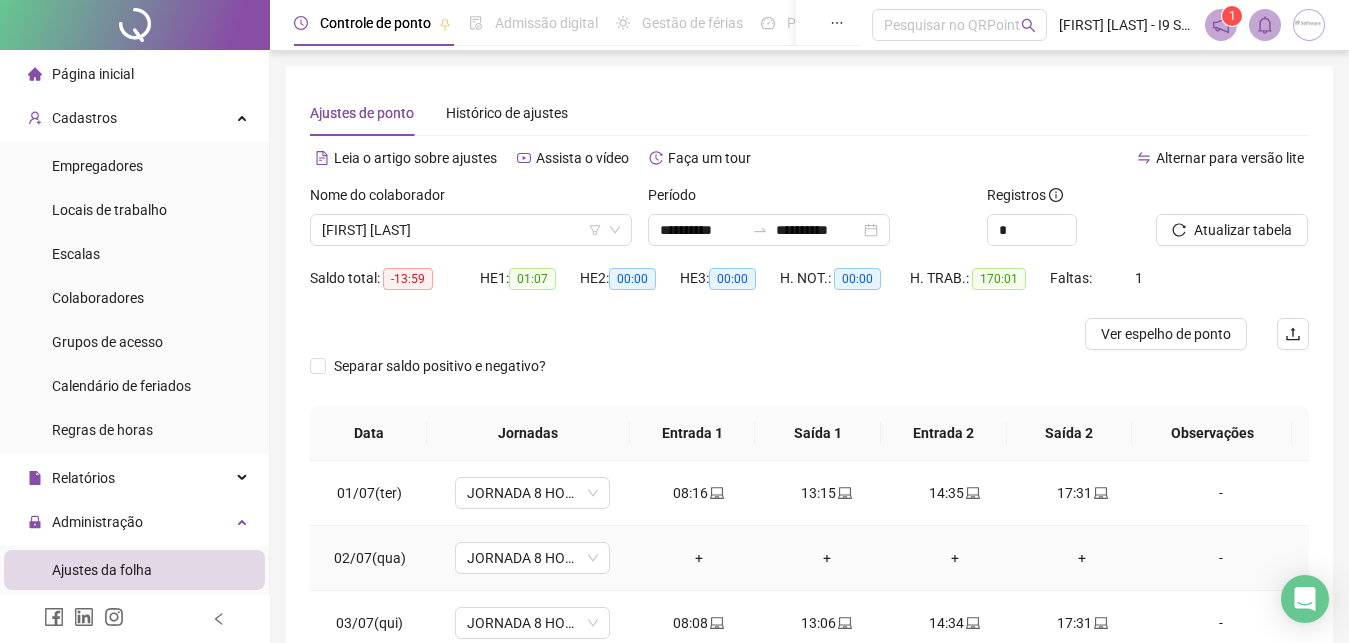 click on "-" at bounding box center (1221, 558) 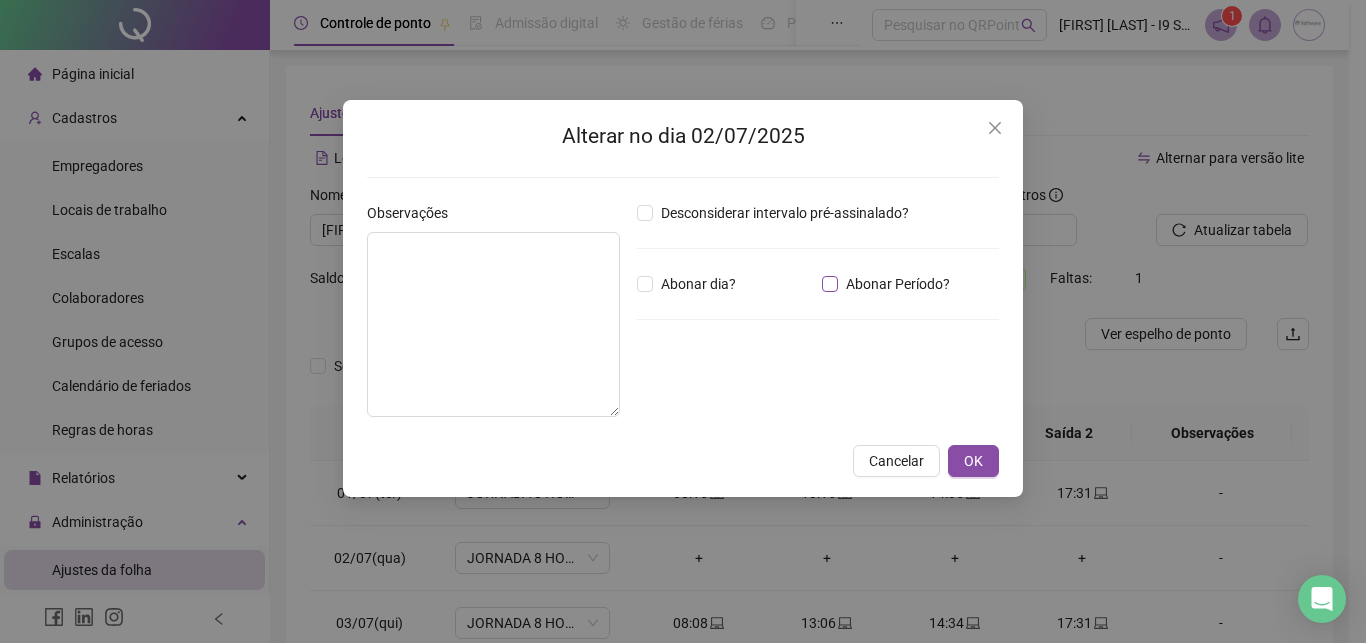 click on "Abonar Período?" at bounding box center [898, 284] 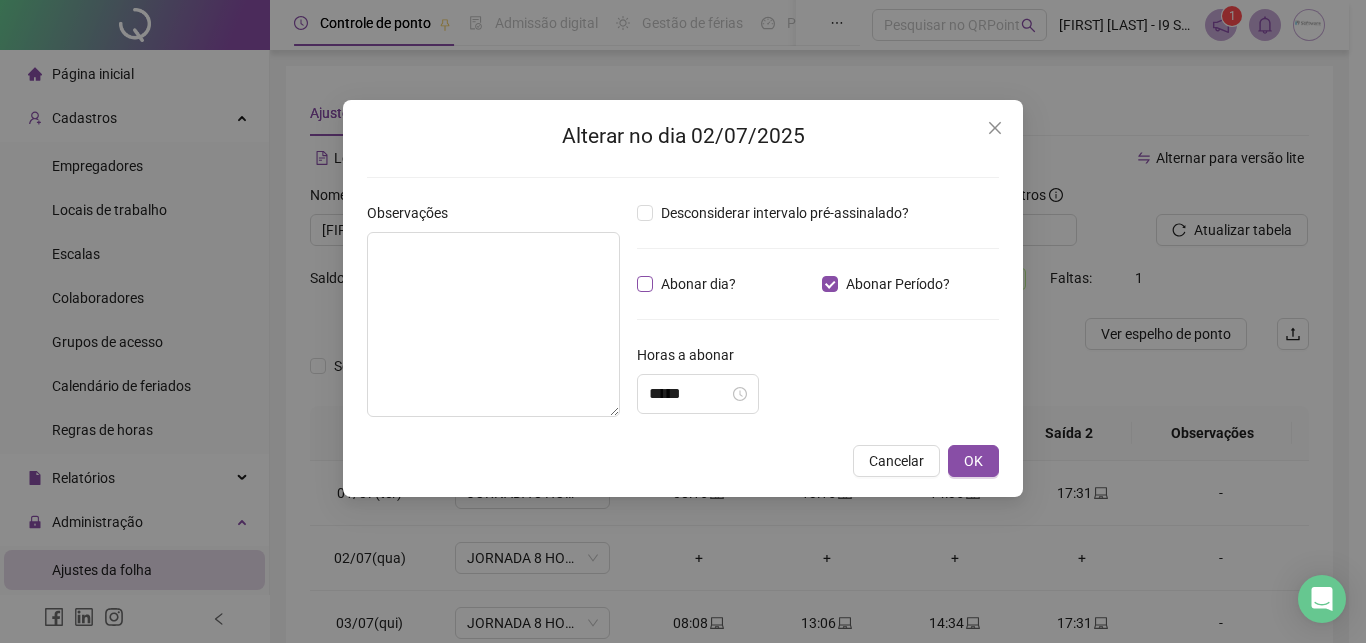 click on "Abonar dia?" at bounding box center [698, 284] 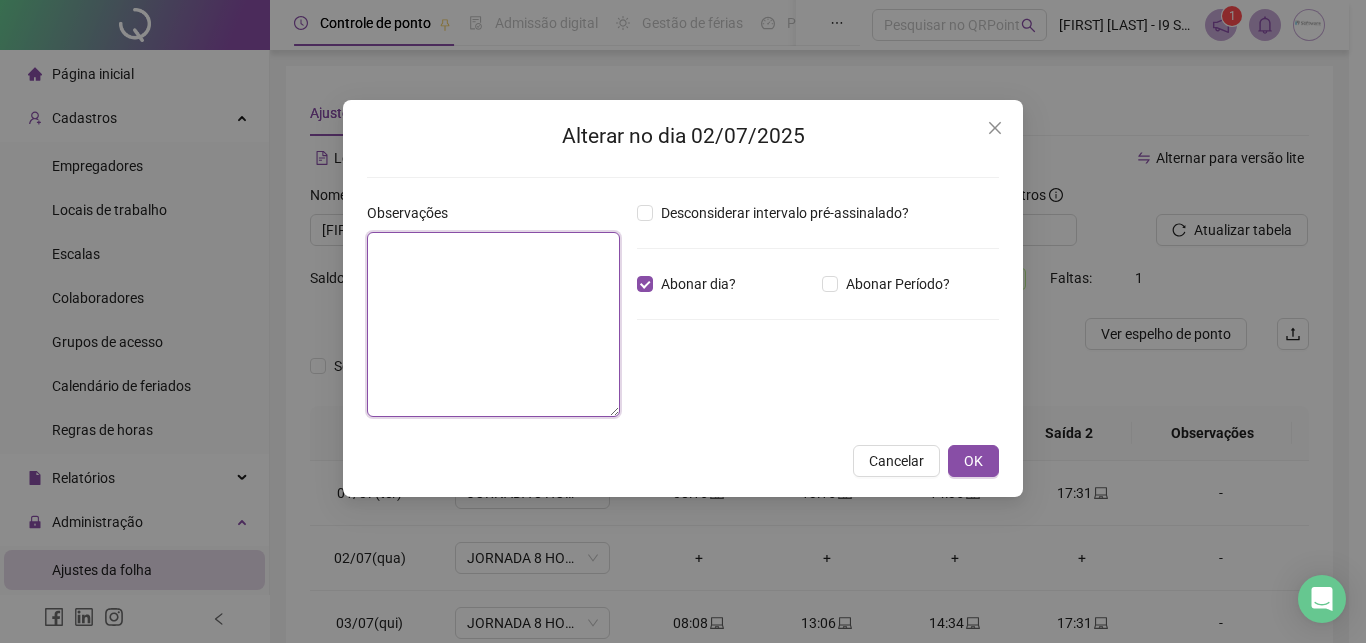 click at bounding box center [493, 324] 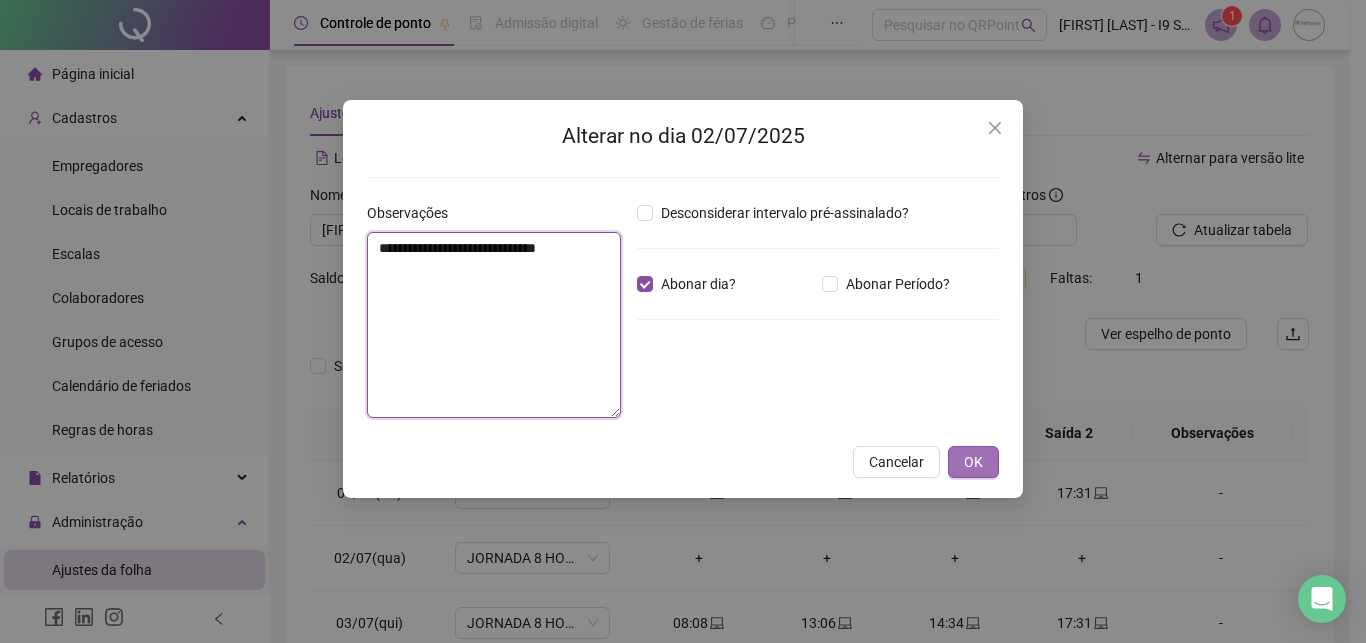 type on "**********" 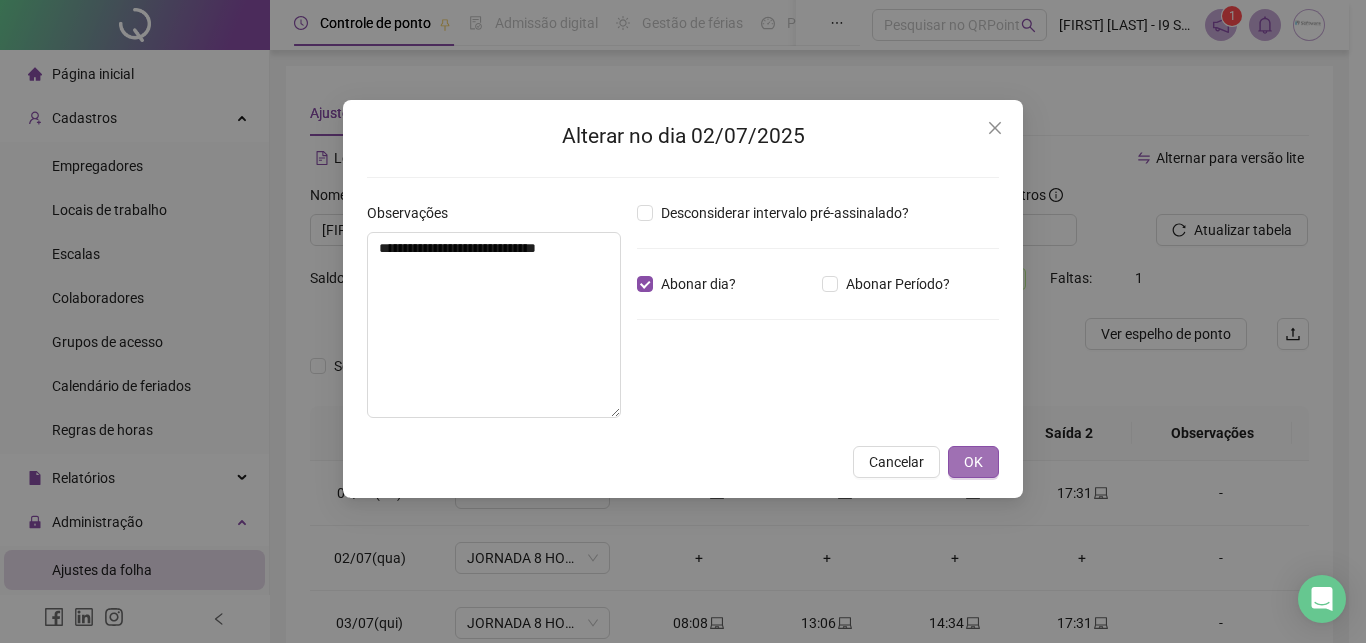 click on "OK" at bounding box center [973, 462] 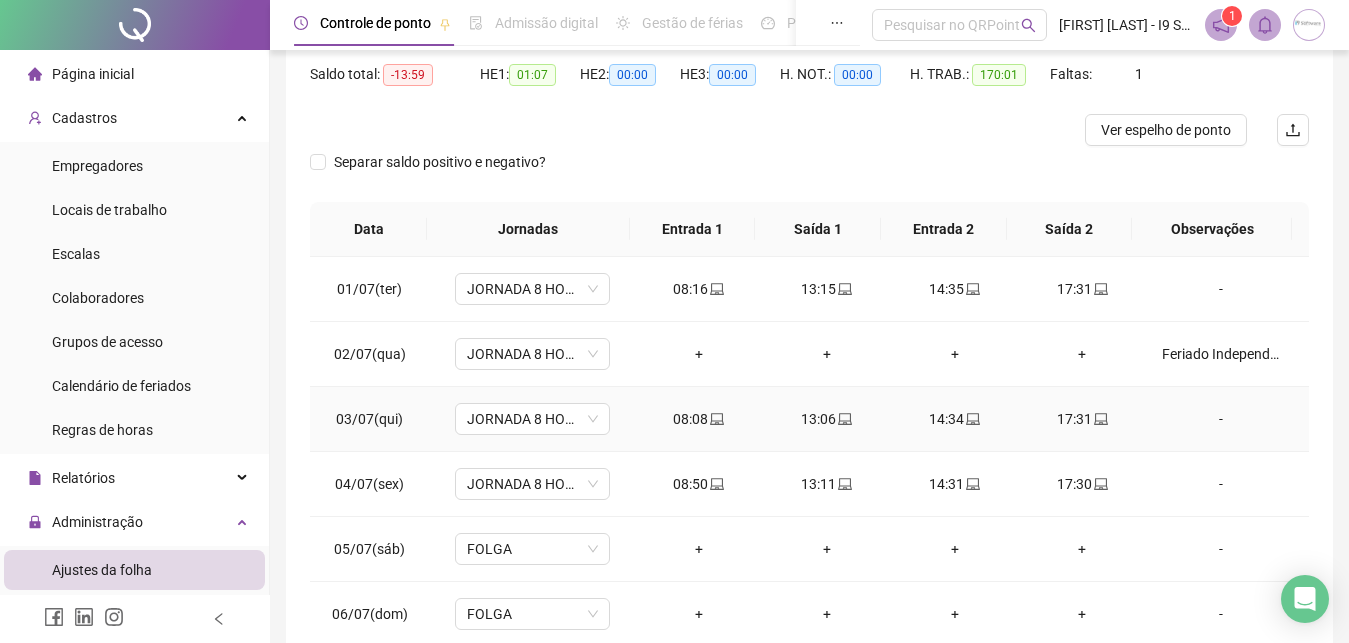 scroll, scrollTop: 306, scrollLeft: 0, axis: vertical 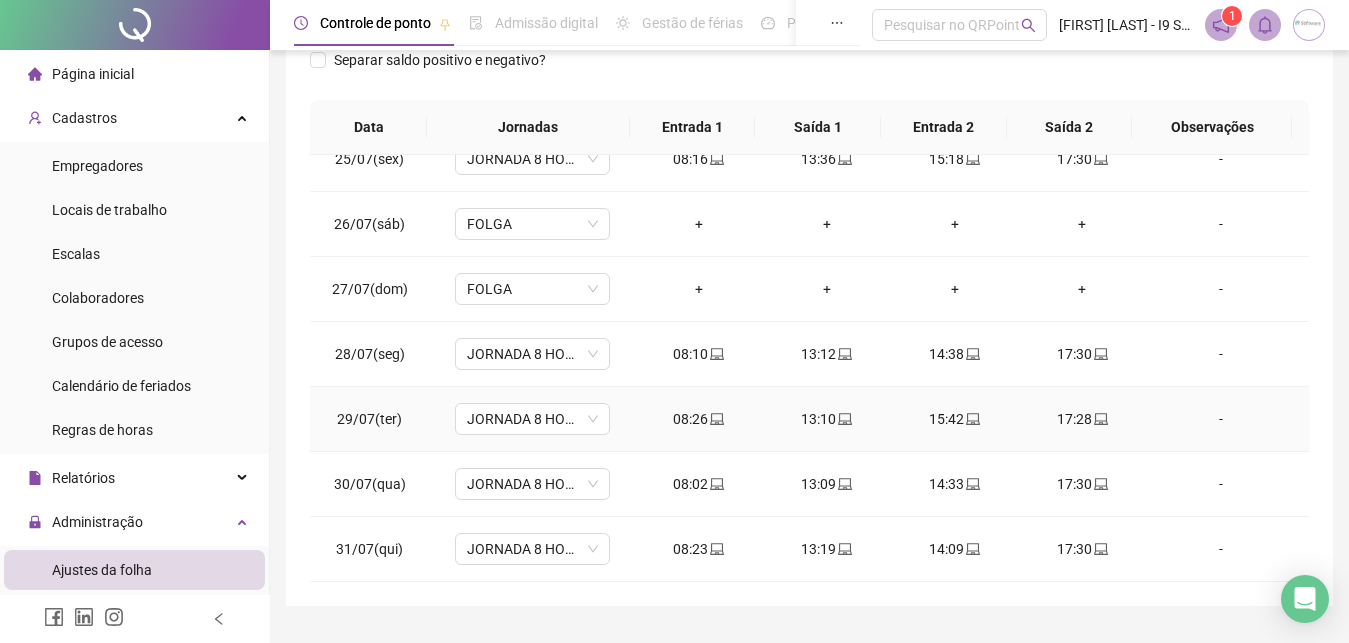 click on "-" at bounding box center [1221, 419] 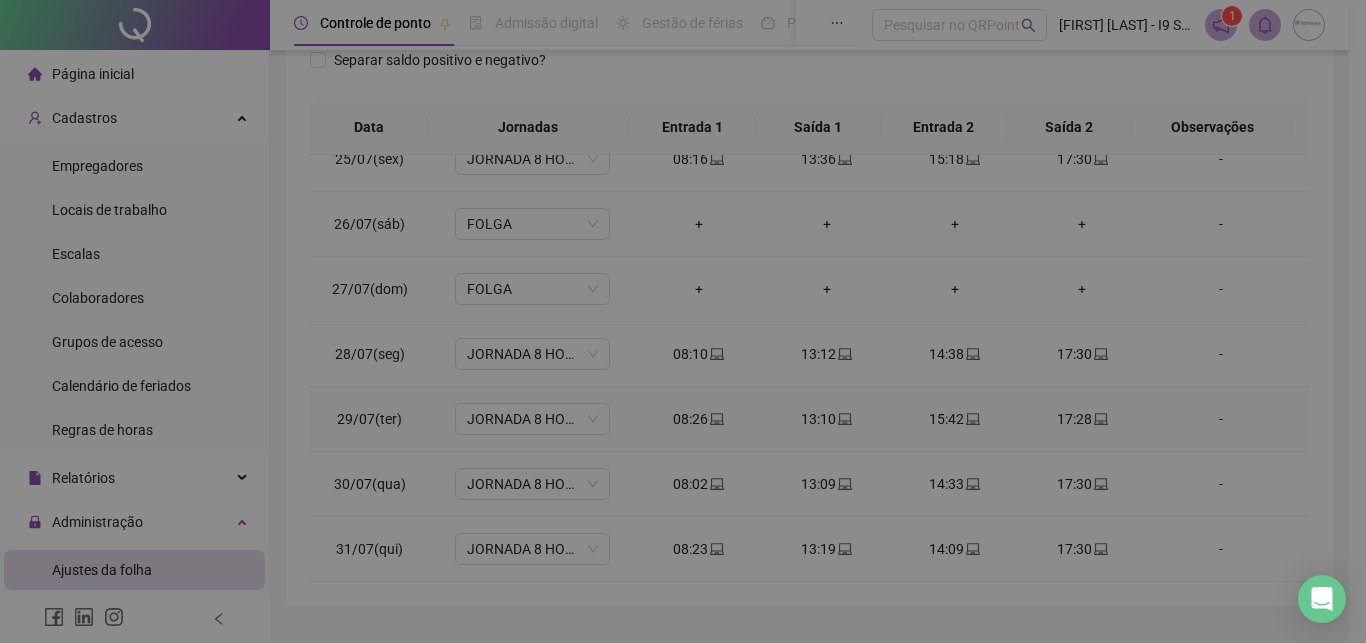 type 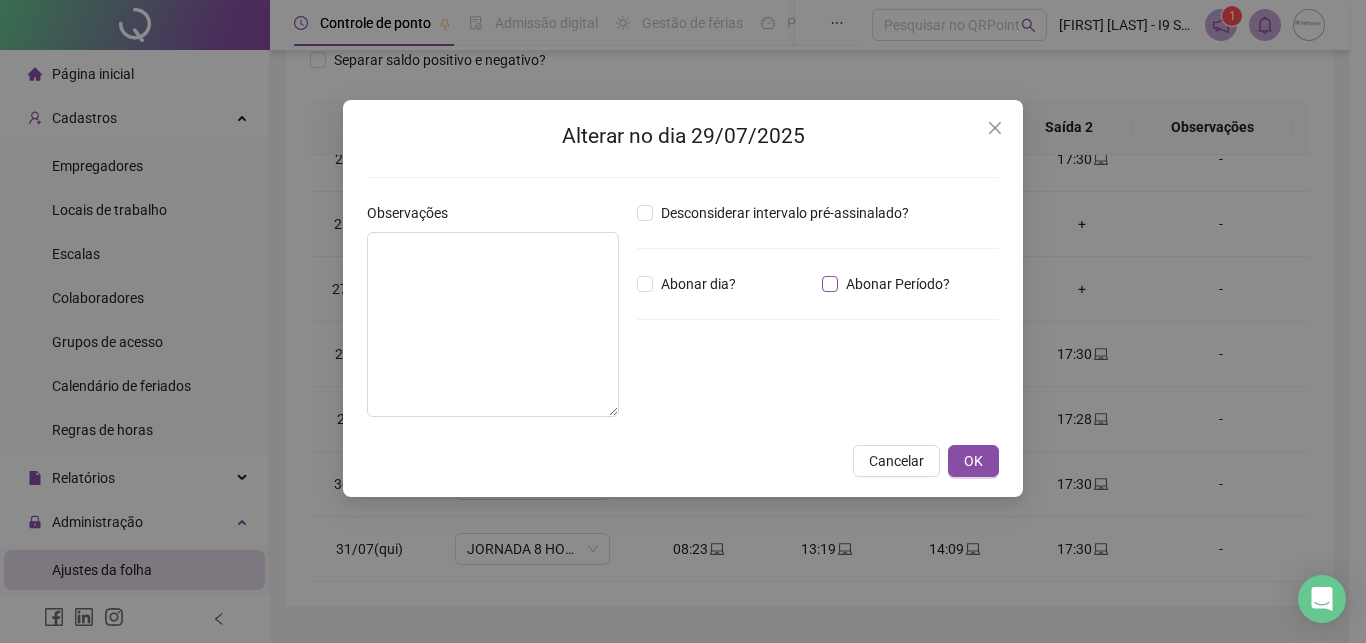 click on "Abonar Período?" at bounding box center (898, 284) 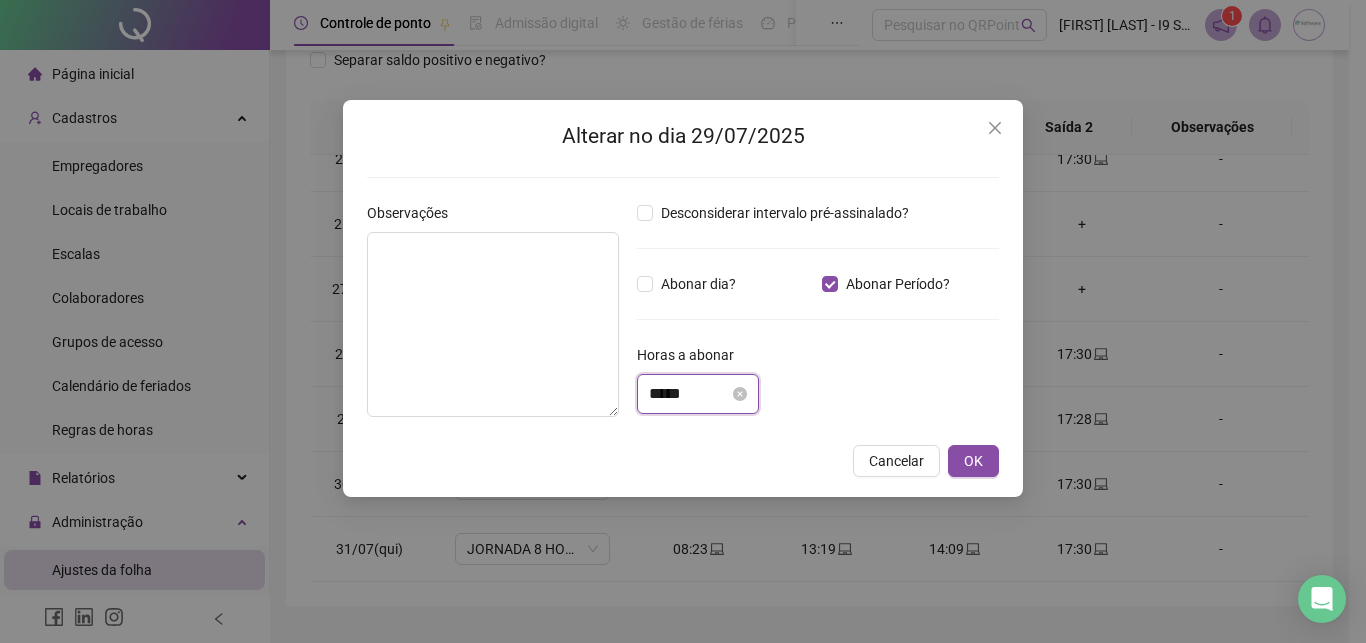 click on "*****" at bounding box center [689, 394] 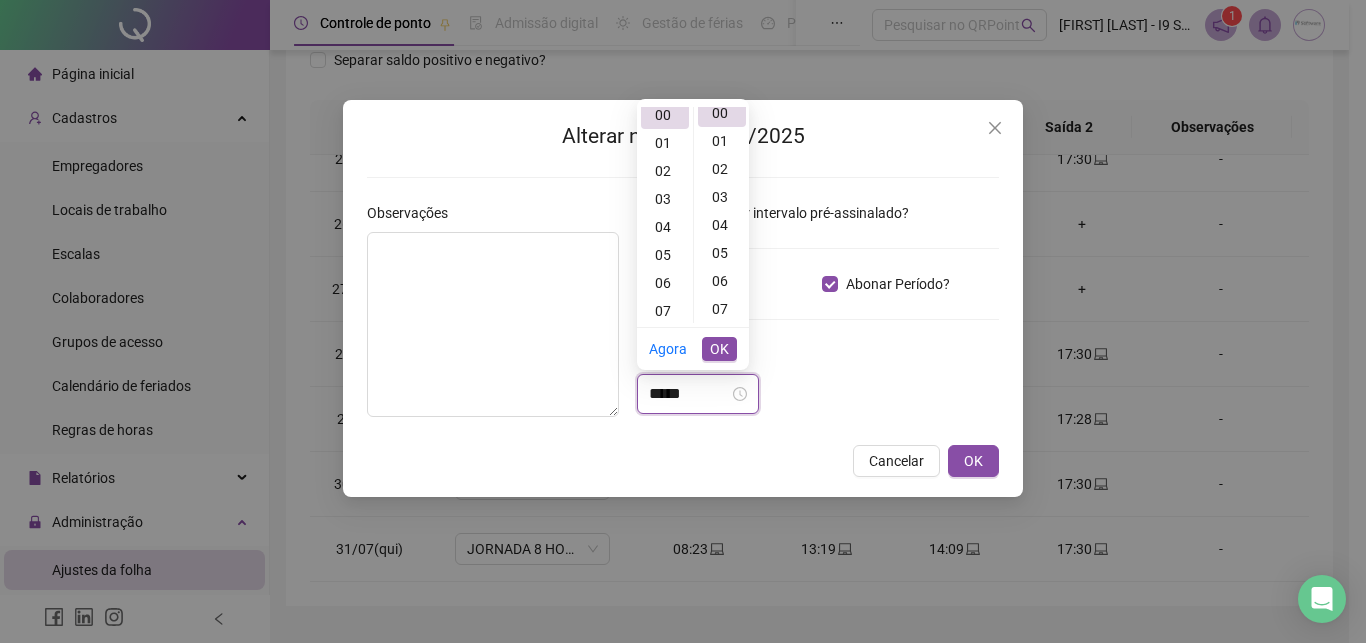 scroll, scrollTop: 0, scrollLeft: 0, axis: both 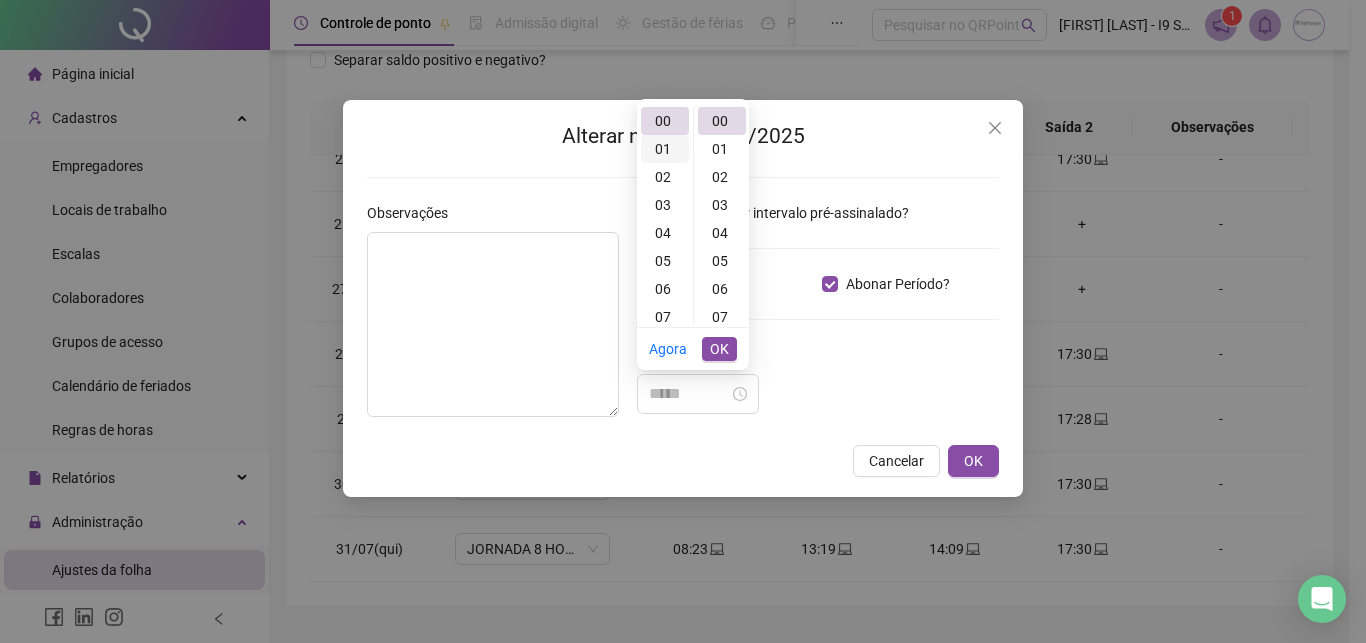 click on "01" at bounding box center [665, 149] 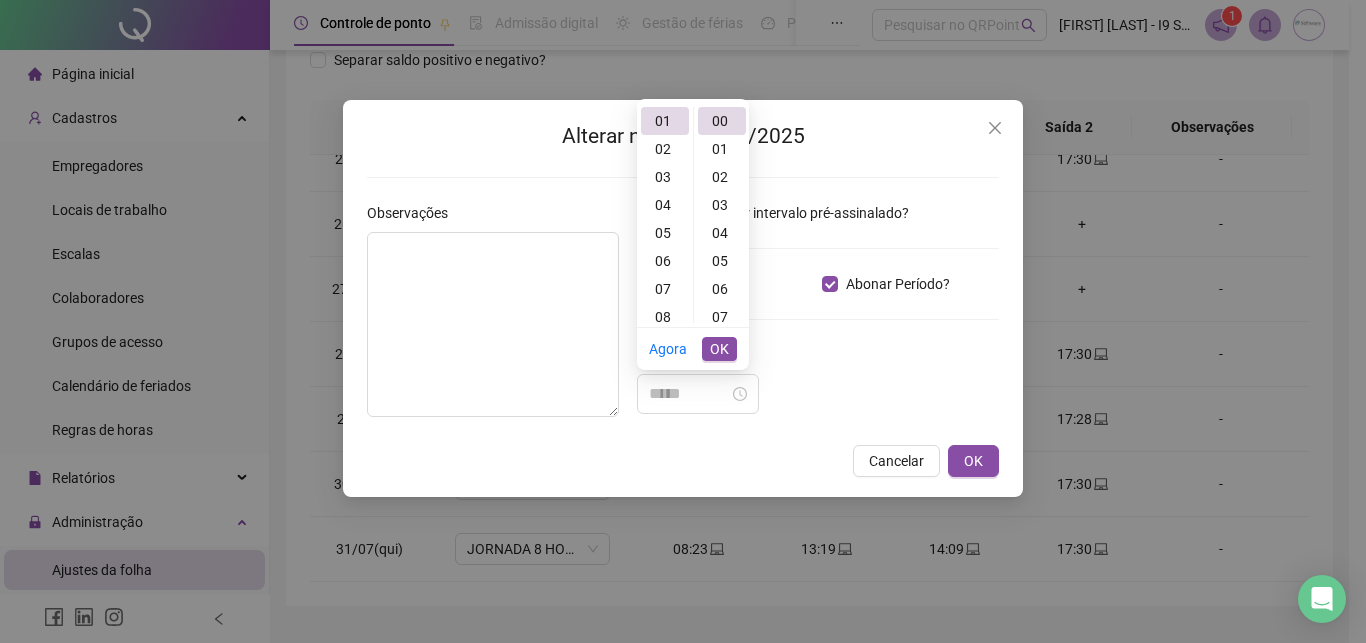 scroll, scrollTop: 28, scrollLeft: 0, axis: vertical 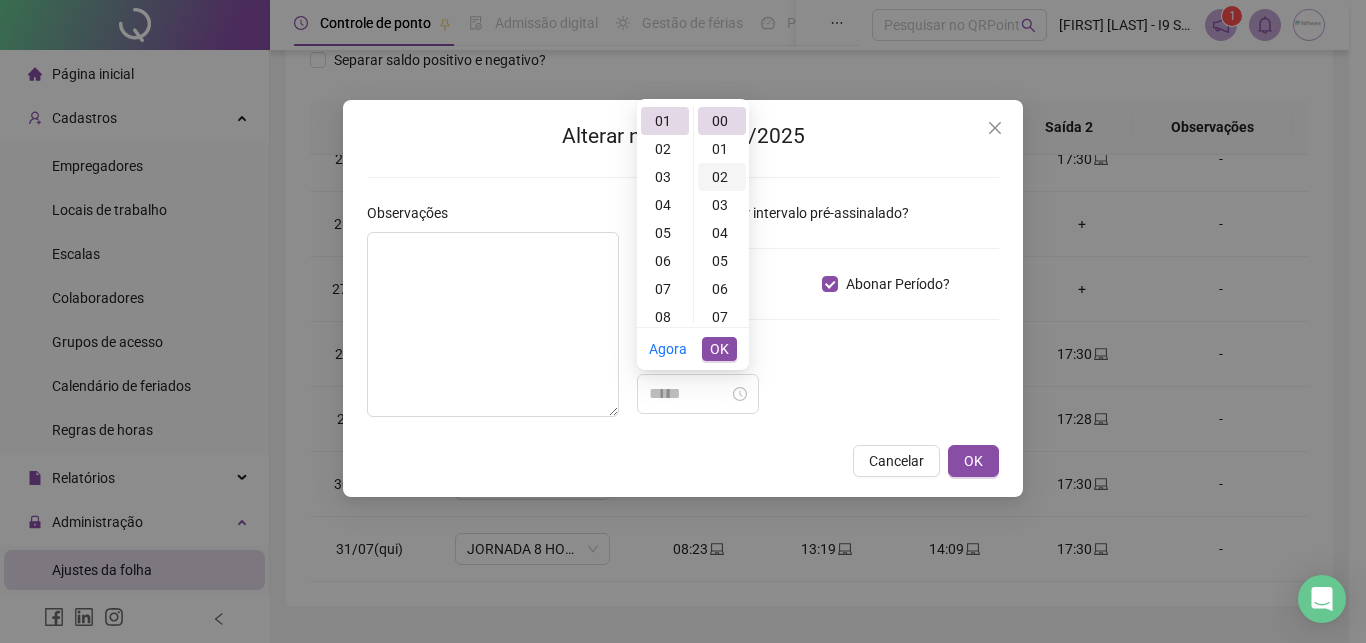 click on "02" at bounding box center (722, 177) 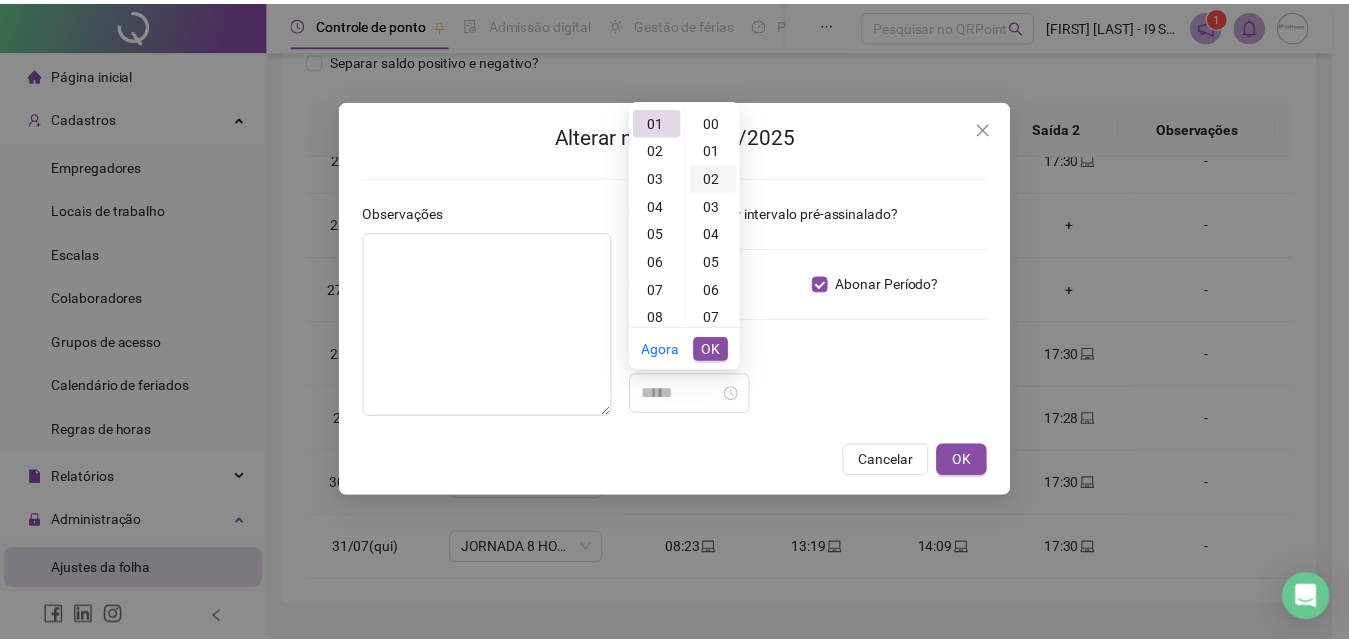 scroll, scrollTop: 56, scrollLeft: 0, axis: vertical 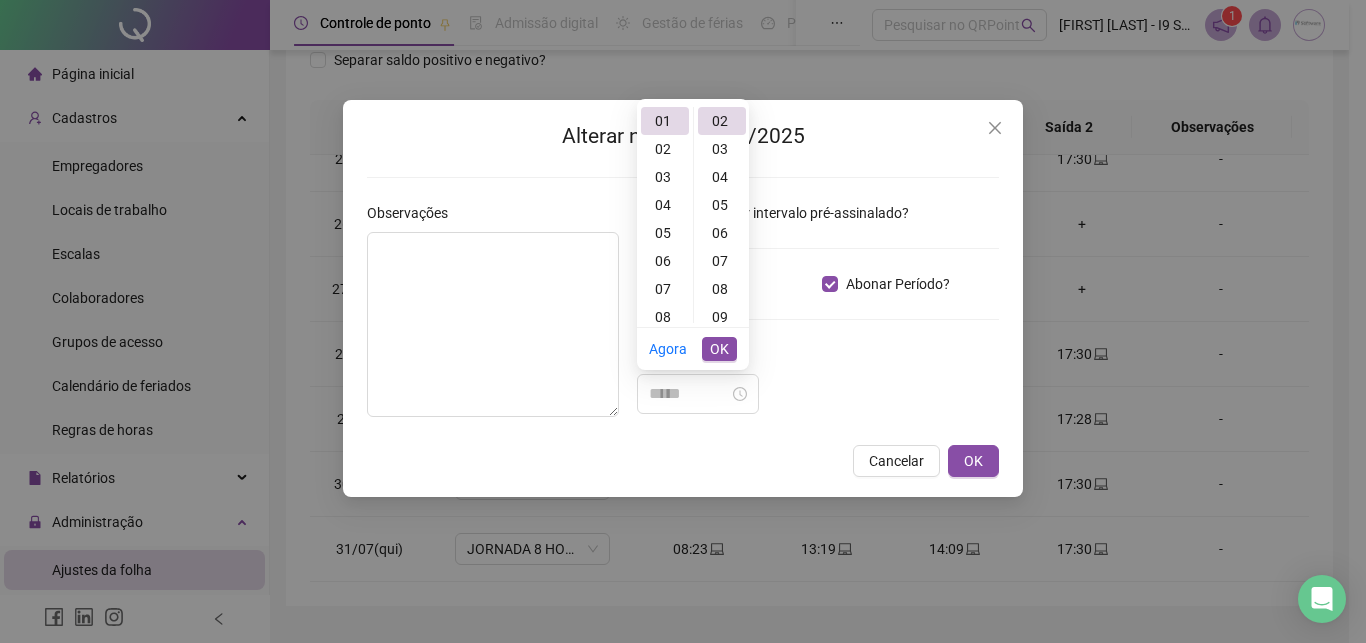 type on "*****" 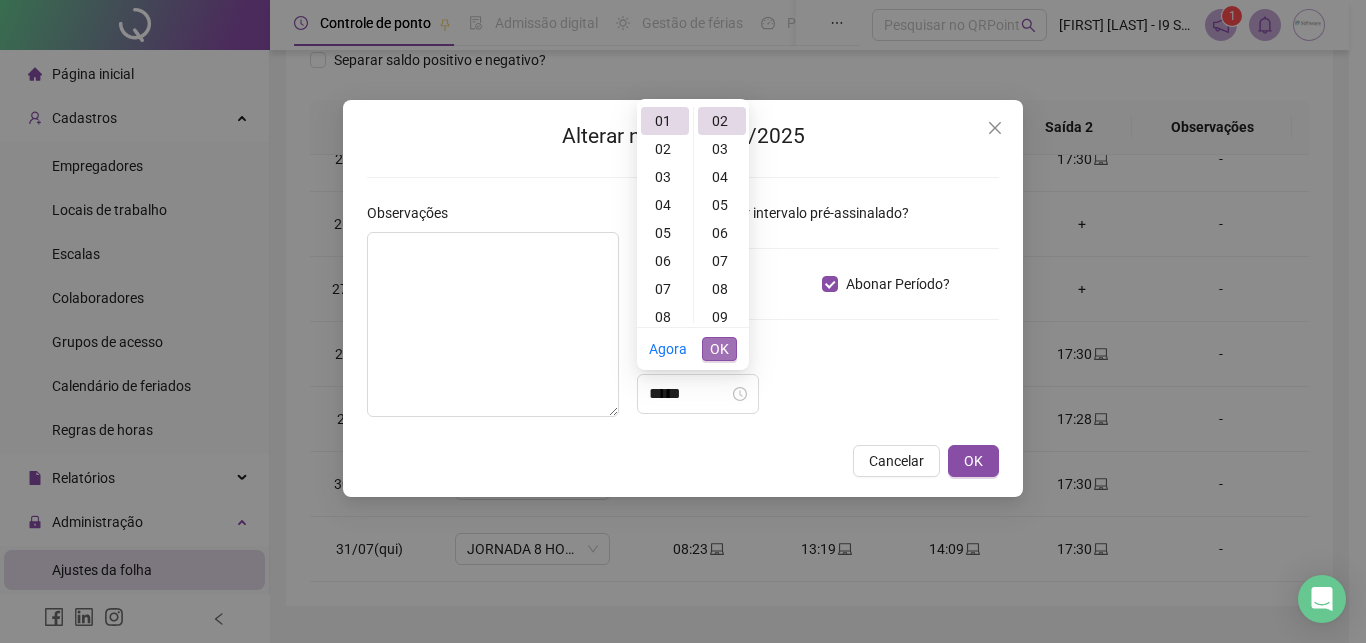 click on "OK" at bounding box center [719, 349] 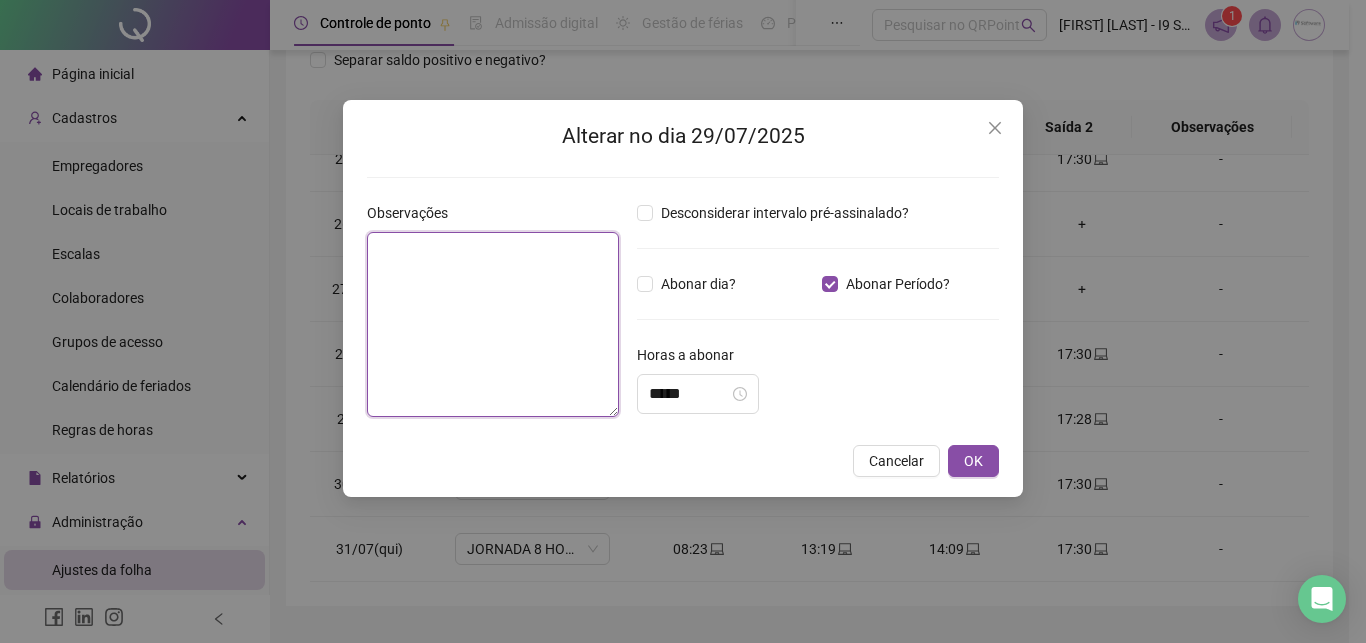click at bounding box center [493, 324] 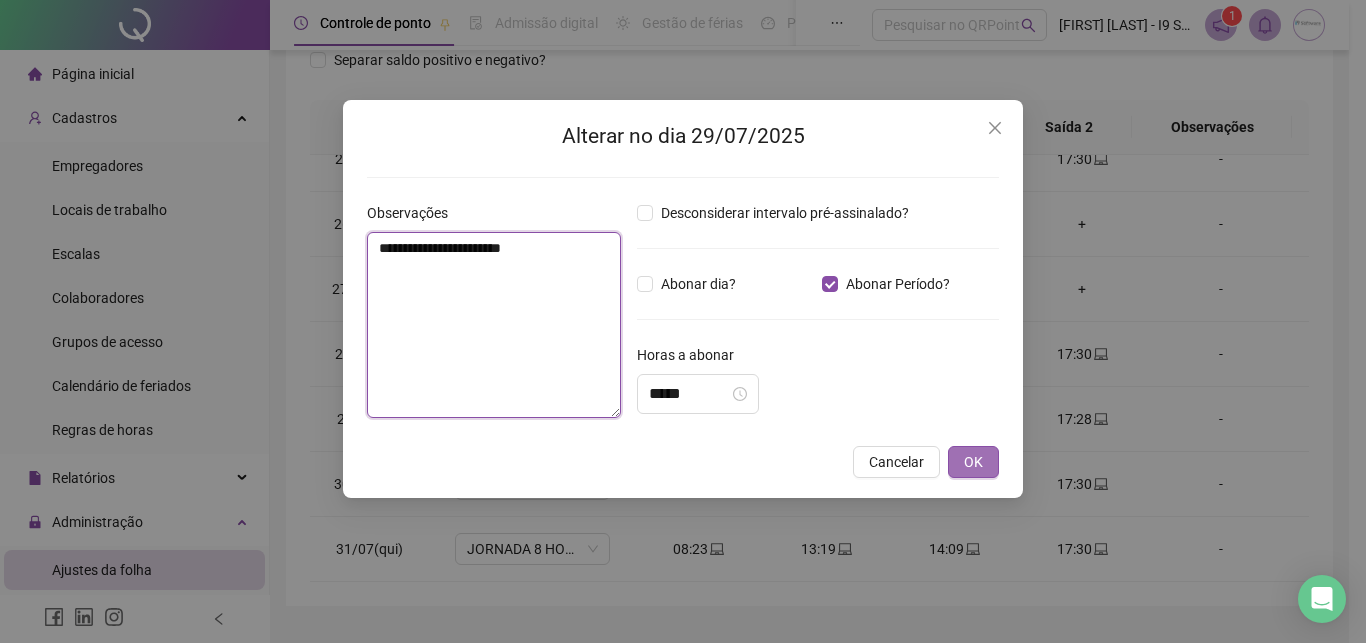 type on "**********" 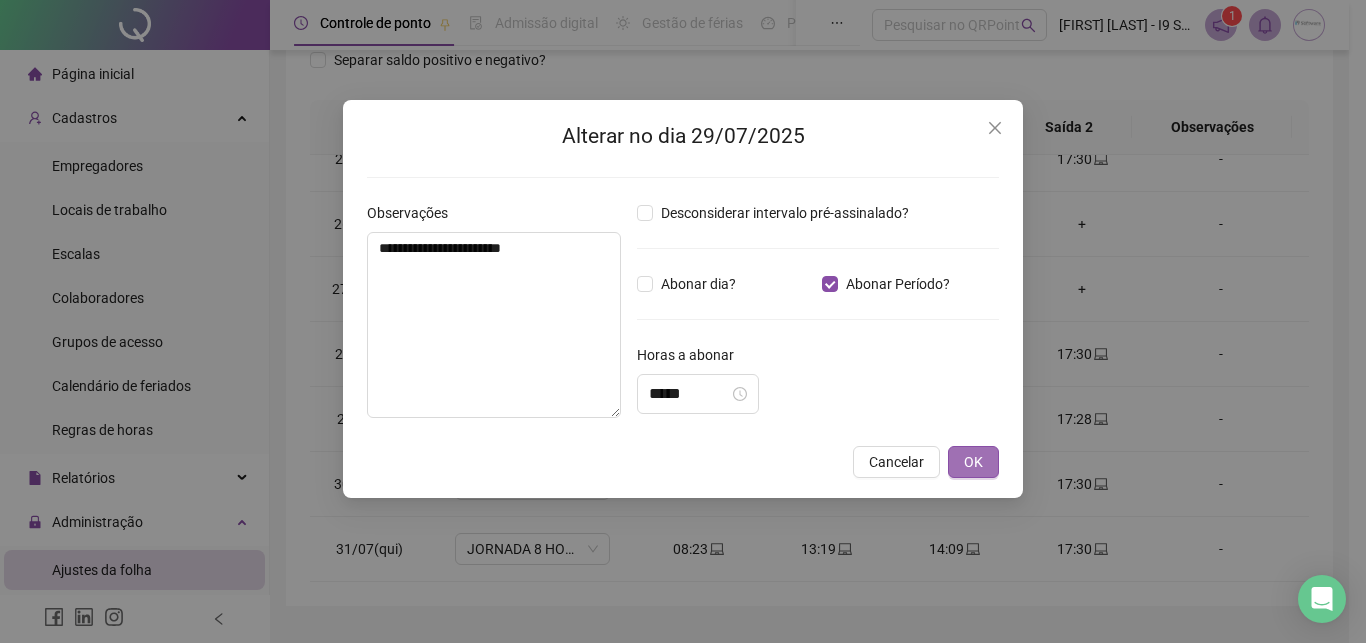 click on "OK" at bounding box center (973, 462) 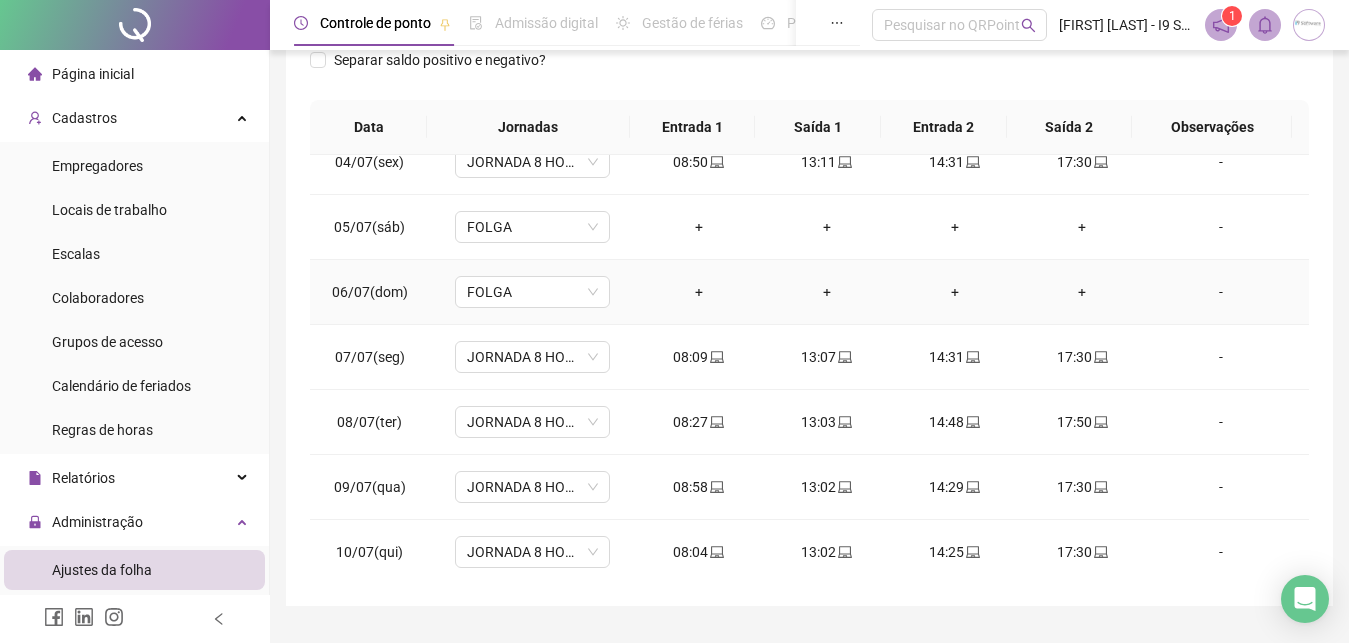 scroll, scrollTop: 0, scrollLeft: 0, axis: both 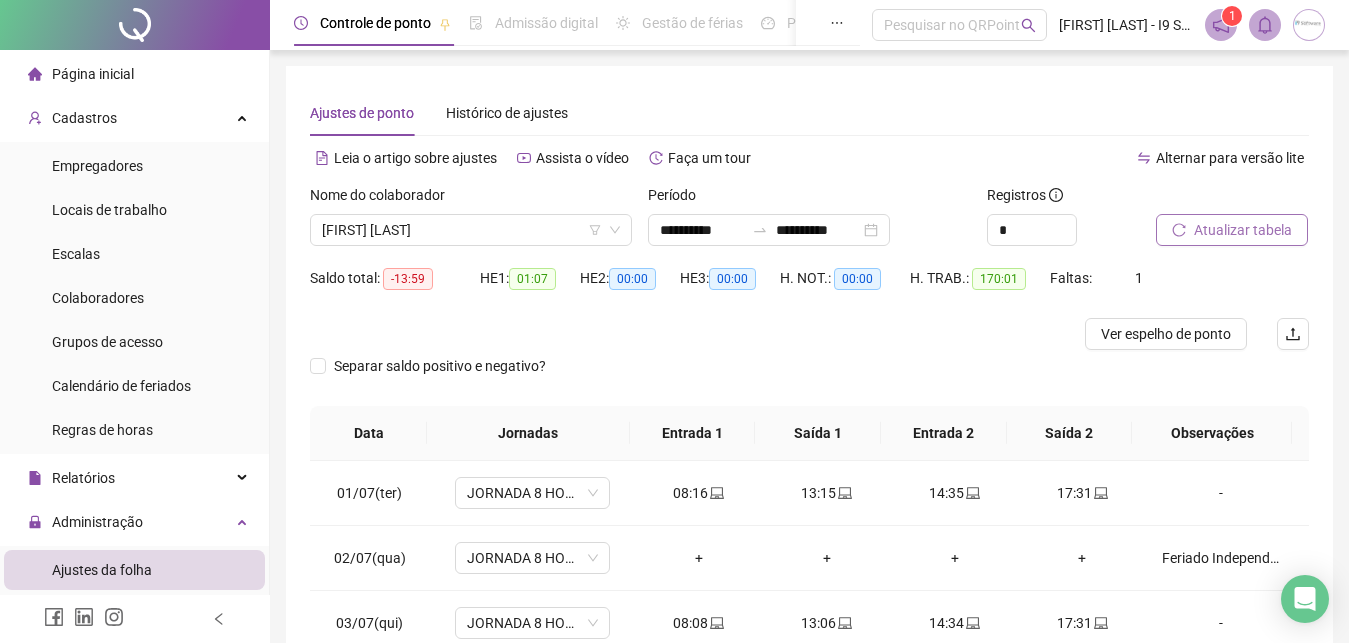 click on "Atualizar tabela" at bounding box center (1243, 230) 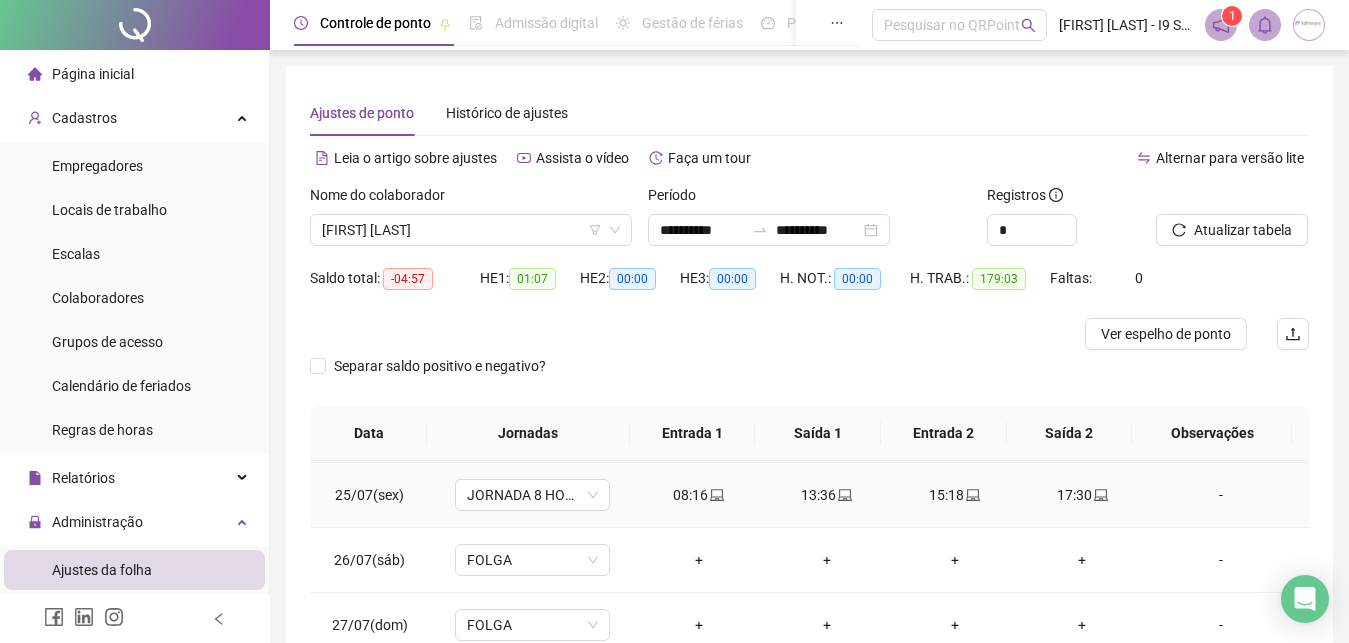 scroll, scrollTop: 1588, scrollLeft: 0, axis: vertical 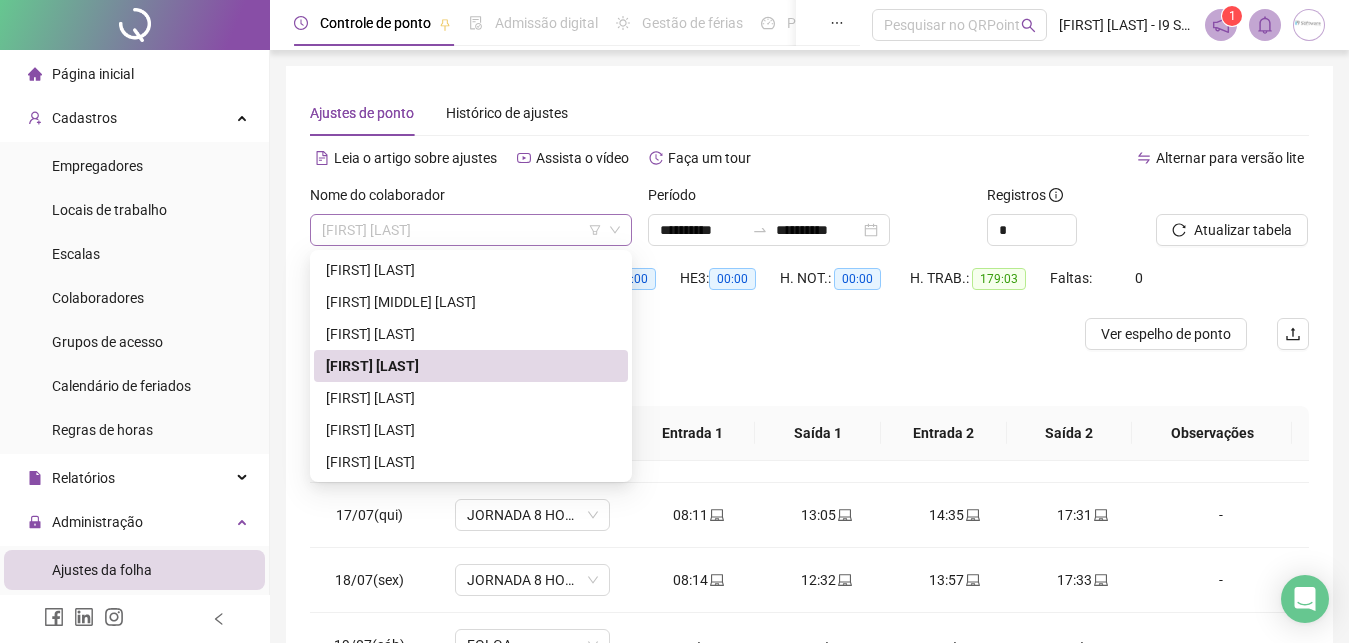 click on "[FIRST] [LAST]" at bounding box center [471, 230] 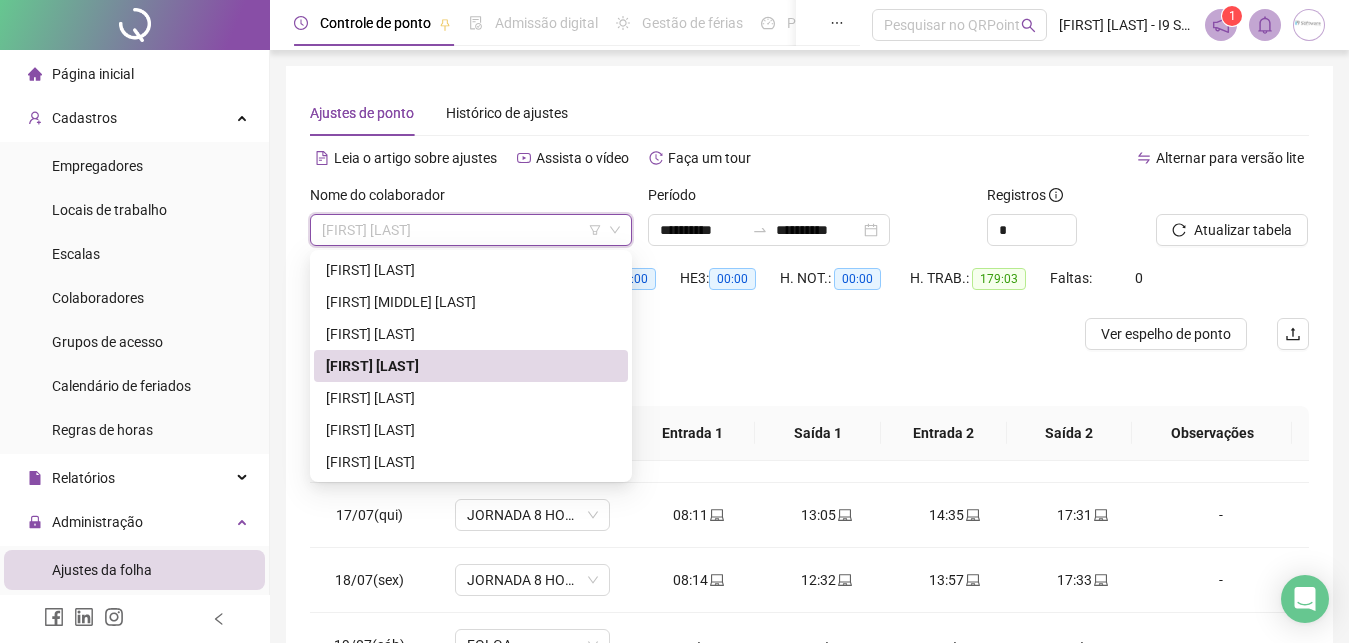 click on "Separar saldo positivo e negativo?" at bounding box center [809, 378] 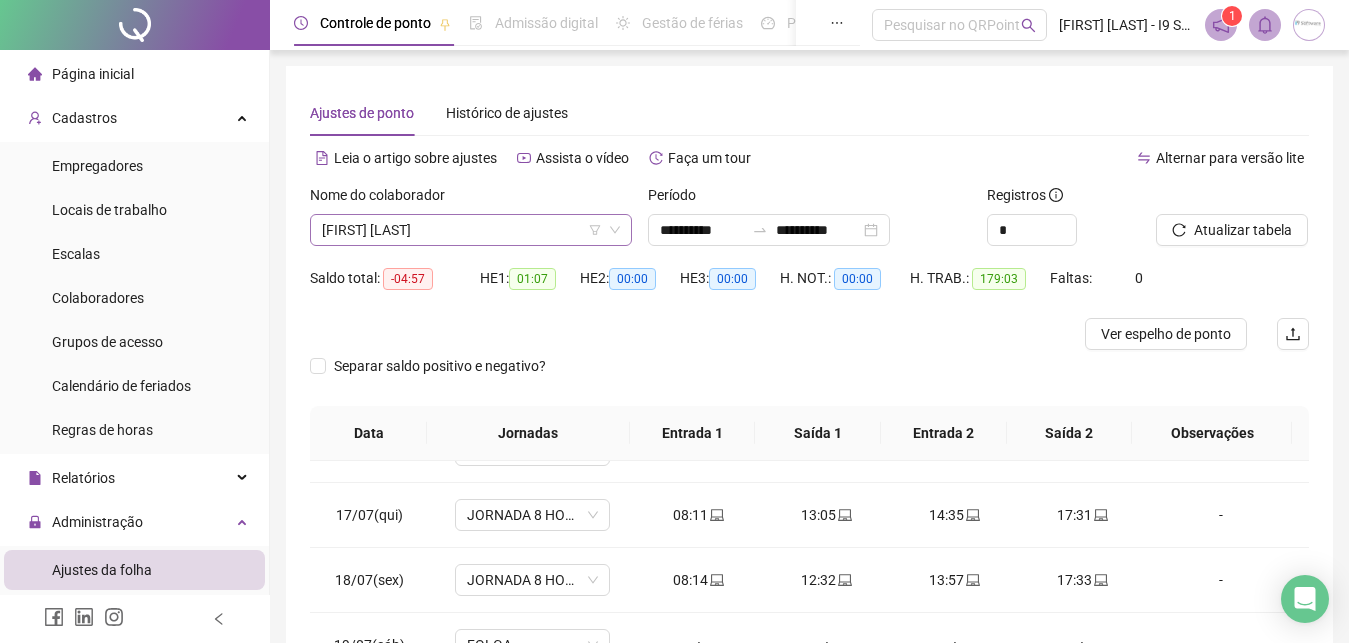 click on "[FIRST] [LAST]" at bounding box center (471, 230) 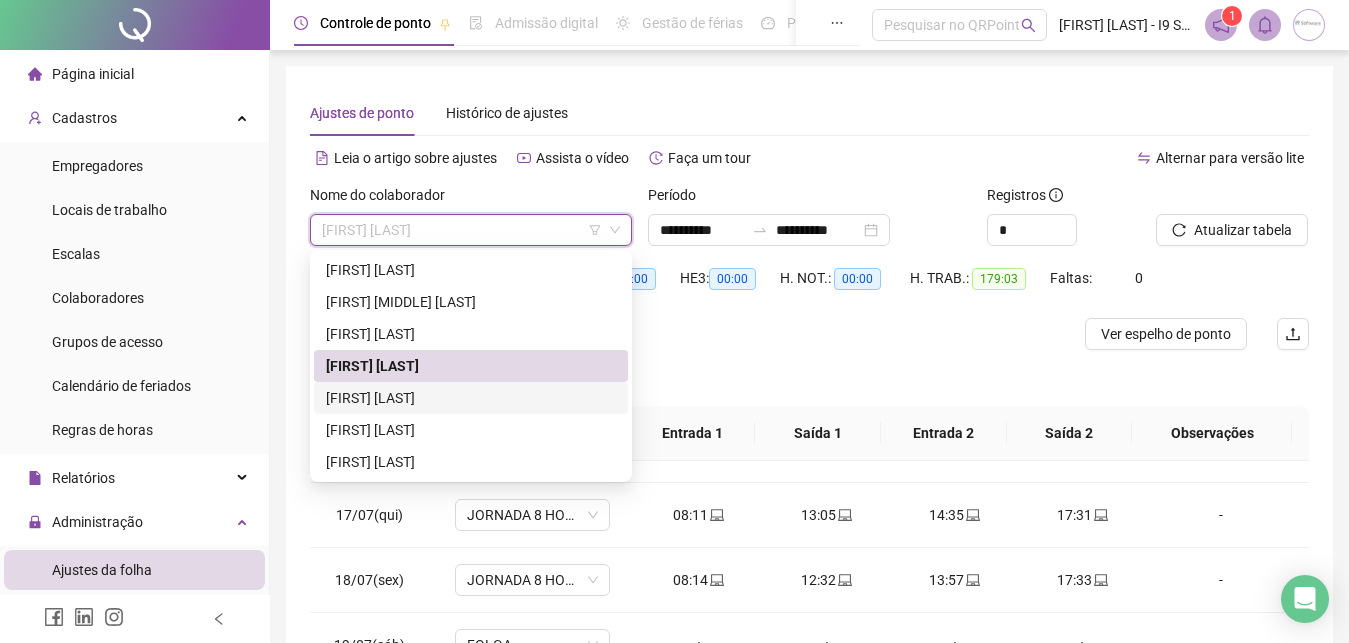 click on "[FIRST] [LAST]" at bounding box center [471, 398] 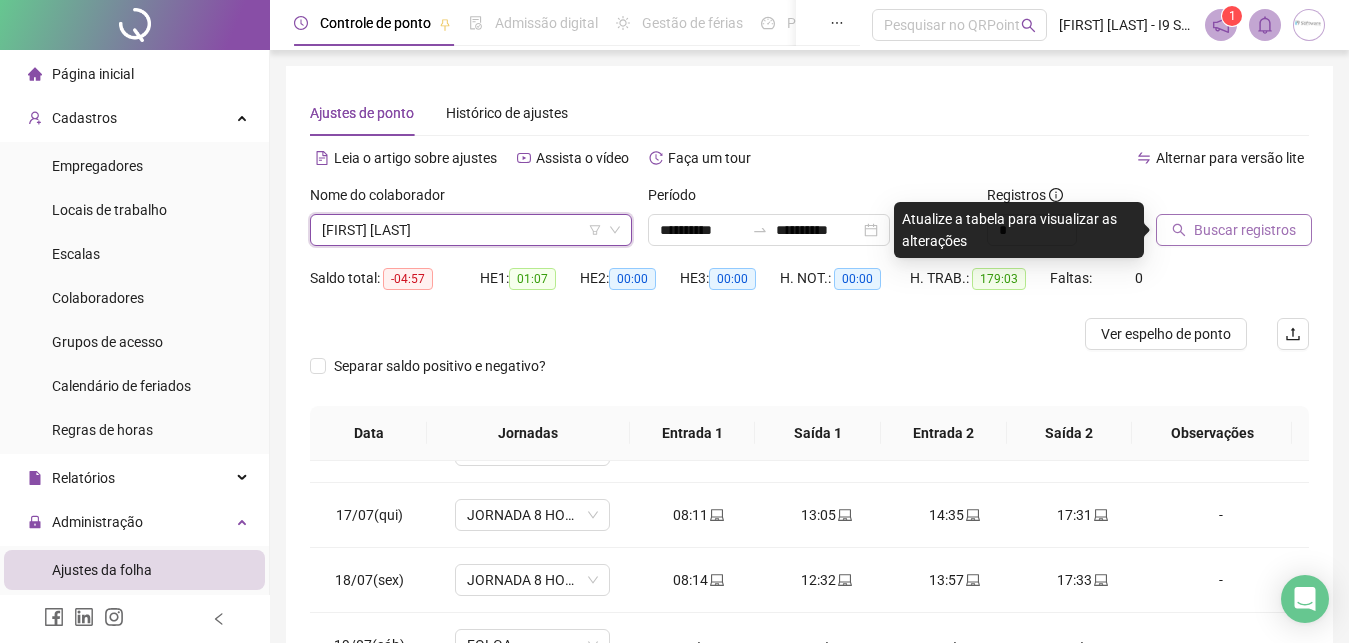 click on "Buscar registros" at bounding box center [1245, 230] 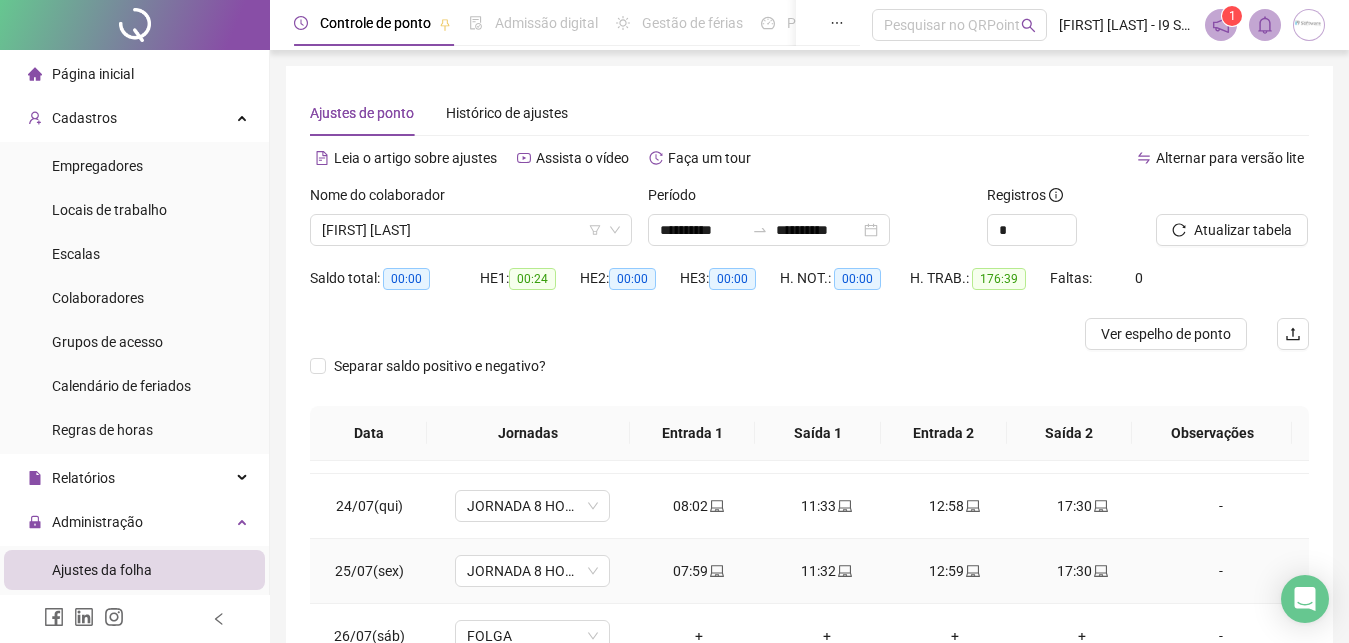 scroll, scrollTop: 1588, scrollLeft: 0, axis: vertical 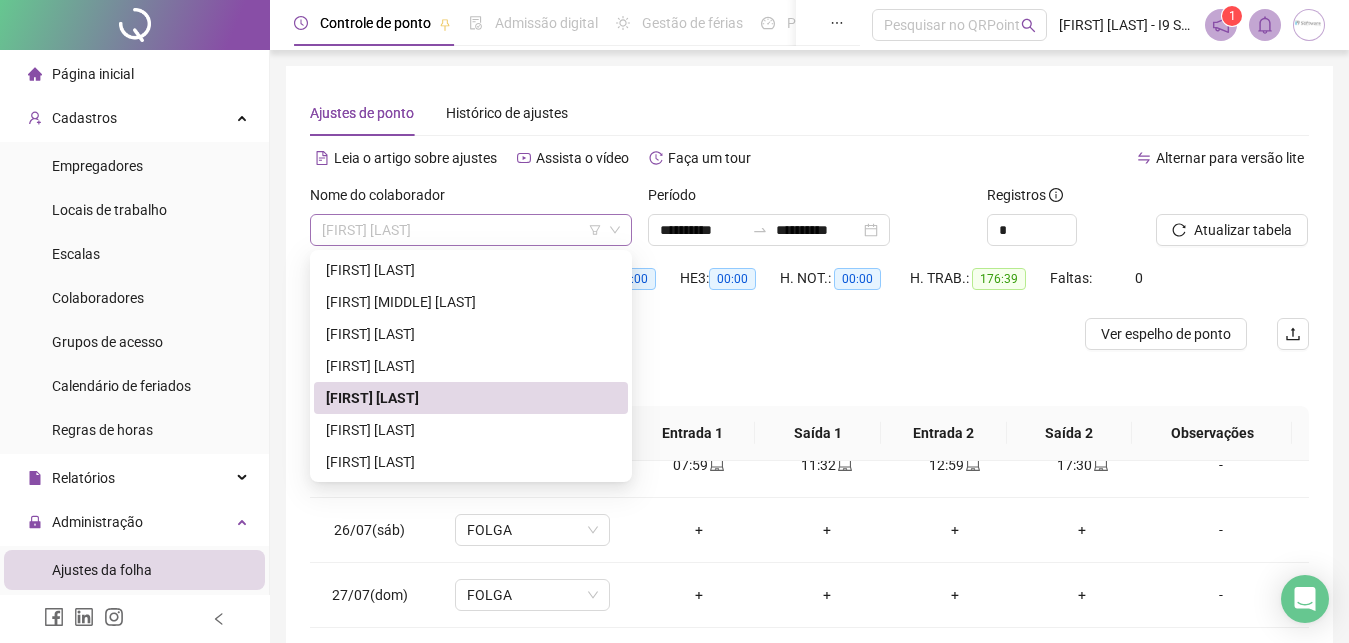 click on "[FIRST] [LAST]" at bounding box center [471, 230] 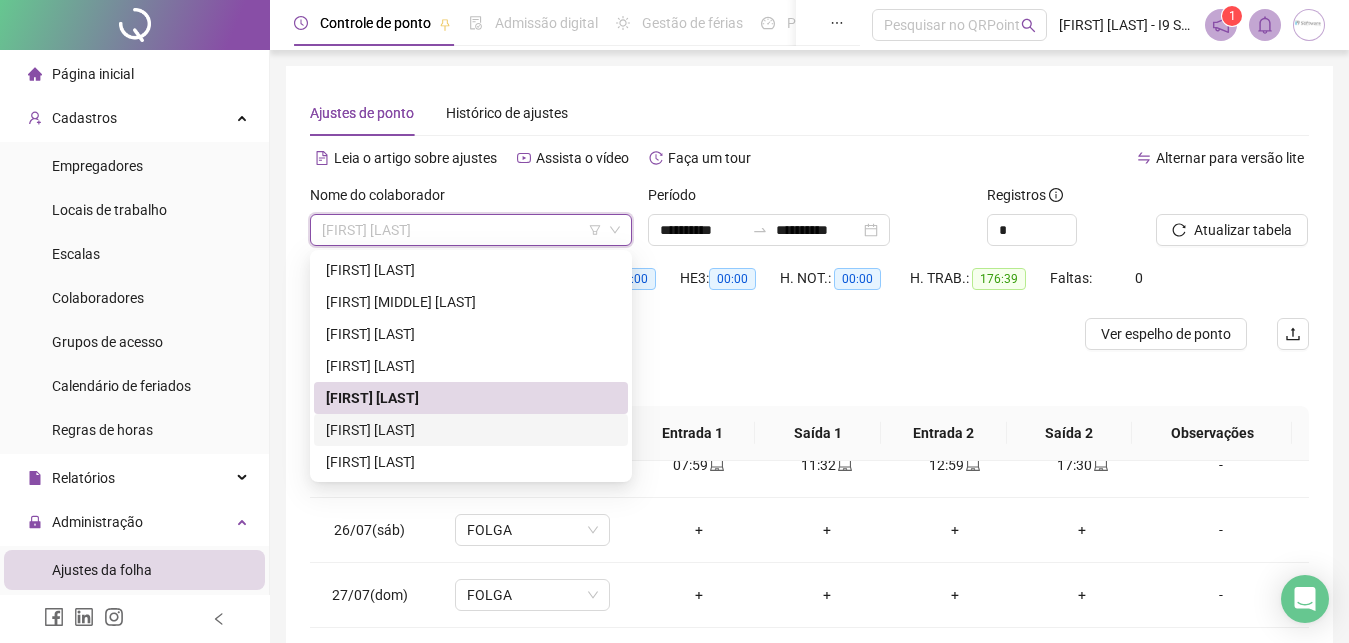 click on "[FIRST] [LAST]" at bounding box center [471, 430] 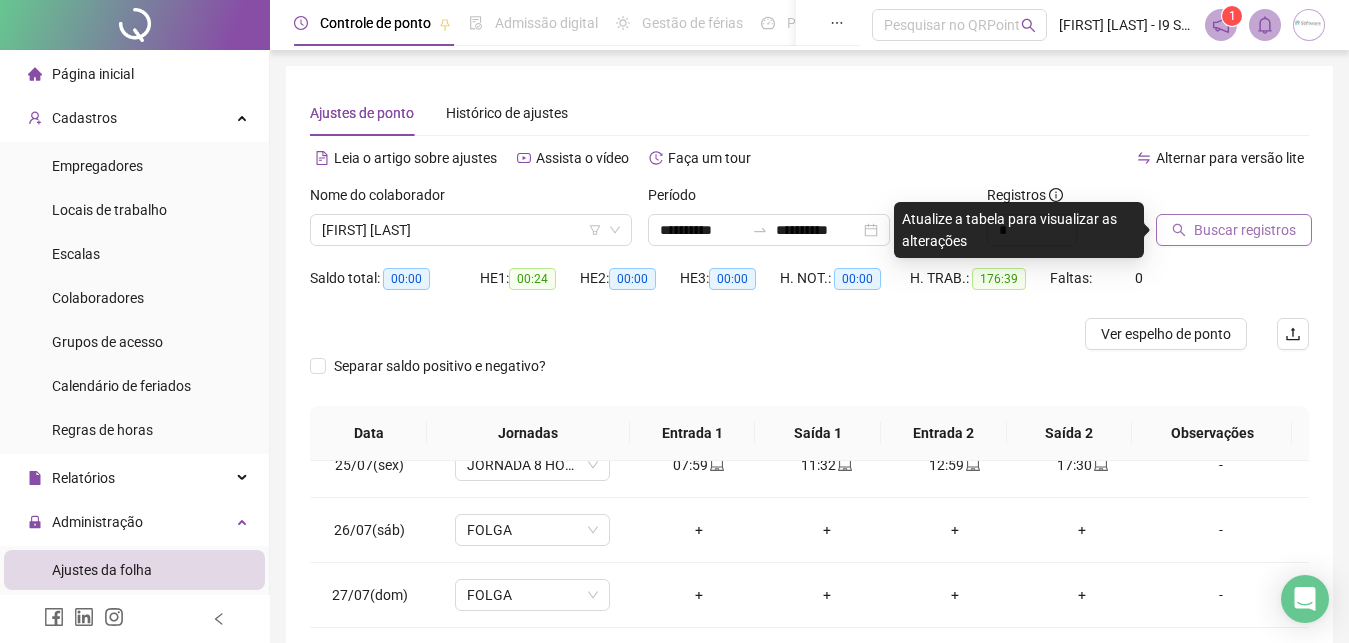 click on "Buscar registros" at bounding box center (1234, 230) 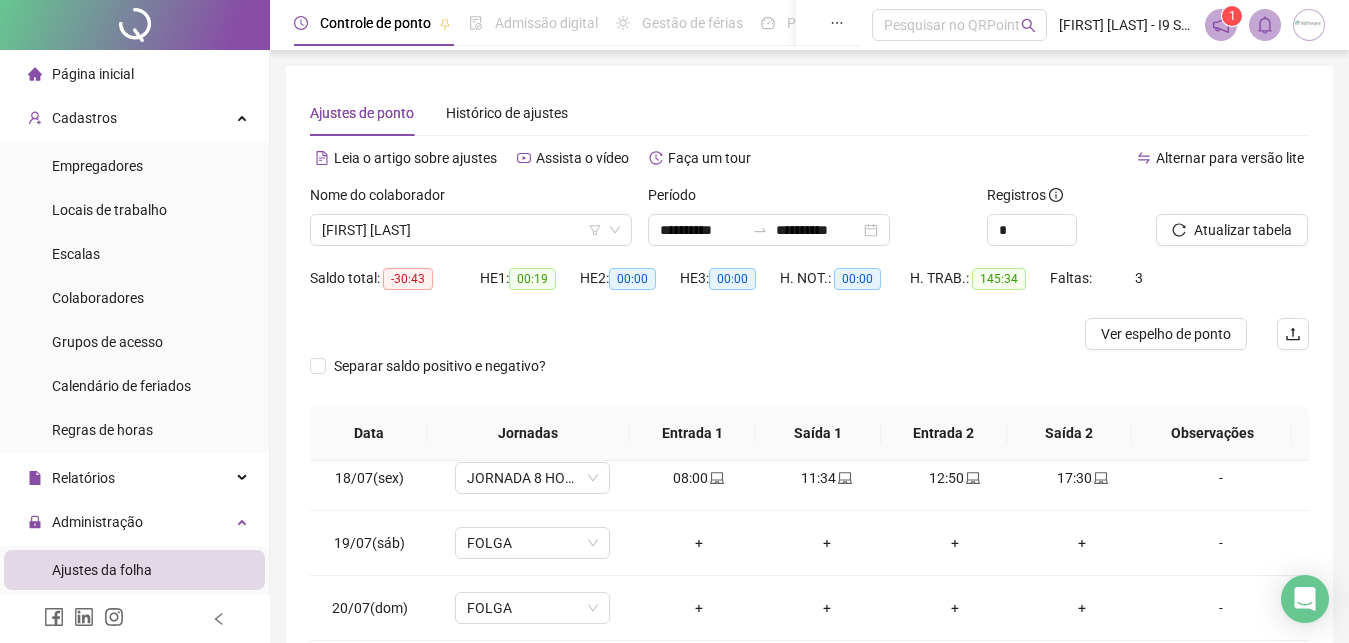 scroll, scrollTop: 904, scrollLeft: 0, axis: vertical 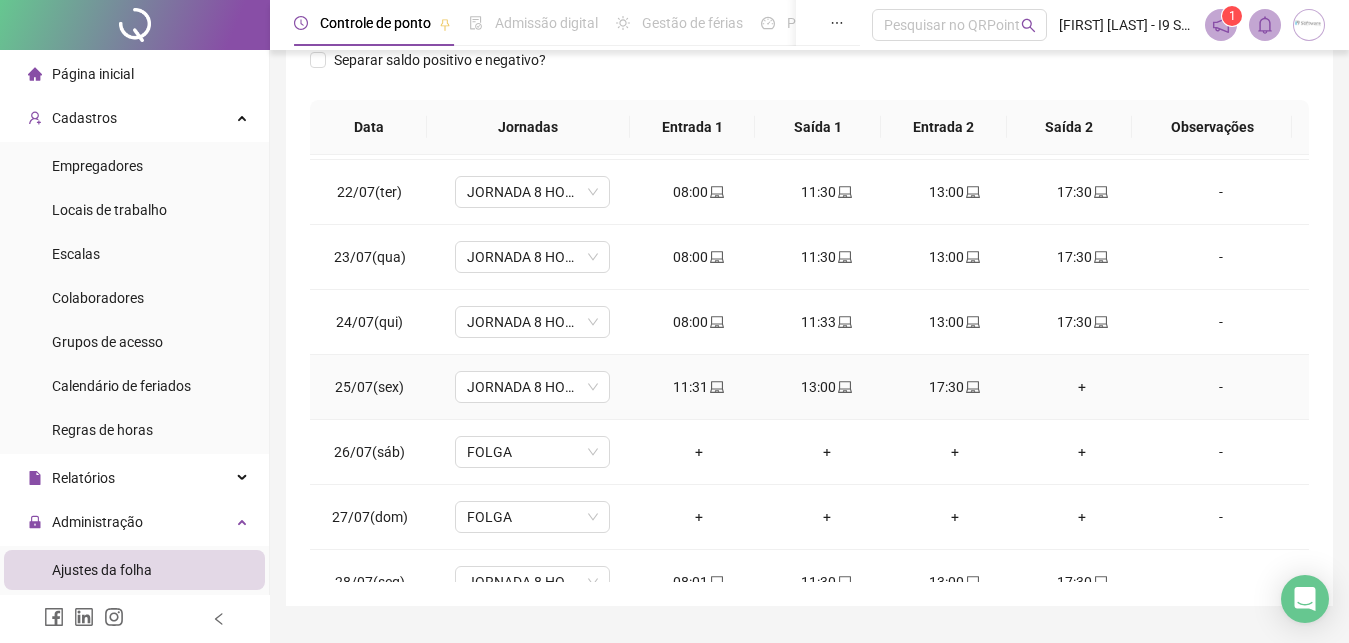 click on "+" at bounding box center [1083, 387] 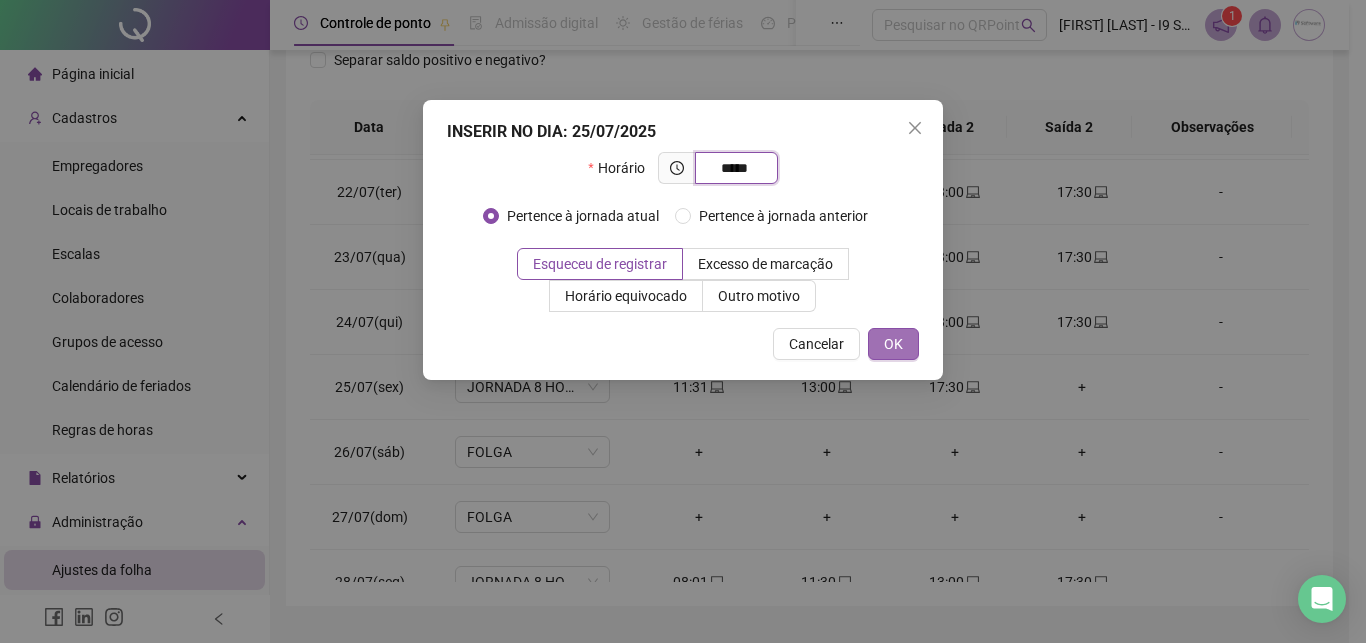 type on "*****" 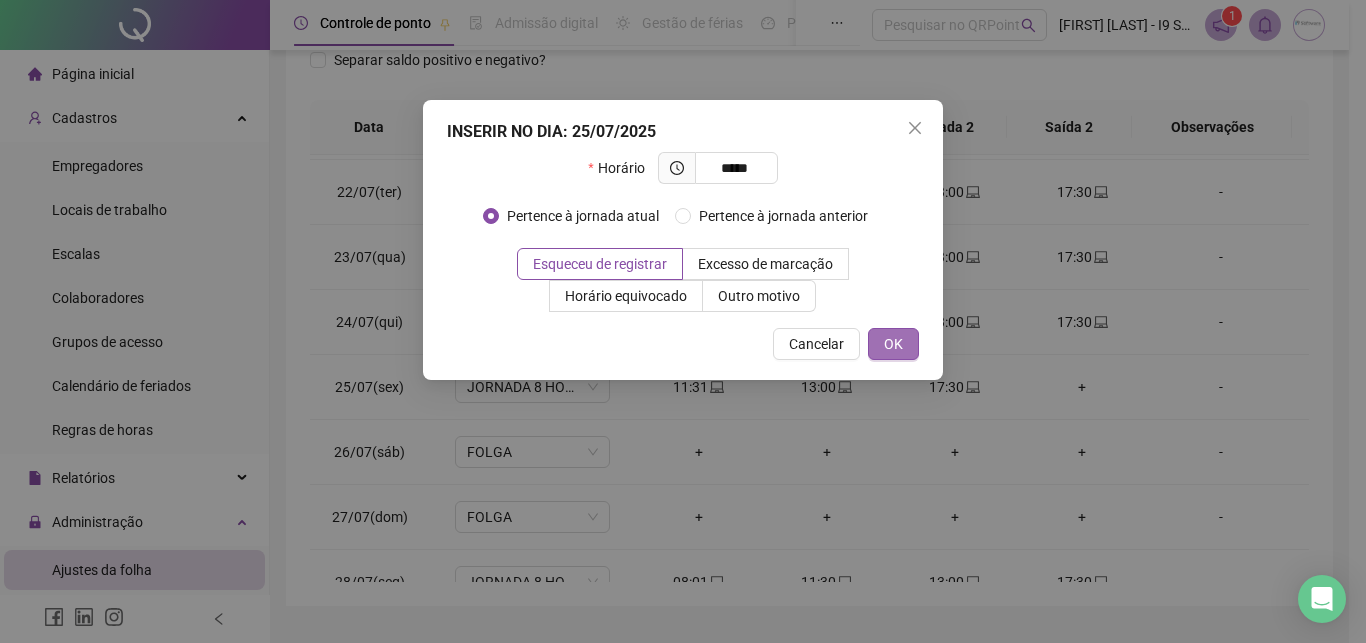 click on "OK" at bounding box center (893, 344) 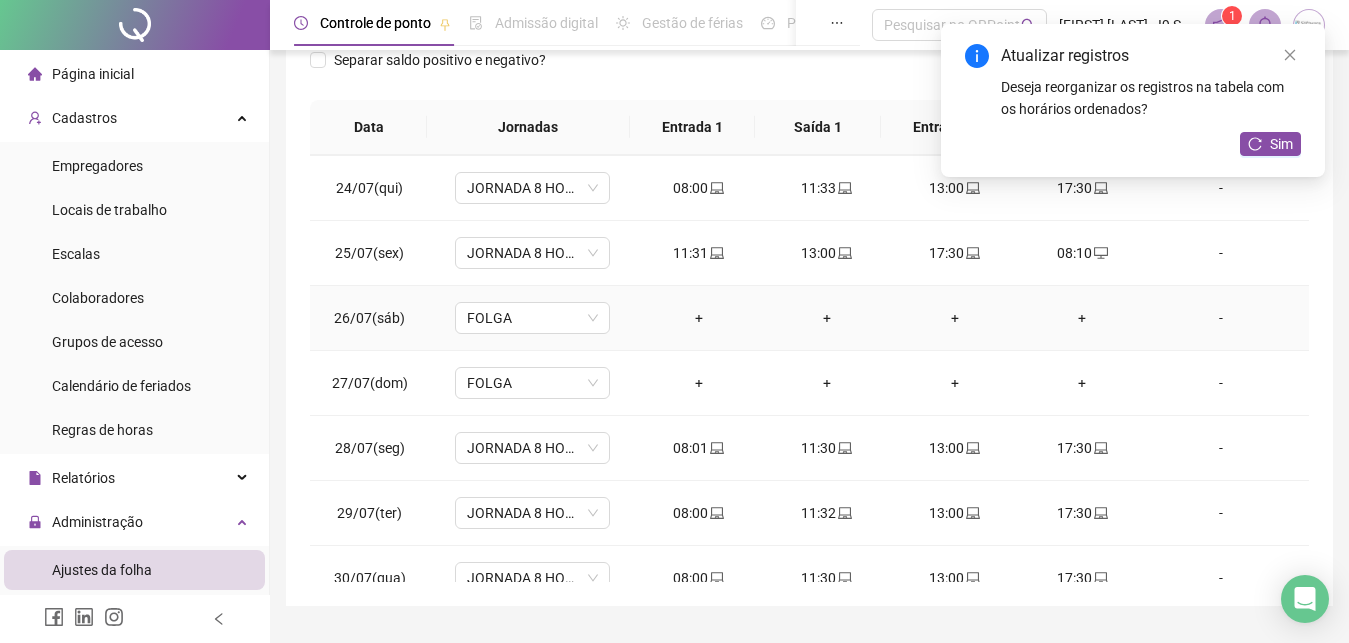 scroll, scrollTop: 1588, scrollLeft: 0, axis: vertical 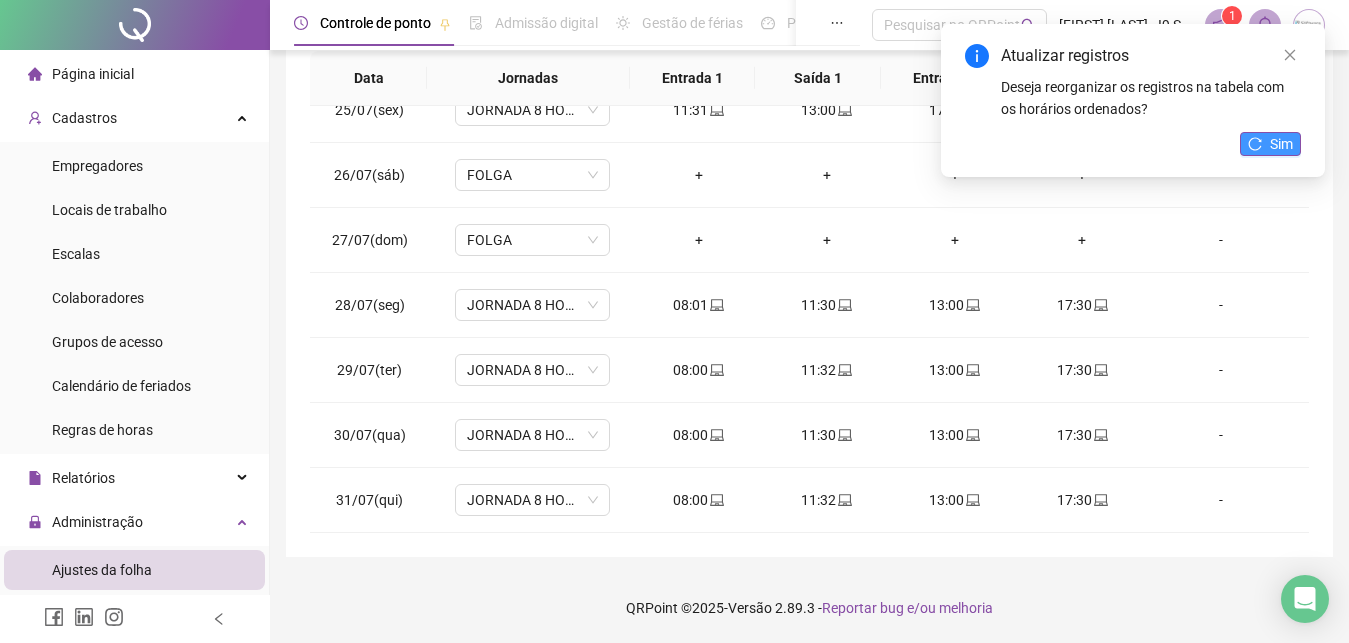 click on "Sim" at bounding box center (1270, 144) 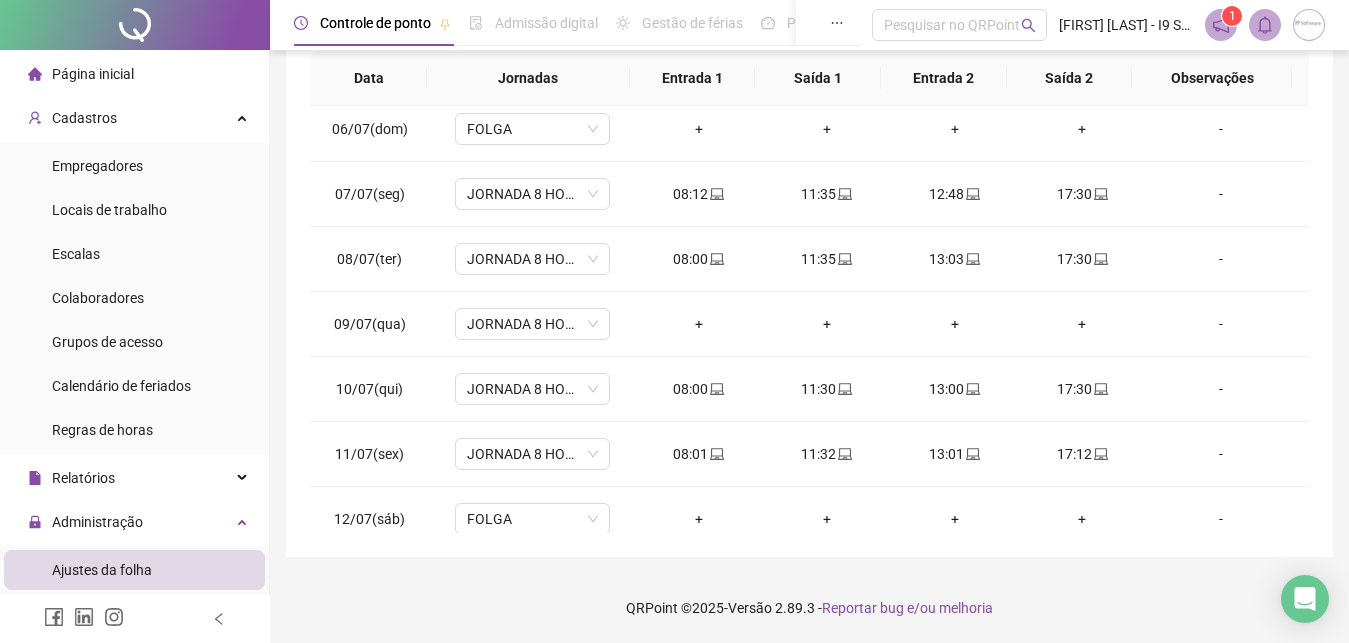 scroll, scrollTop: 0, scrollLeft: 0, axis: both 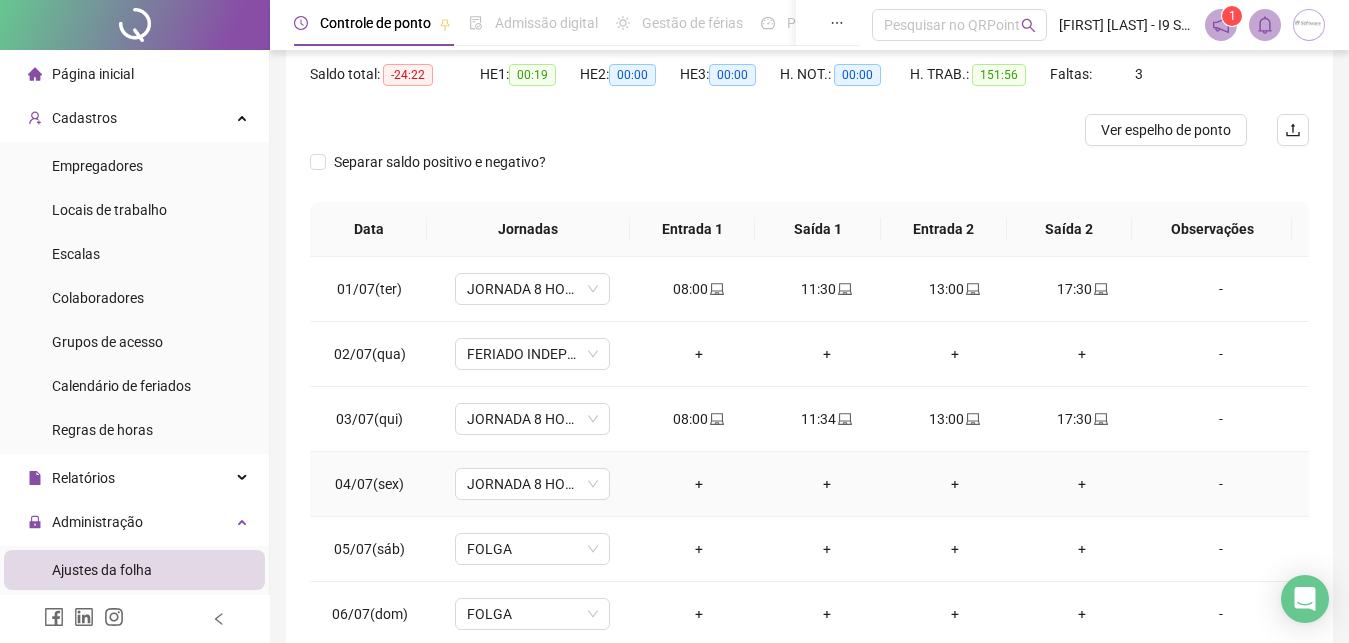 click on "-" at bounding box center (1221, 484) 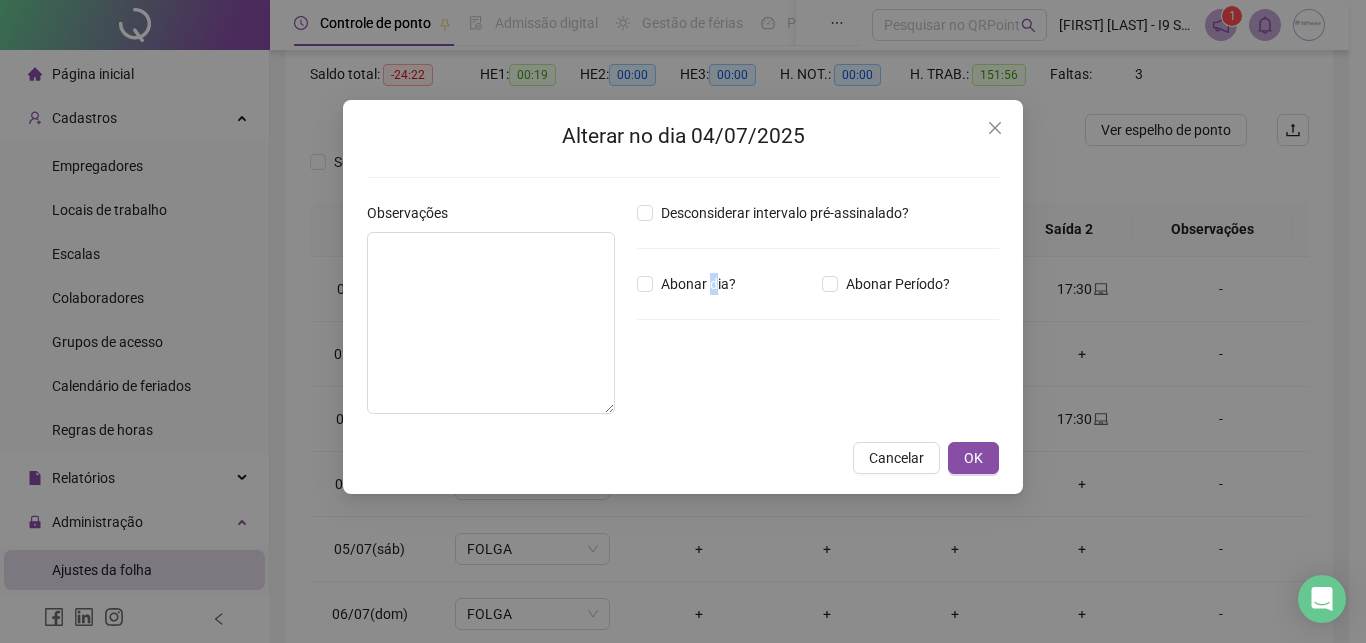 drag, startPoint x: 717, startPoint y: 286, endPoint x: 631, endPoint y: 322, distance: 93.230896 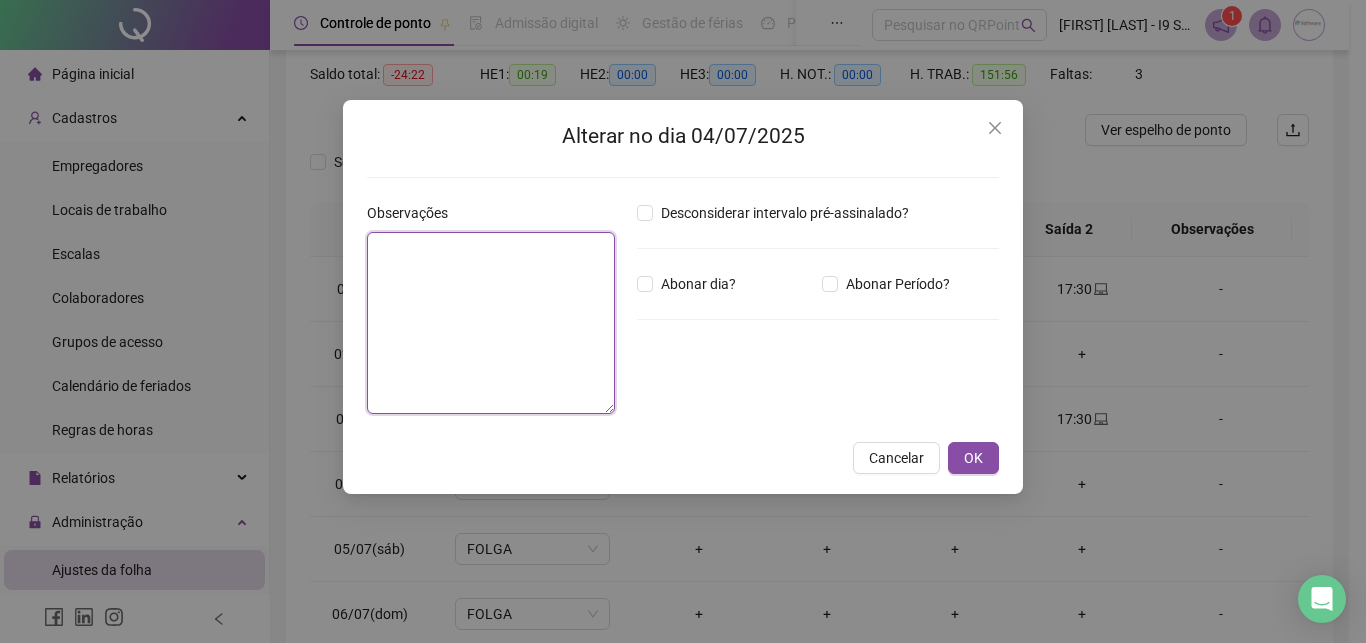 click at bounding box center [491, 323] 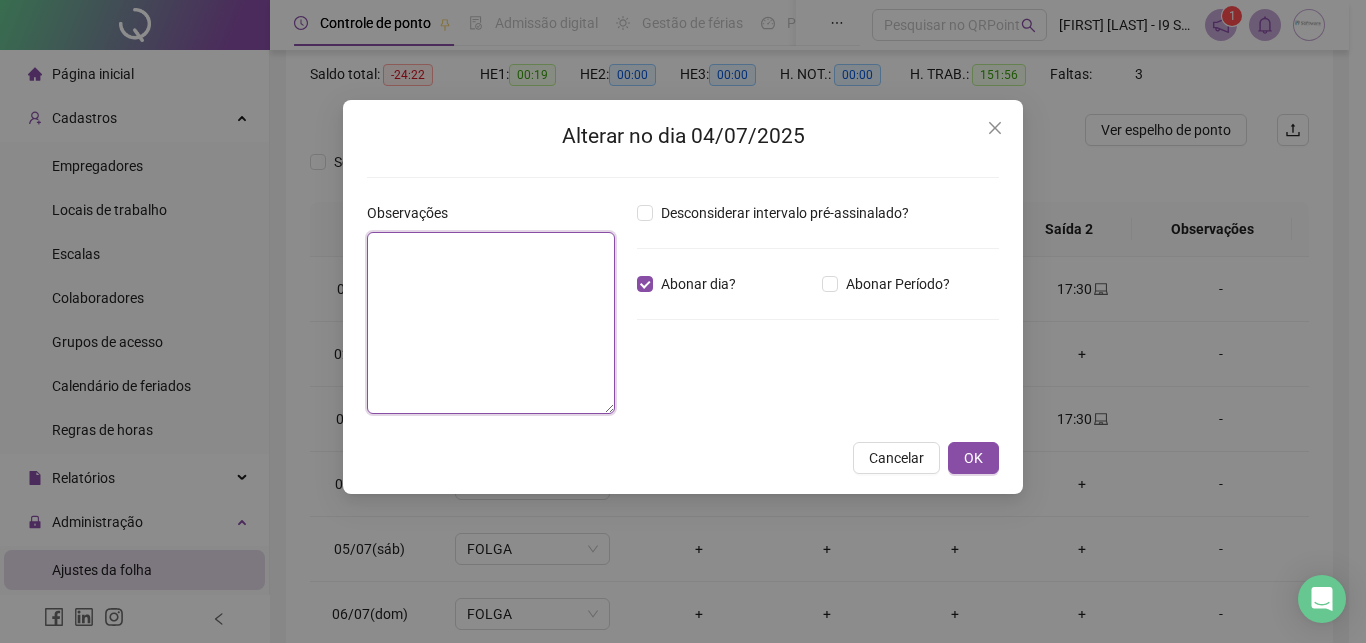 click at bounding box center (491, 323) 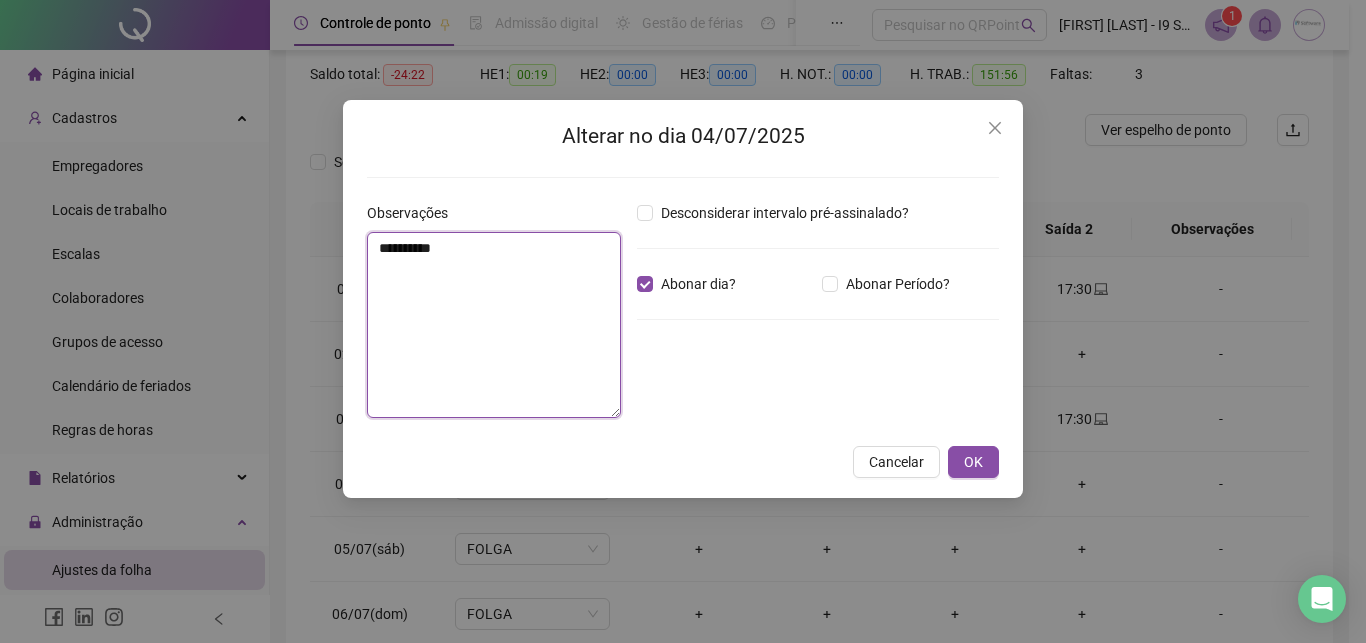 drag, startPoint x: 526, startPoint y: 282, endPoint x: 353, endPoint y: 263, distance: 174.04022 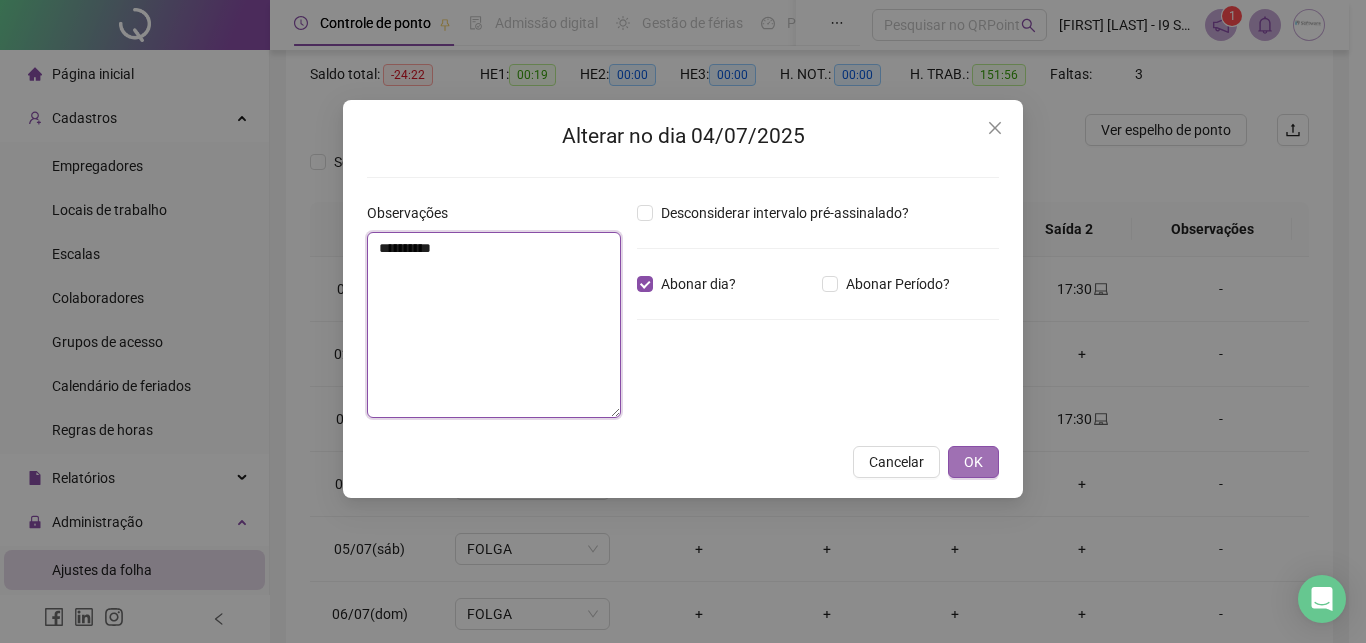 type on "**********" 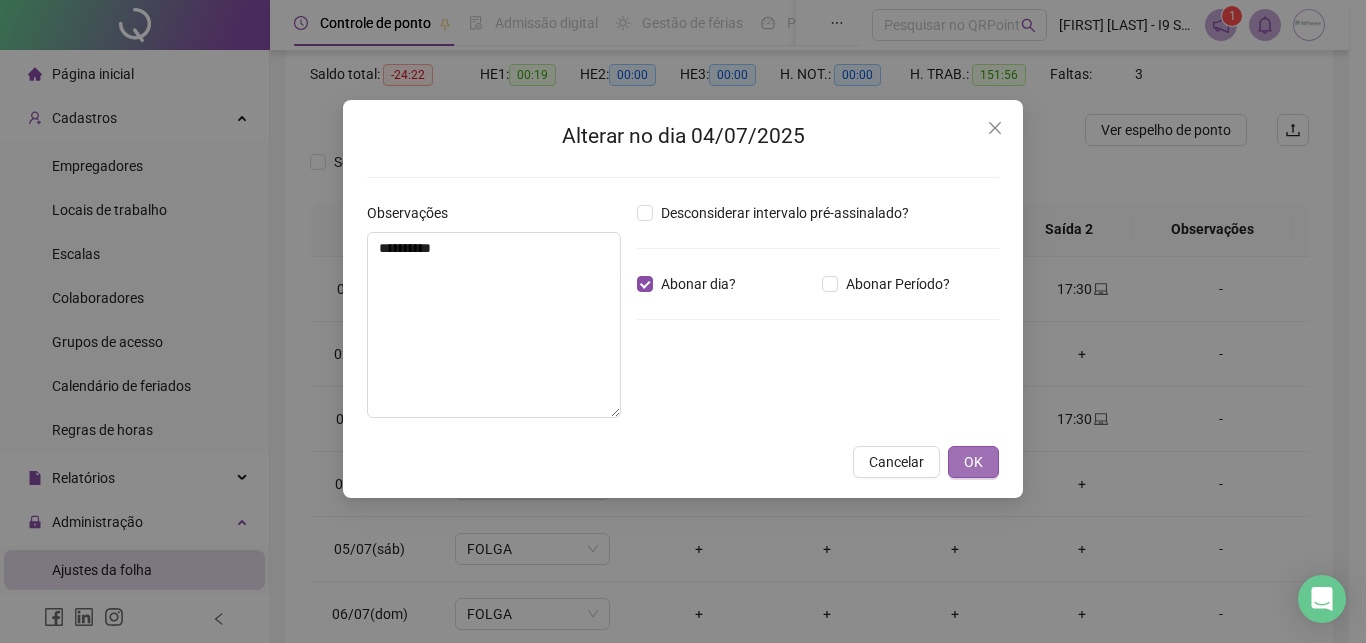click on "OK" at bounding box center (973, 462) 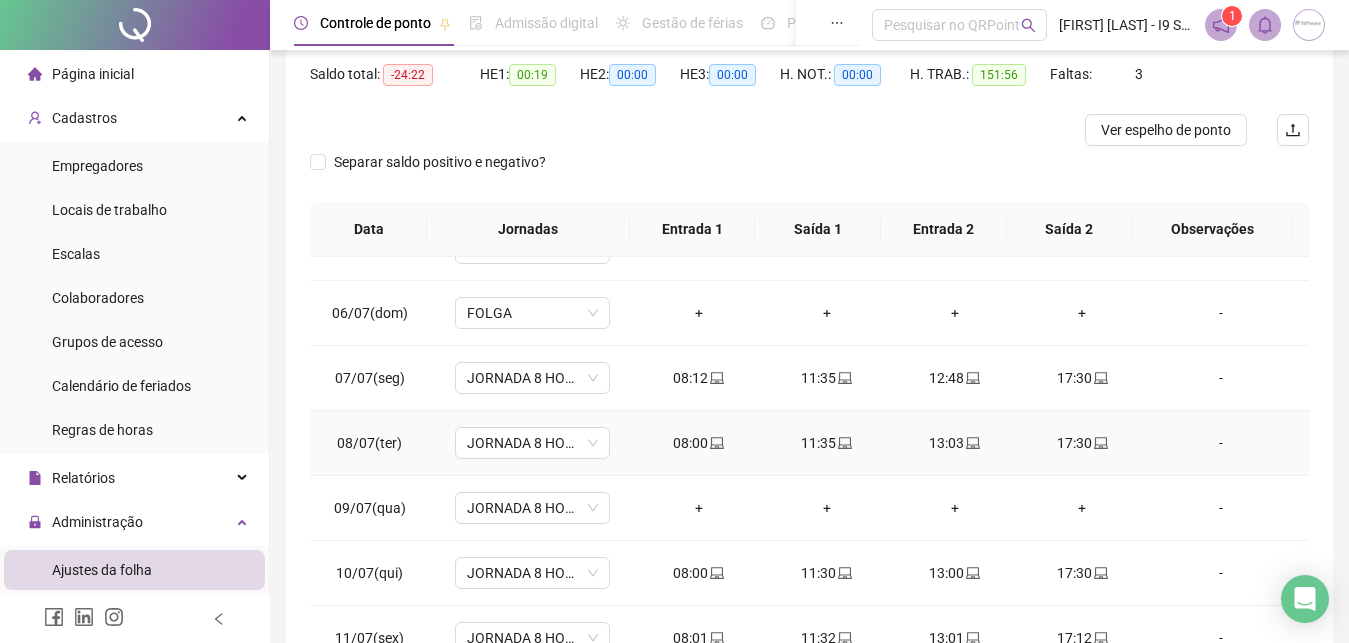 scroll, scrollTop: 342, scrollLeft: 0, axis: vertical 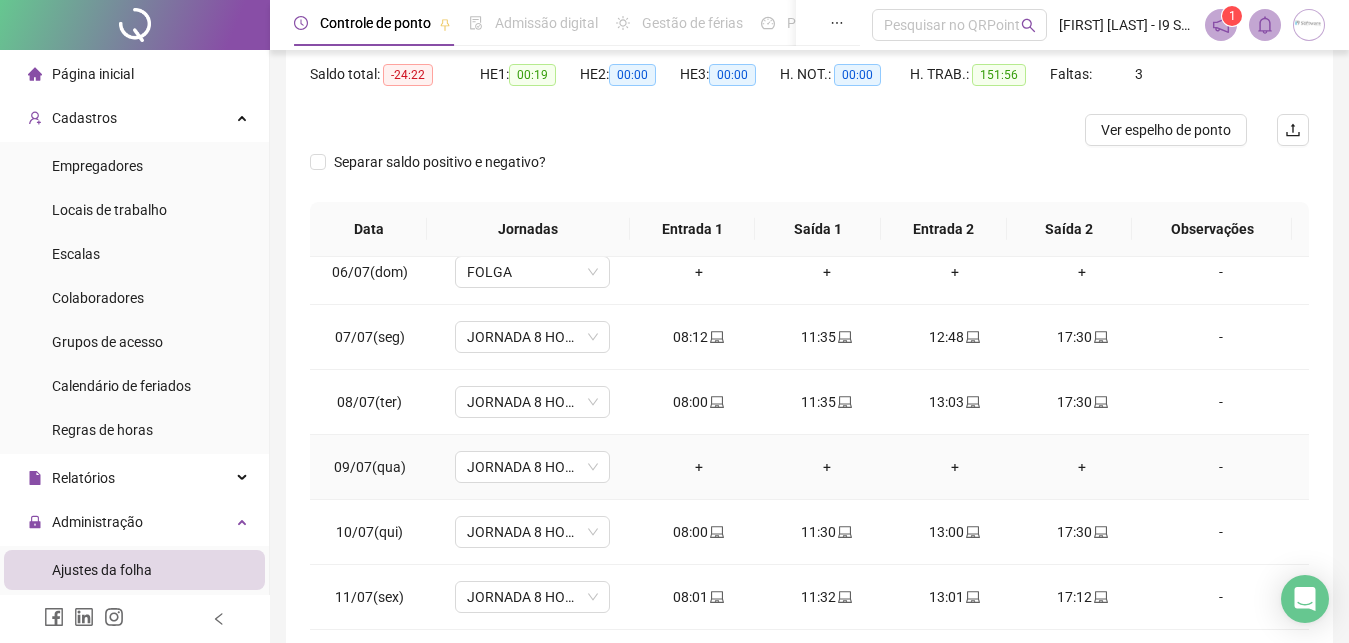 click on "-" at bounding box center (1227, 467) 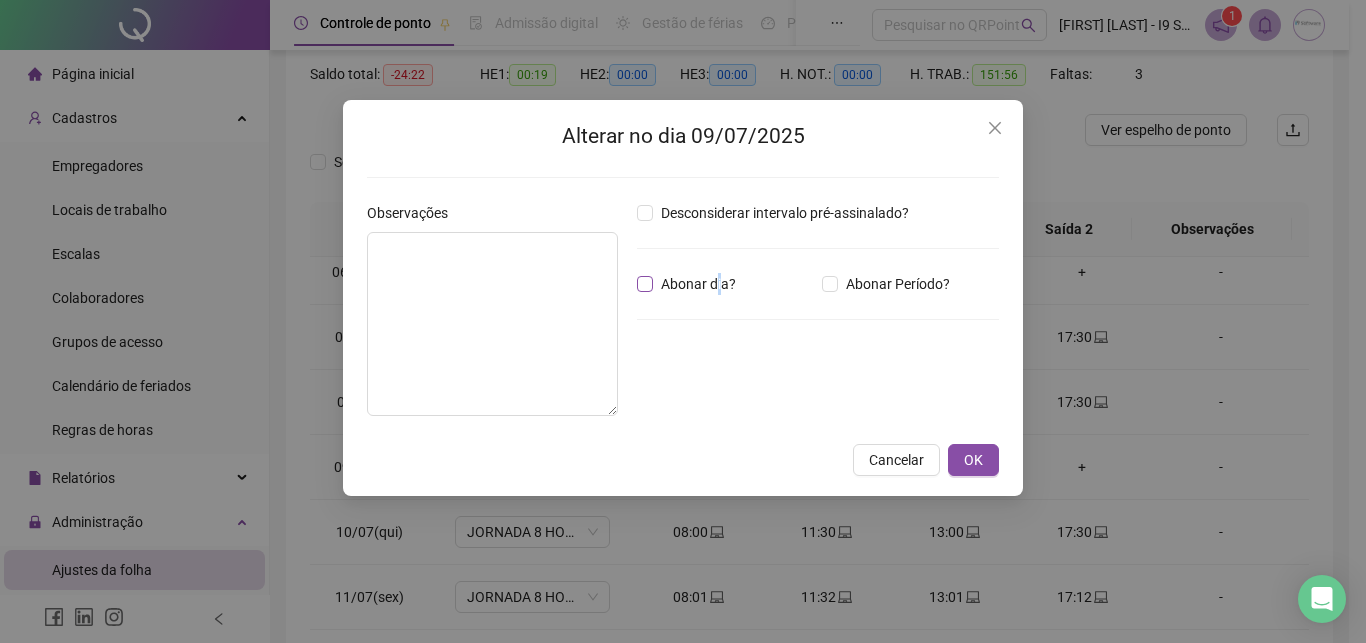 click on "Abonar dia?" at bounding box center (698, 284) 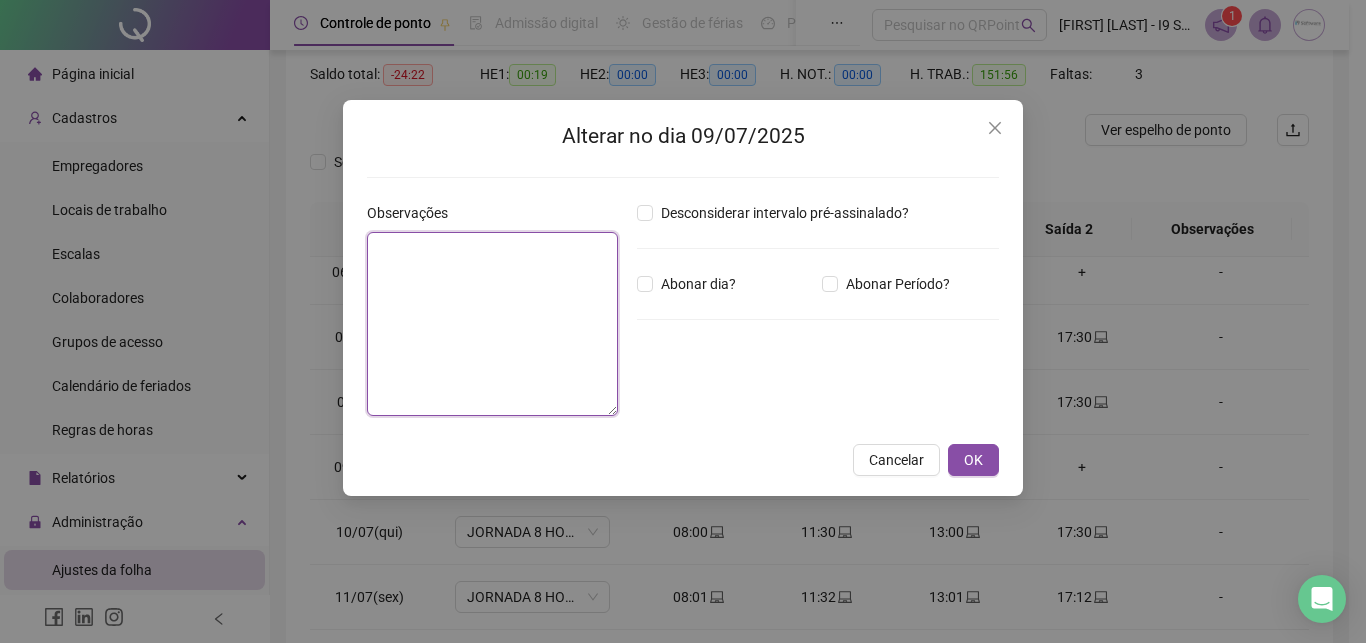 click at bounding box center (492, 324) 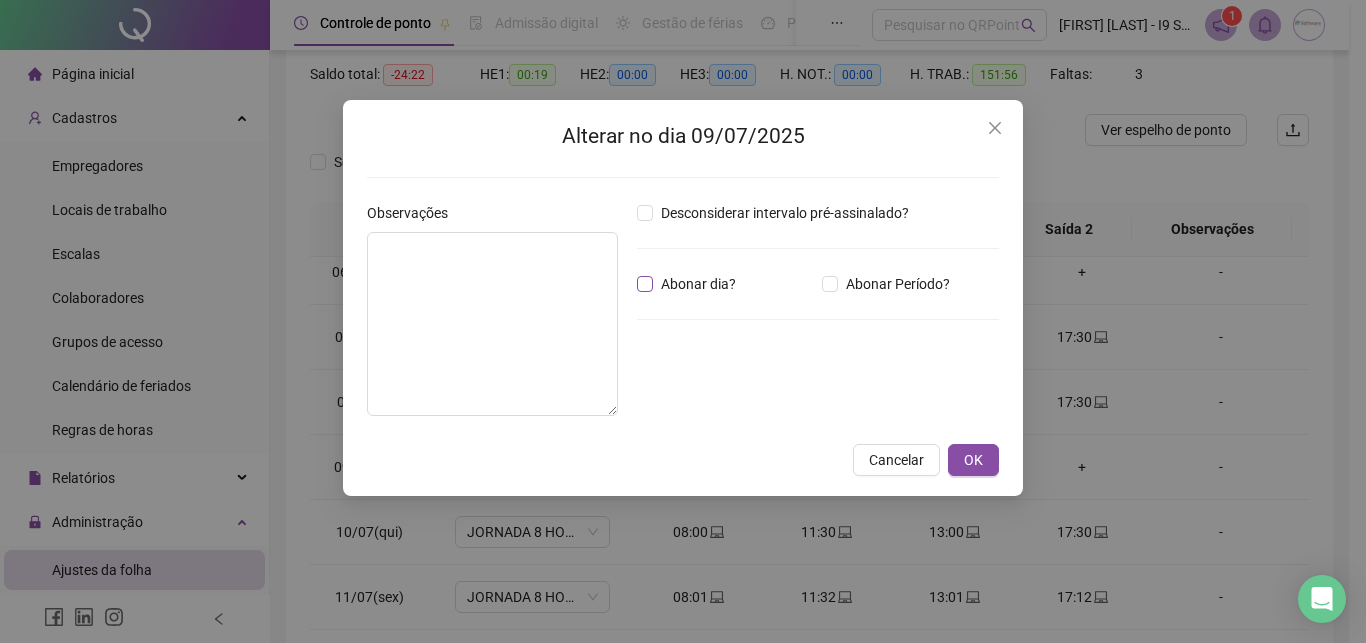 click on "Abonar dia?" at bounding box center (698, 284) 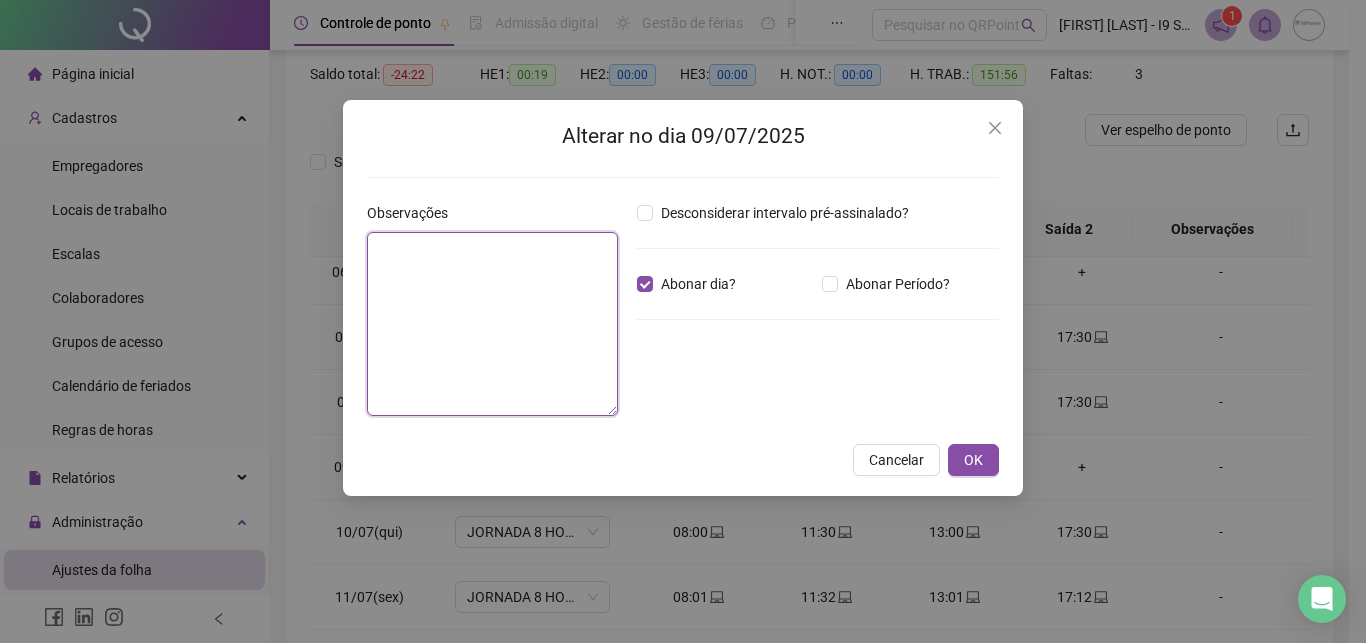 click at bounding box center [492, 324] 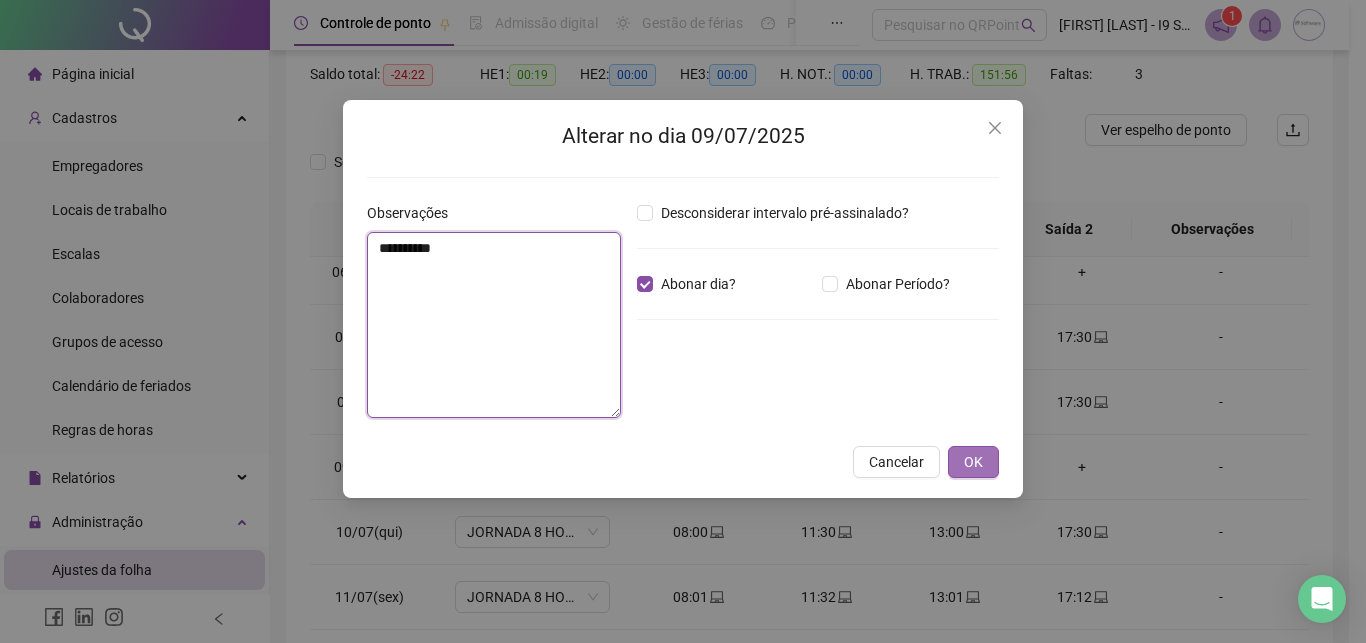 type on "**********" 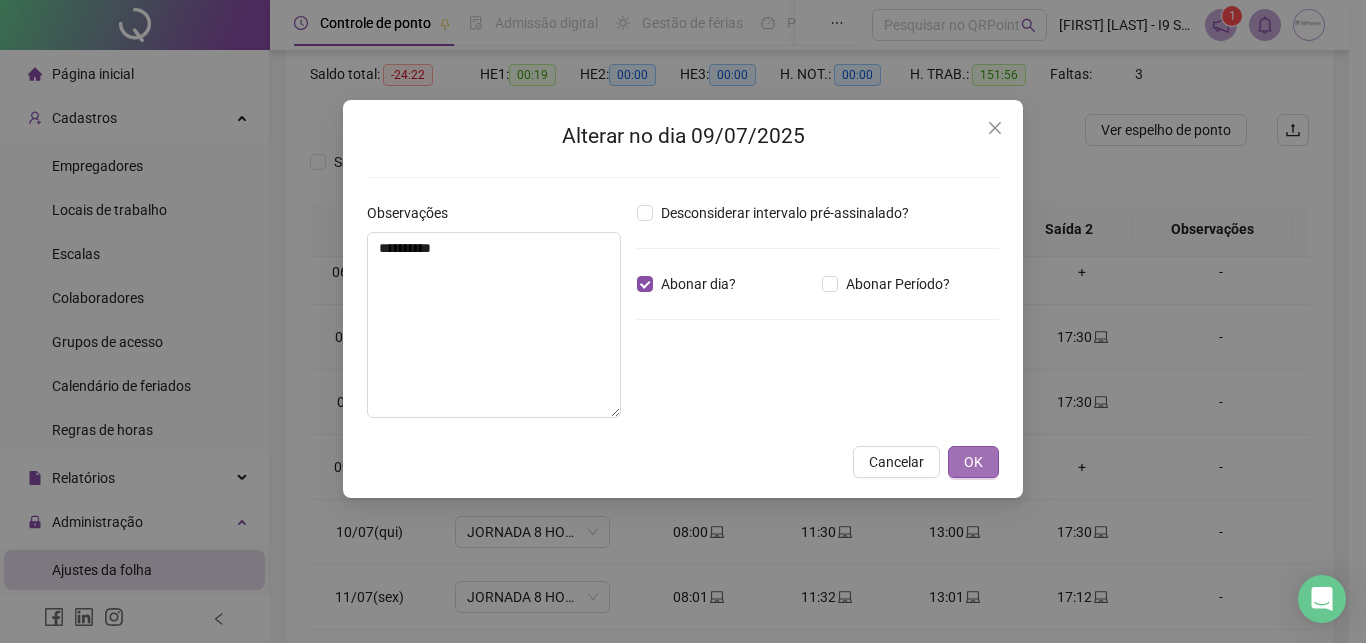 click on "OK" at bounding box center [973, 462] 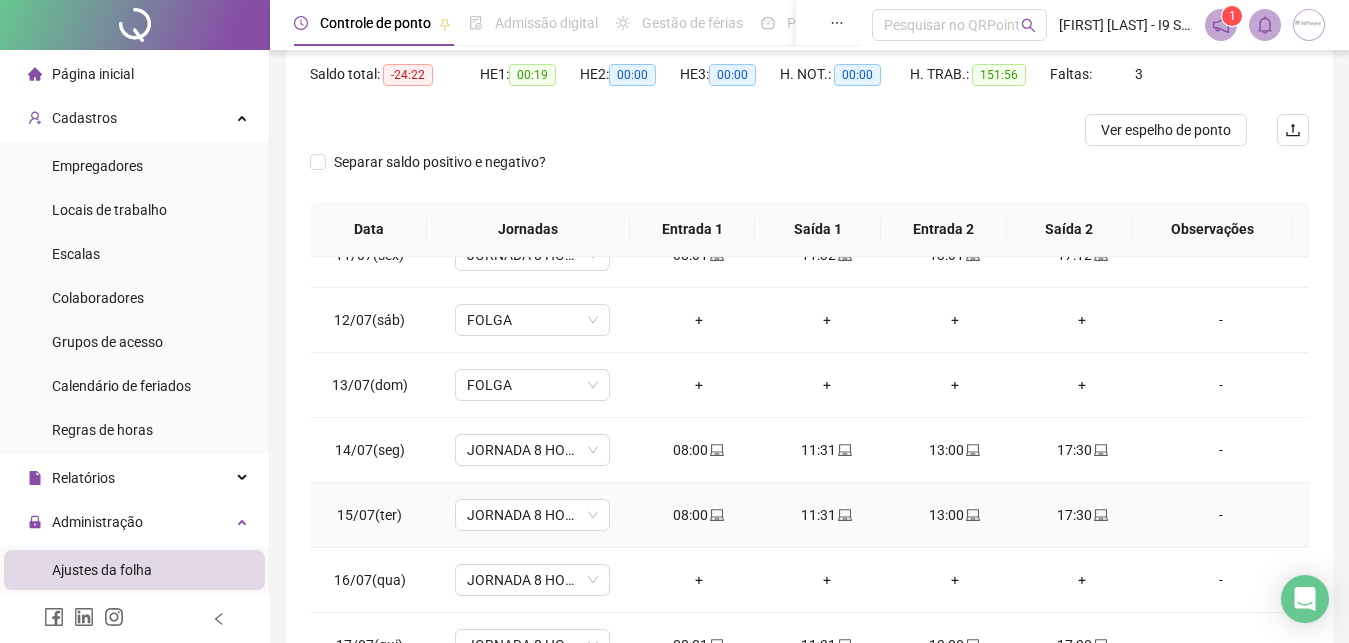 scroll, scrollTop: 798, scrollLeft: 0, axis: vertical 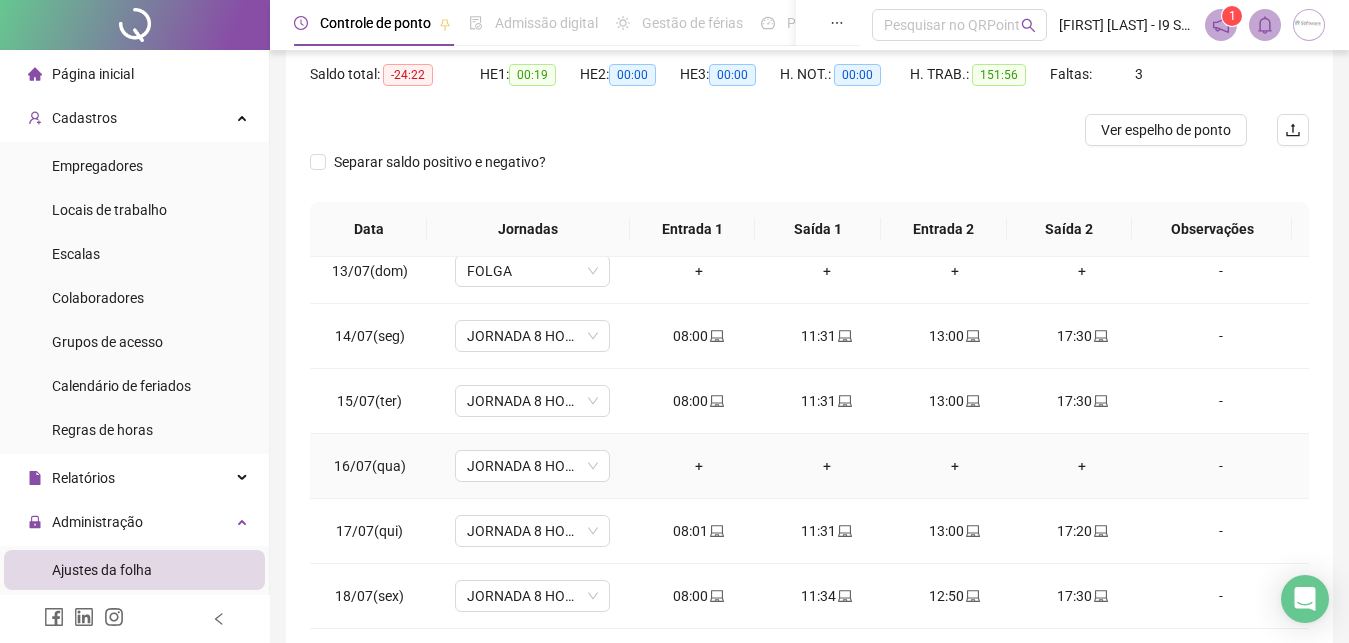 click on "-" at bounding box center (1221, 466) 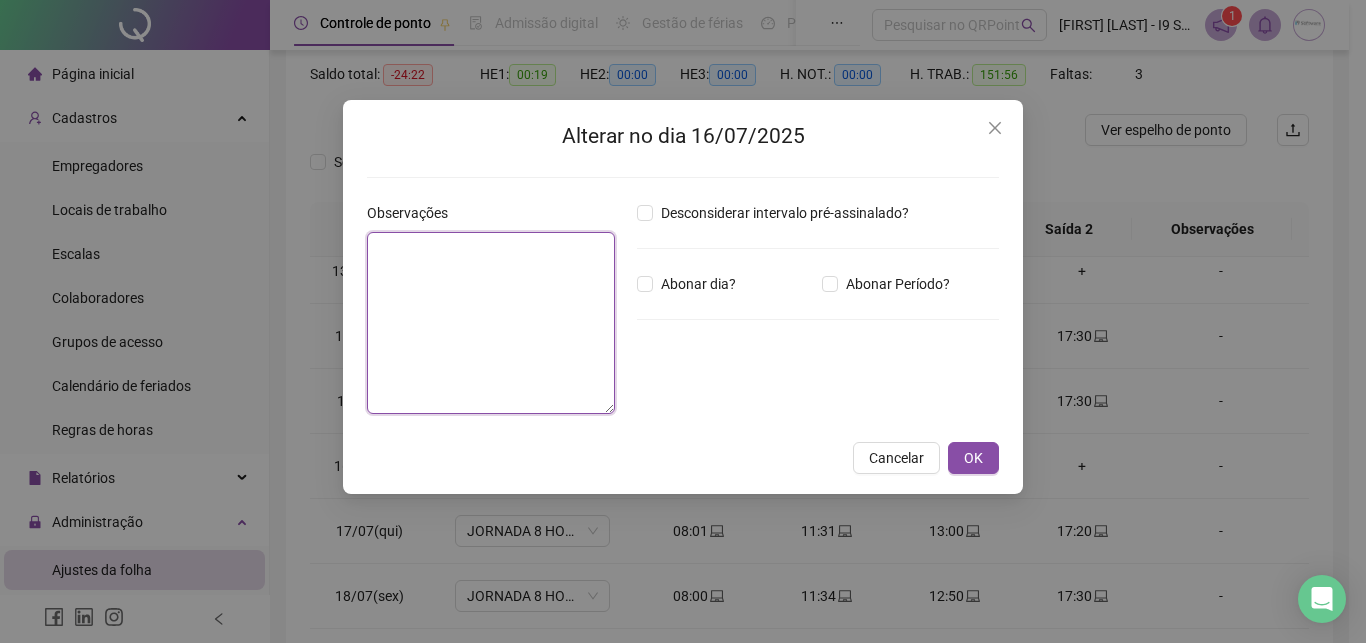 click at bounding box center (491, 323) 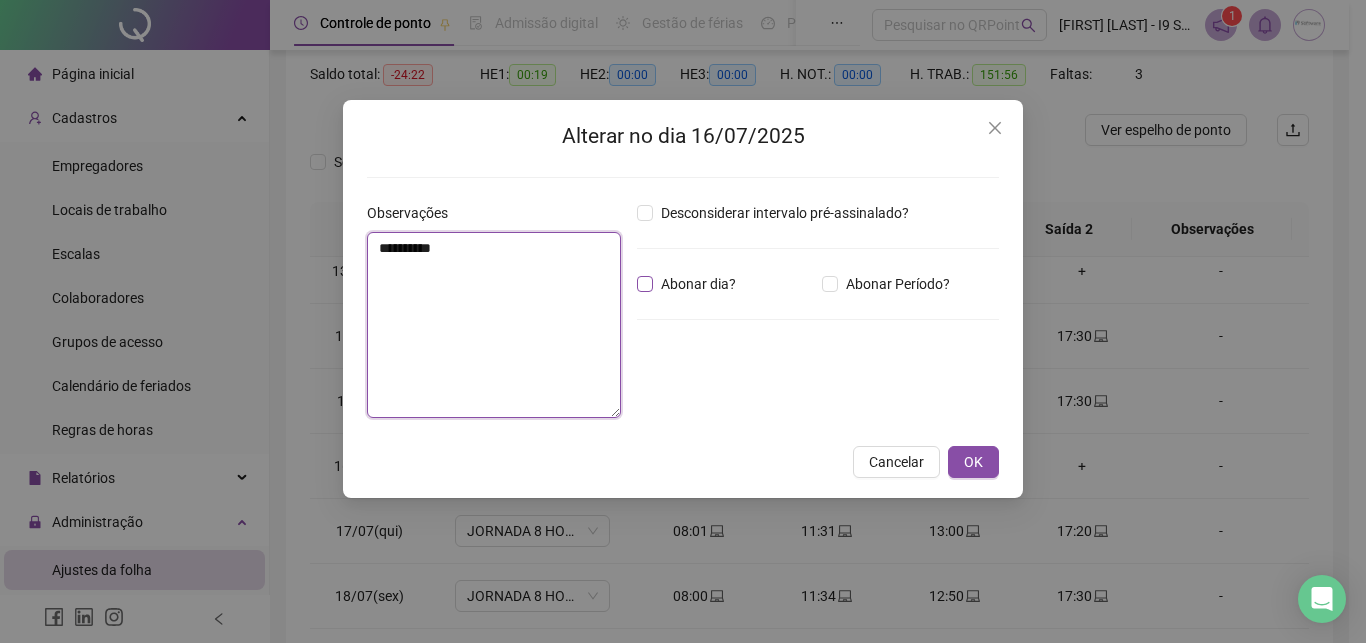 type on "**********" 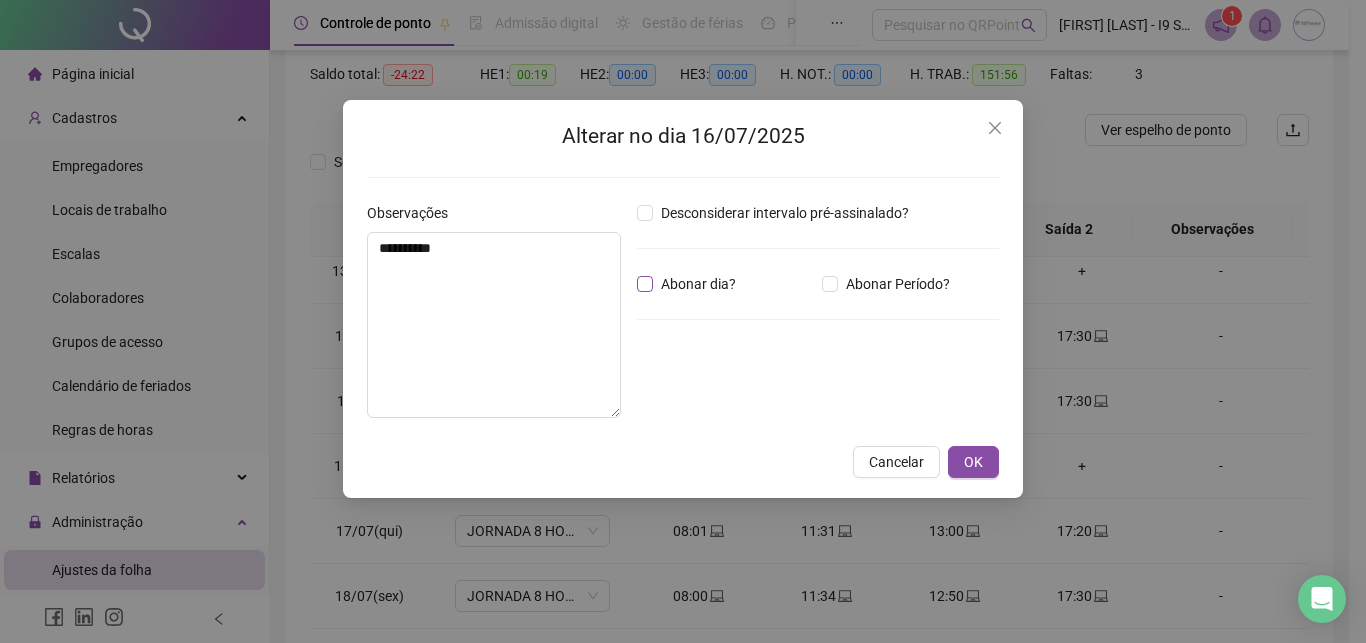 click on "Abonar dia?" at bounding box center [698, 284] 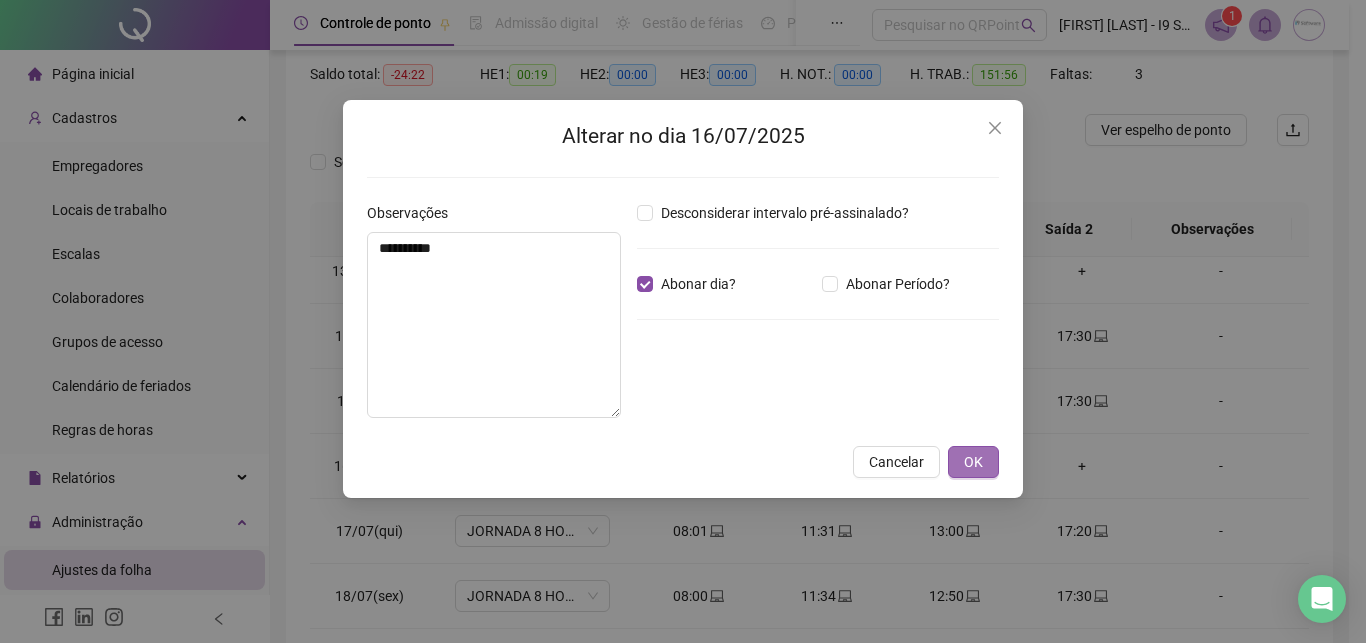 click on "OK" at bounding box center [973, 462] 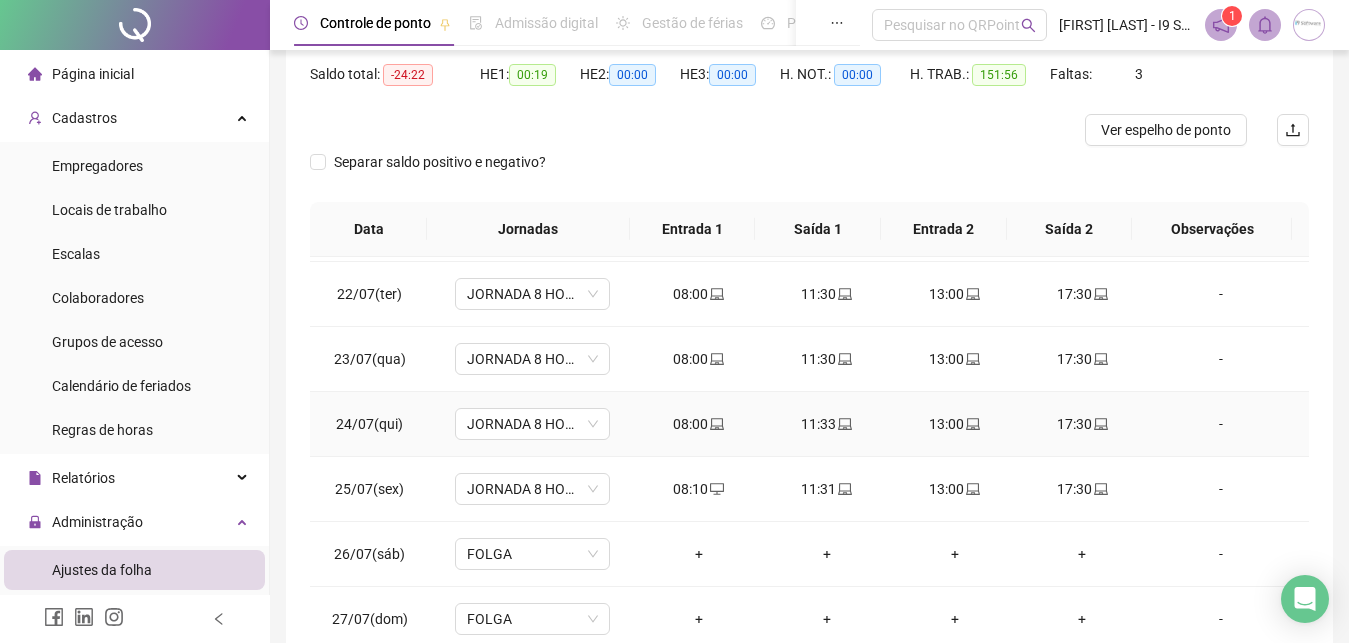 scroll, scrollTop: 1588, scrollLeft: 0, axis: vertical 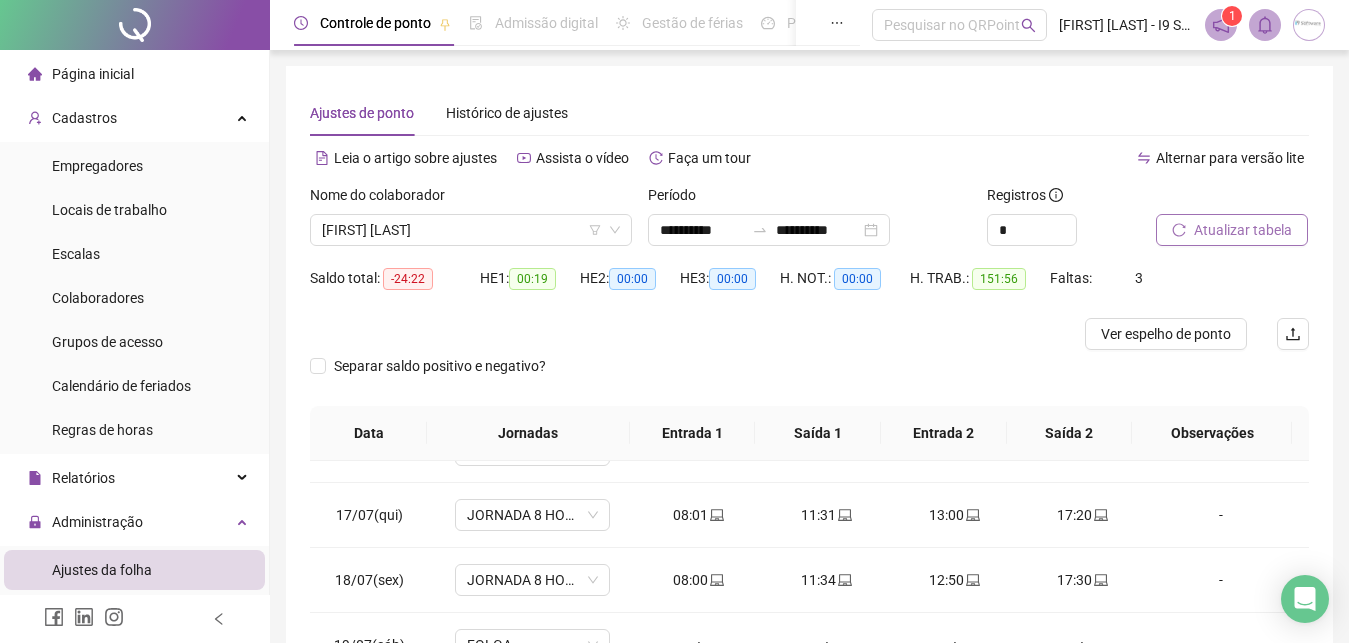 click on "Atualizar tabela" at bounding box center (1243, 230) 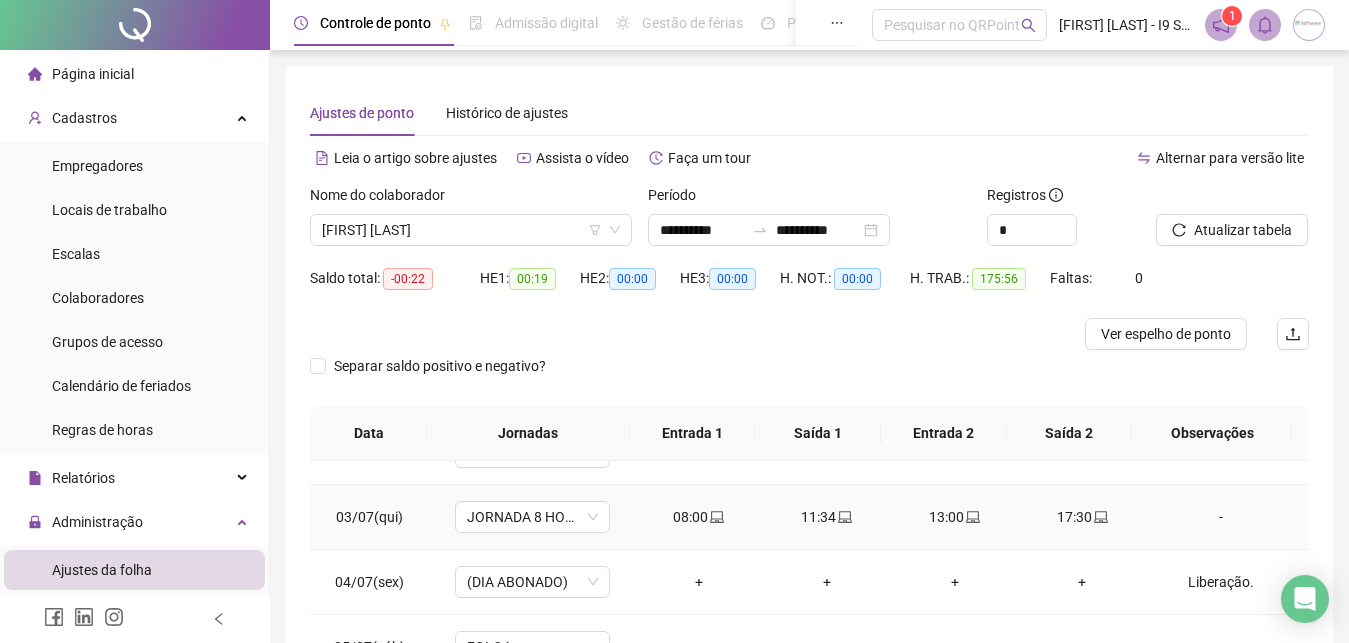 scroll, scrollTop: 0, scrollLeft: 0, axis: both 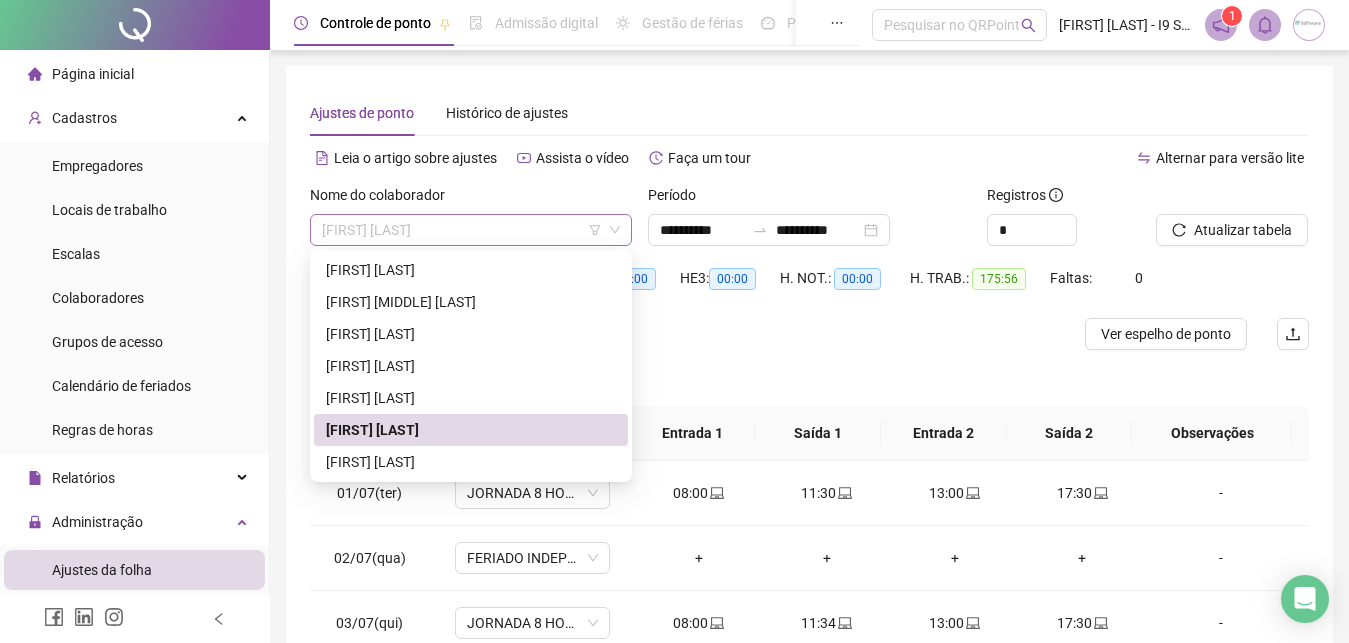 click on "[FIRST] [LAST]" at bounding box center (471, 230) 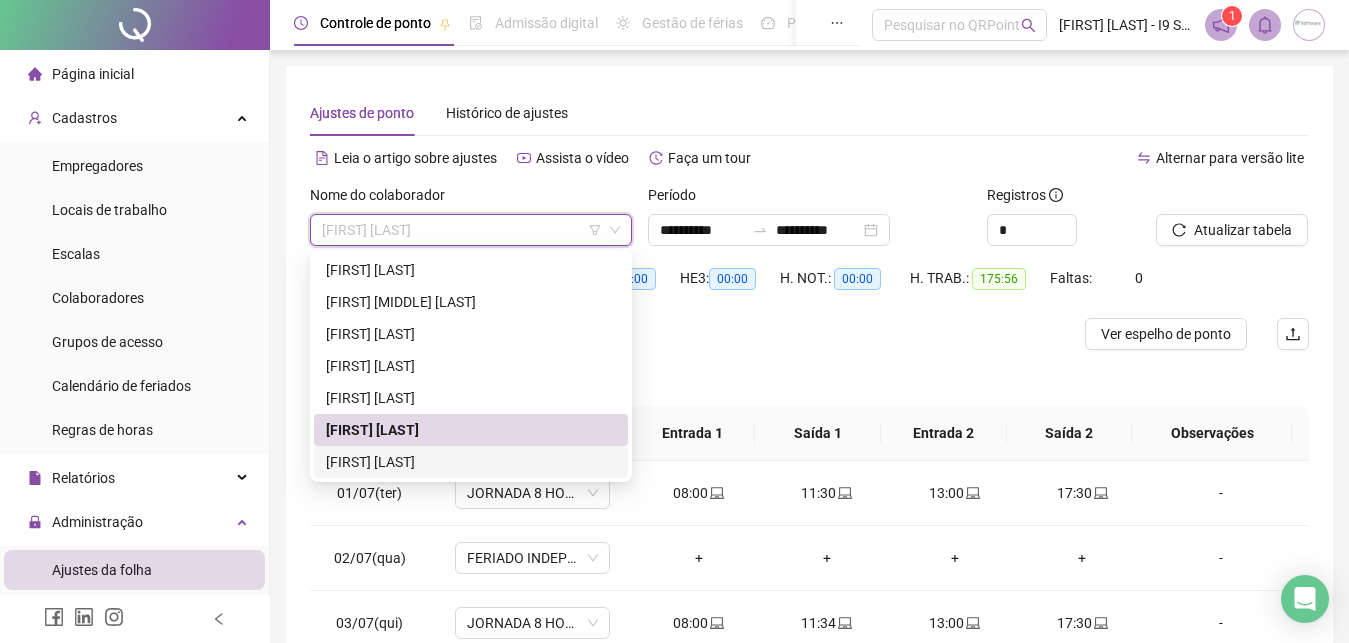 click on "[FIRST] [LAST]" at bounding box center (471, 462) 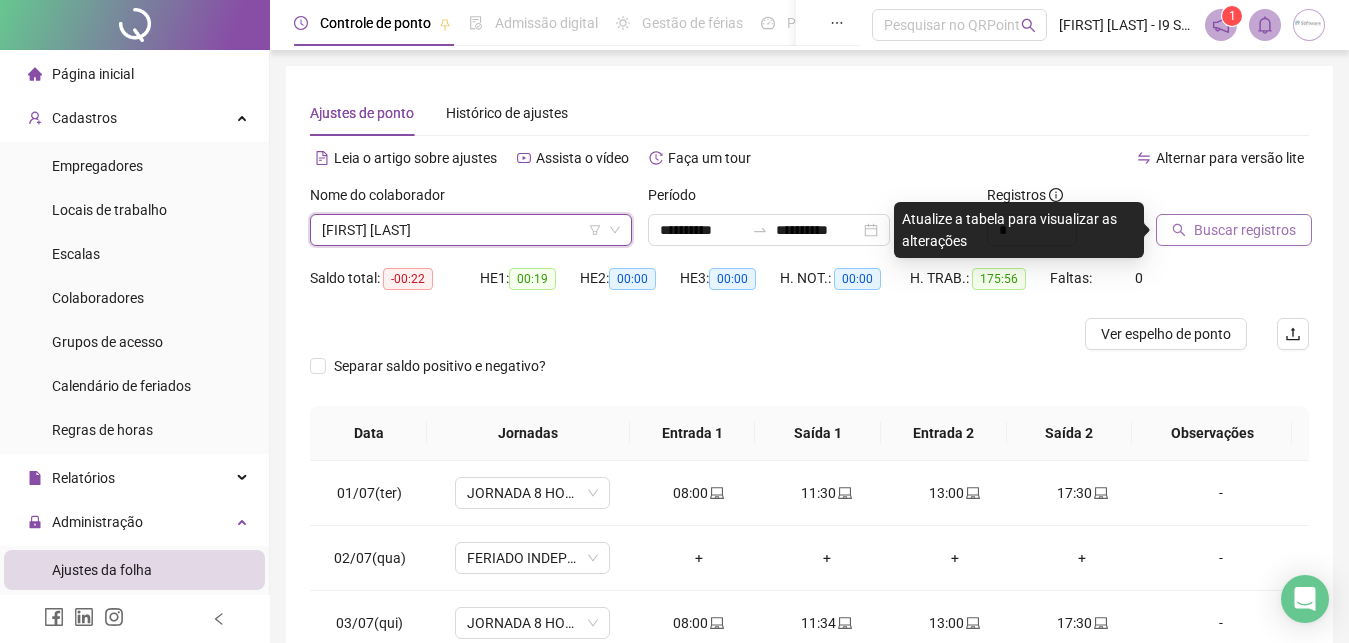 click on "Buscar registros" at bounding box center (1234, 230) 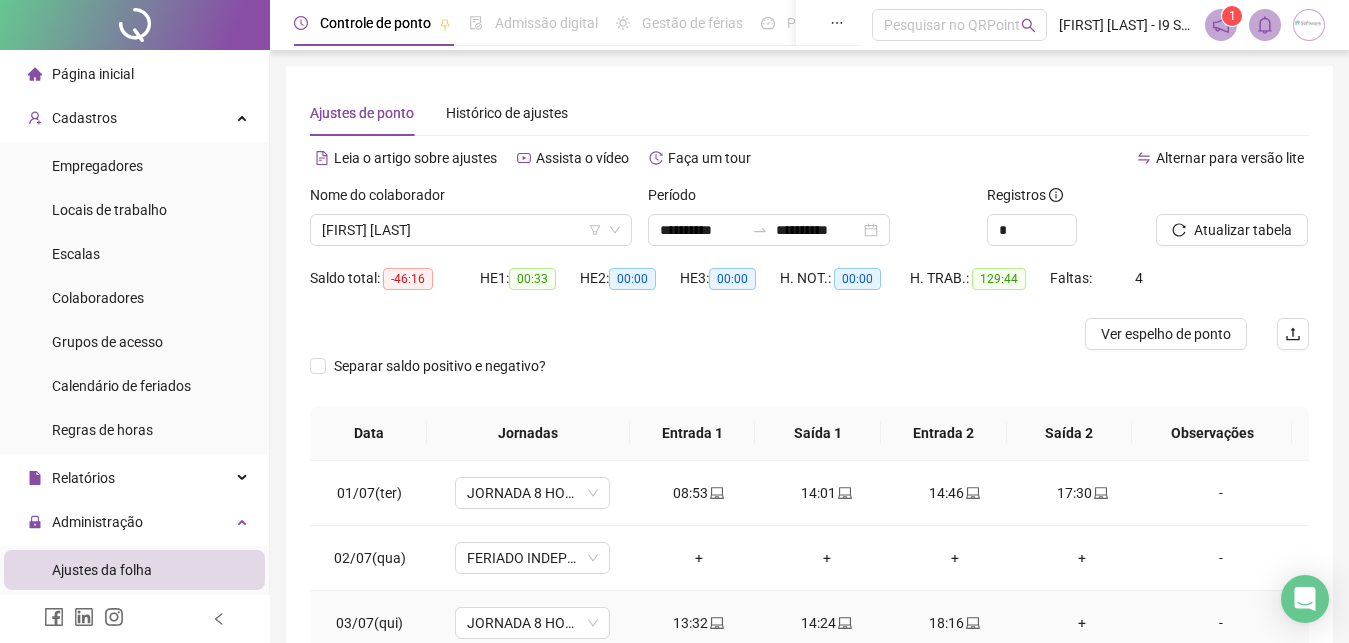 click on "+" at bounding box center [1083, 623] 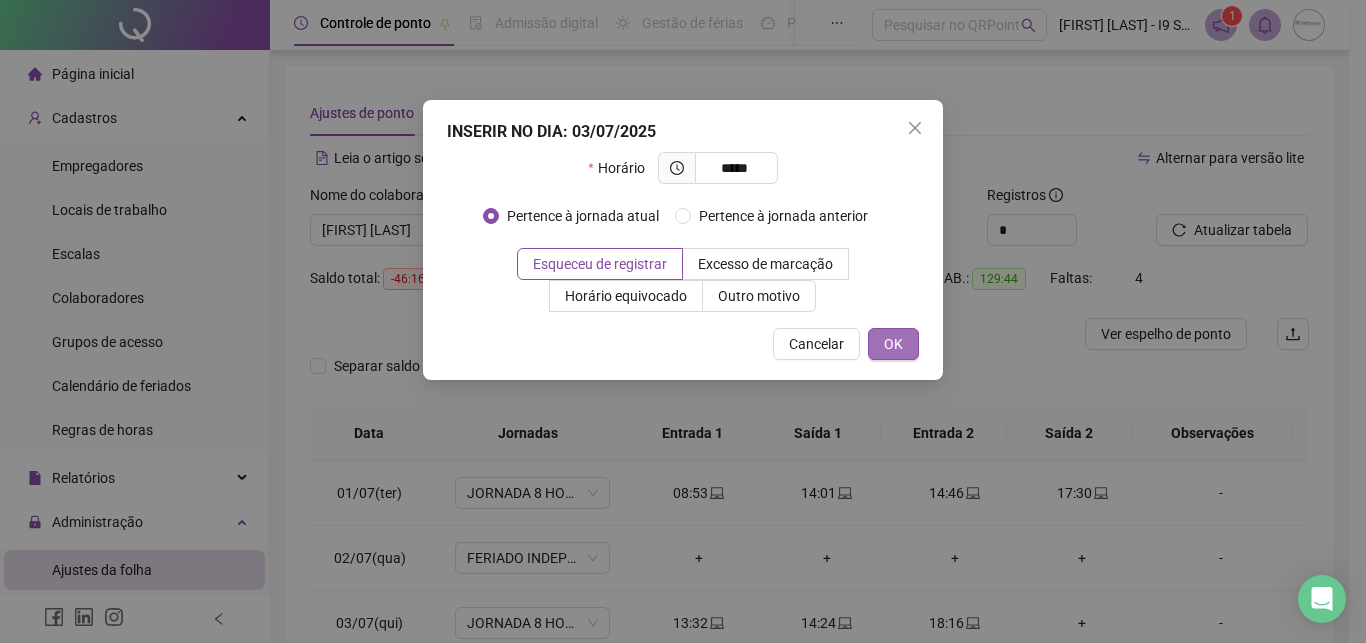type on "*****" 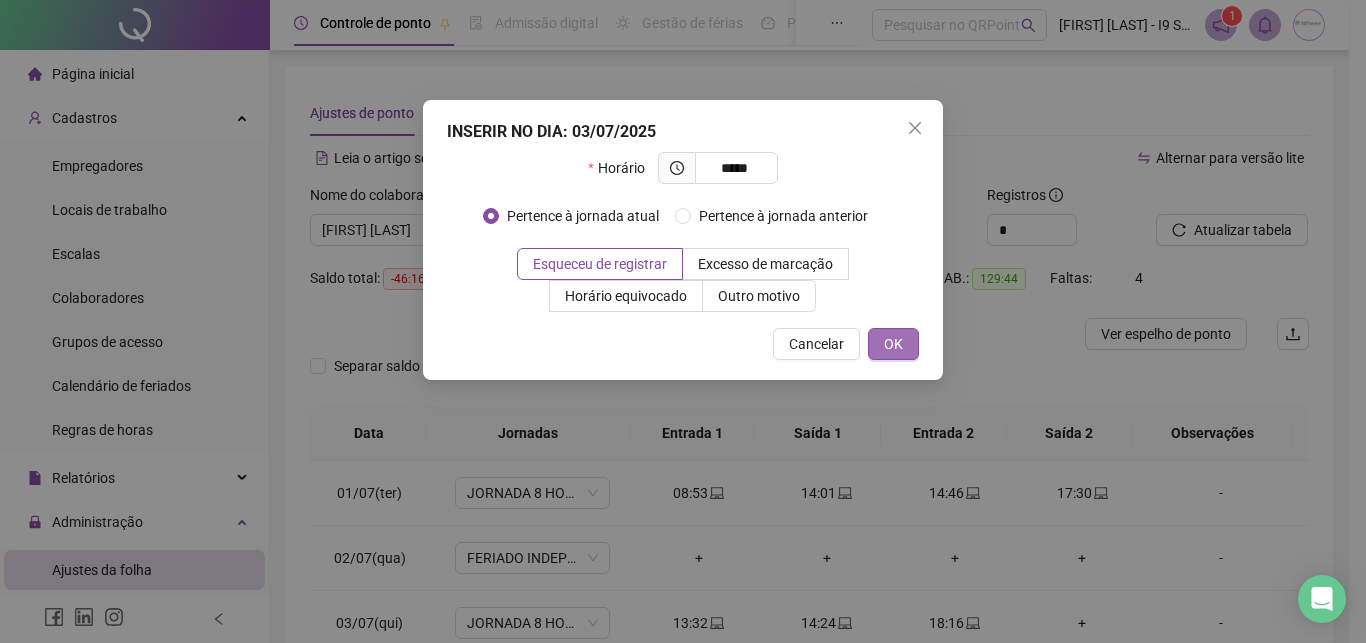 click on "OK" at bounding box center (893, 344) 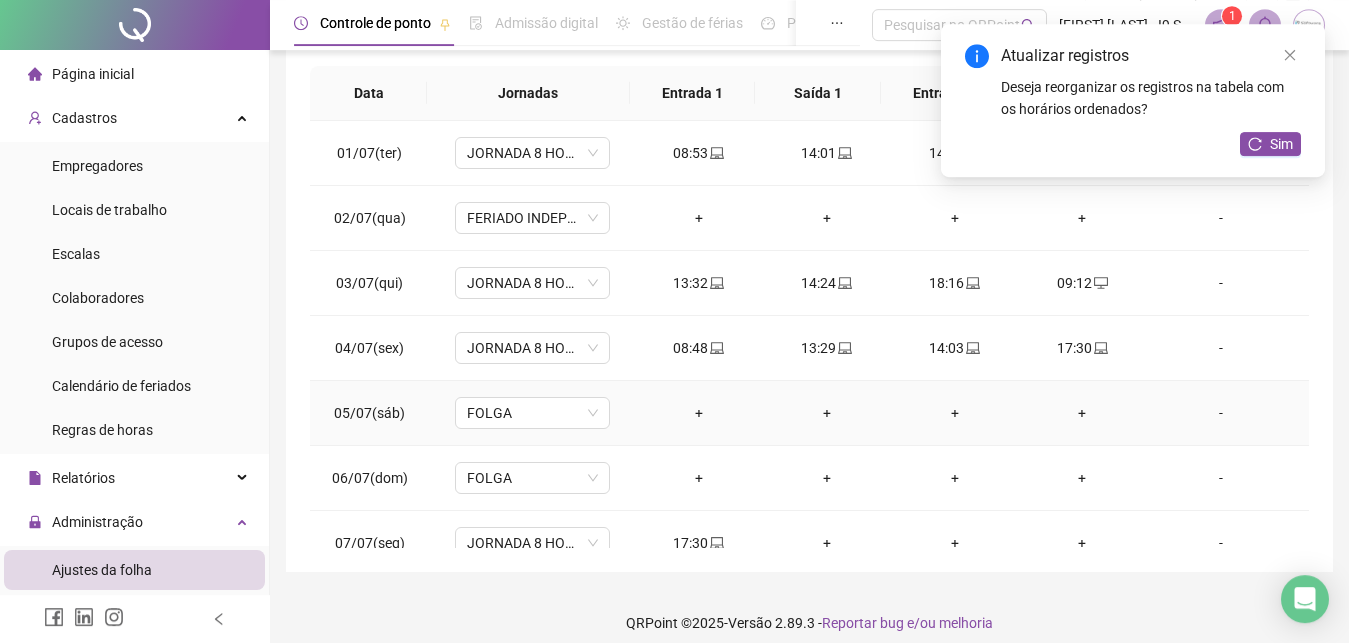 scroll, scrollTop: 355, scrollLeft: 0, axis: vertical 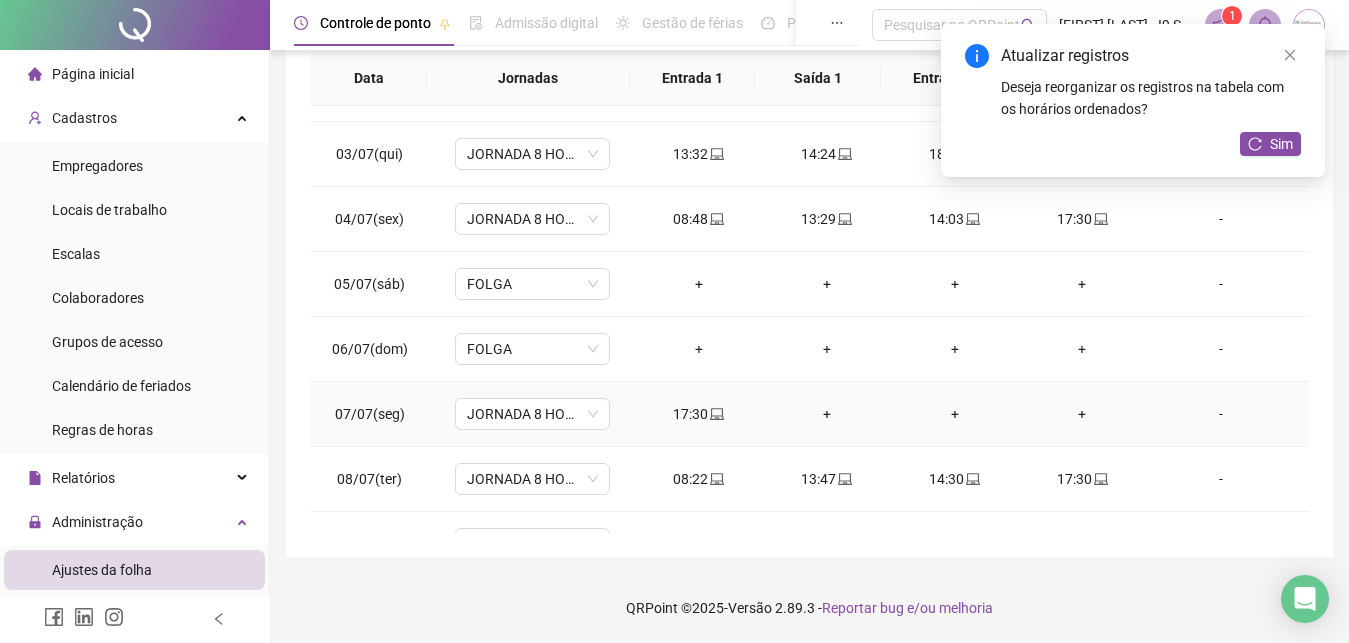 click on "-" at bounding box center (1221, 414) 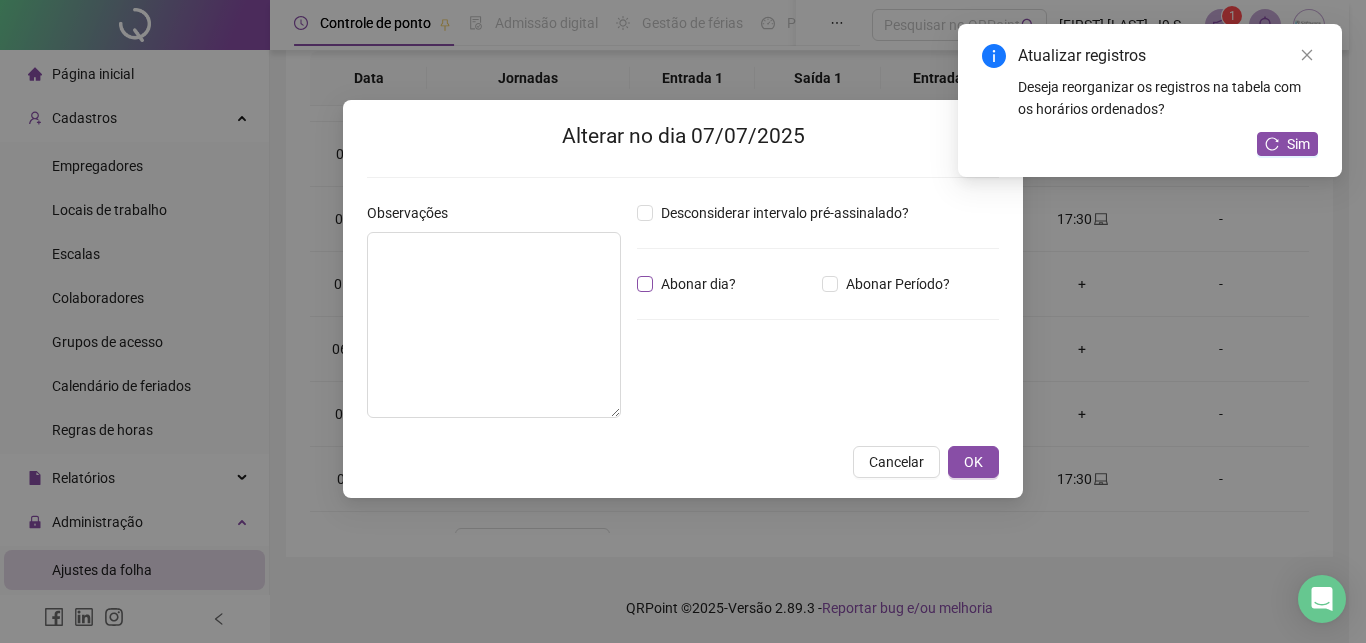 click on "Abonar dia?" at bounding box center (698, 284) 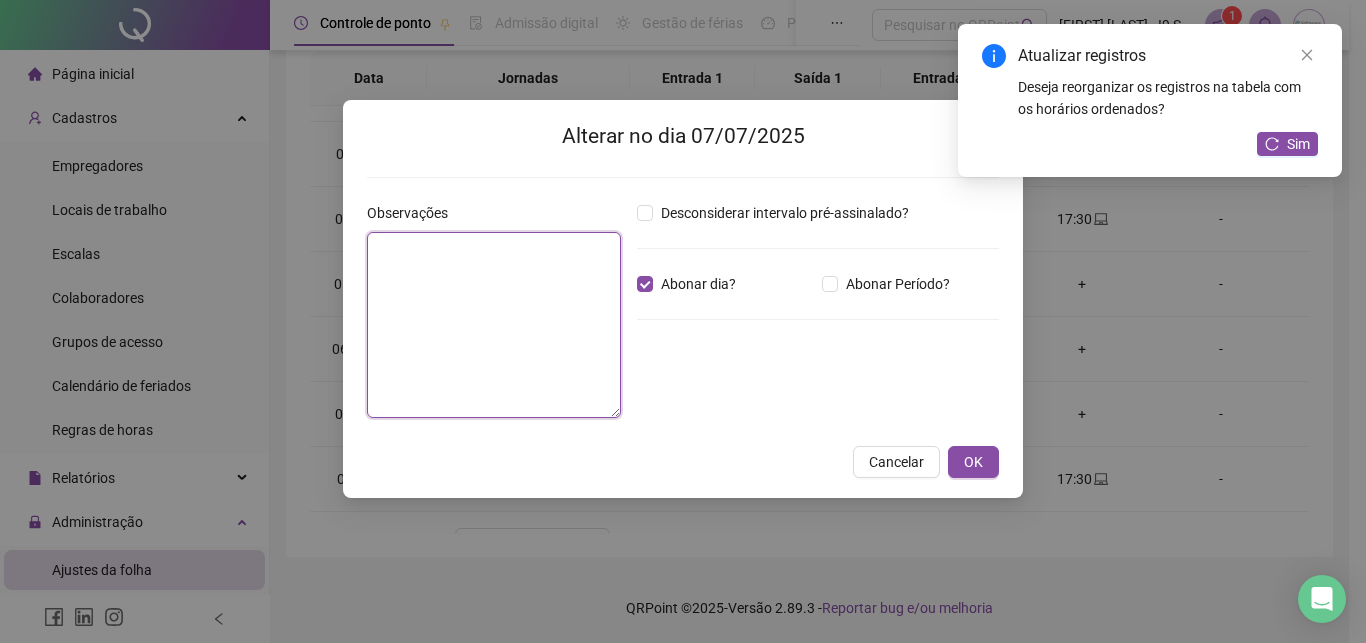 click at bounding box center [494, 325] 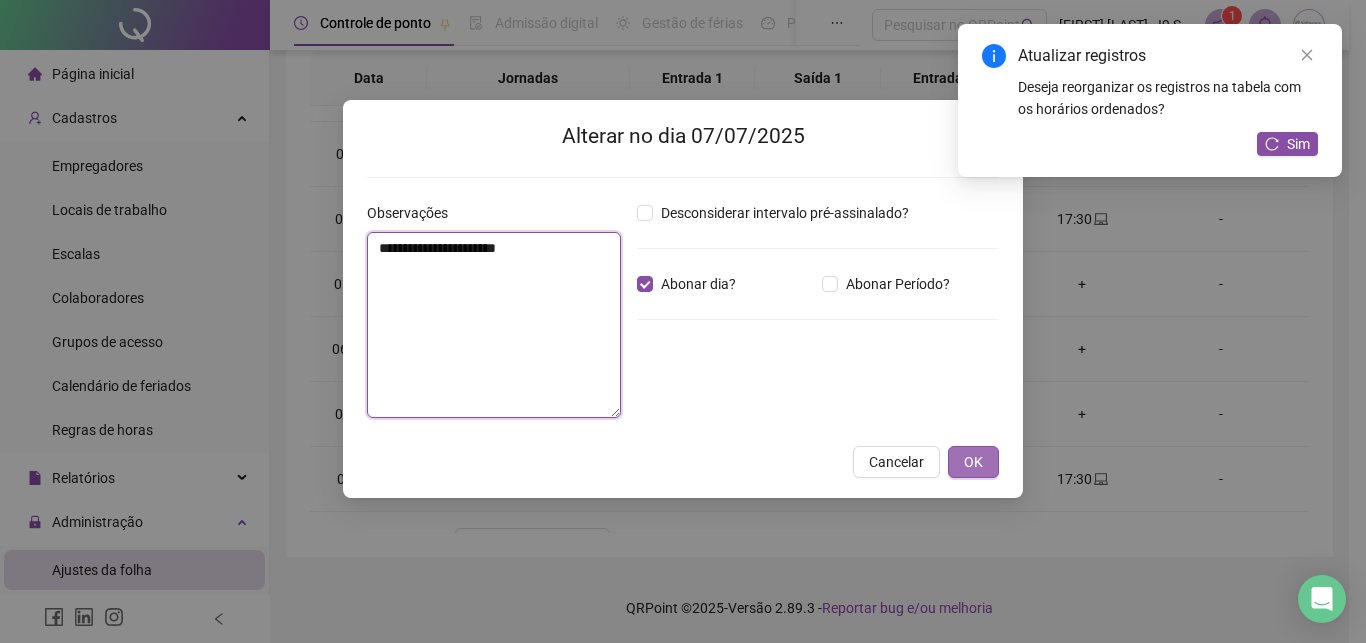 type on "**********" 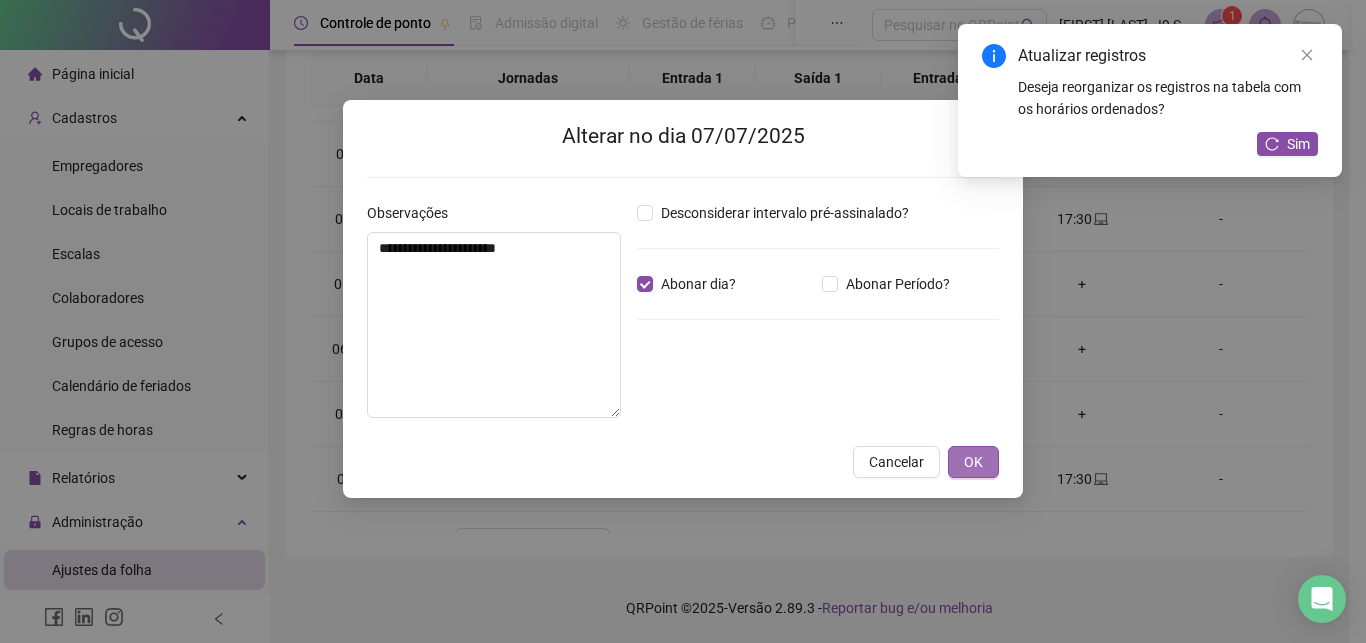 click on "OK" at bounding box center (973, 462) 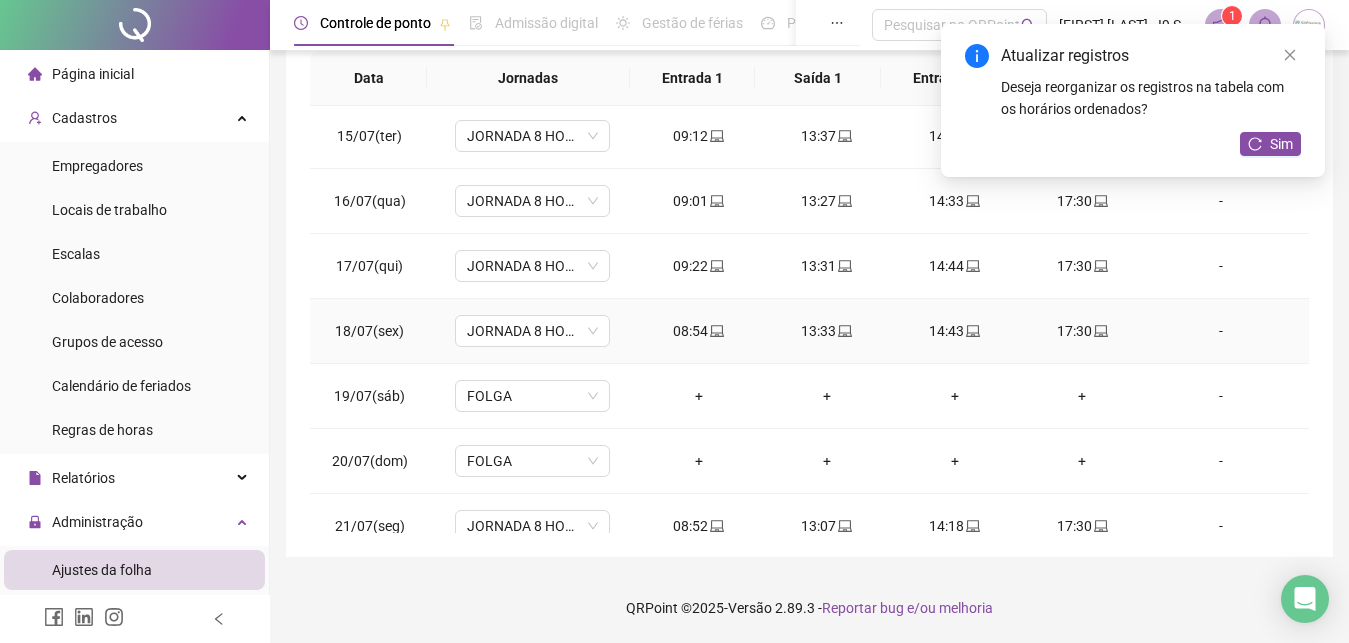 scroll, scrollTop: 1026, scrollLeft: 0, axis: vertical 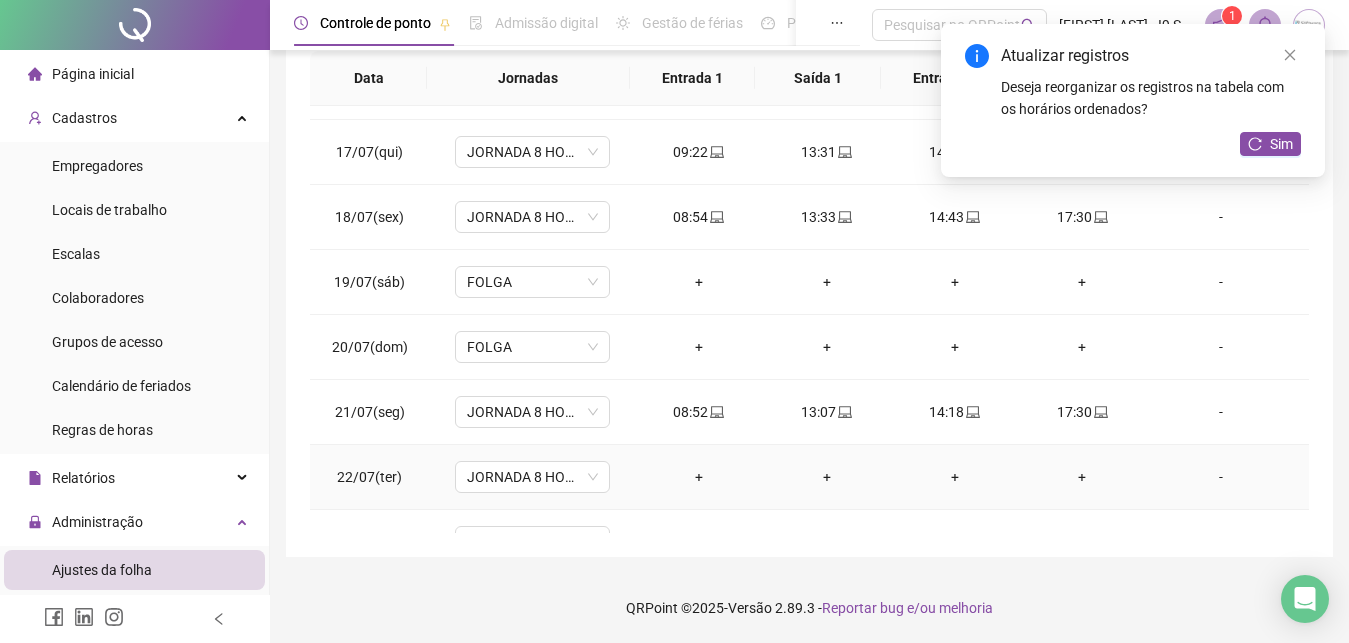 click on "-" at bounding box center (1221, 477) 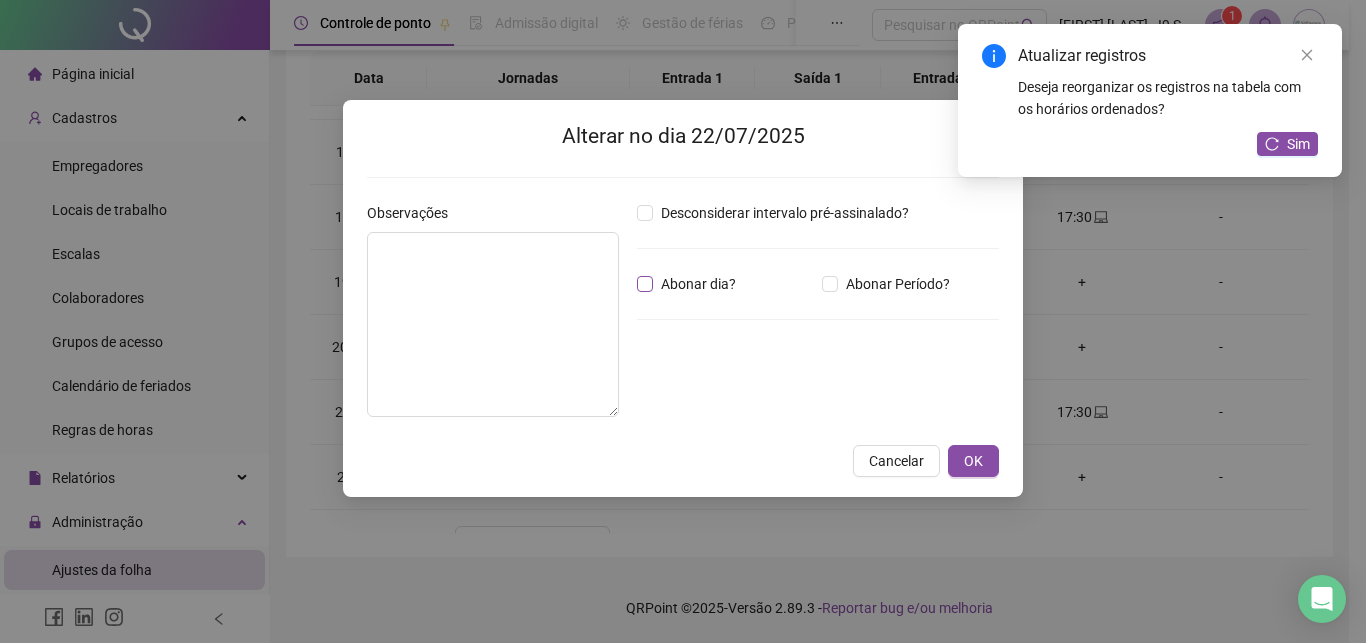 click on "Abonar dia?" at bounding box center [698, 284] 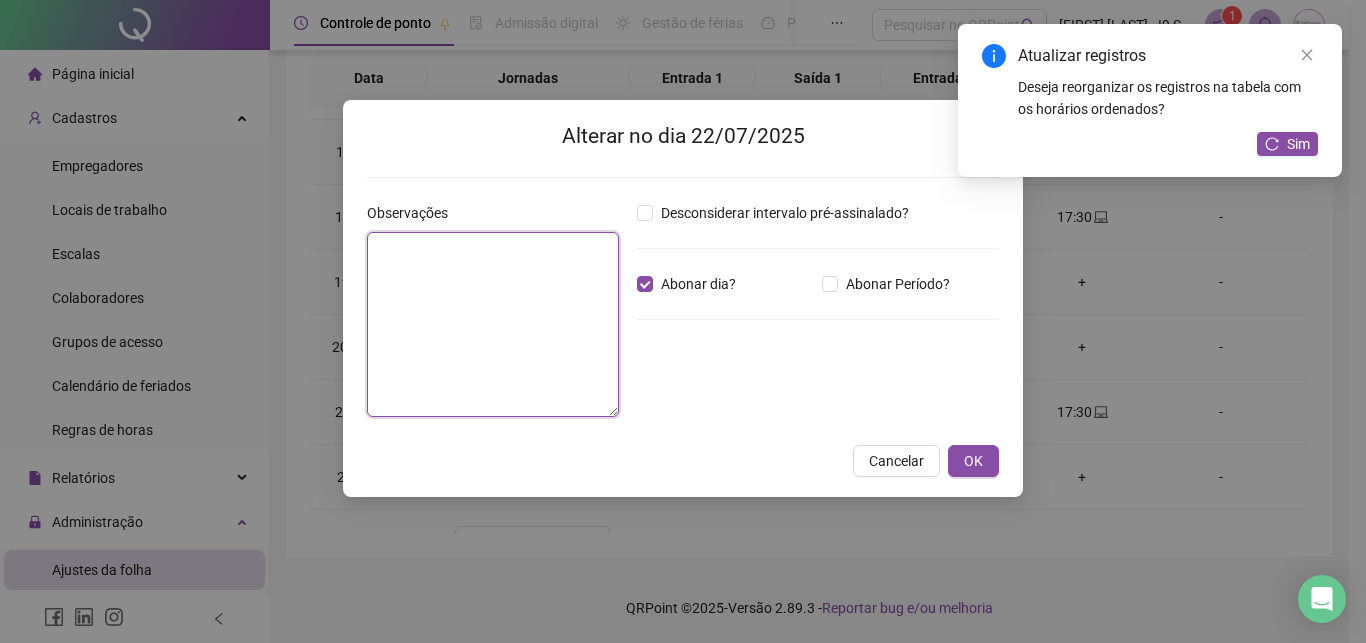 click at bounding box center (493, 324) 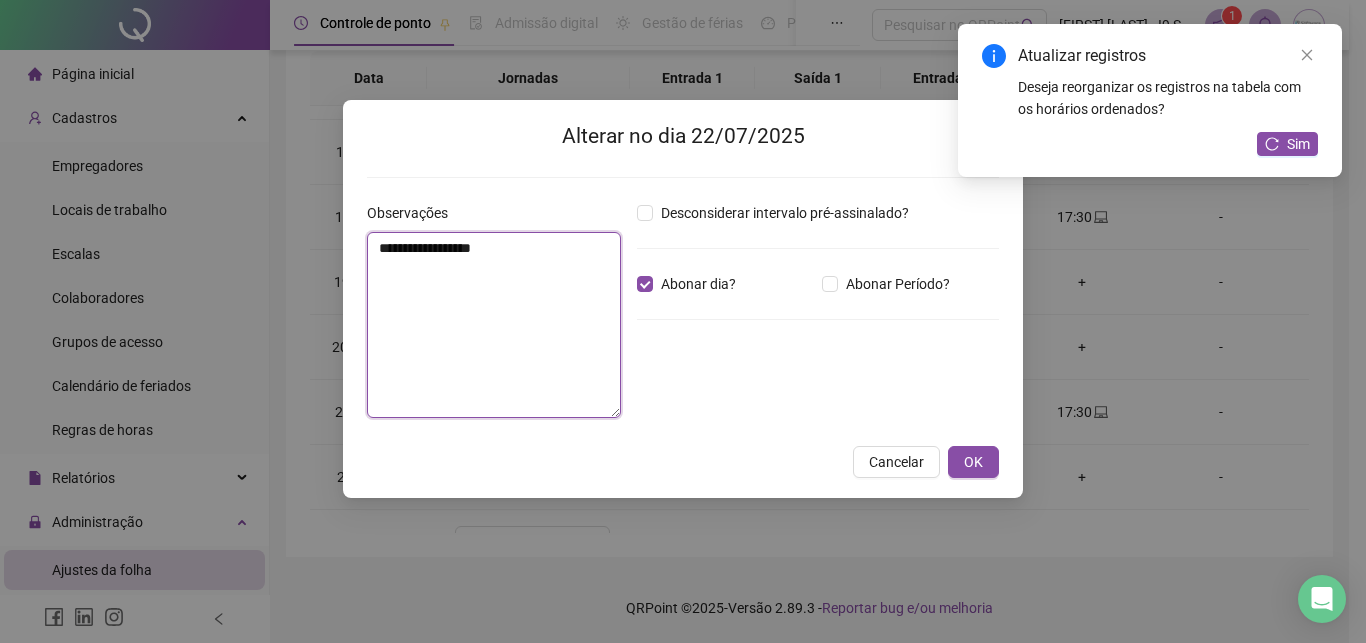 drag, startPoint x: 501, startPoint y: 244, endPoint x: 127, endPoint y: 234, distance: 374.13367 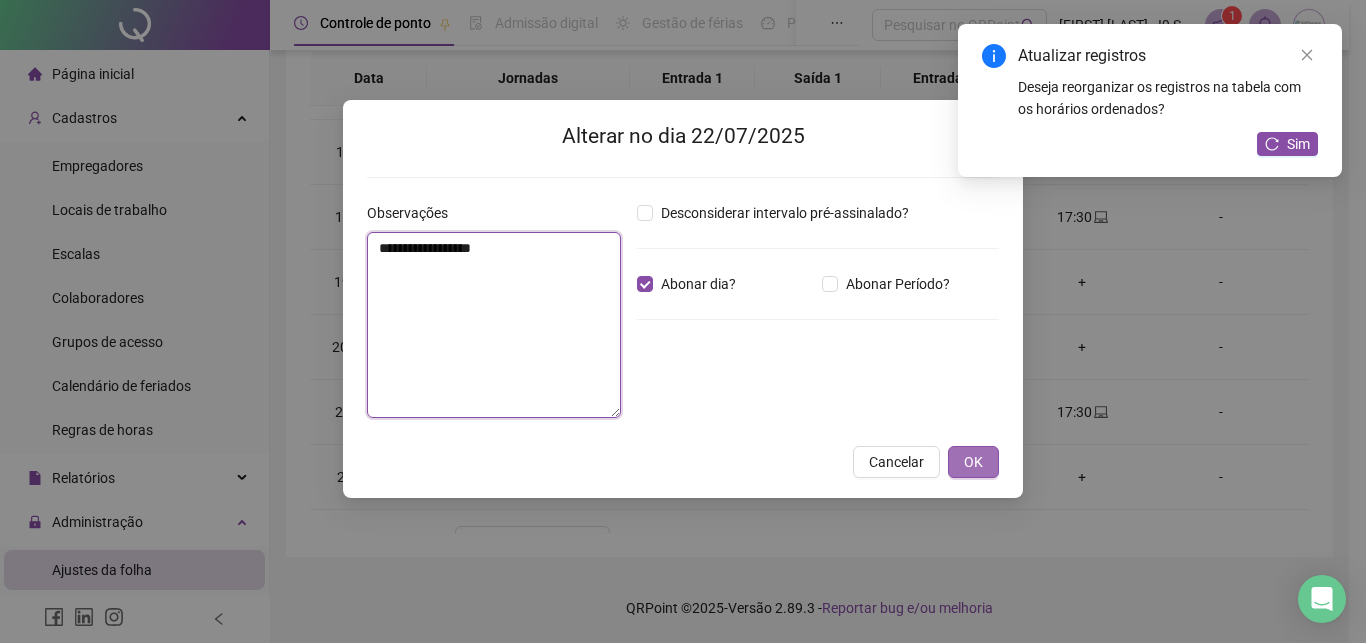type on "**********" 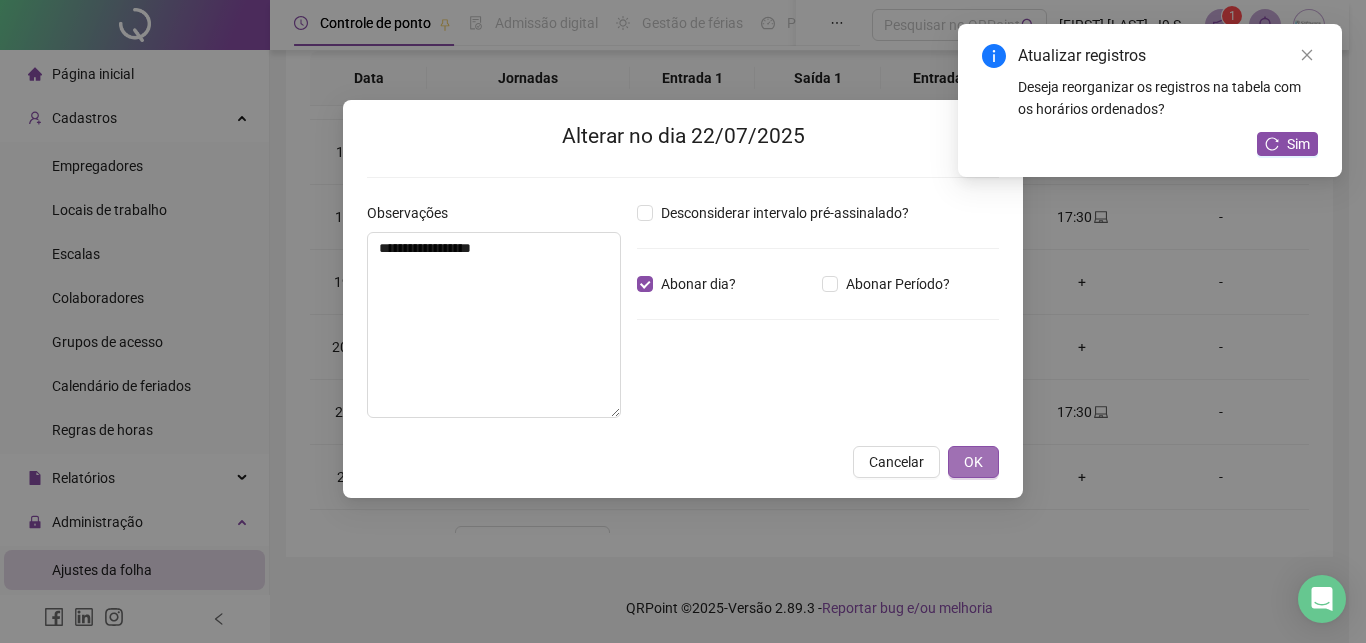 click on "OK" at bounding box center [973, 462] 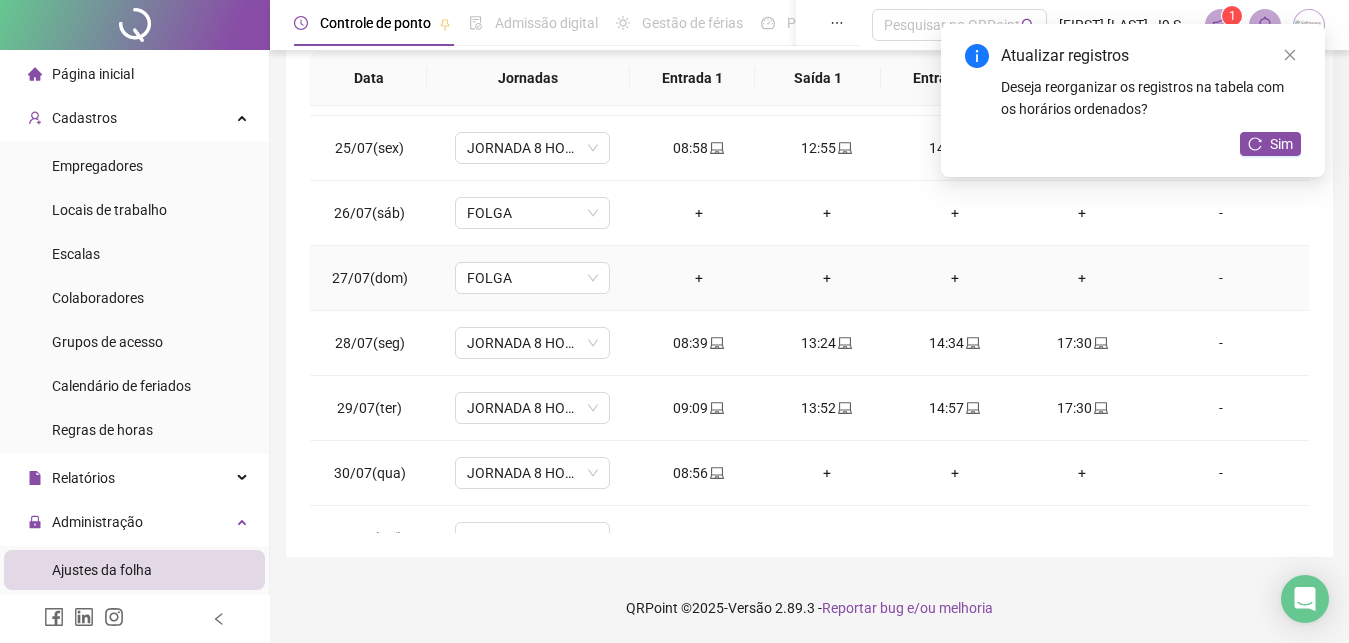 scroll, scrollTop: 1588, scrollLeft: 0, axis: vertical 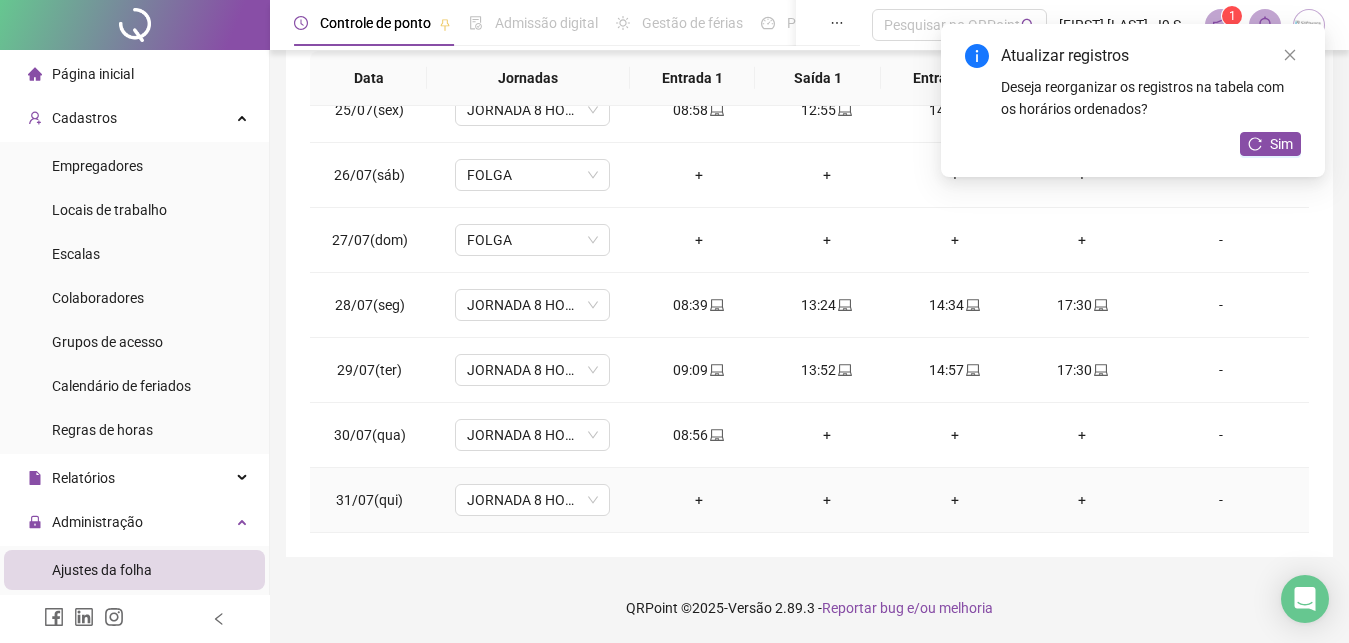 click on "-" at bounding box center (1221, 500) 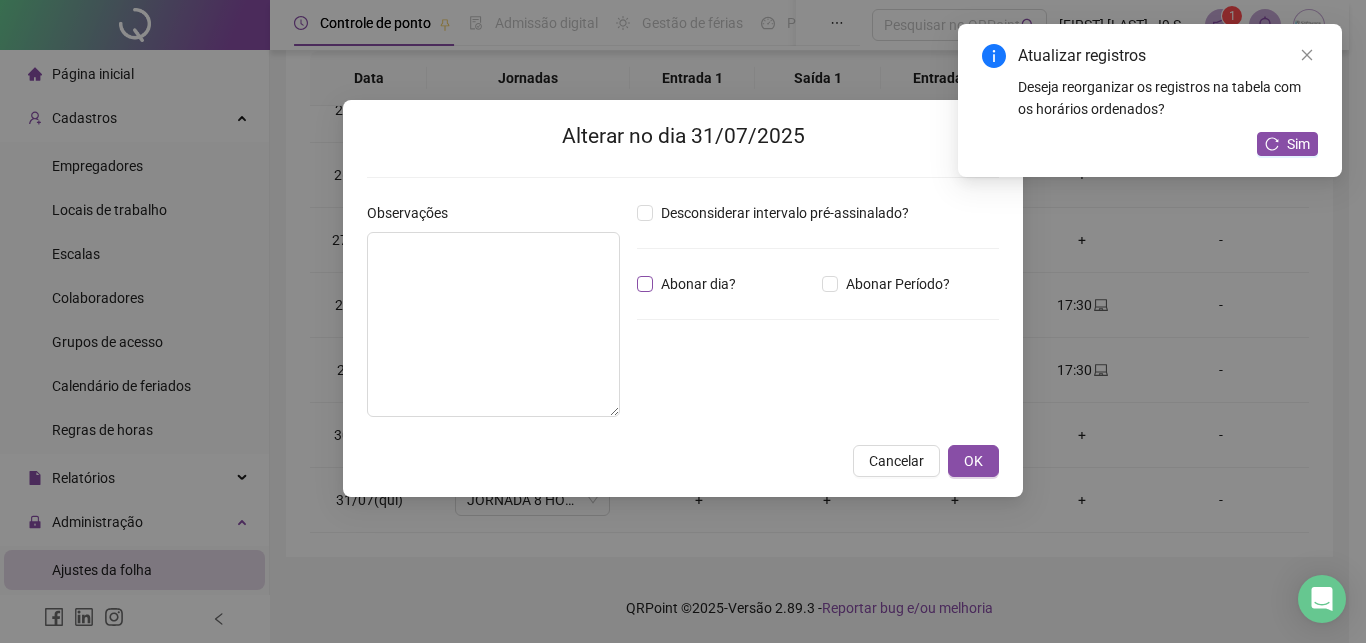 click on "Abonar dia?" at bounding box center [698, 284] 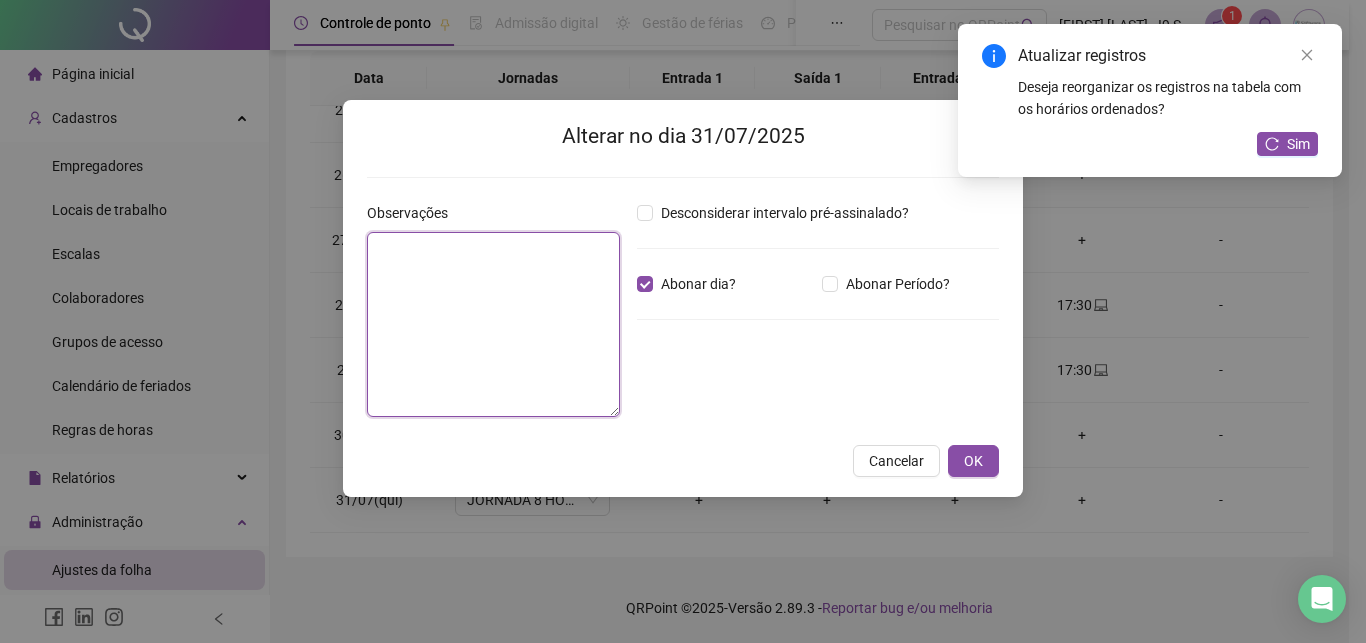click at bounding box center [493, 324] 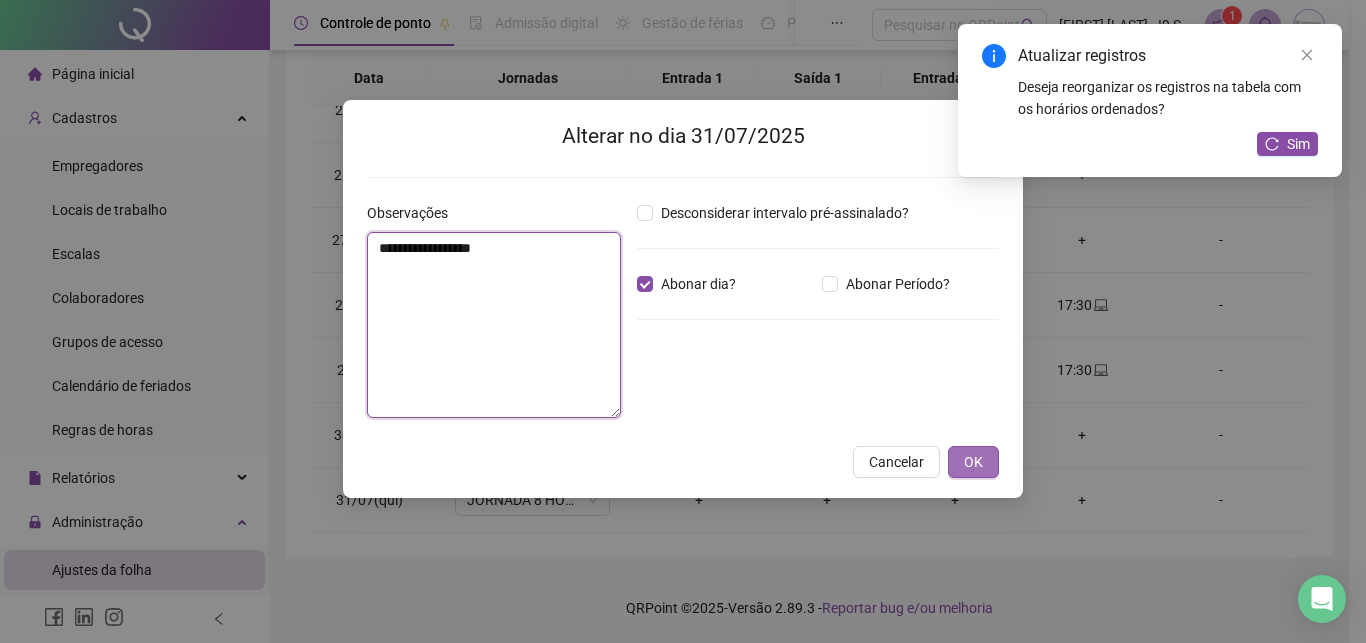 type on "**********" 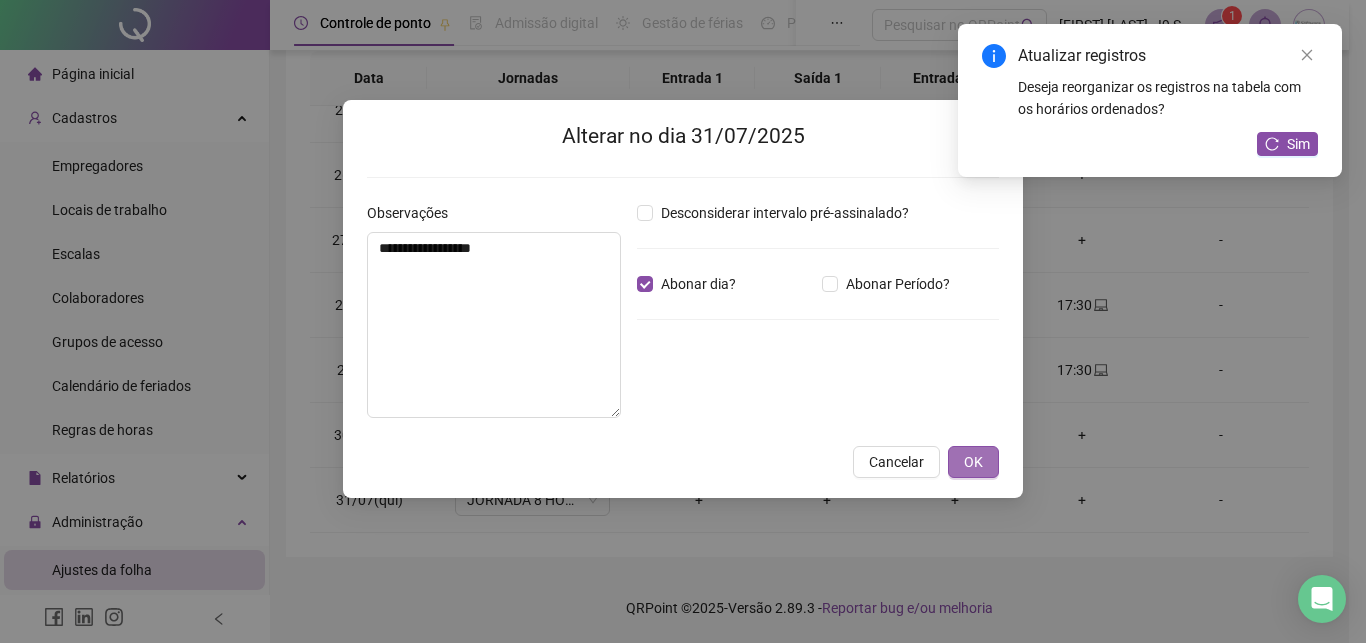 click on "OK" at bounding box center (973, 462) 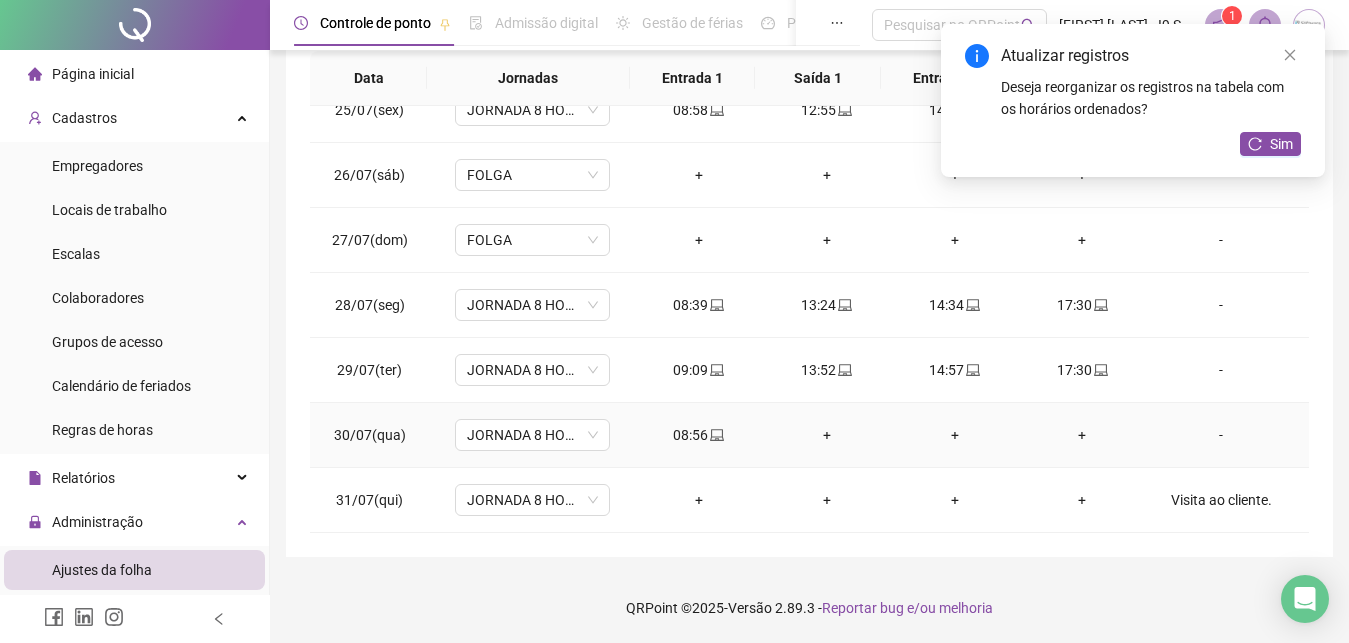 click on "-" at bounding box center [1221, 435] 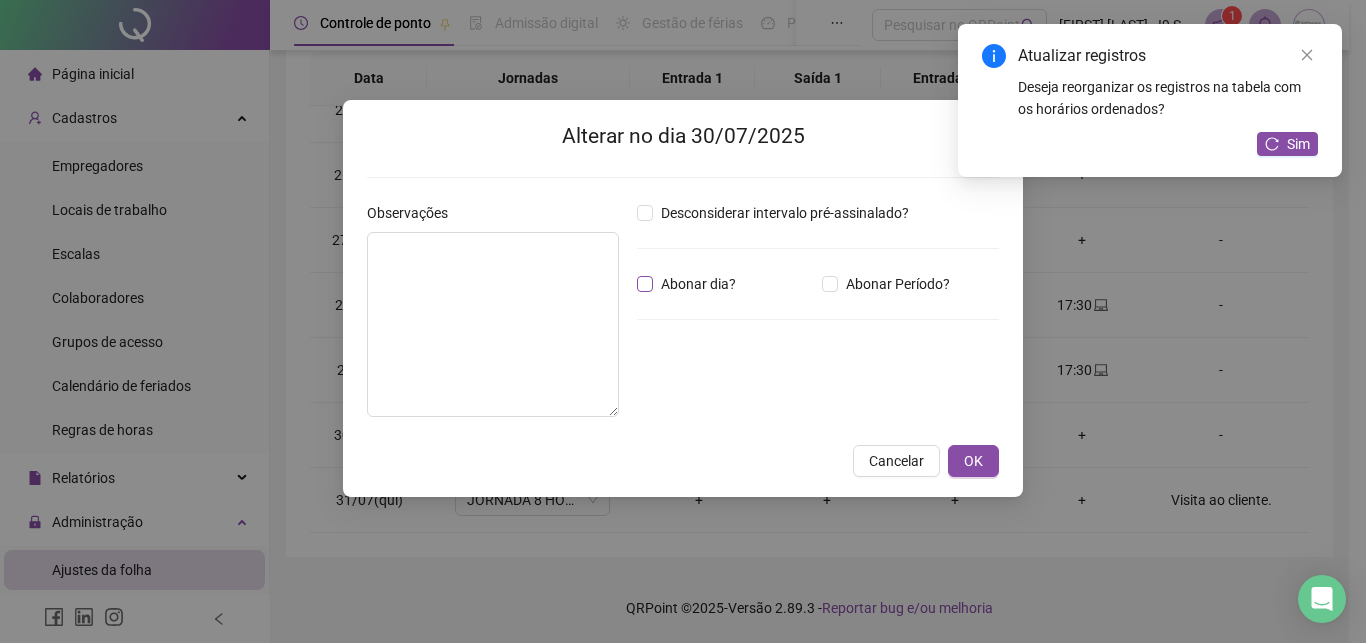 click on "Abonar dia?" at bounding box center [698, 284] 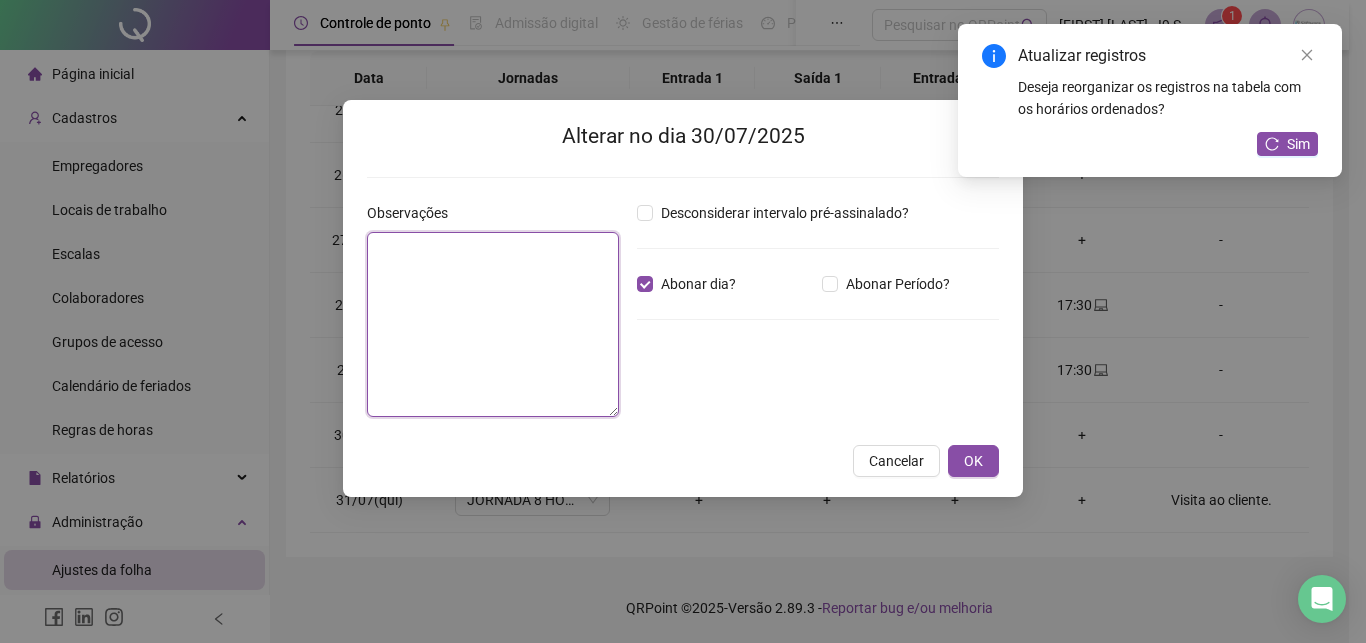 click at bounding box center (493, 324) 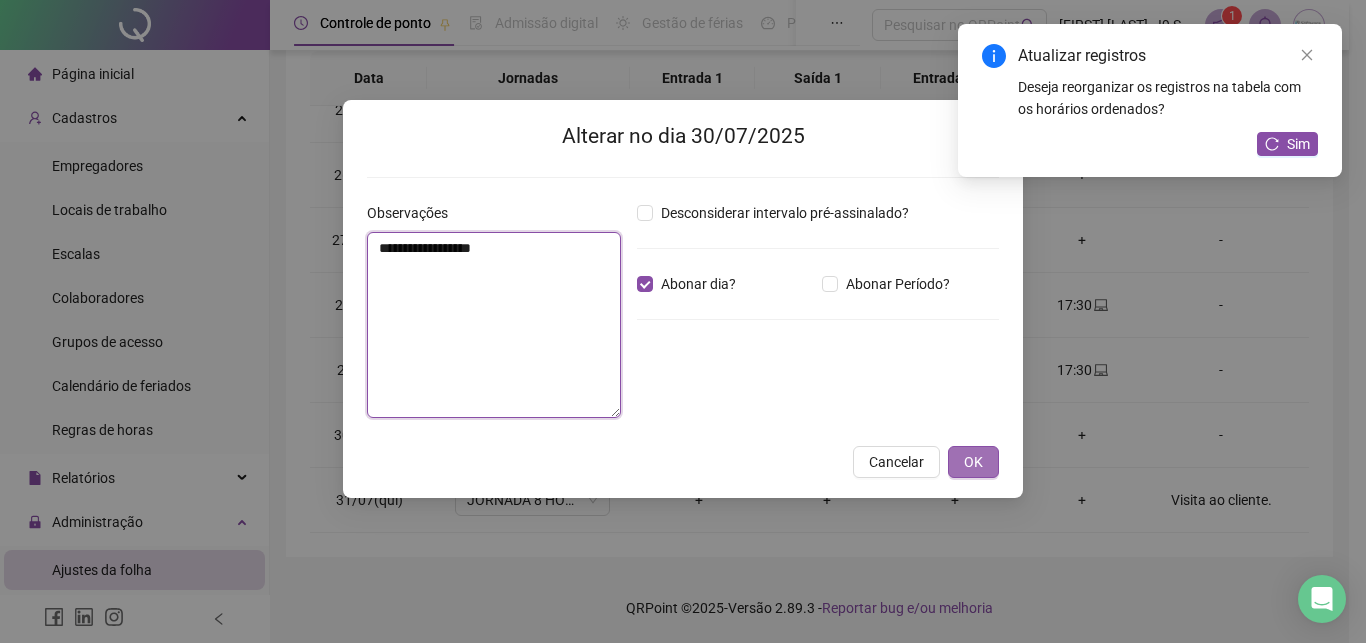 type on "**********" 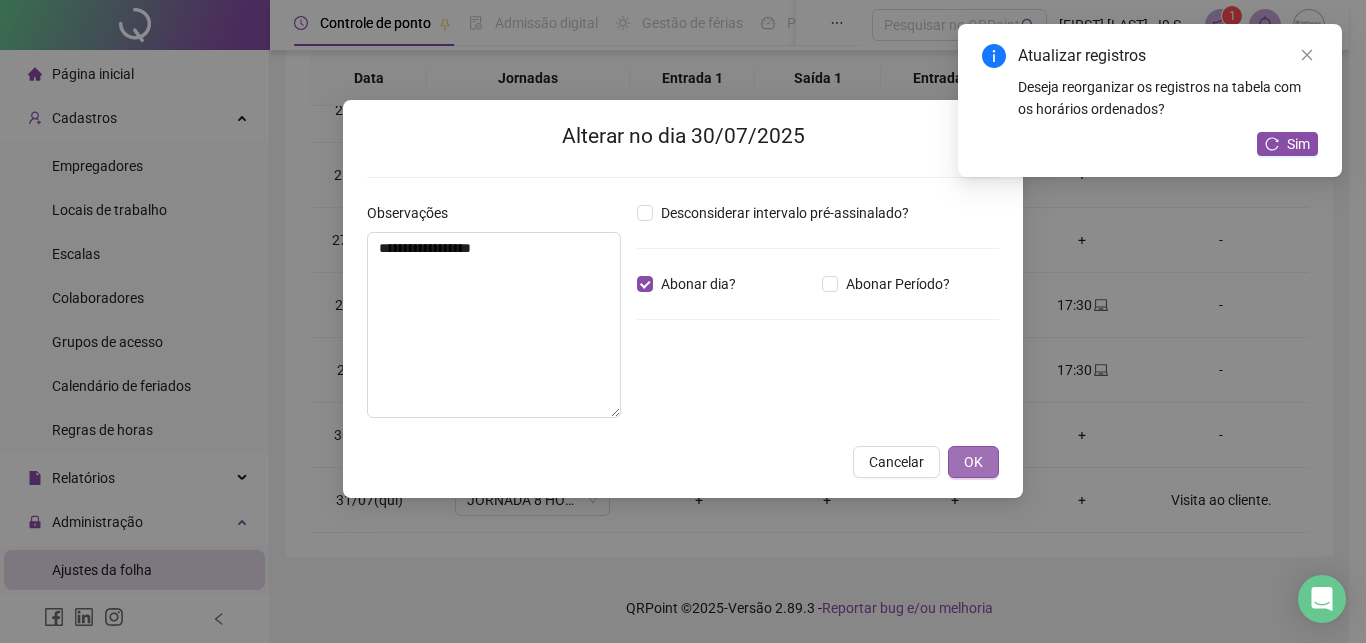 click on "OK" at bounding box center (973, 462) 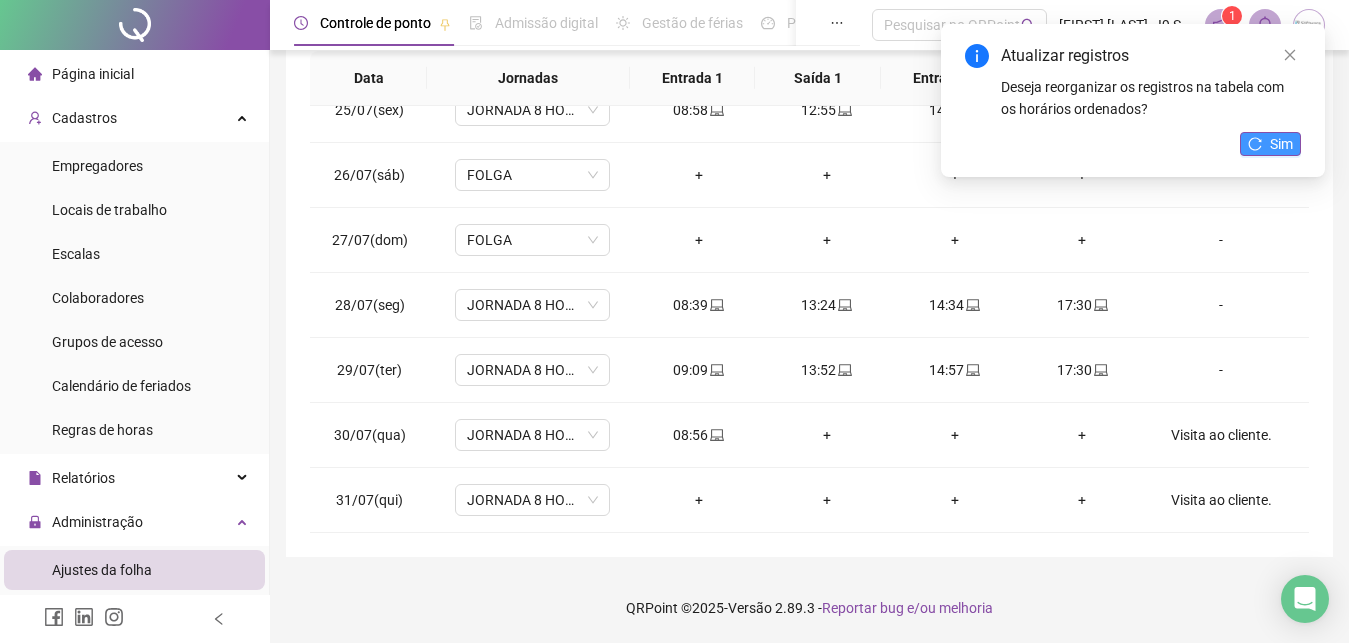 click on "Sim" at bounding box center [1281, 144] 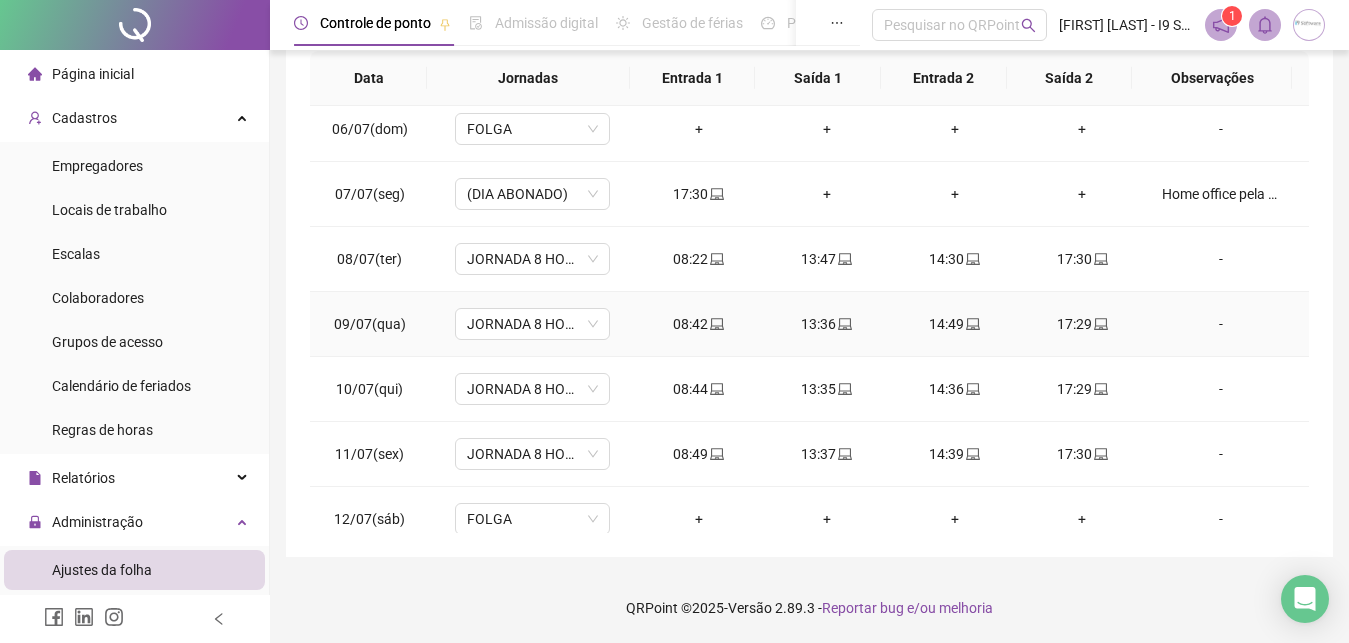 scroll, scrollTop: 0, scrollLeft: 0, axis: both 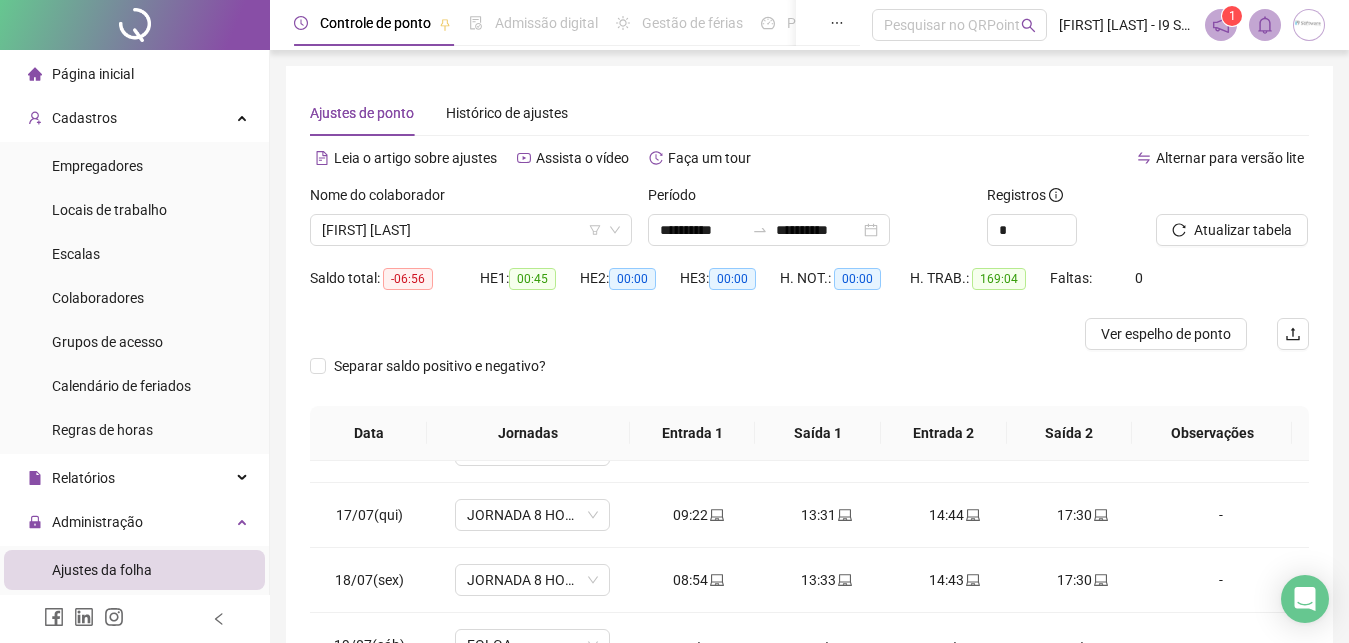 click on "Página inicial" at bounding box center (81, 74) 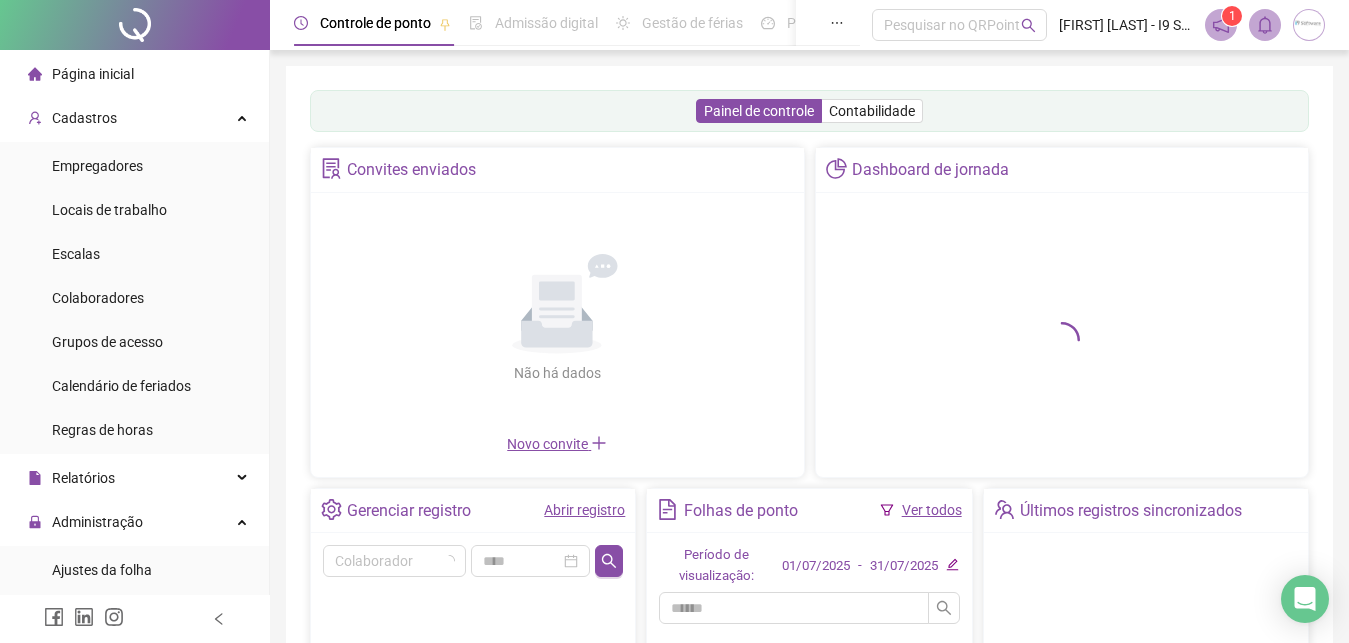 click on "Ver todos" at bounding box center [932, 510] 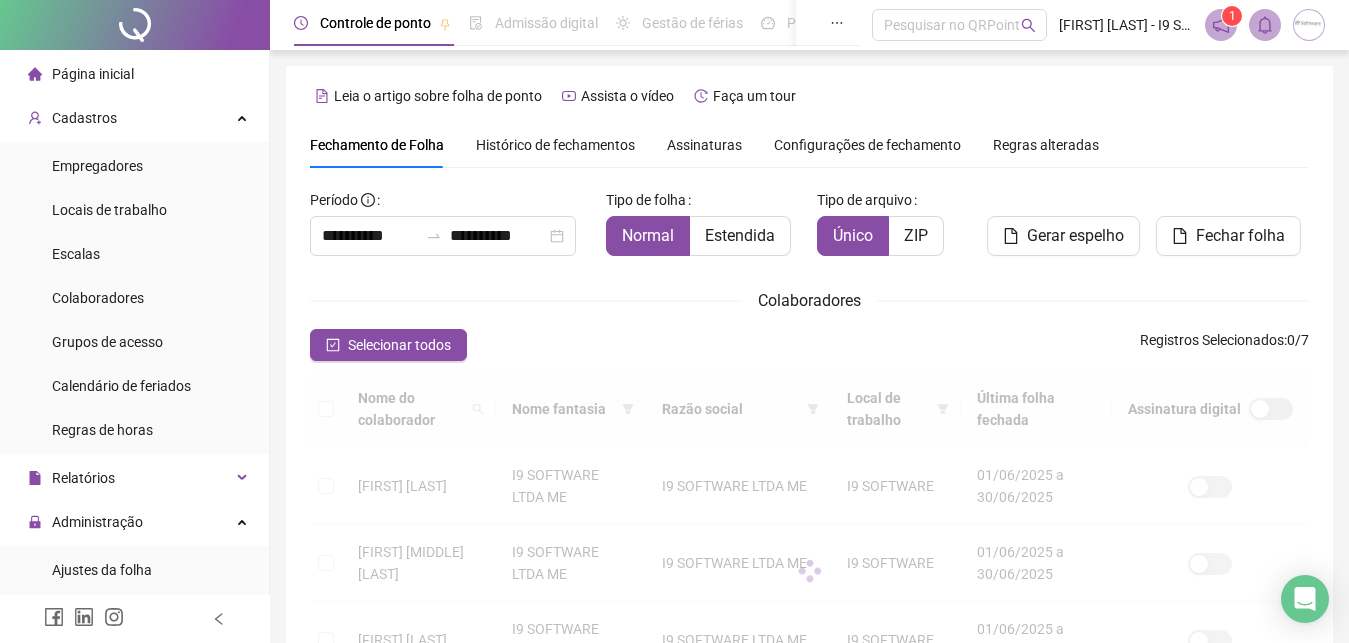 scroll, scrollTop: 88, scrollLeft: 0, axis: vertical 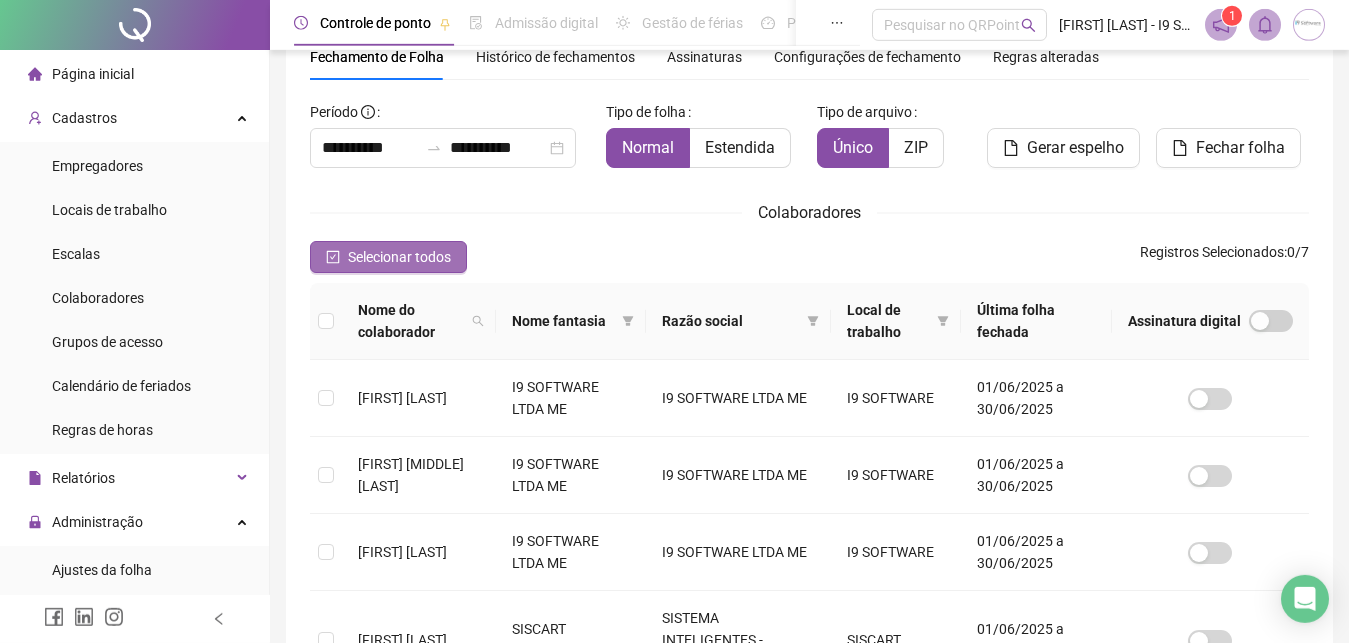 click on "Selecionar todos" at bounding box center (388, 257) 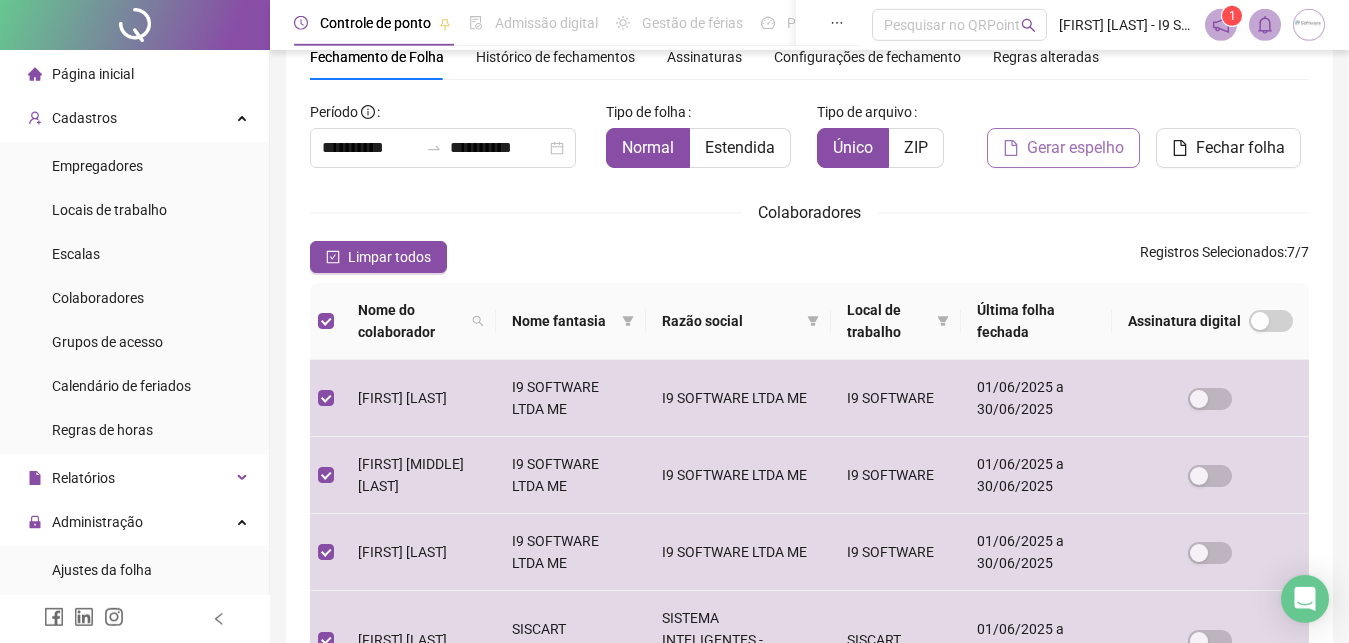 click on "Gerar espelho" at bounding box center [1075, 148] 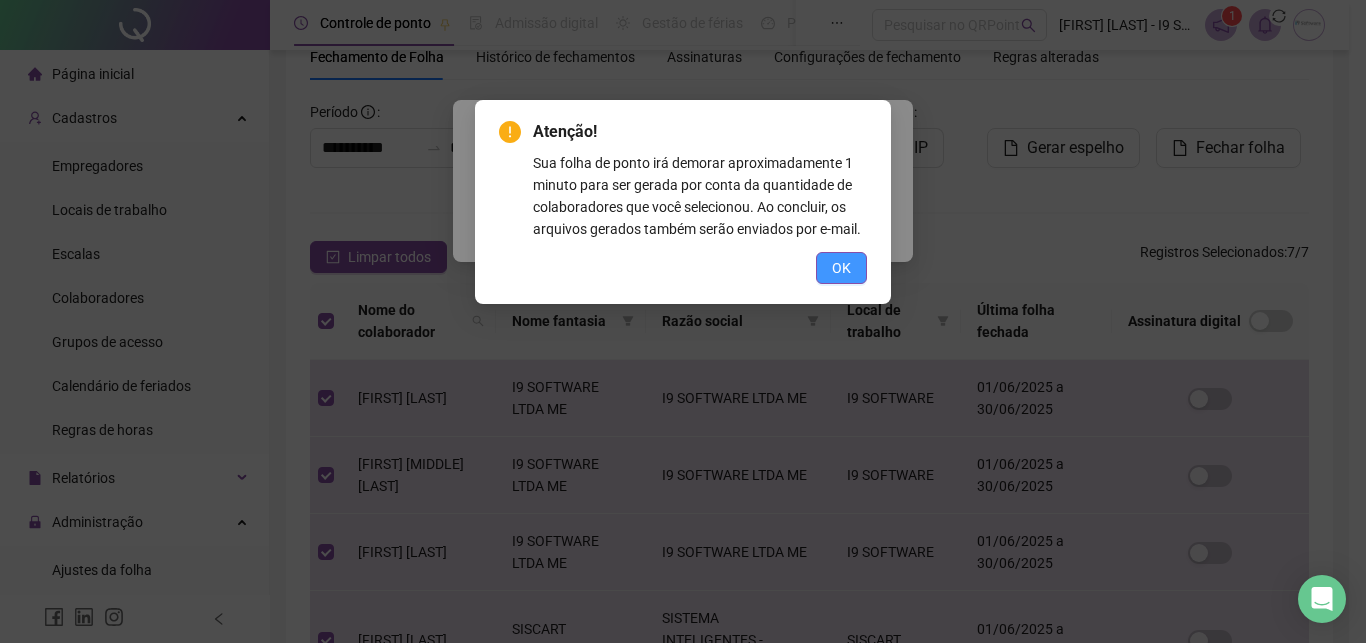 click on "OK" at bounding box center [841, 268] 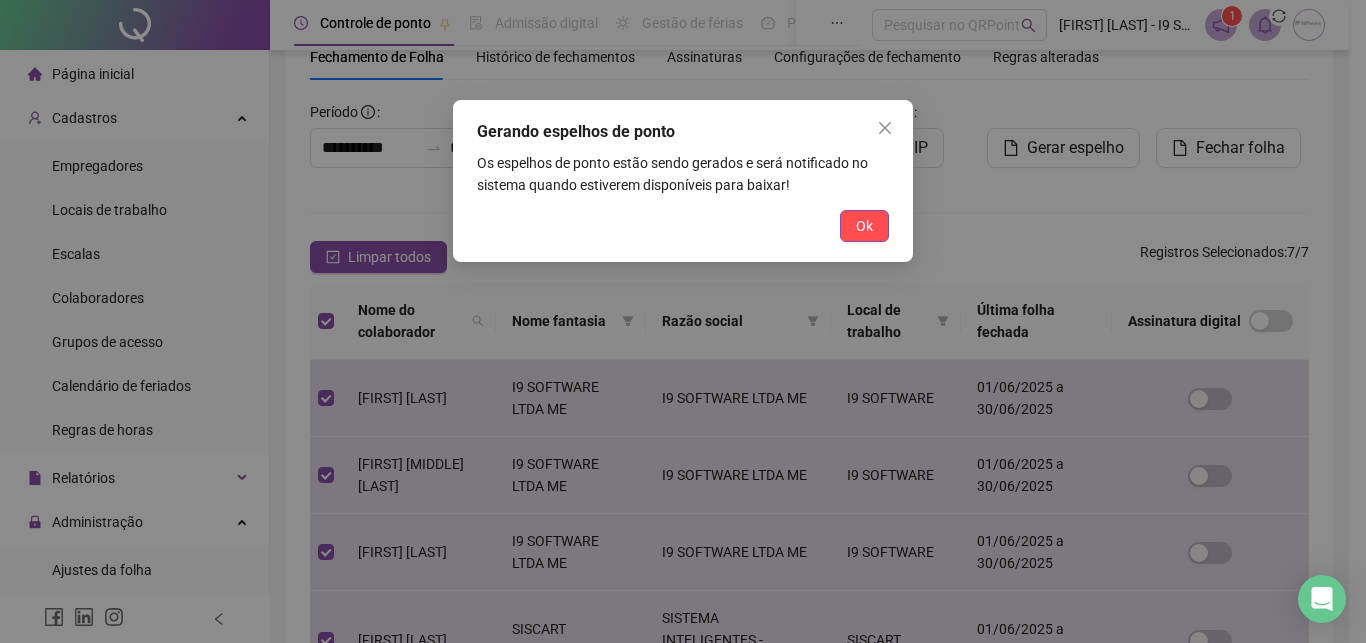 click on "Gerando espelhos de ponto Os espelhos de ponto estão sendo gerados e será notificado no
sistema quando estiverem disponíveis para baixar! Ok" at bounding box center (683, 181) 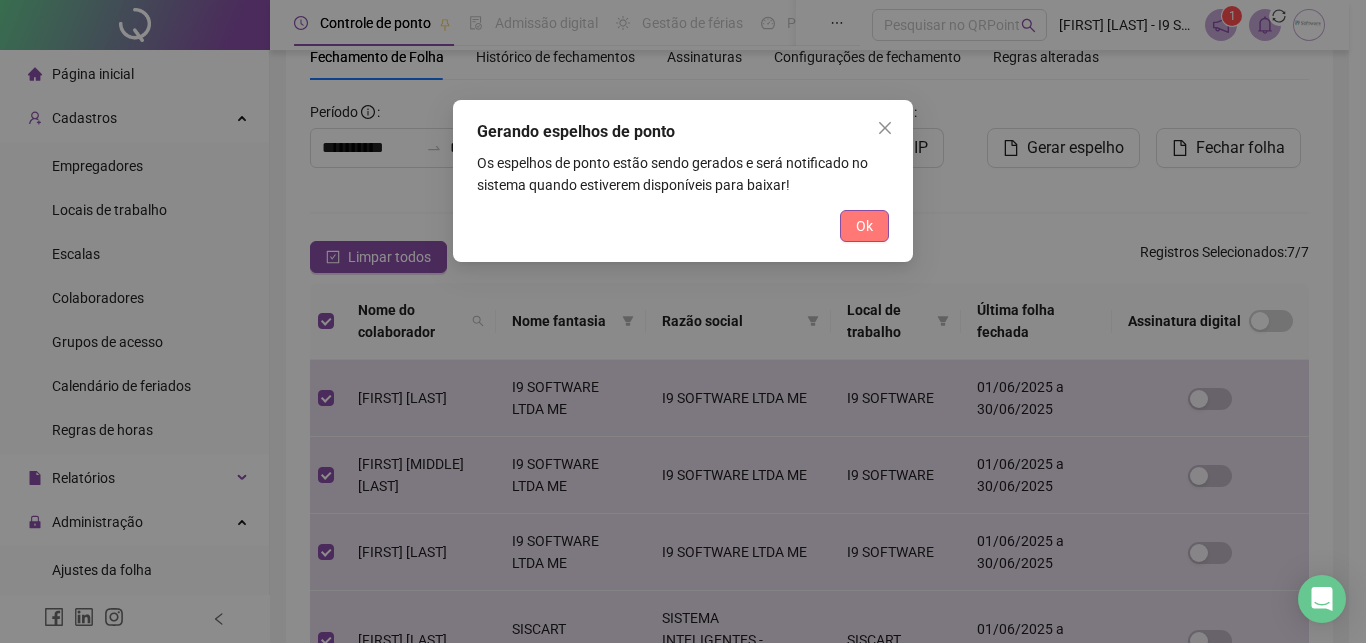 click on "Ok" at bounding box center (864, 226) 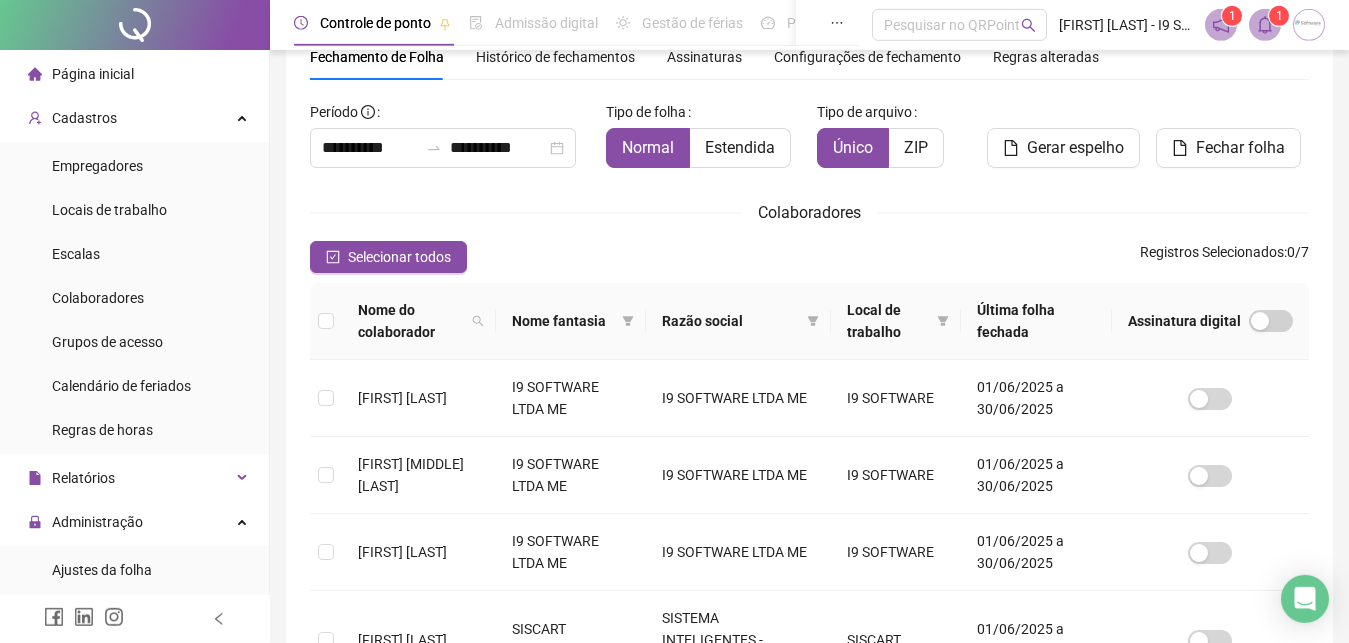 click 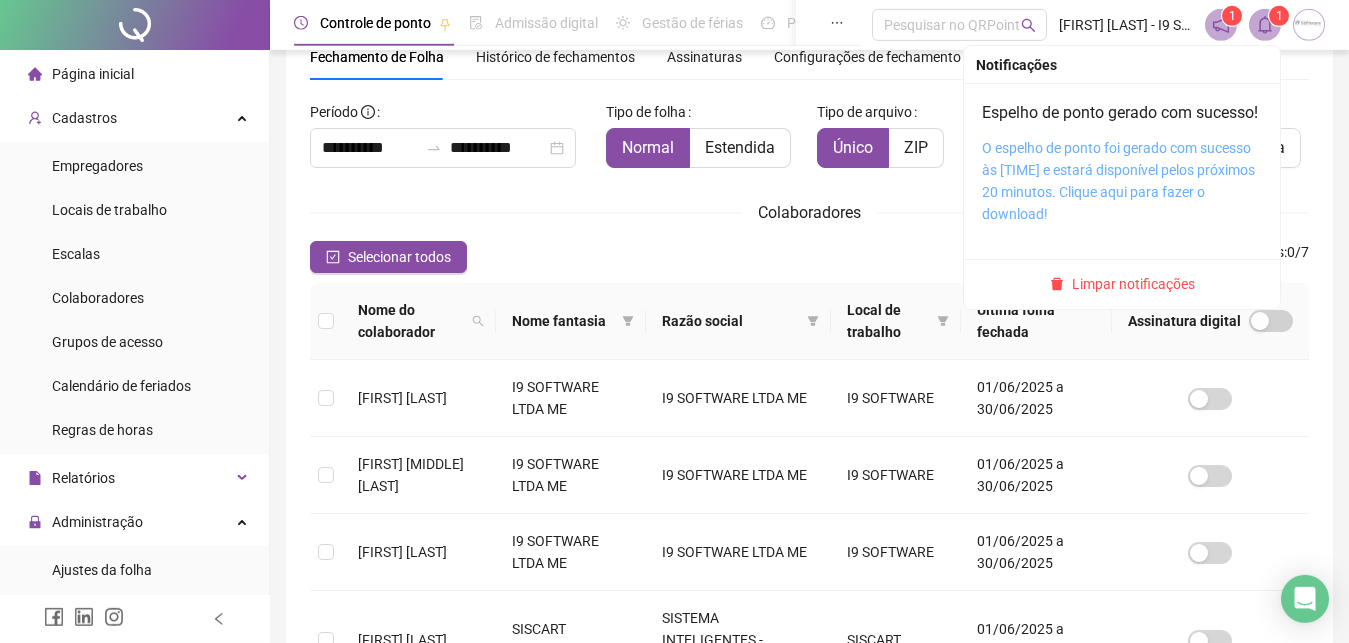 click on "O espelho de ponto foi gerado com sucesso às [TIME] e estará disponível pelos próximos 20 minutos.
Clique aqui para fazer o download!" at bounding box center [1118, 181] 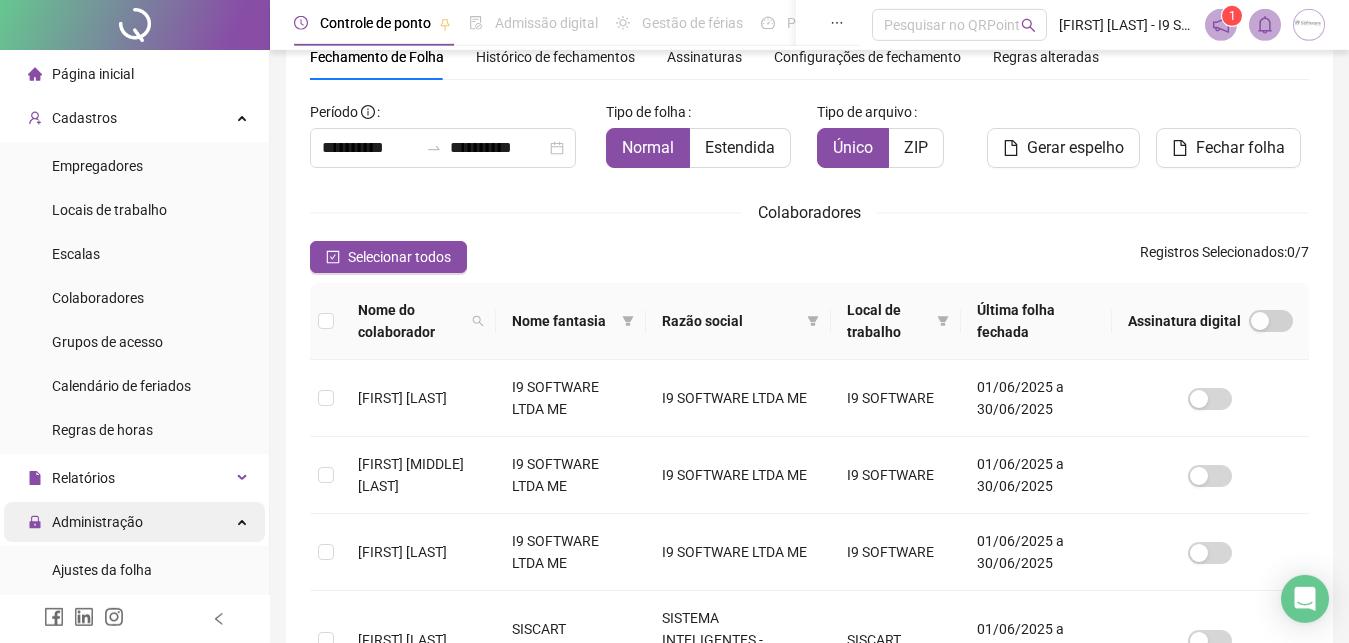 click on "Administração" at bounding box center (85, 522) 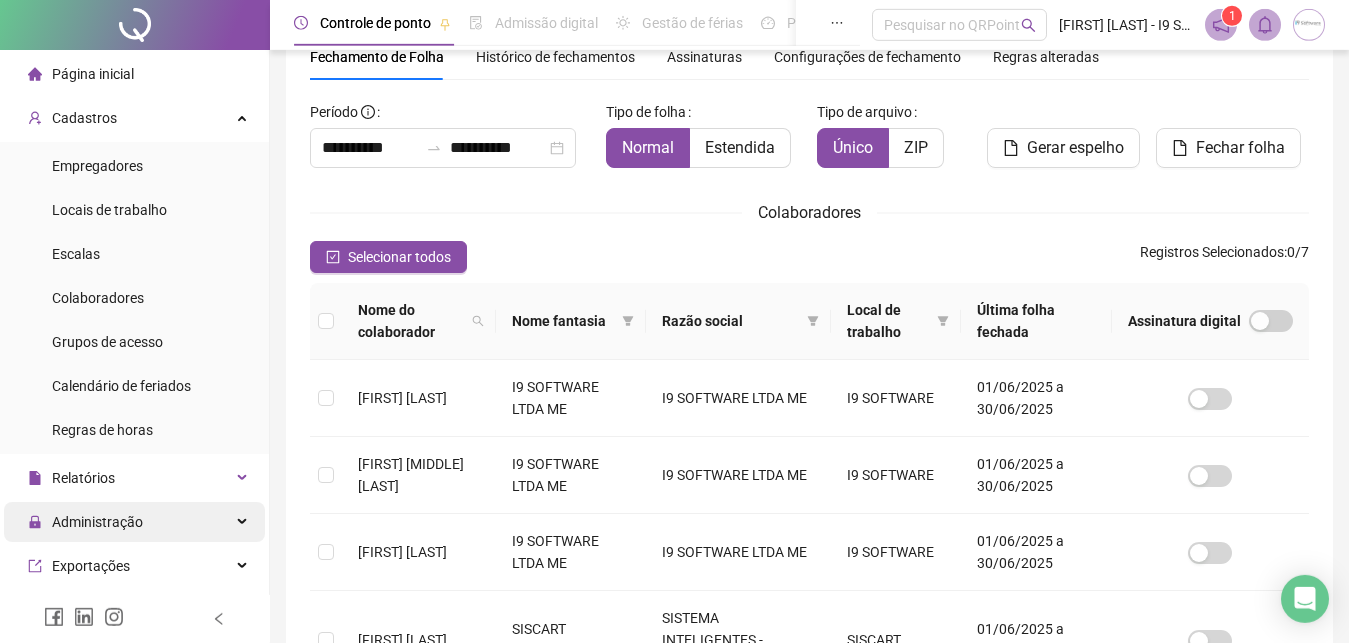 click on "Administração" at bounding box center (97, 522) 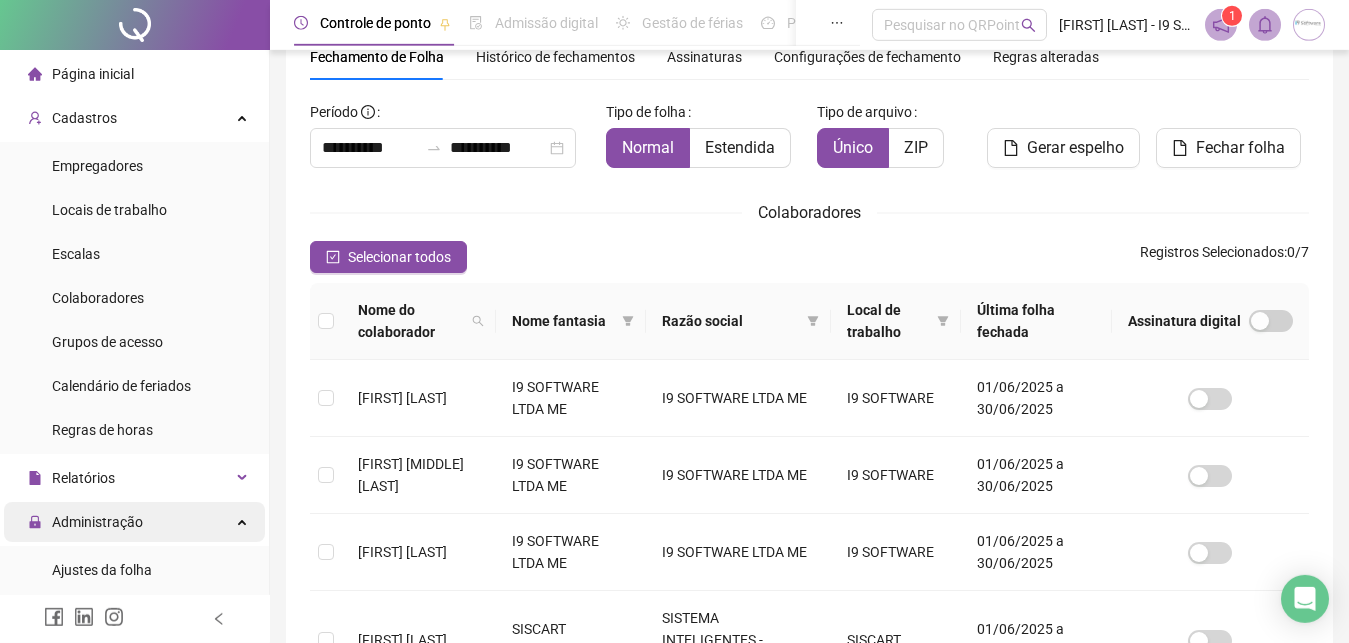 click on "Ajustes da folha" at bounding box center (102, 570) 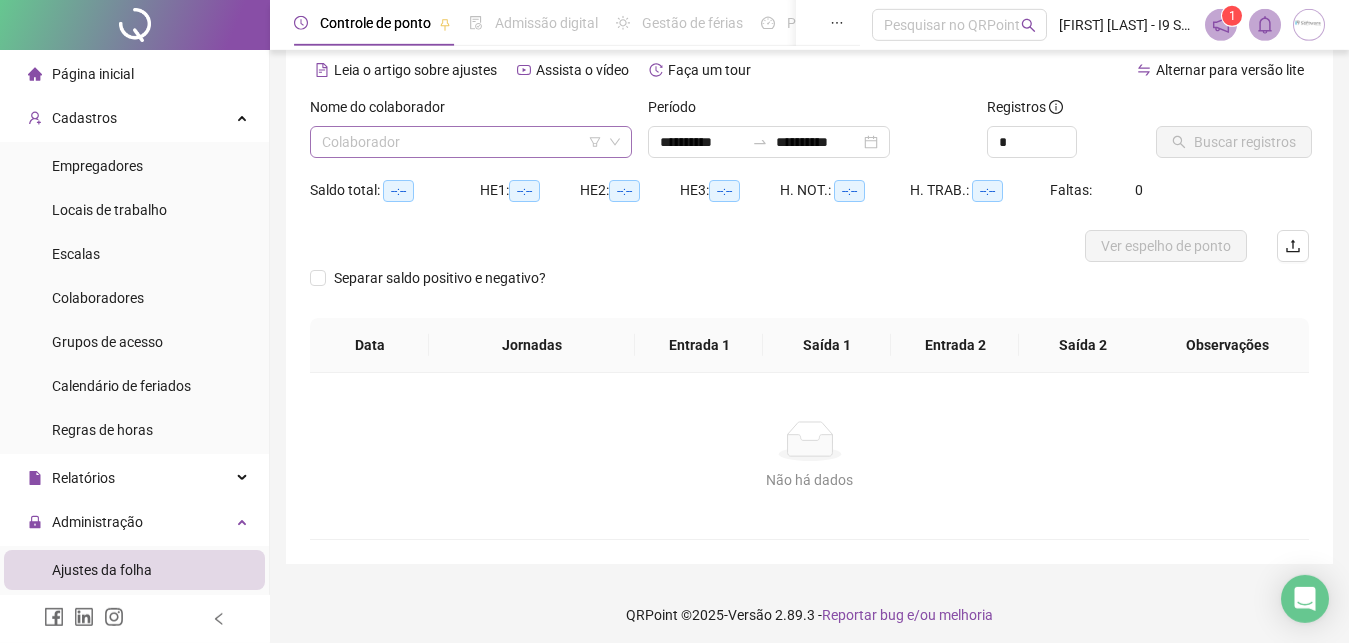 click at bounding box center (462, 142) 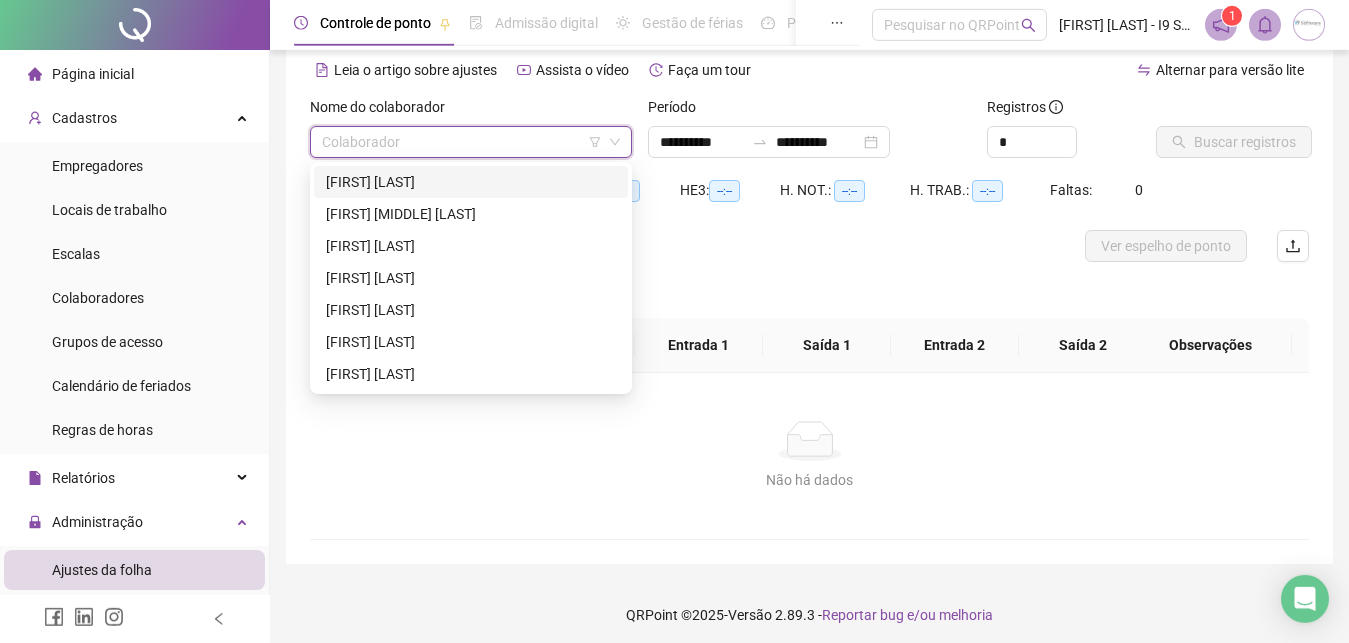 click on "[FIRST] [LAST]" at bounding box center (471, 182) 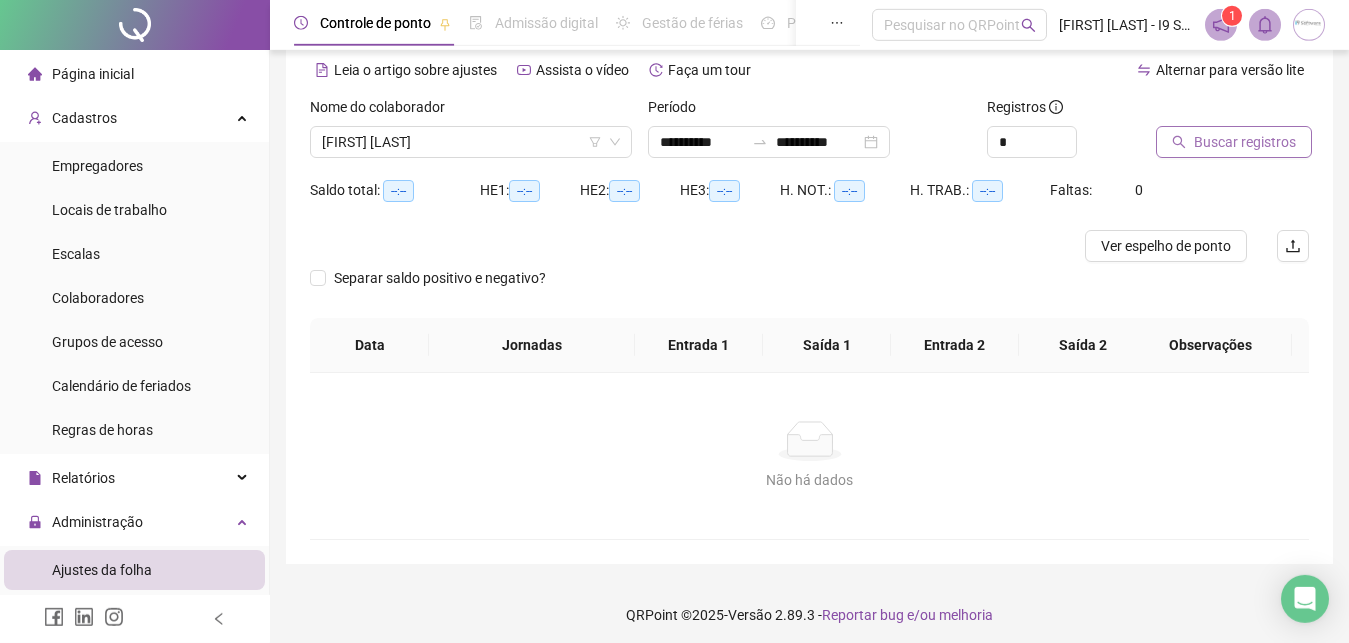 click on "Buscar registros" at bounding box center [1234, 142] 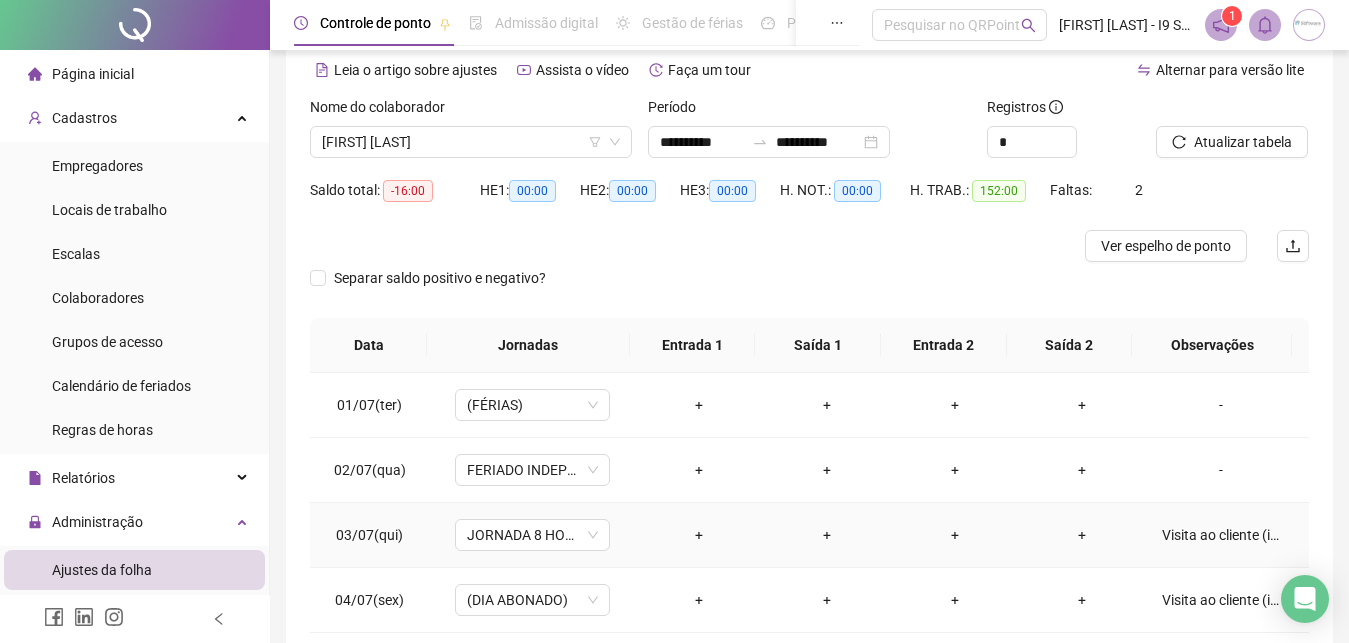 click on "Visita ao cliente (implantação sistema)." at bounding box center (1221, 535) 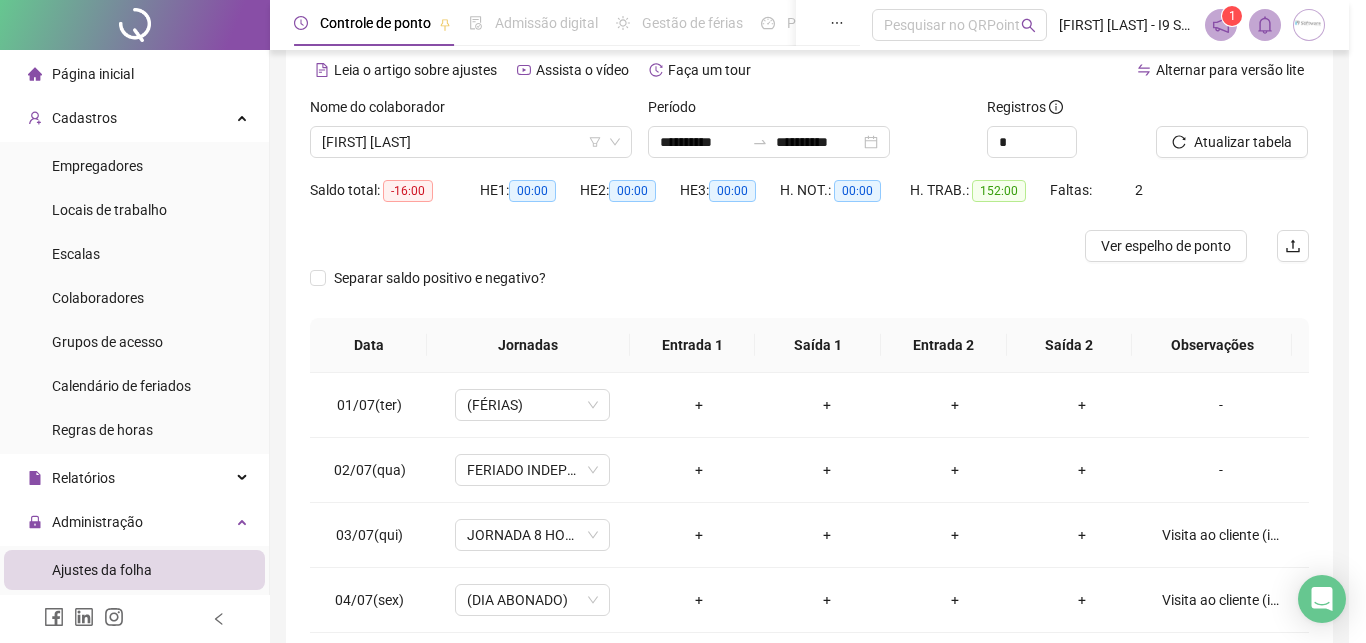 type on "**********" 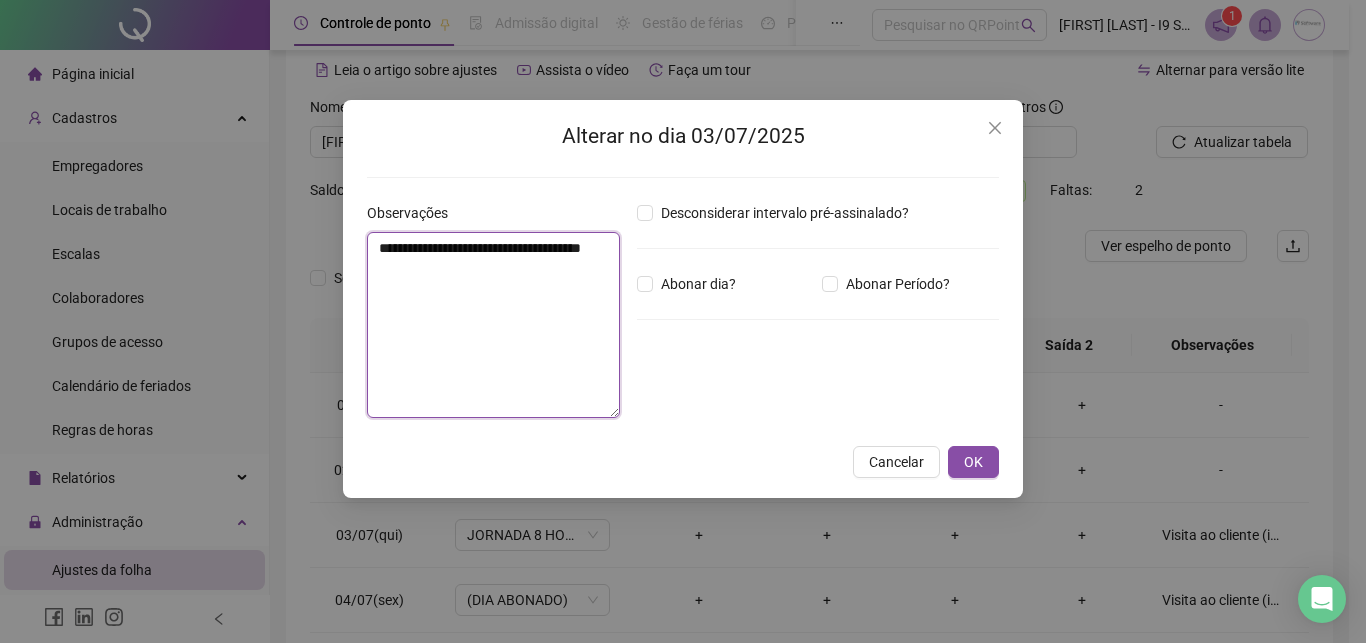 drag, startPoint x: 451, startPoint y: 289, endPoint x: 341, endPoint y: 249, distance: 117.047 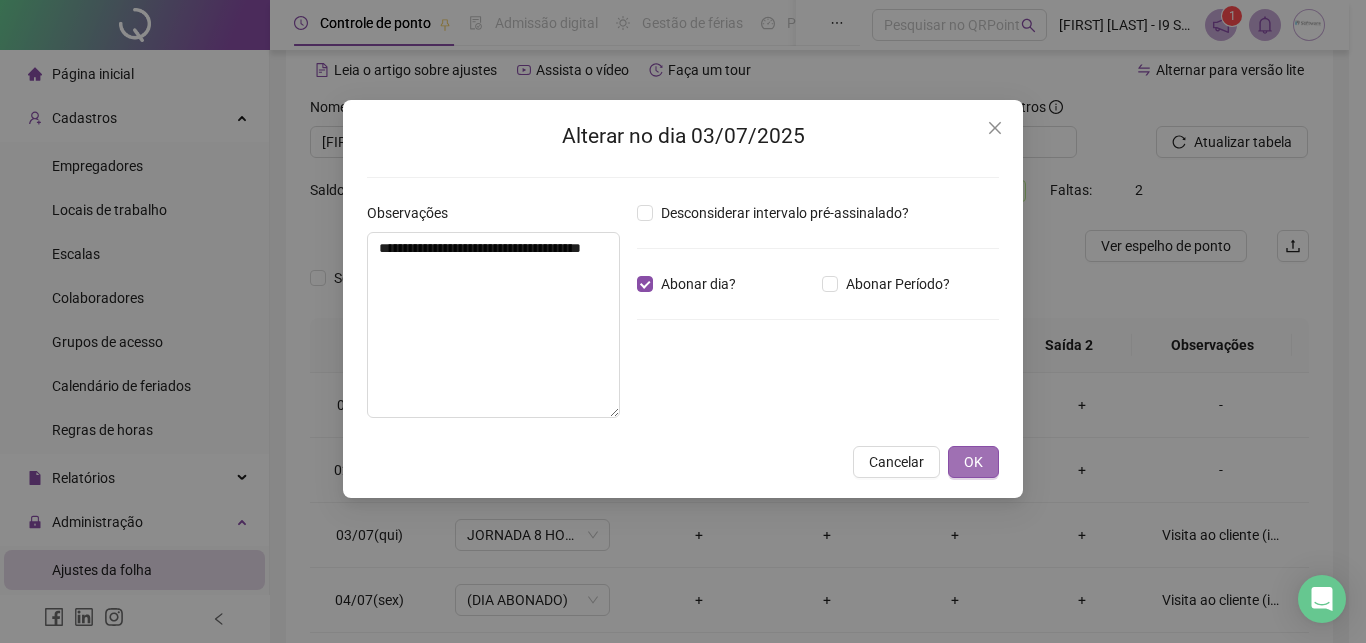 click on "OK" at bounding box center [973, 462] 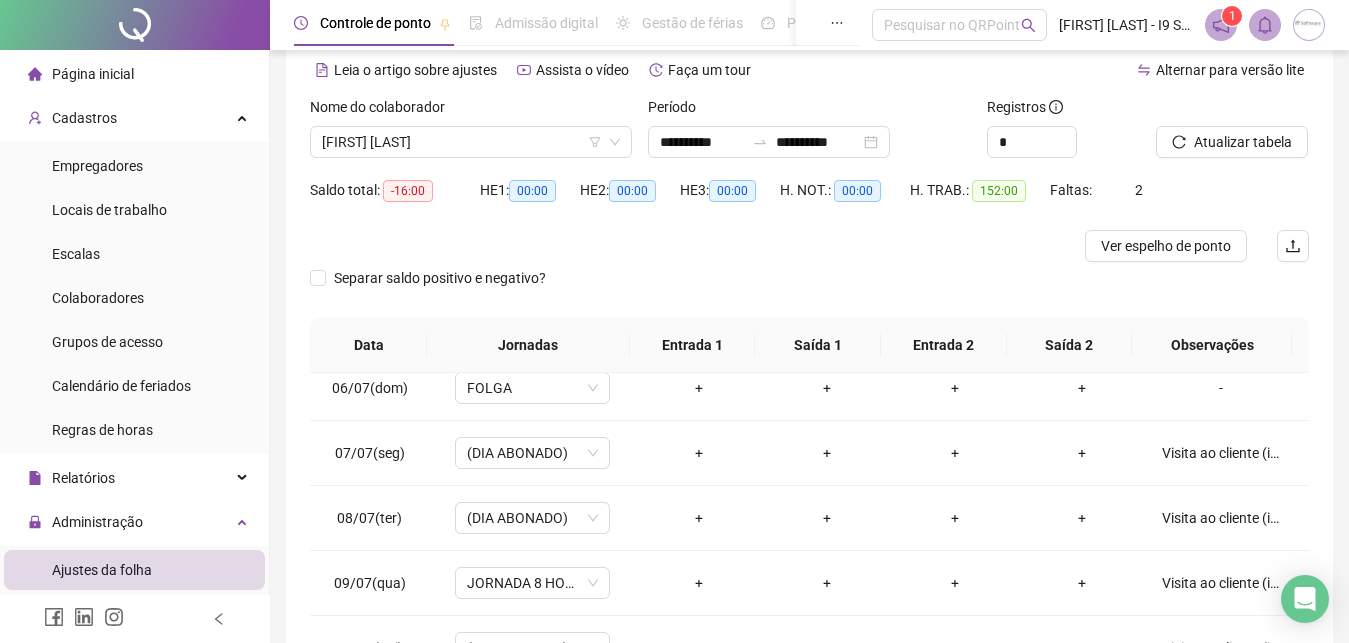 scroll, scrollTop: 456, scrollLeft: 0, axis: vertical 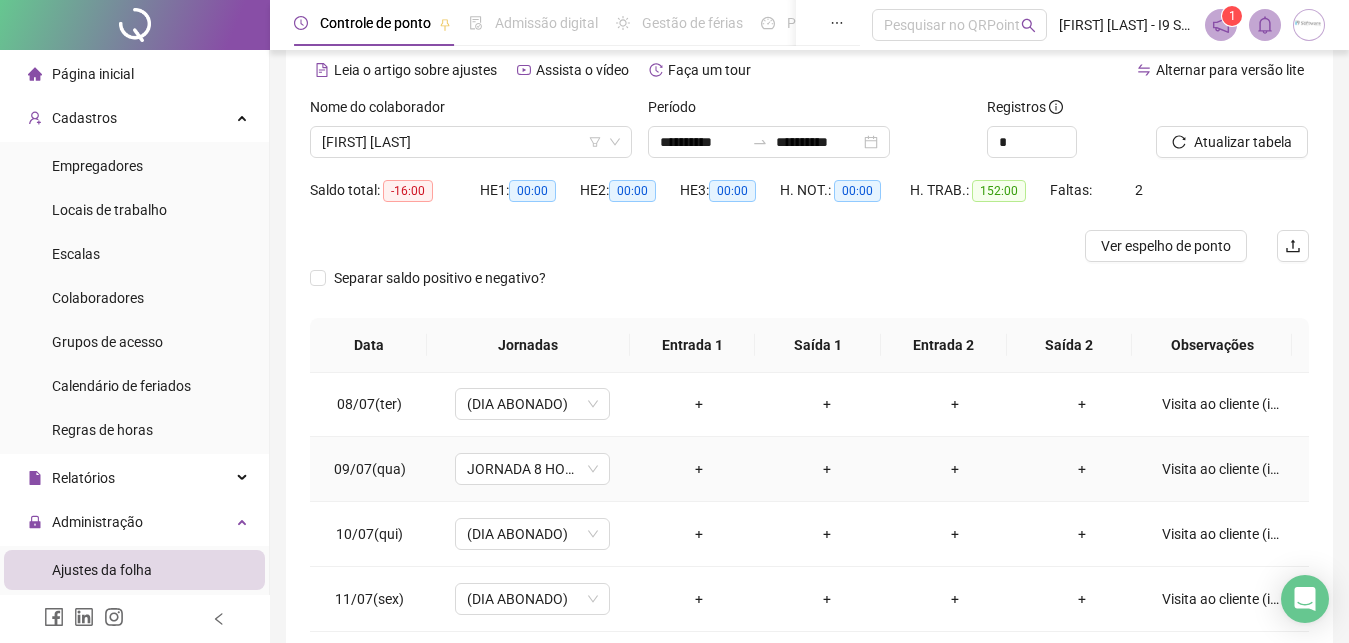 click on "Visita ao cliente (implantação sistema)." at bounding box center [1221, 469] 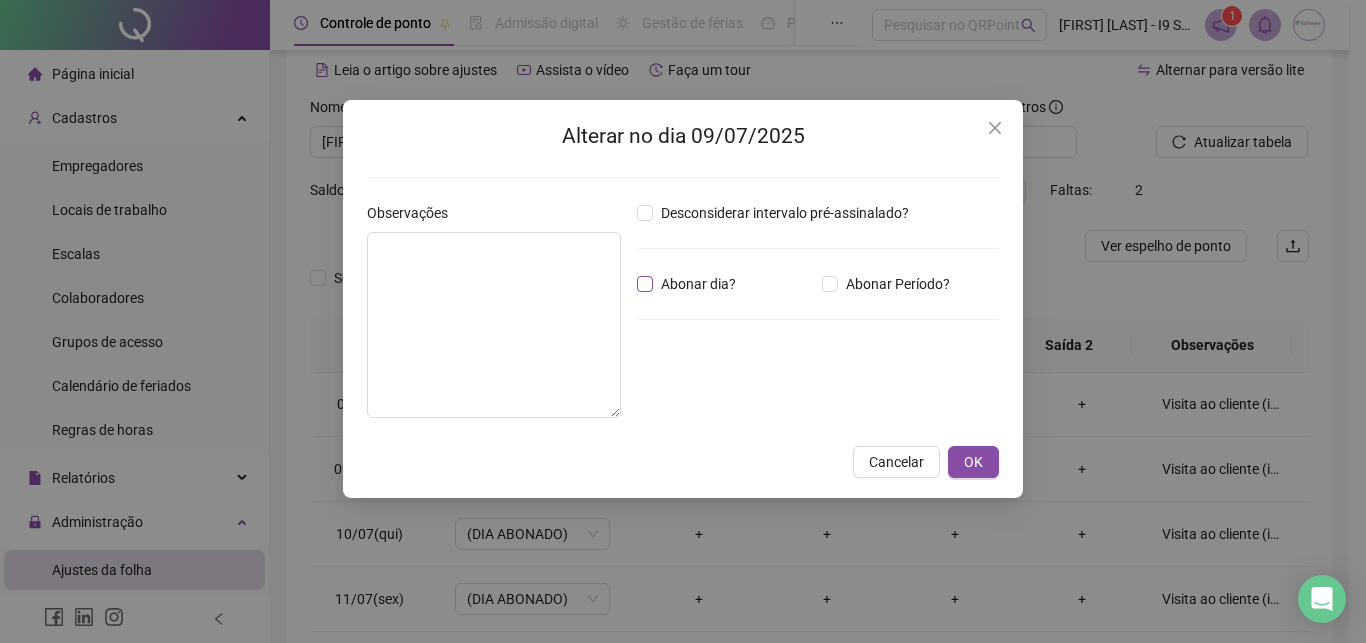 click on "Abonar dia?" at bounding box center (698, 284) 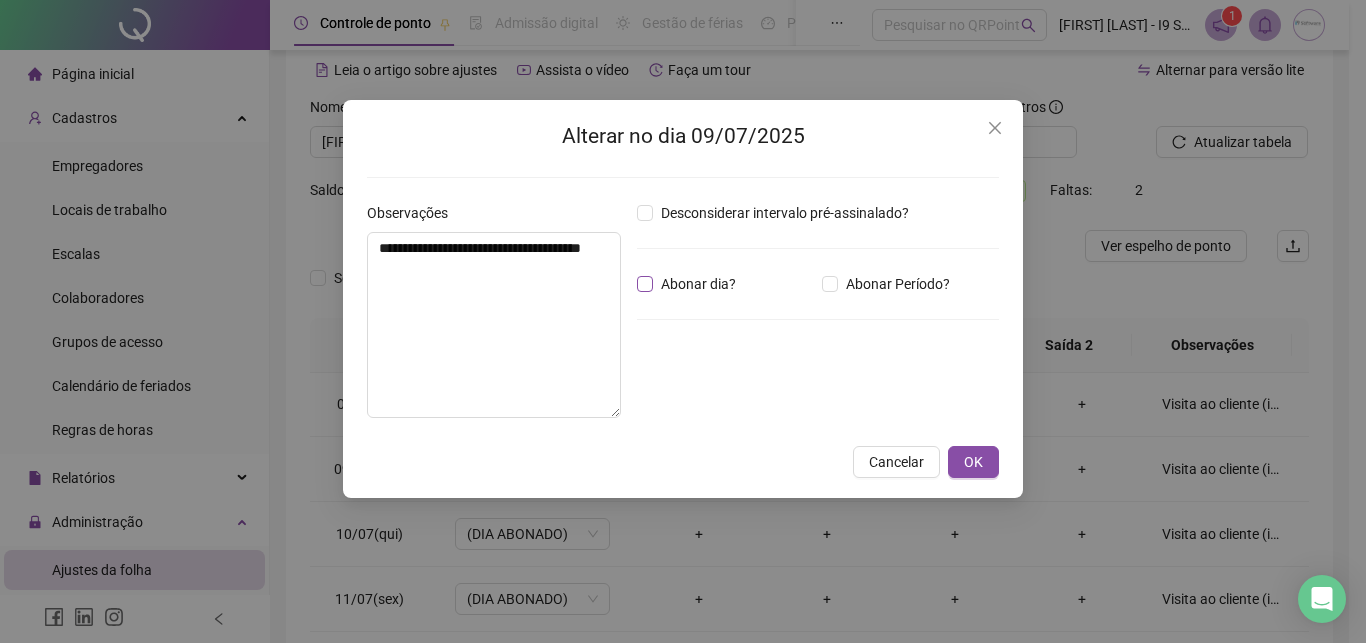 click on "Abonar dia?" at bounding box center [690, 284] 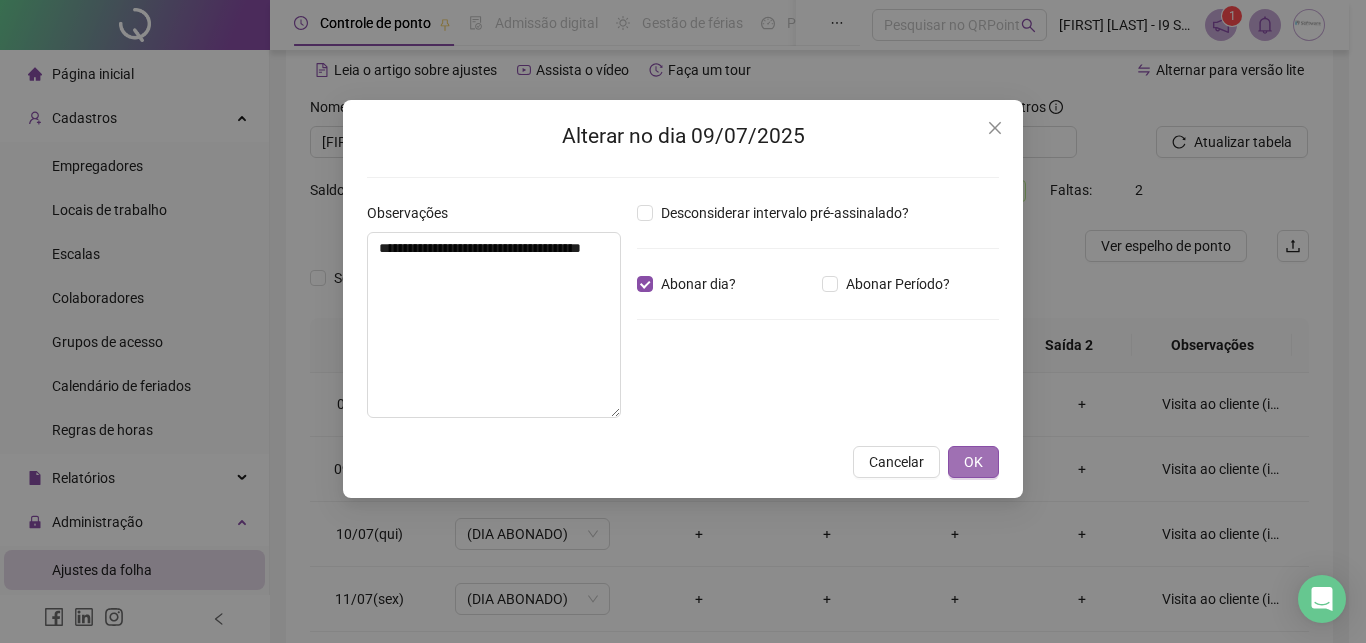 click on "OK" at bounding box center [973, 462] 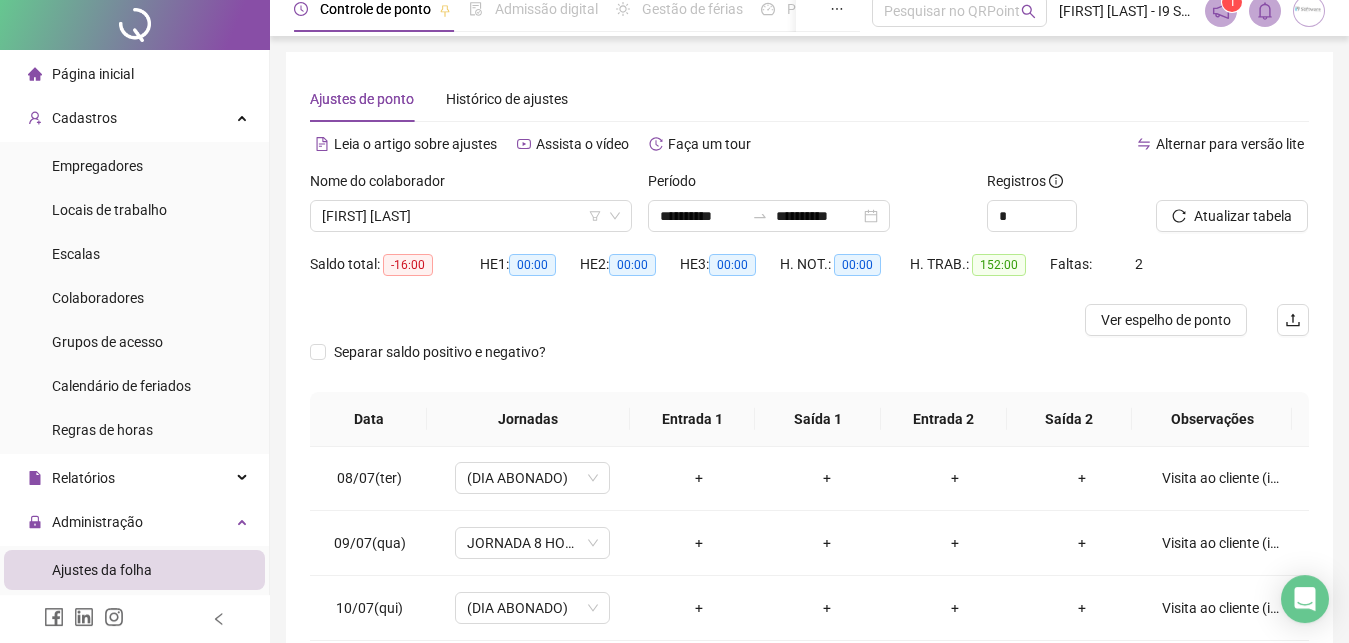 scroll, scrollTop: 0, scrollLeft: 0, axis: both 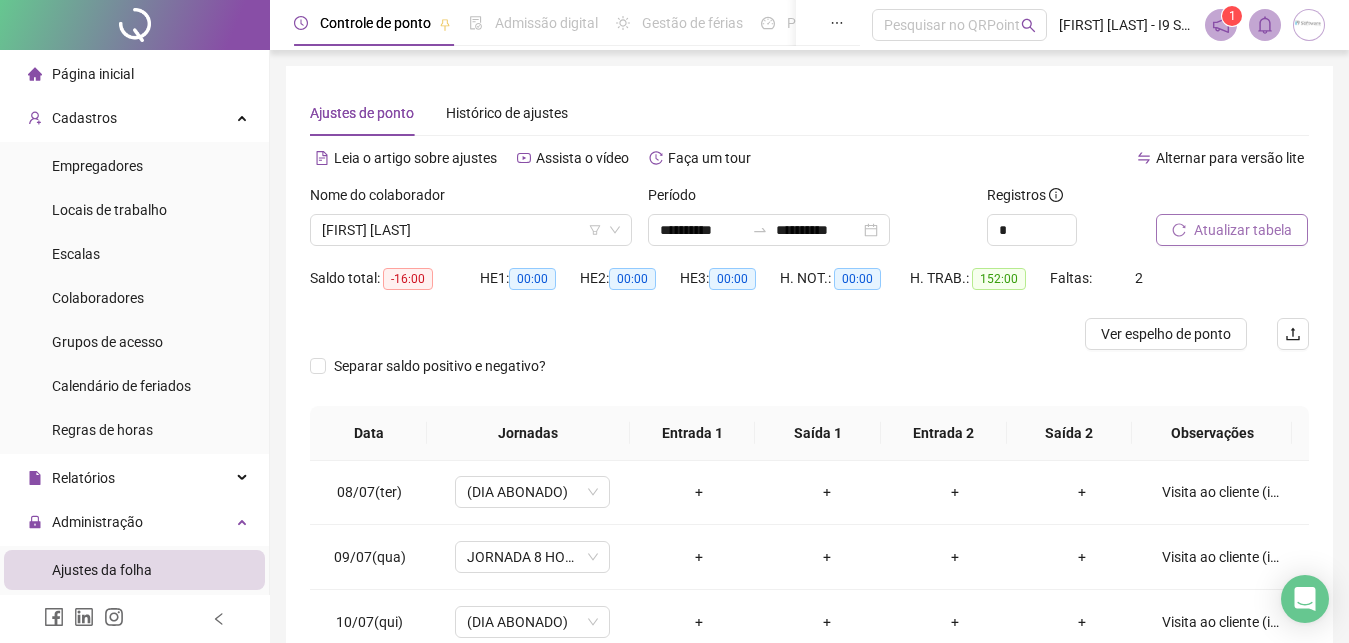 click on "Atualizar tabela" at bounding box center [1243, 230] 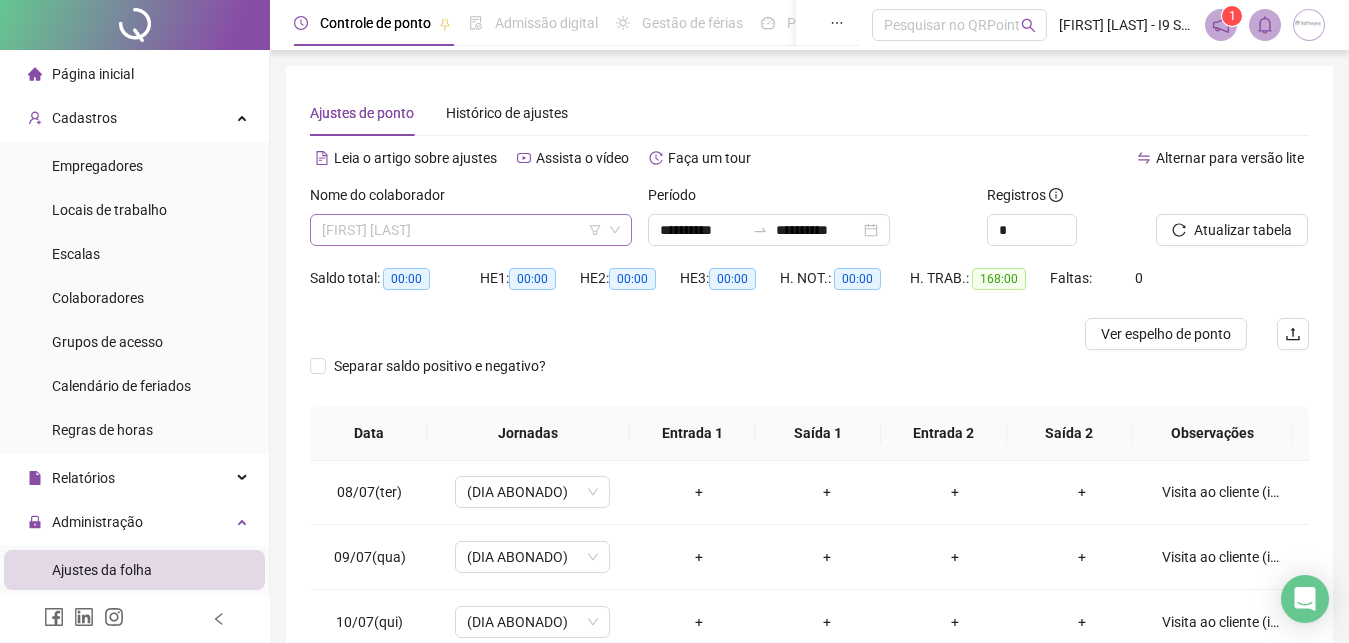 click on "[FIRST] [LAST]" at bounding box center [471, 230] 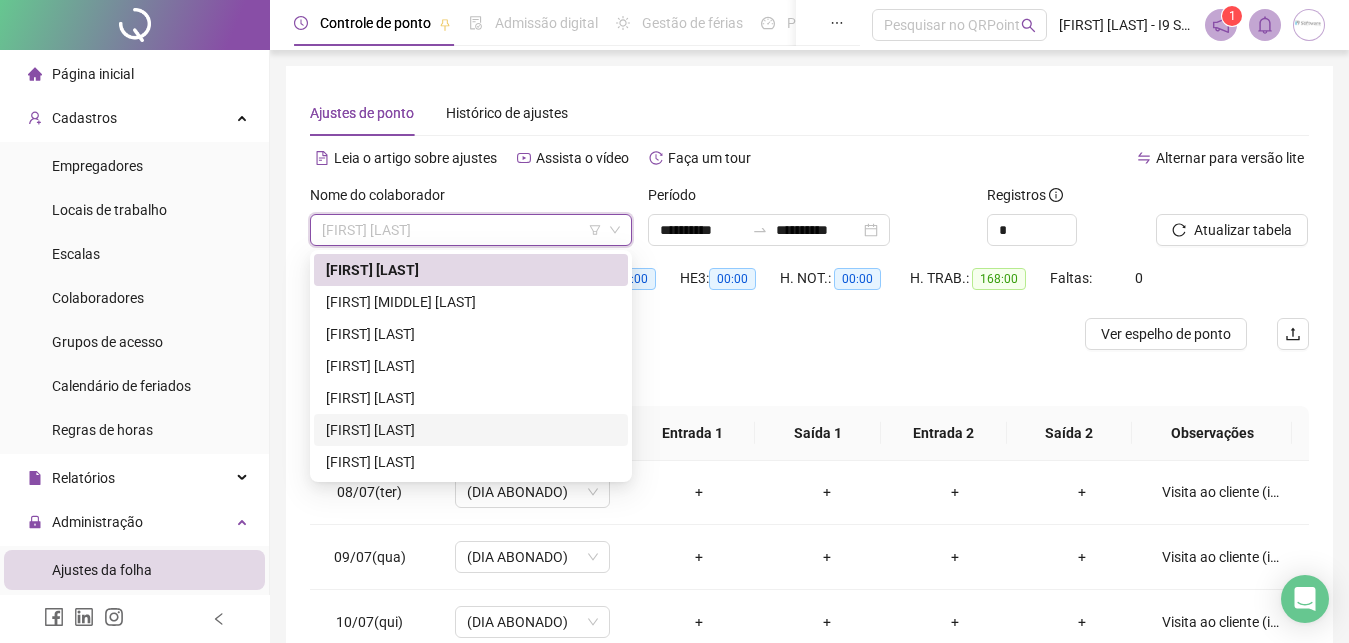click on "[FIRST] [LAST]" at bounding box center [471, 430] 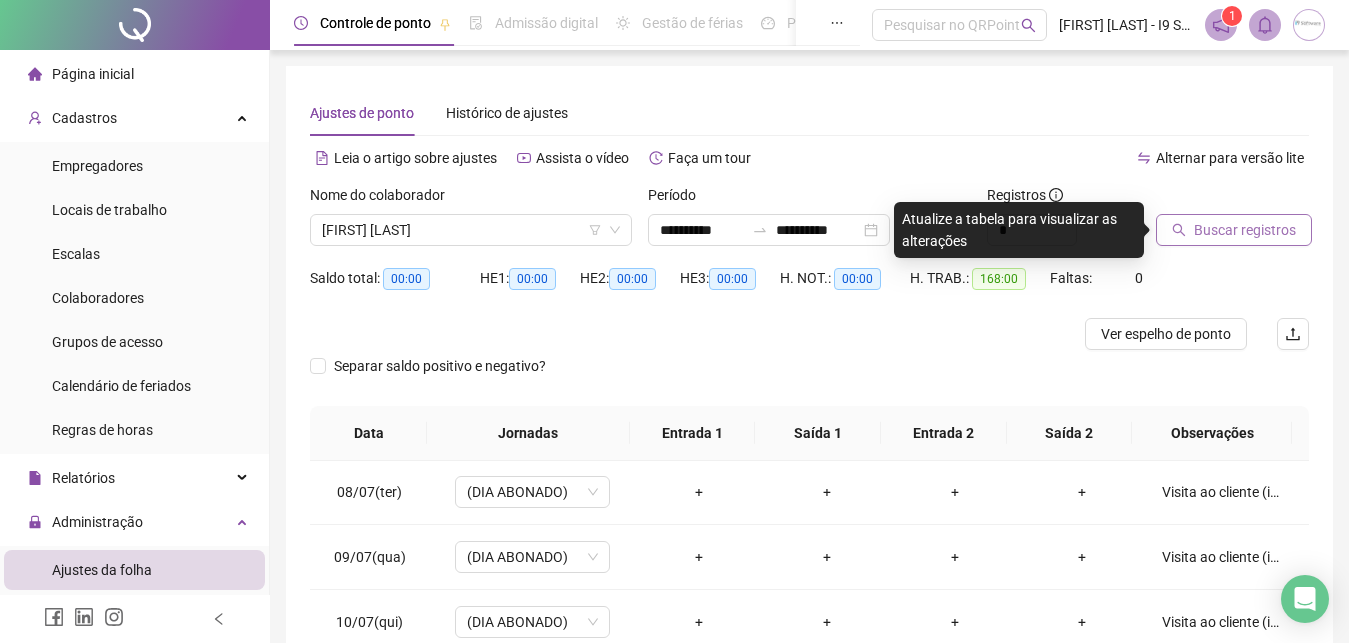 click on "Buscar registros" at bounding box center (1245, 230) 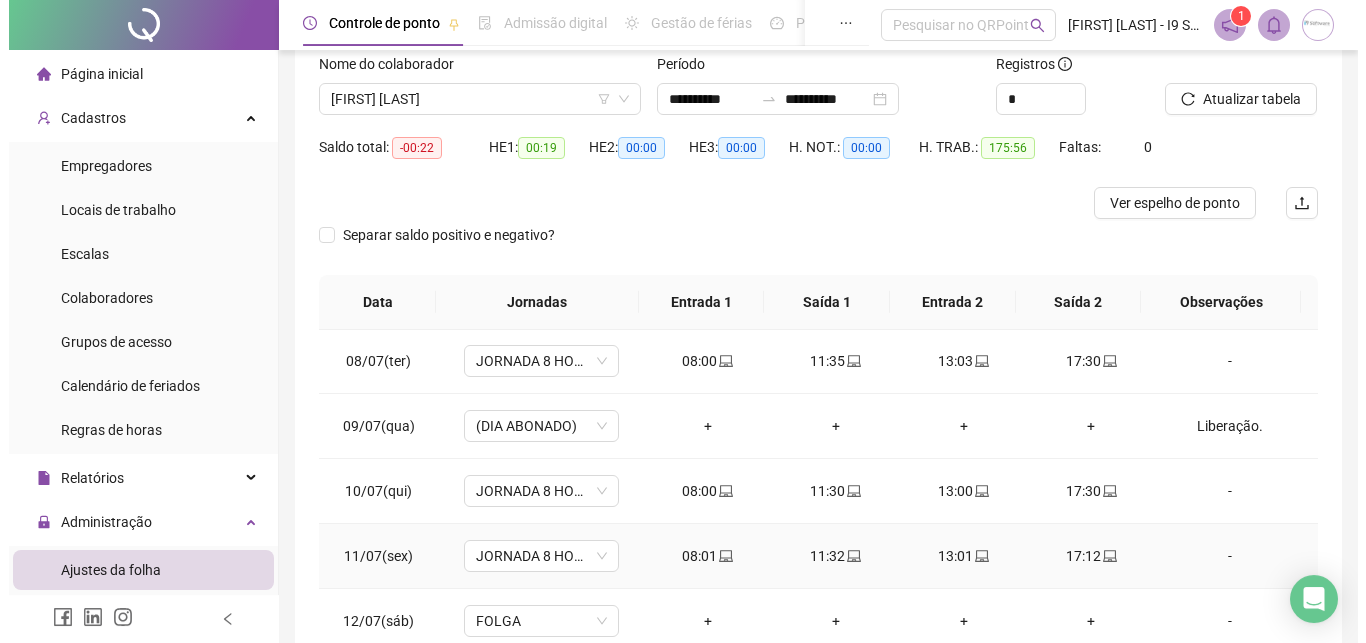 scroll, scrollTop: 204, scrollLeft: 0, axis: vertical 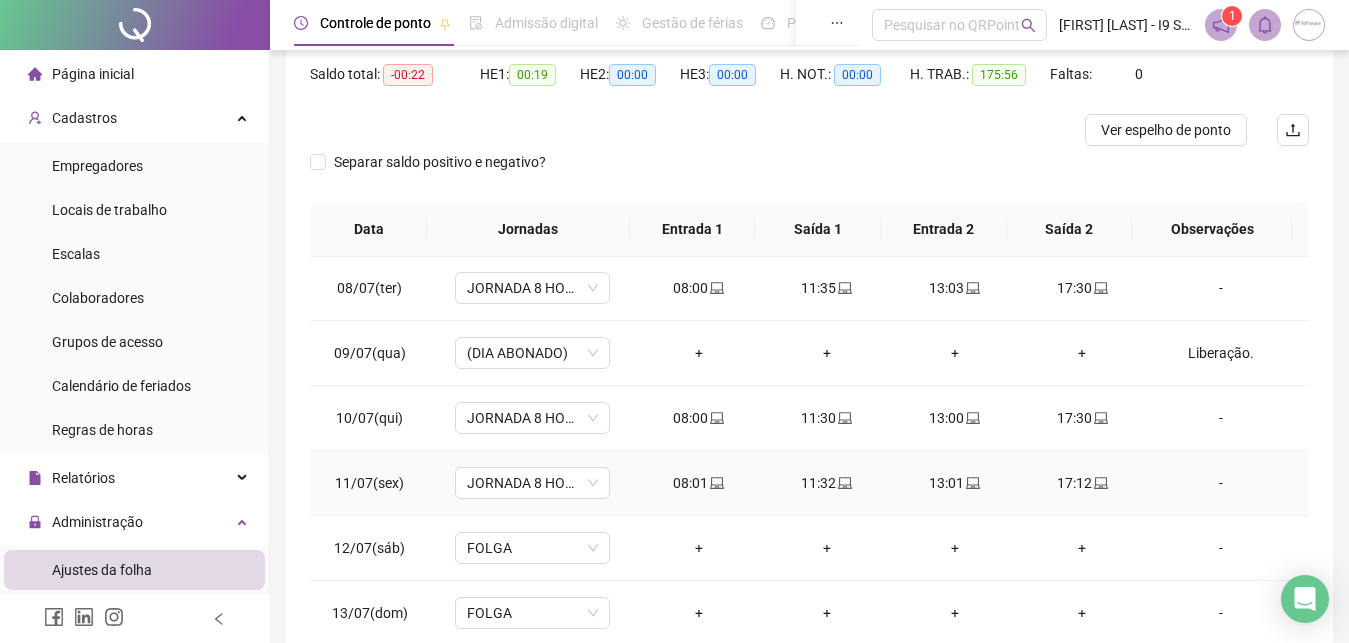 click on "-" at bounding box center (1221, 483) 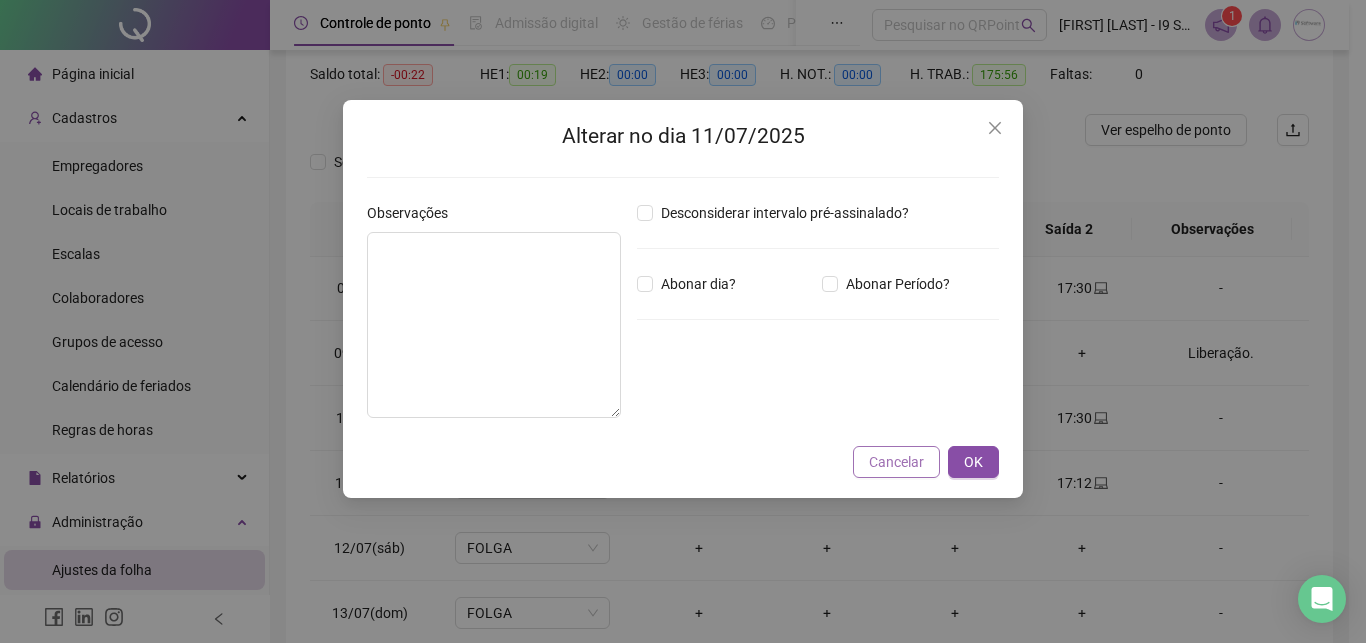 click on "Cancelar" at bounding box center [896, 462] 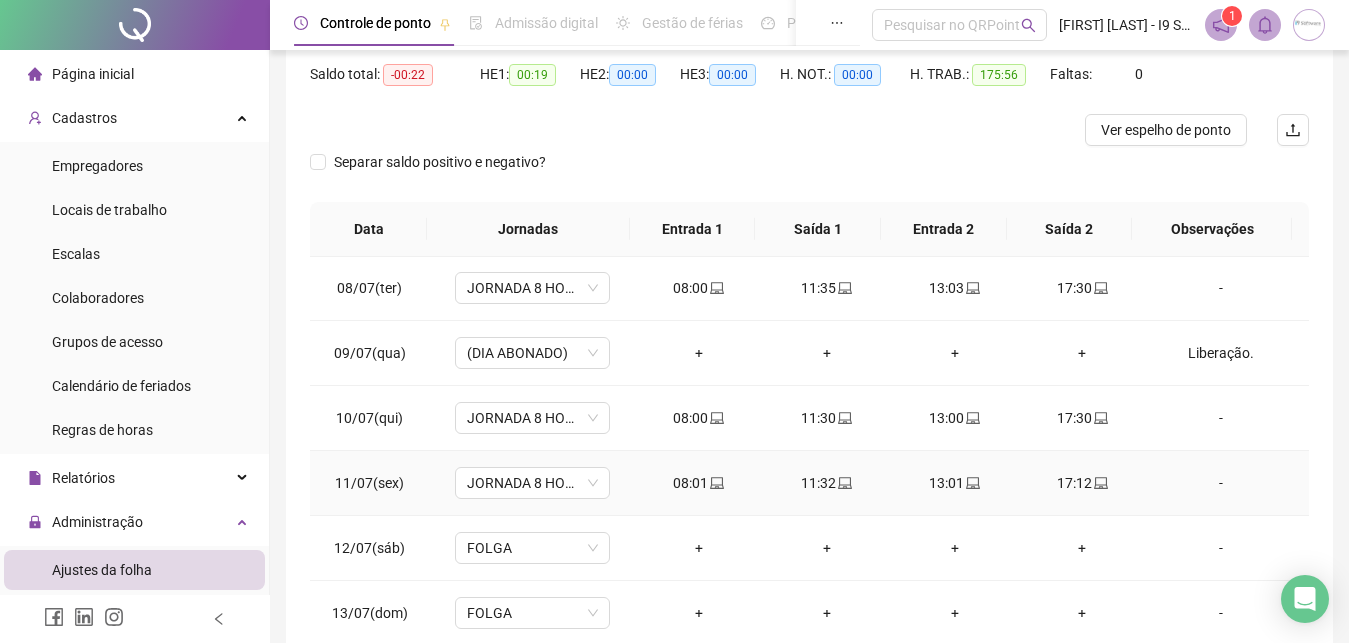 click on "-" at bounding box center [1221, 483] 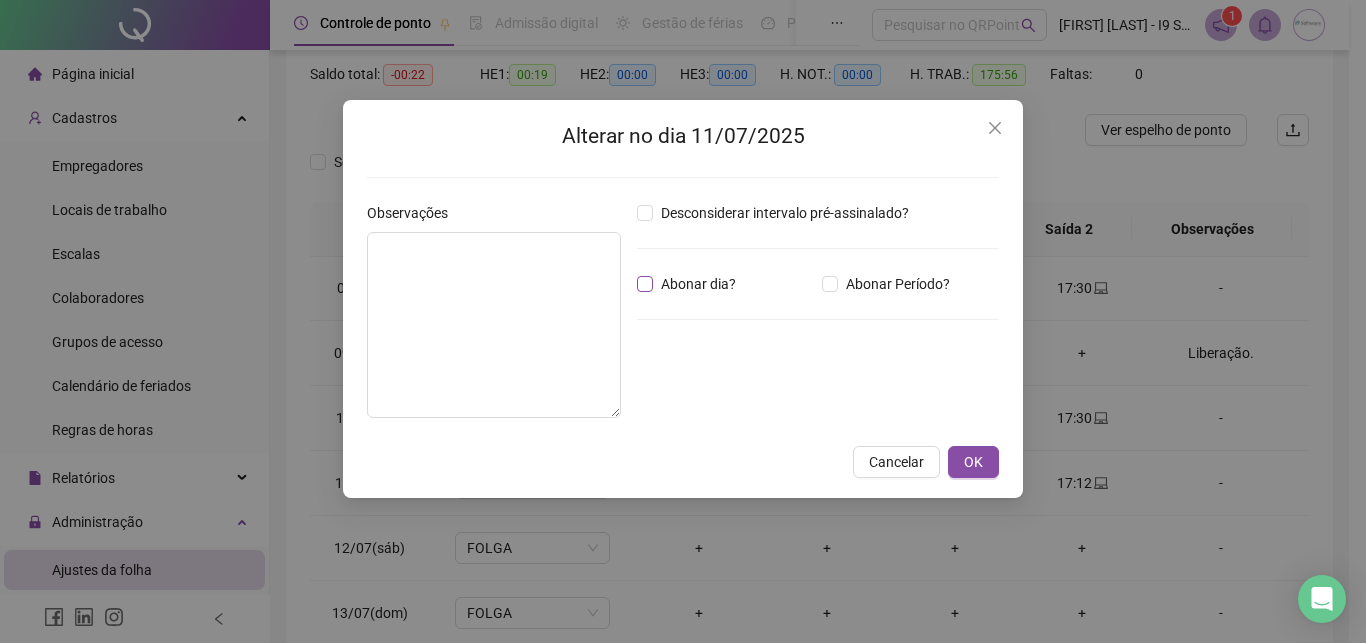 click on "Abonar dia?" at bounding box center [698, 284] 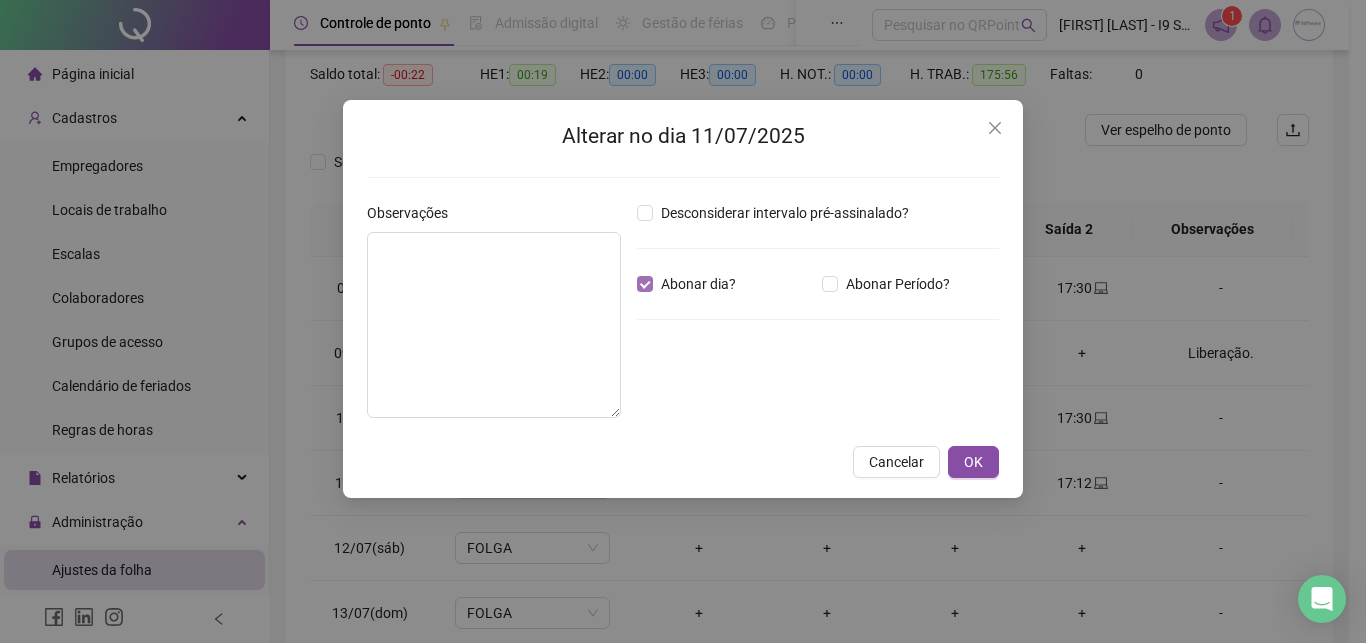 click on "Abonar dia?" at bounding box center [698, 284] 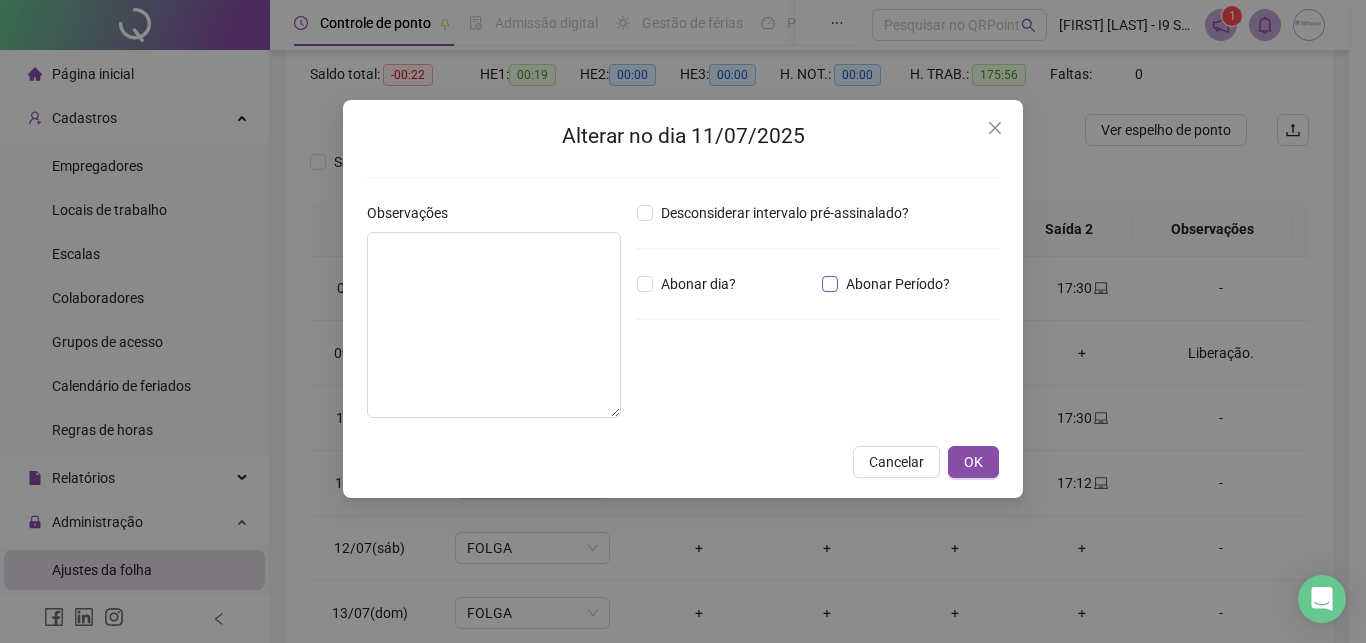 click on "Abonar Período?" at bounding box center (898, 284) 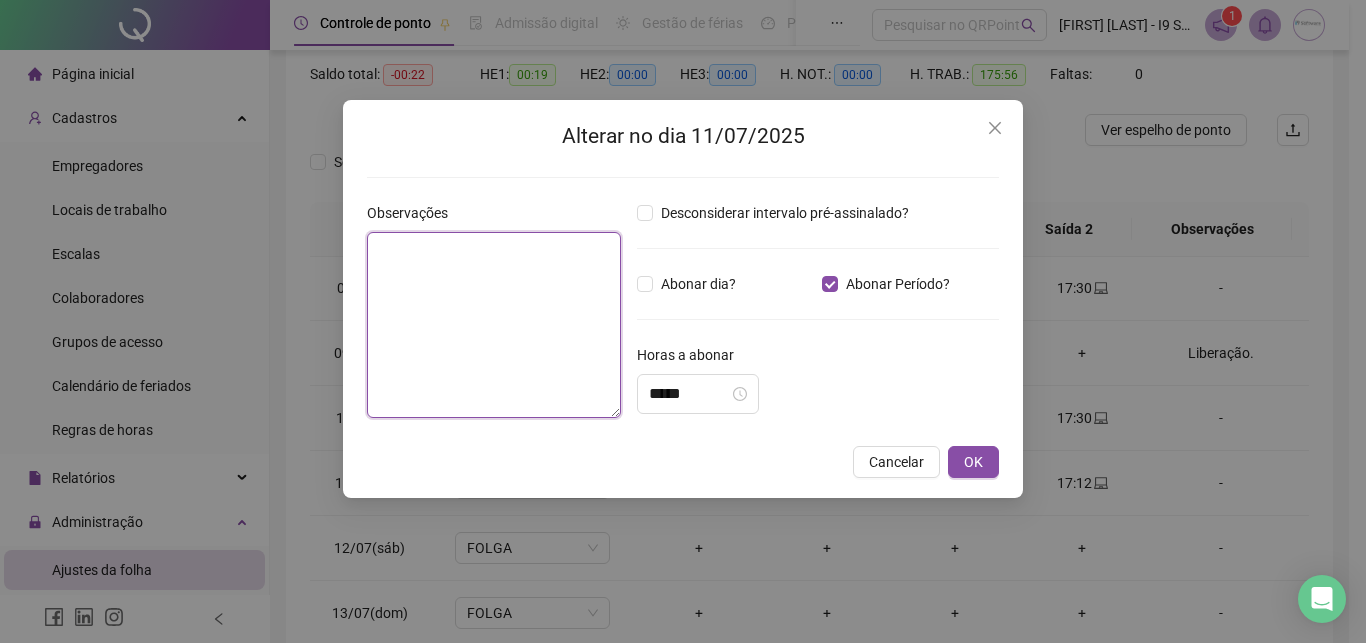 click at bounding box center (494, 325) 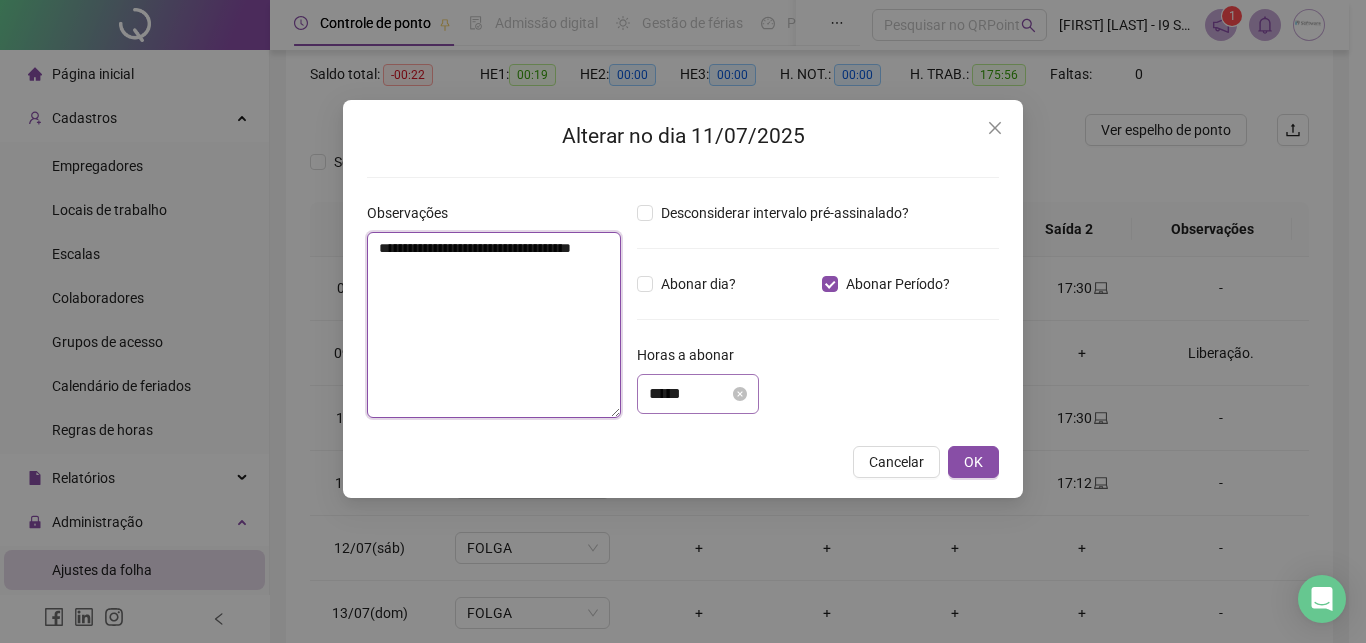 type on "**********" 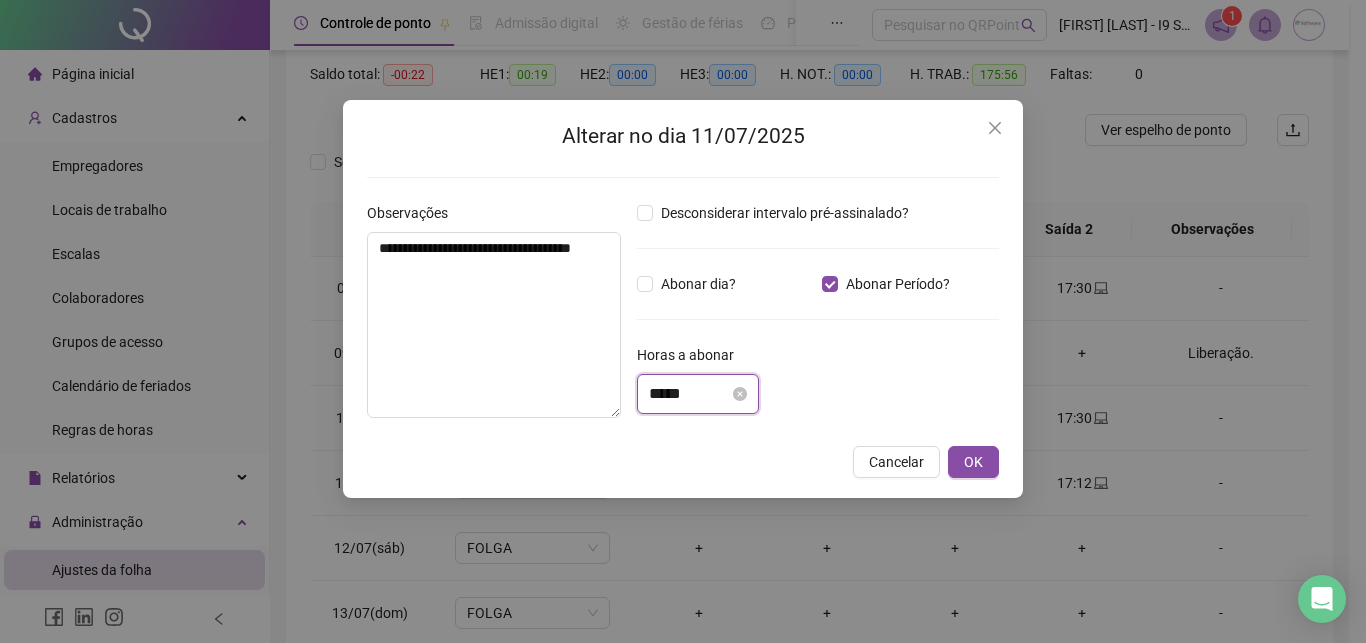 click on "*****" at bounding box center [689, 394] 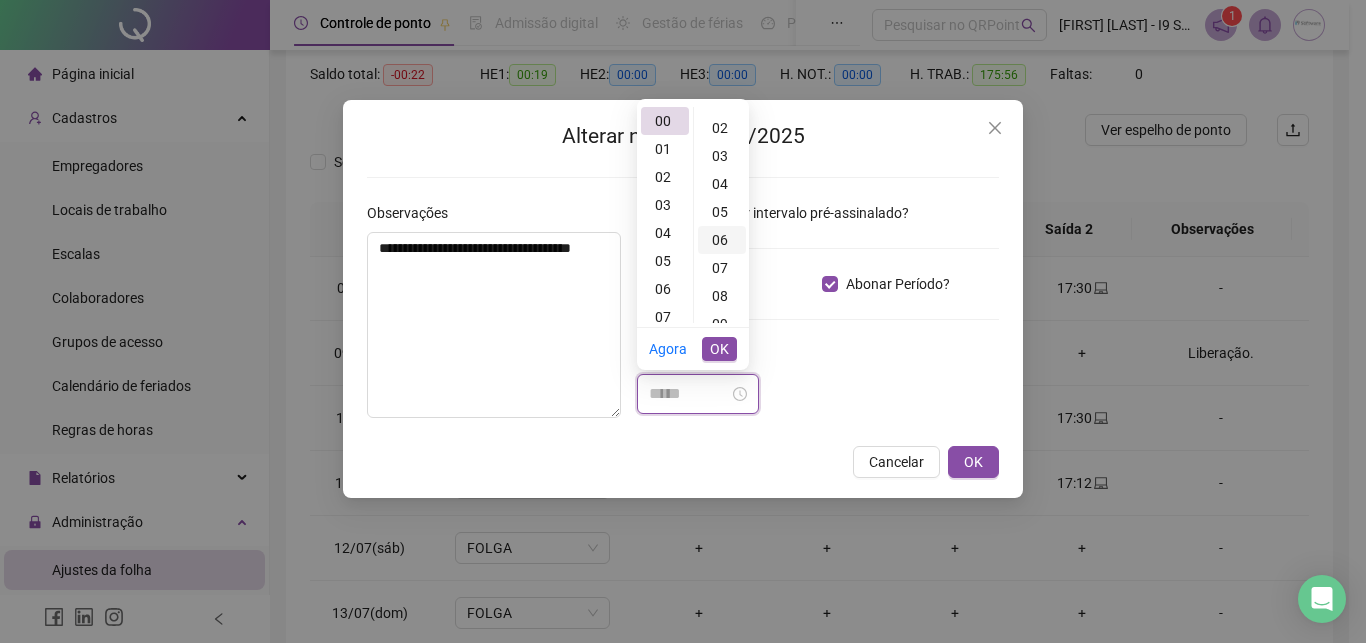 scroll, scrollTop: 114, scrollLeft: 0, axis: vertical 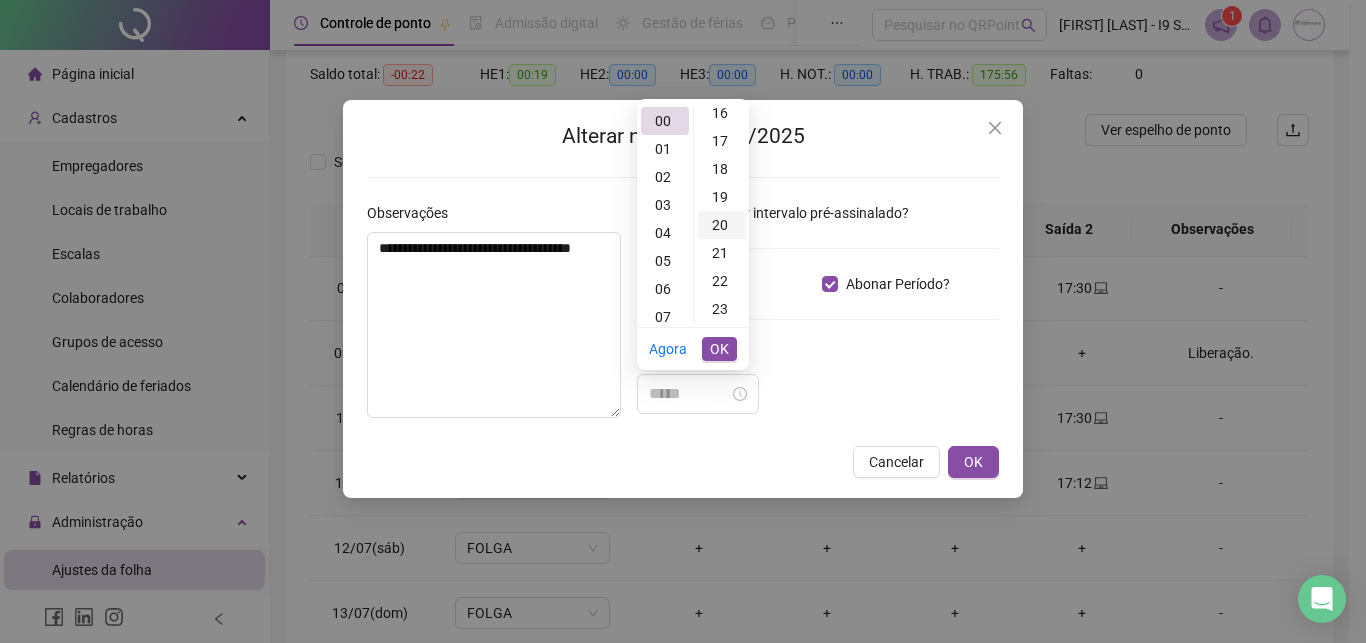 click on "20" at bounding box center (722, 225) 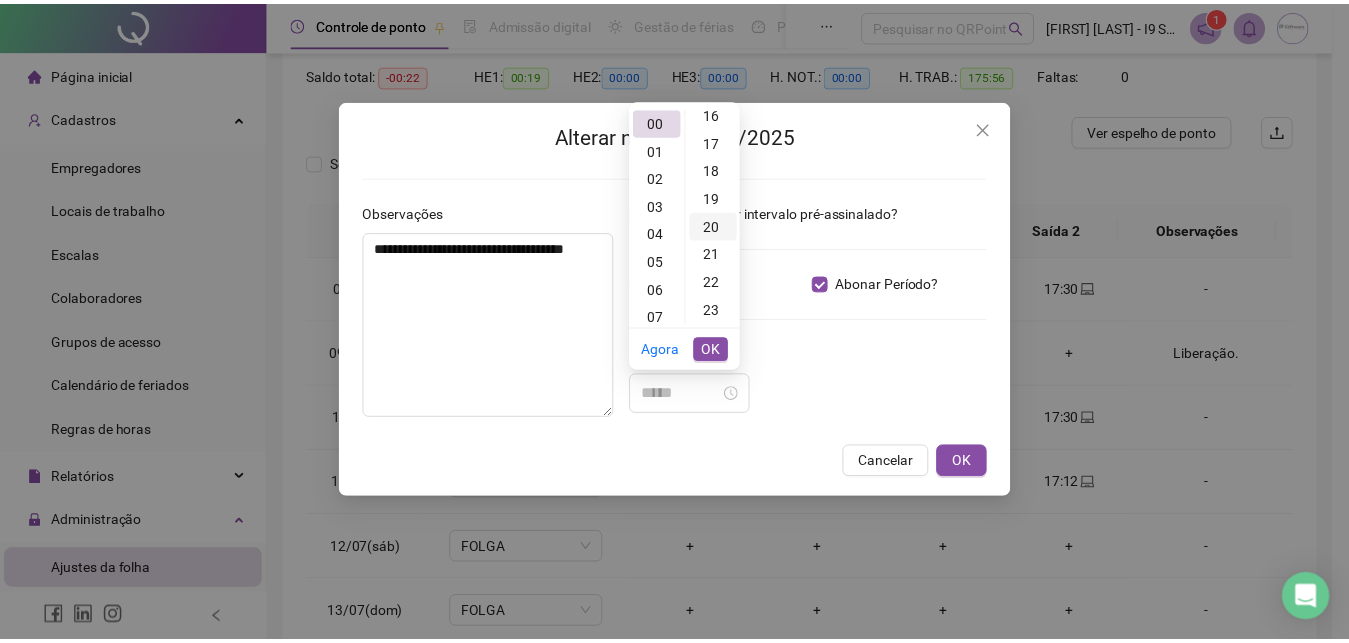 scroll, scrollTop: 560, scrollLeft: 0, axis: vertical 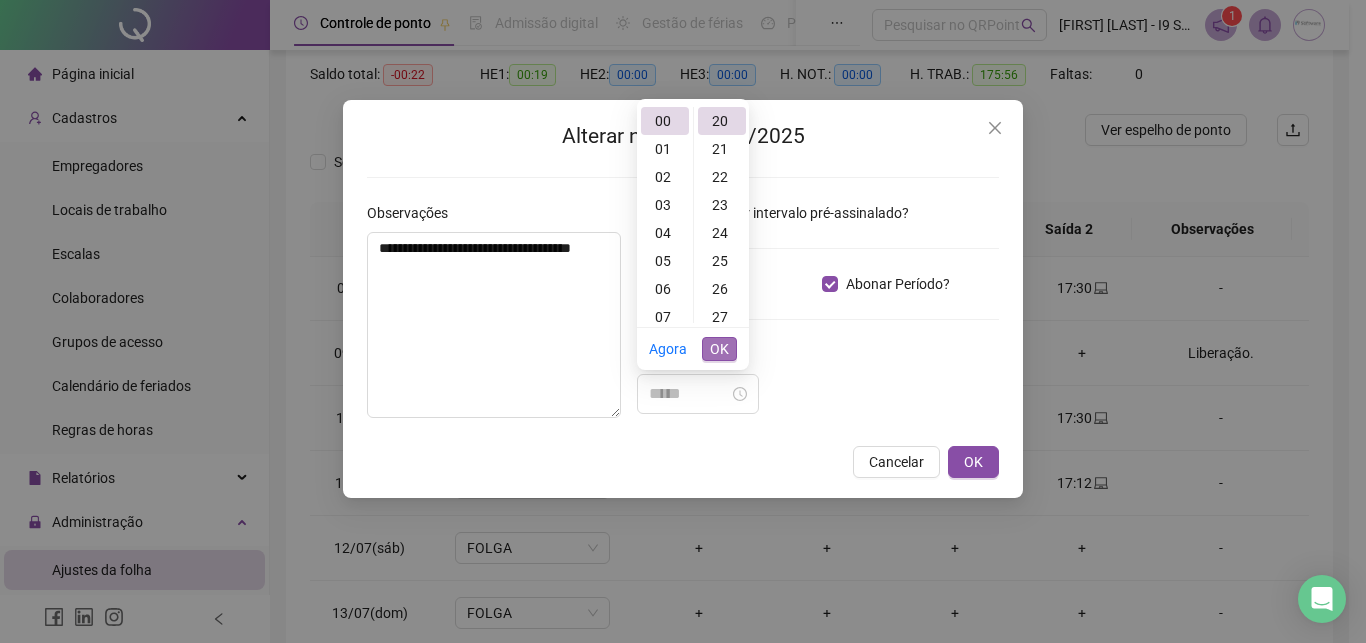 type on "*****" 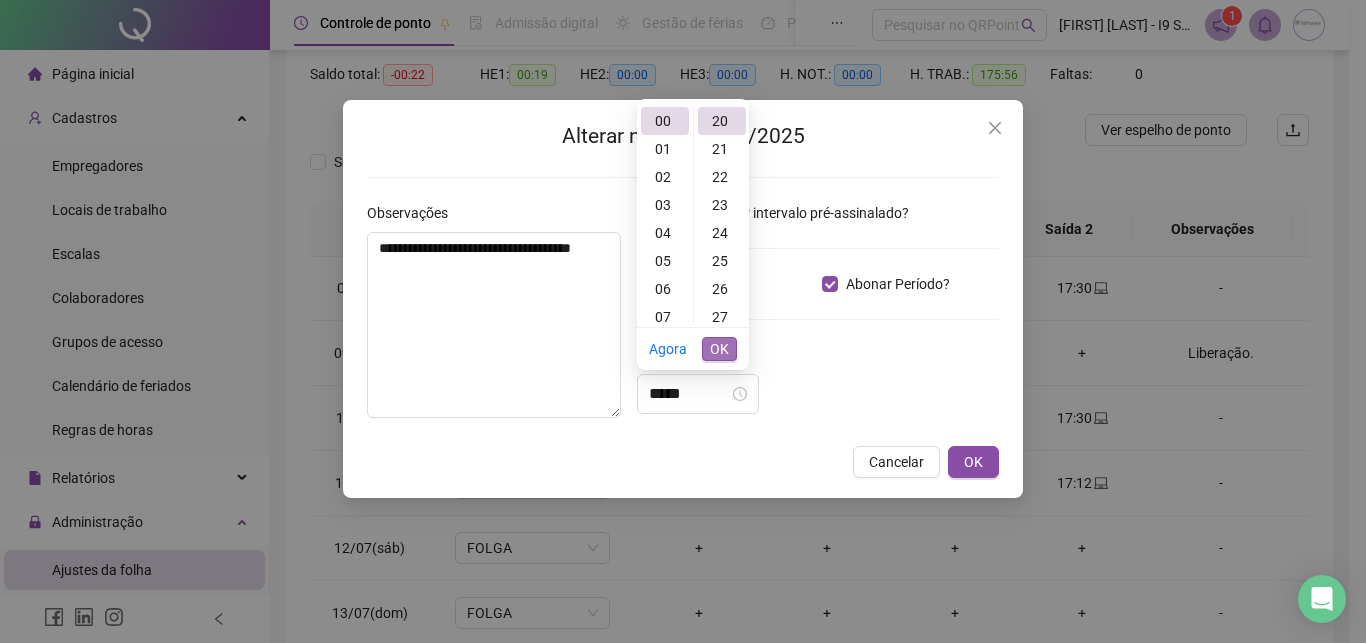 click on "OK" at bounding box center (719, 349) 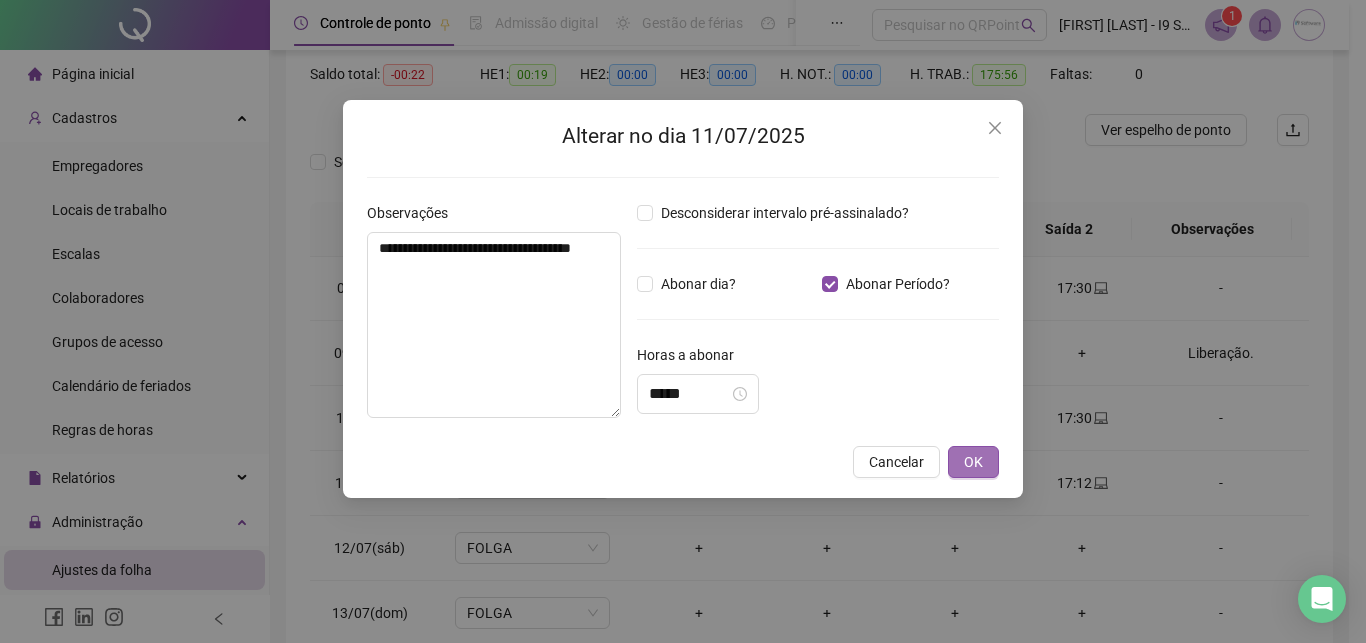 click on "OK" at bounding box center [973, 462] 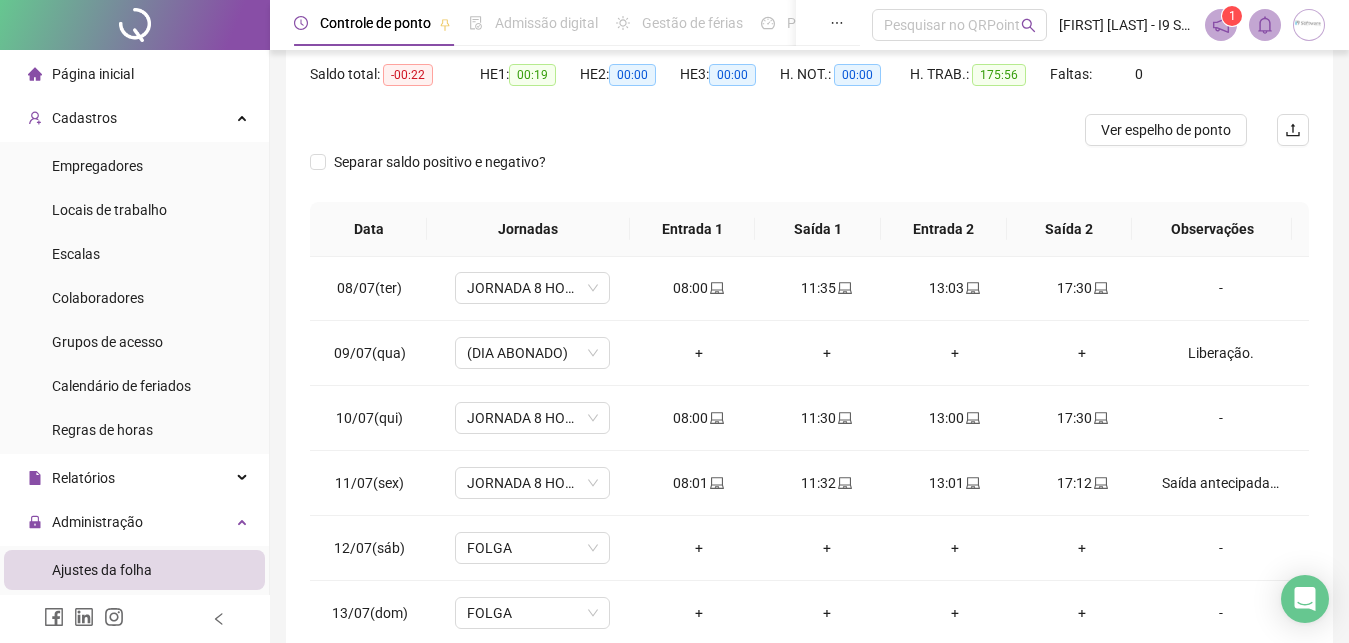 scroll, scrollTop: 0, scrollLeft: 0, axis: both 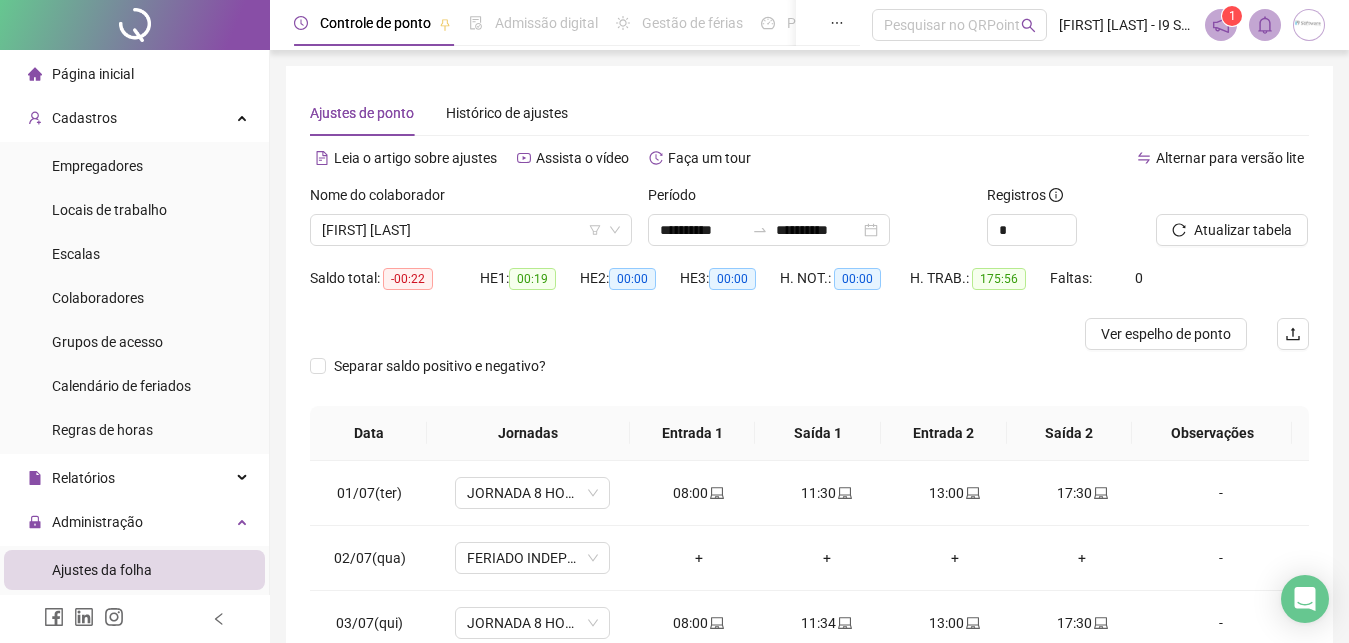 click on "Página inicial" at bounding box center (134, 74) 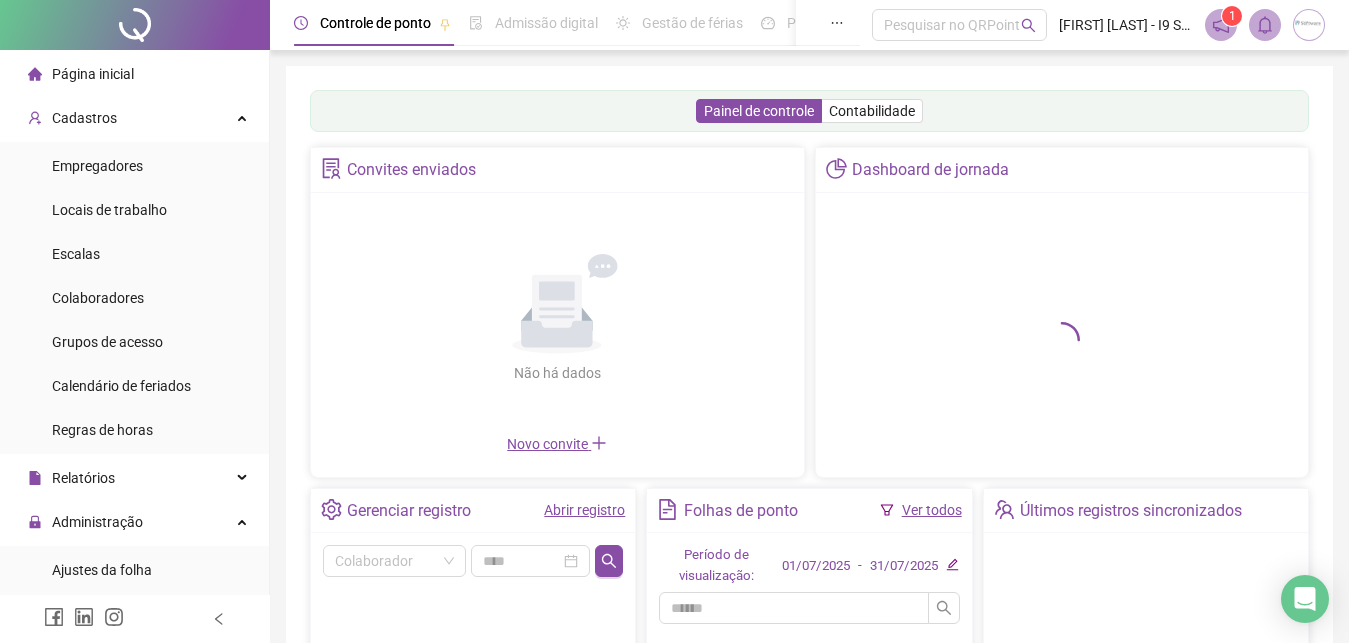 click on "Ver todos" at bounding box center (932, 510) 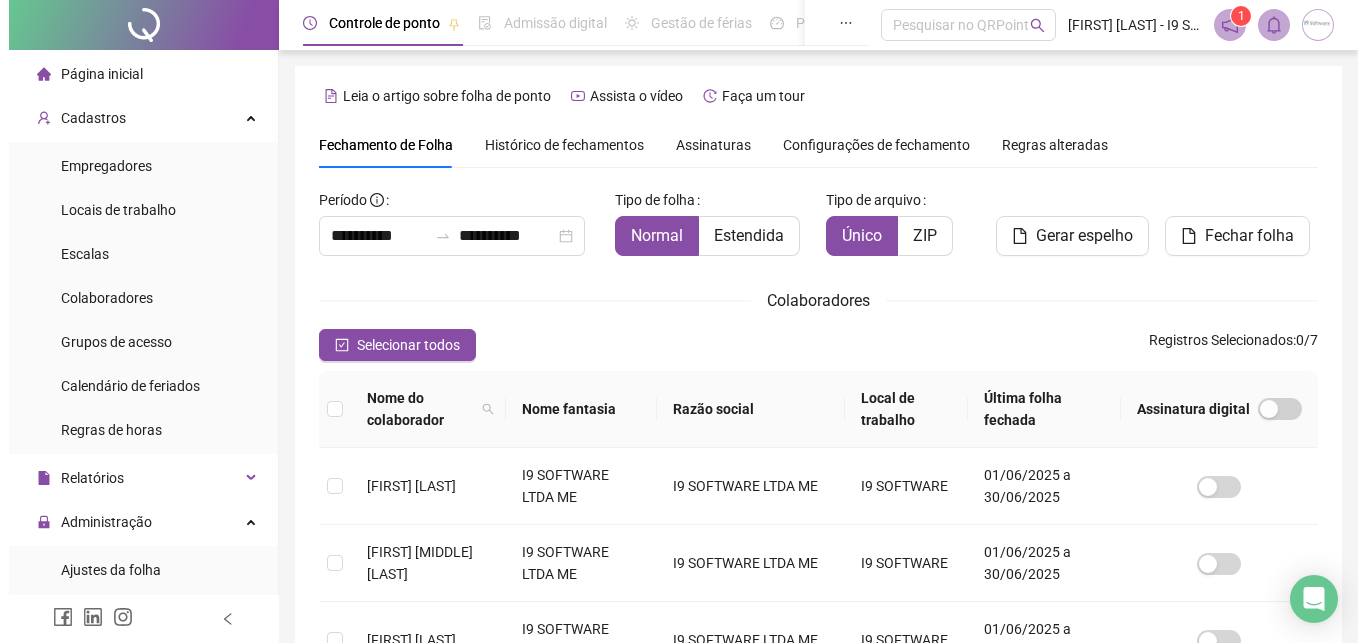 scroll, scrollTop: 88, scrollLeft: 0, axis: vertical 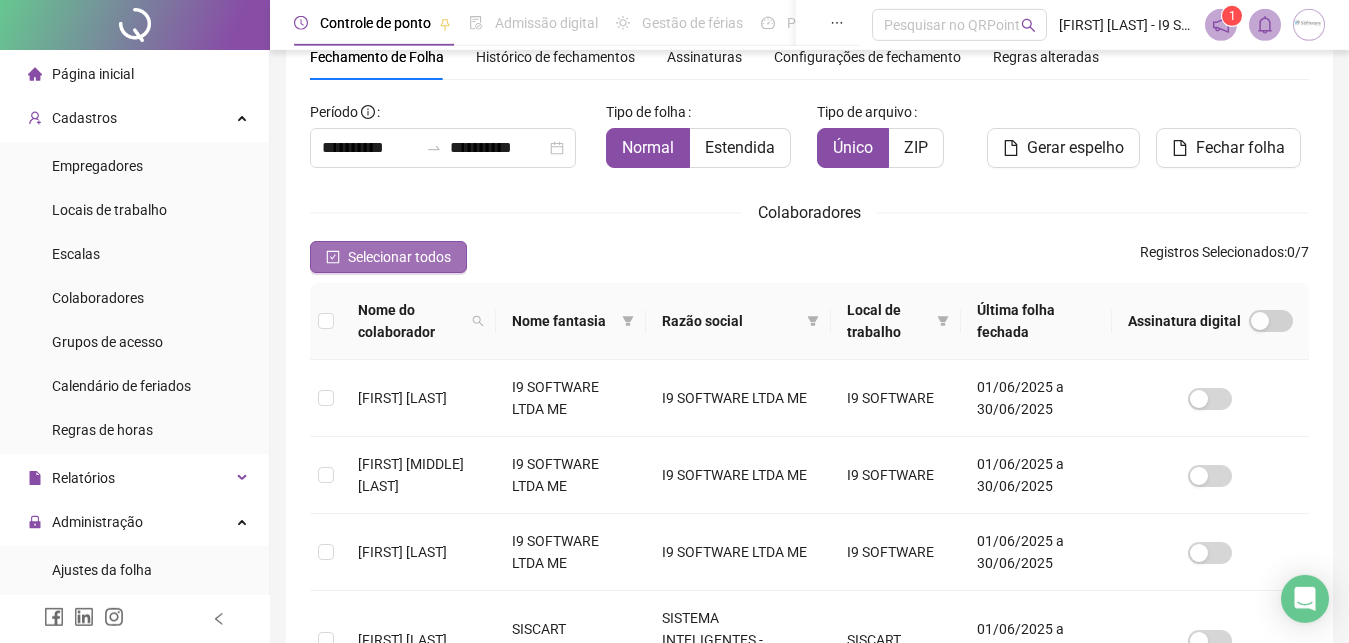 click on "Selecionar todos" at bounding box center (388, 257) 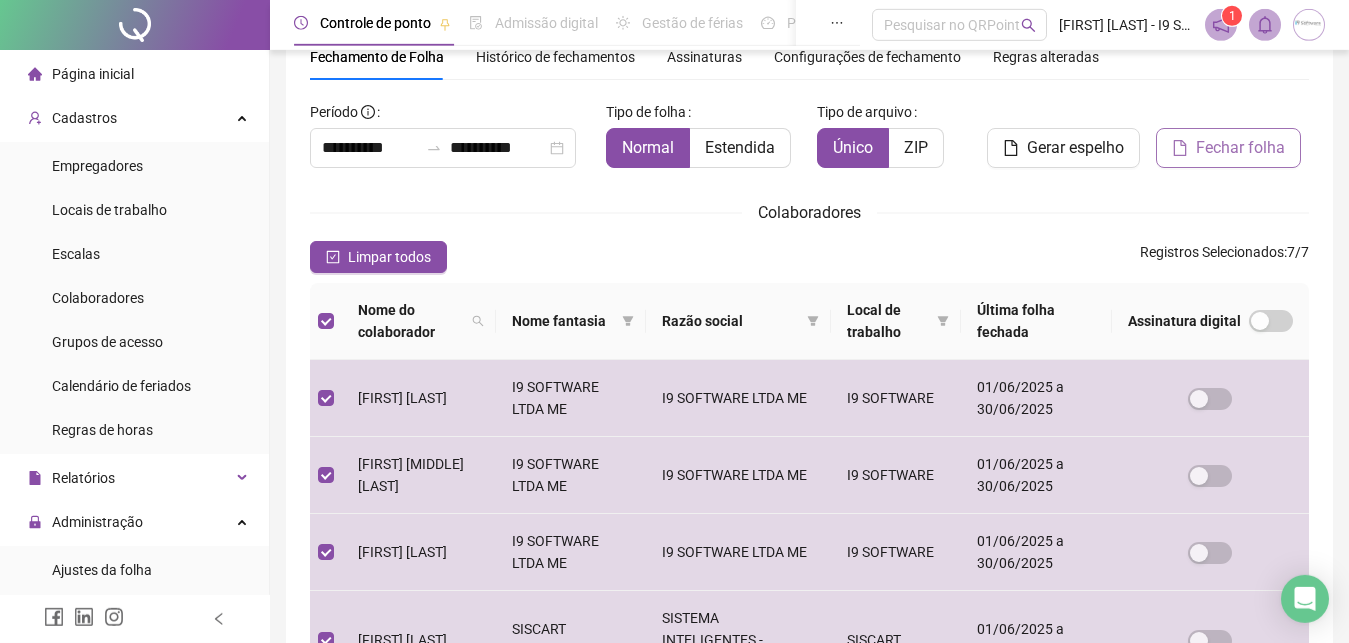 click on "Fechar folha" at bounding box center [1228, 148] 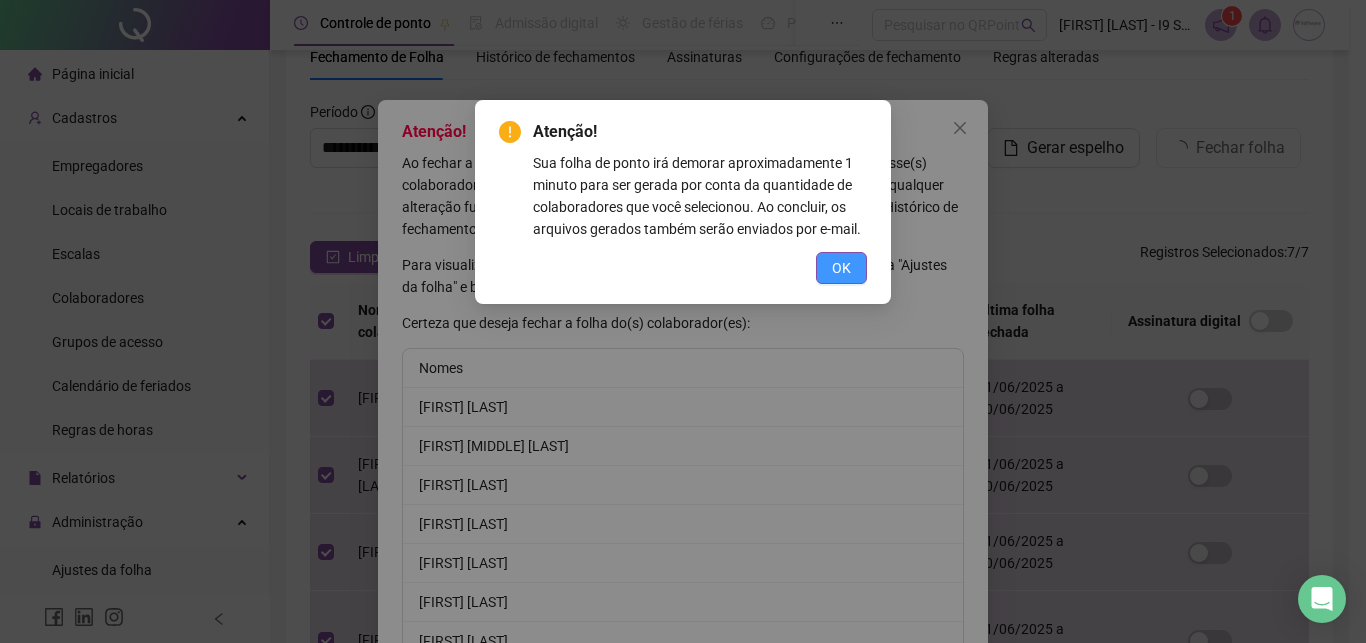 click on "OK" at bounding box center [841, 268] 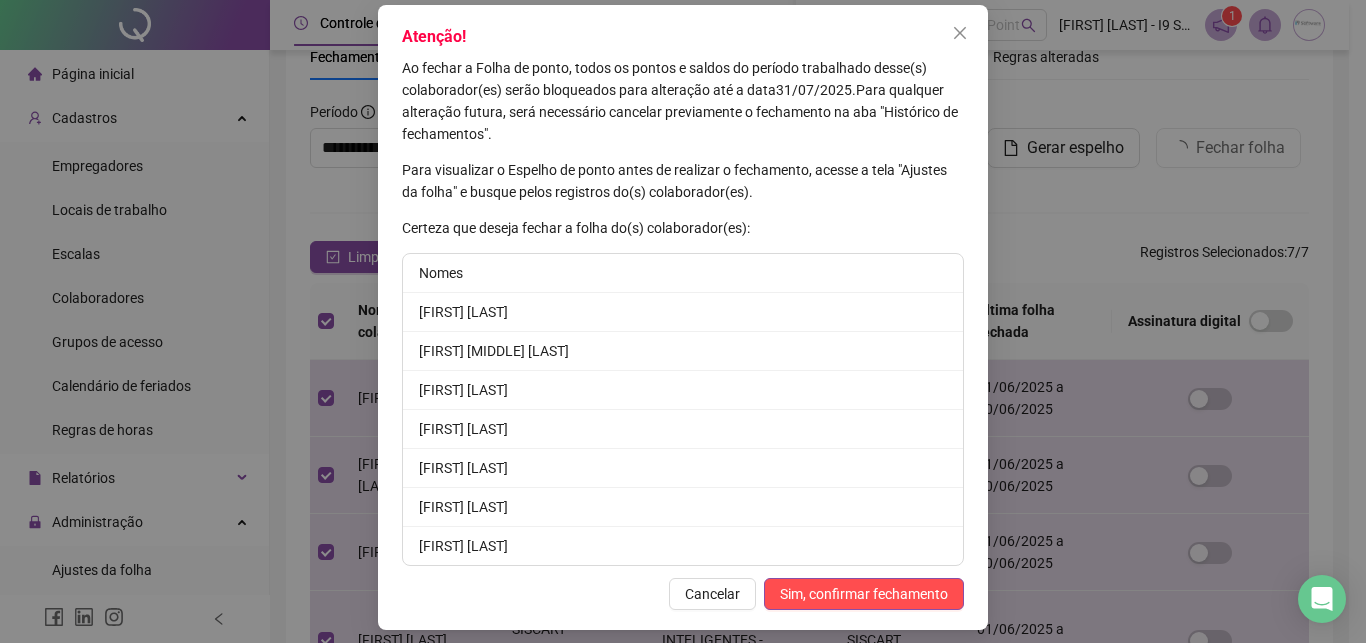 scroll, scrollTop: 106, scrollLeft: 0, axis: vertical 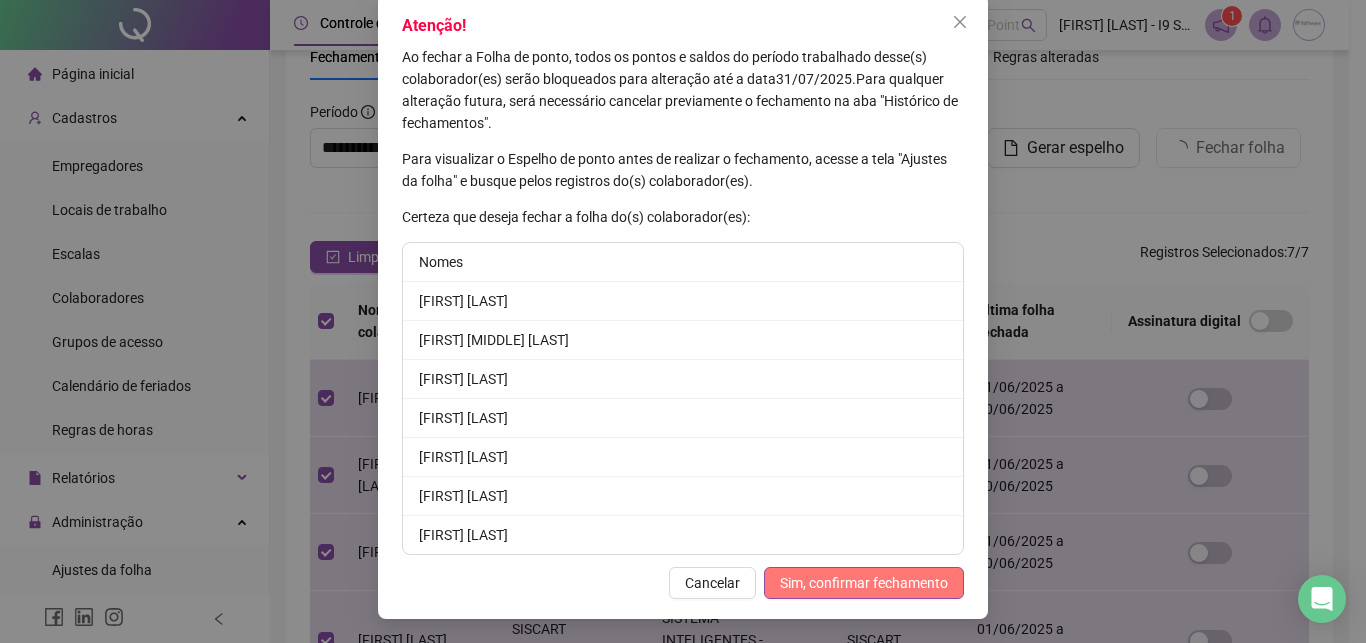 click on "Sim, confirmar fechamento" at bounding box center [864, 583] 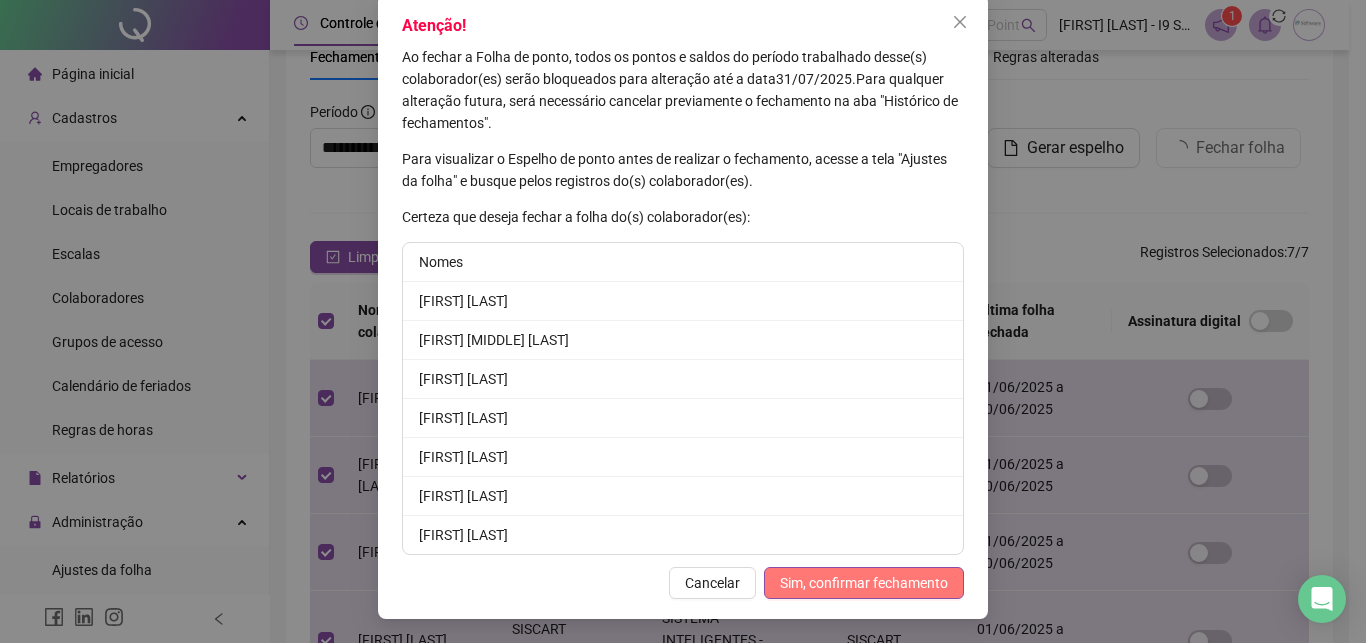 scroll, scrollTop: 8, scrollLeft: 0, axis: vertical 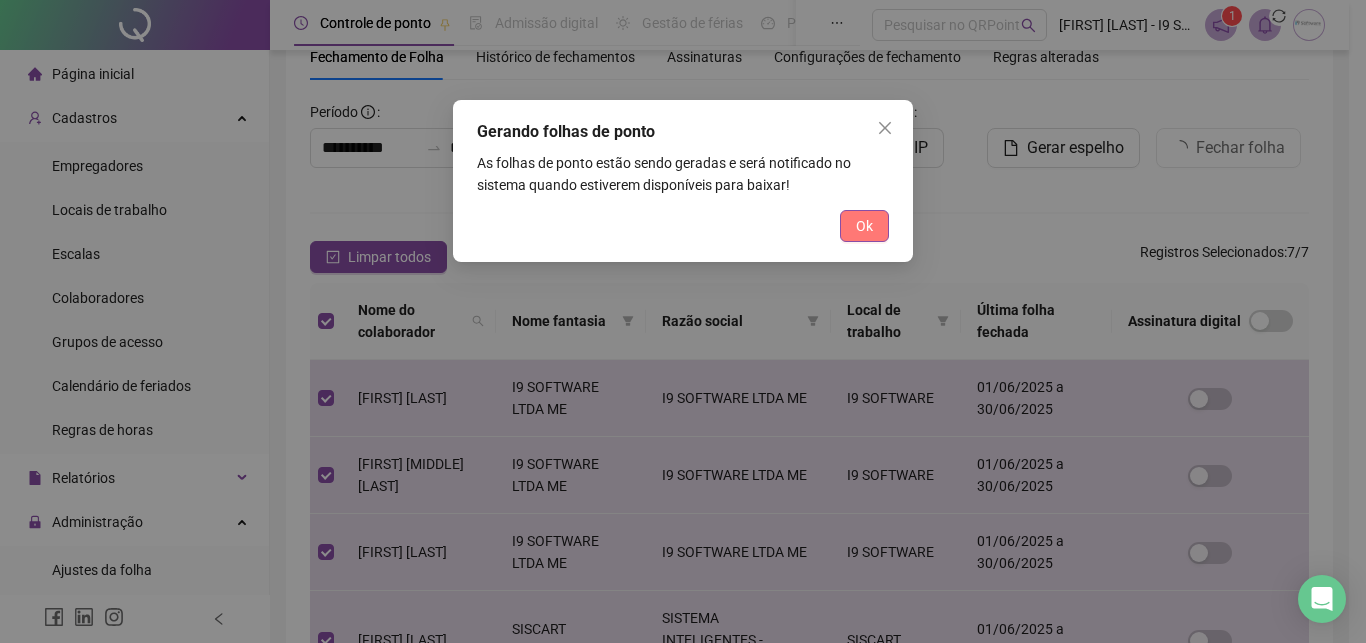 click on "Ok" at bounding box center [864, 226] 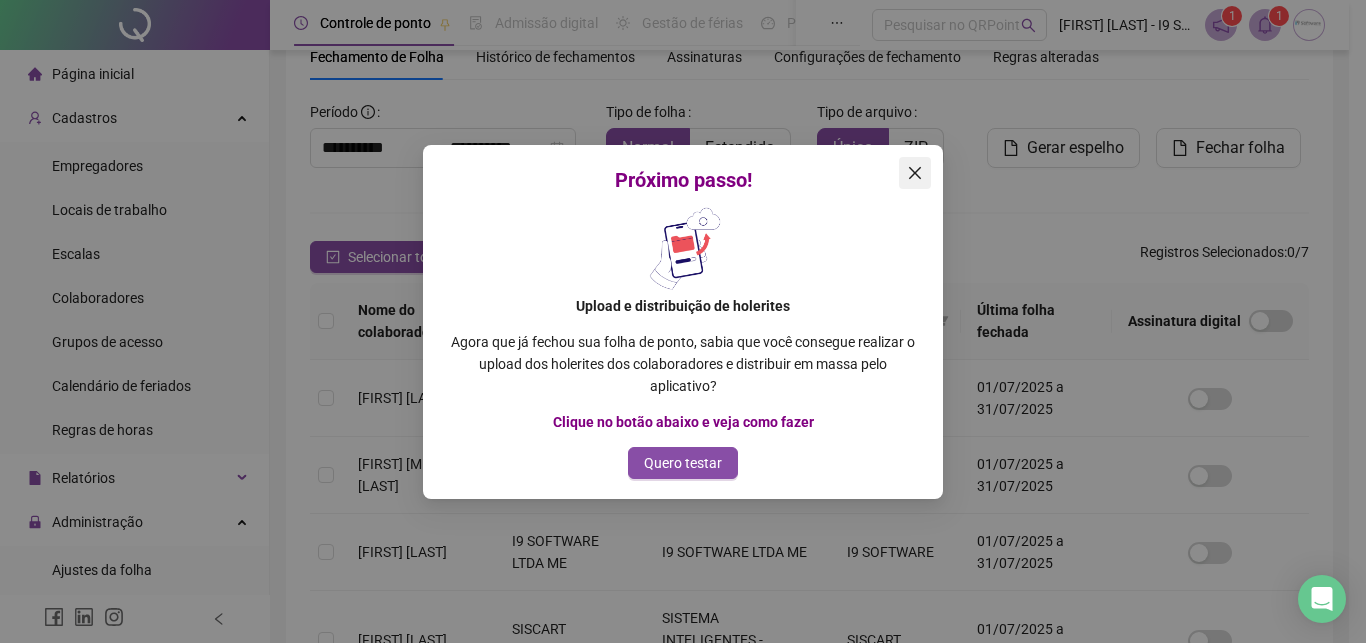 click at bounding box center [915, 173] 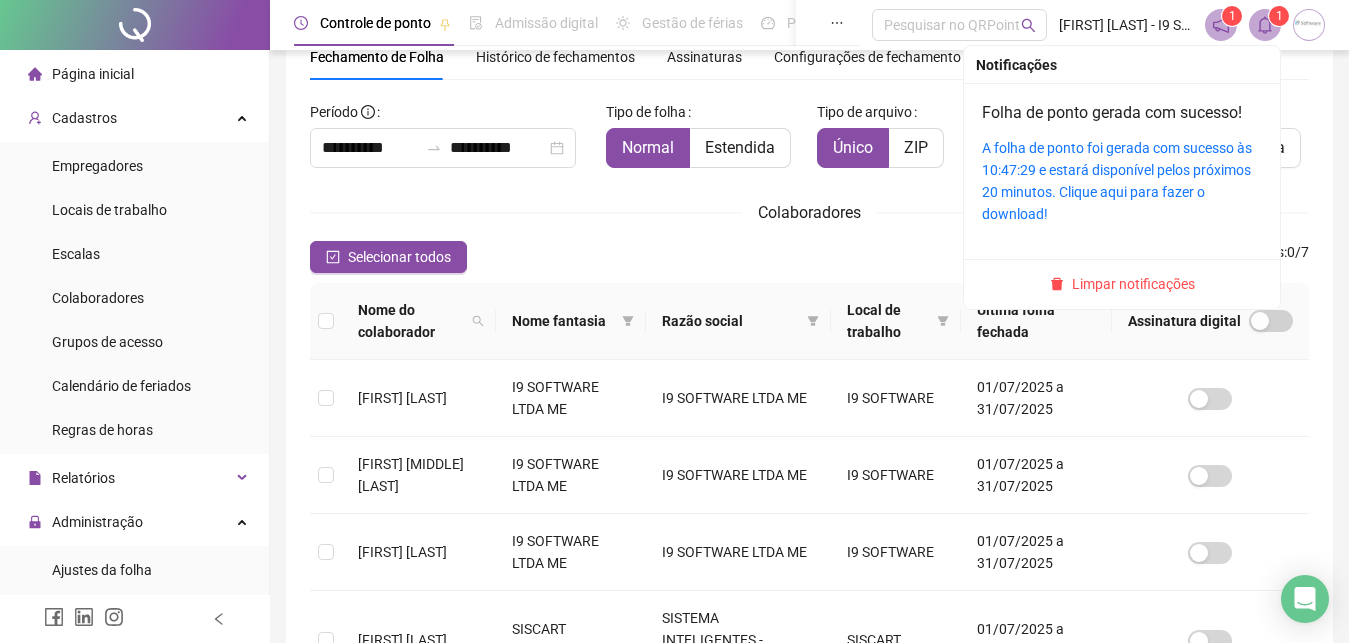 click on "1" at bounding box center [1279, 16] 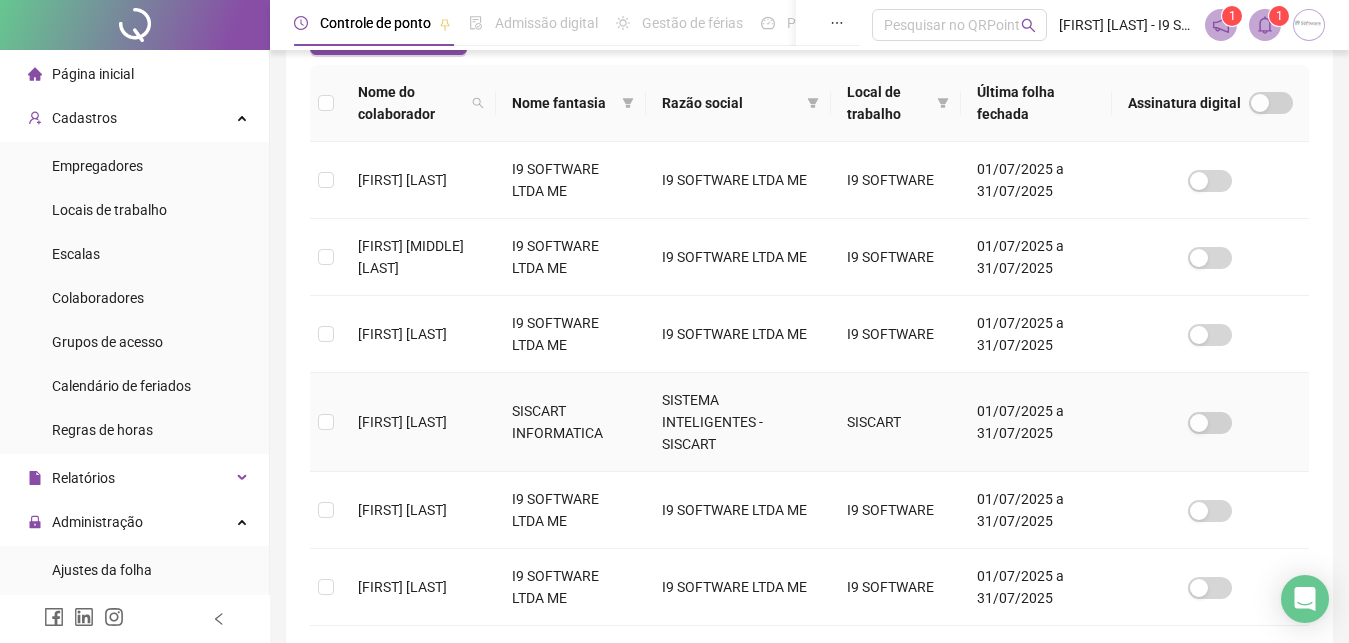 scroll, scrollTop: 0, scrollLeft: 0, axis: both 